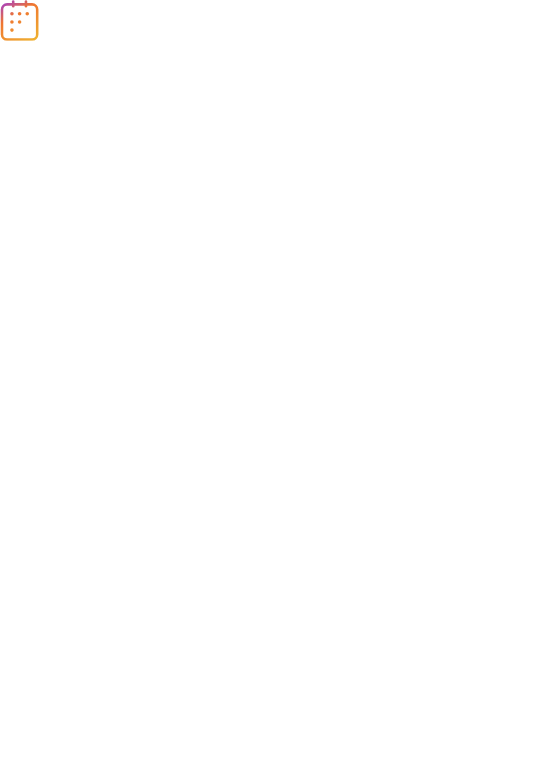 scroll, scrollTop: 0, scrollLeft: 0, axis: both 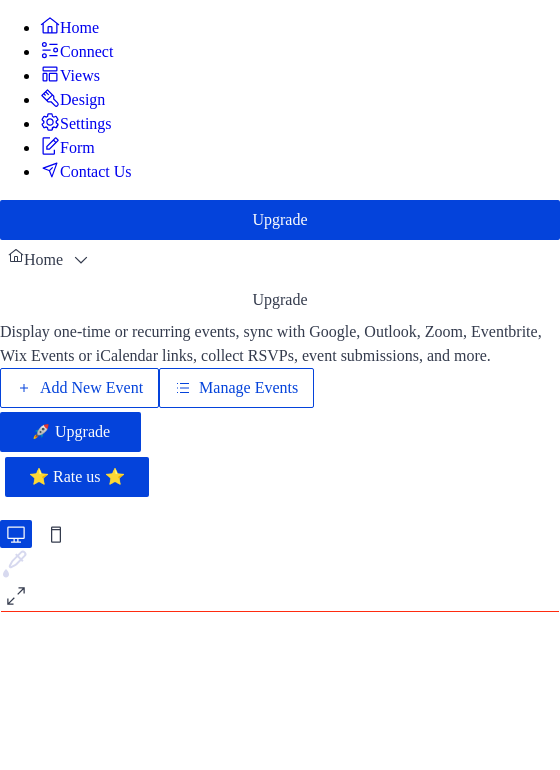 click on "Manage Events" at bounding box center [248, 388] 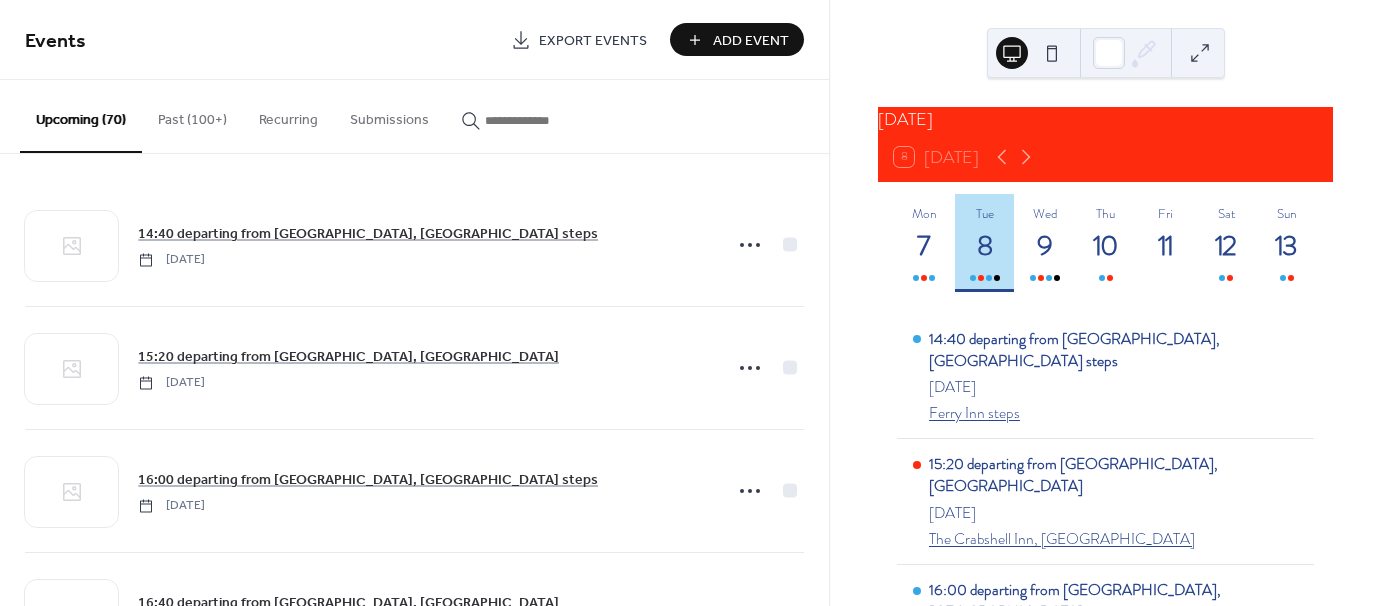 scroll, scrollTop: 0, scrollLeft: 0, axis: both 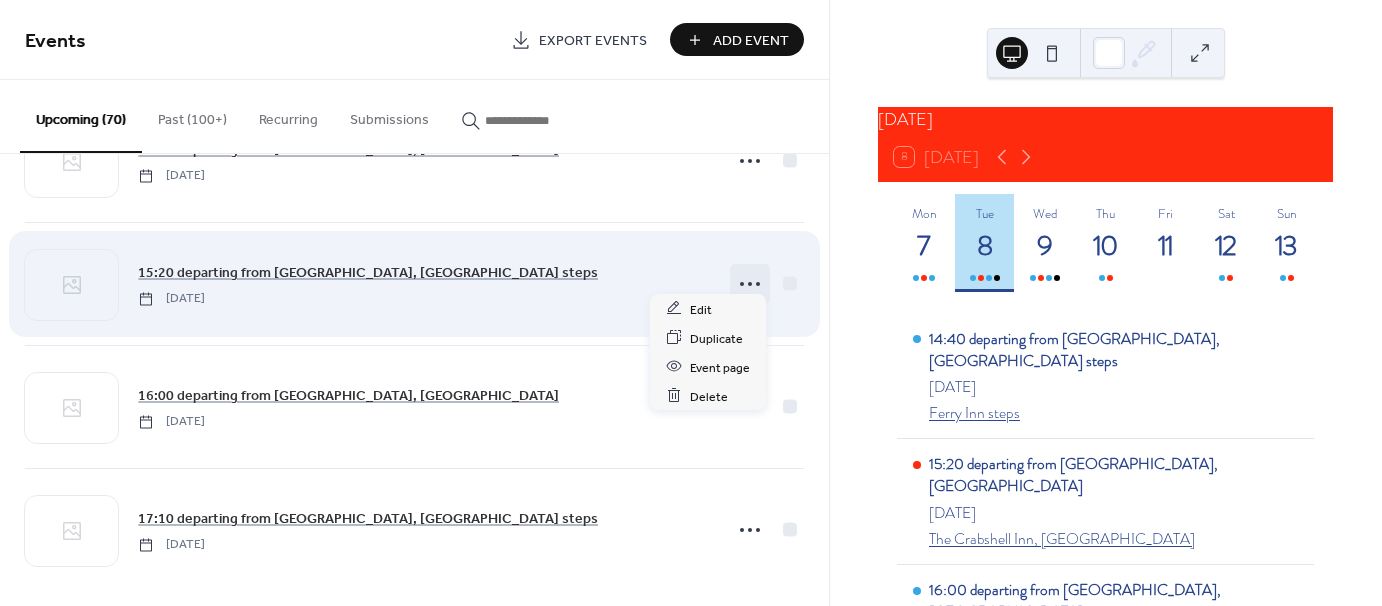 click 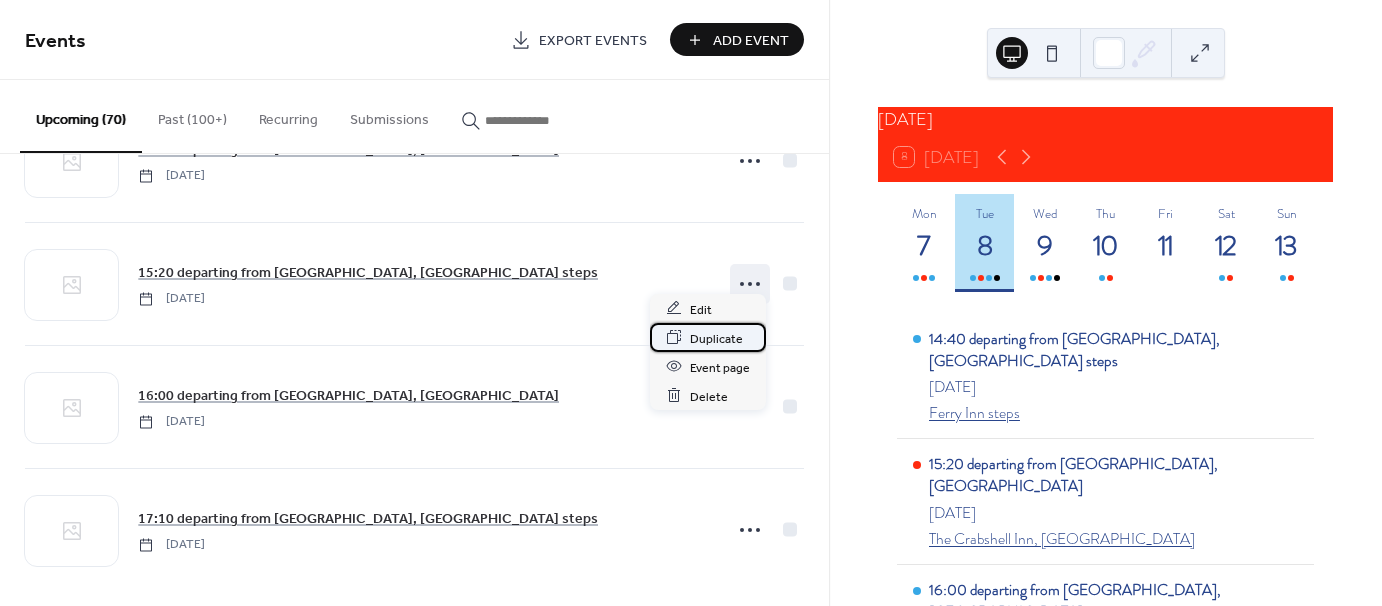click on "Duplicate" at bounding box center [716, 338] 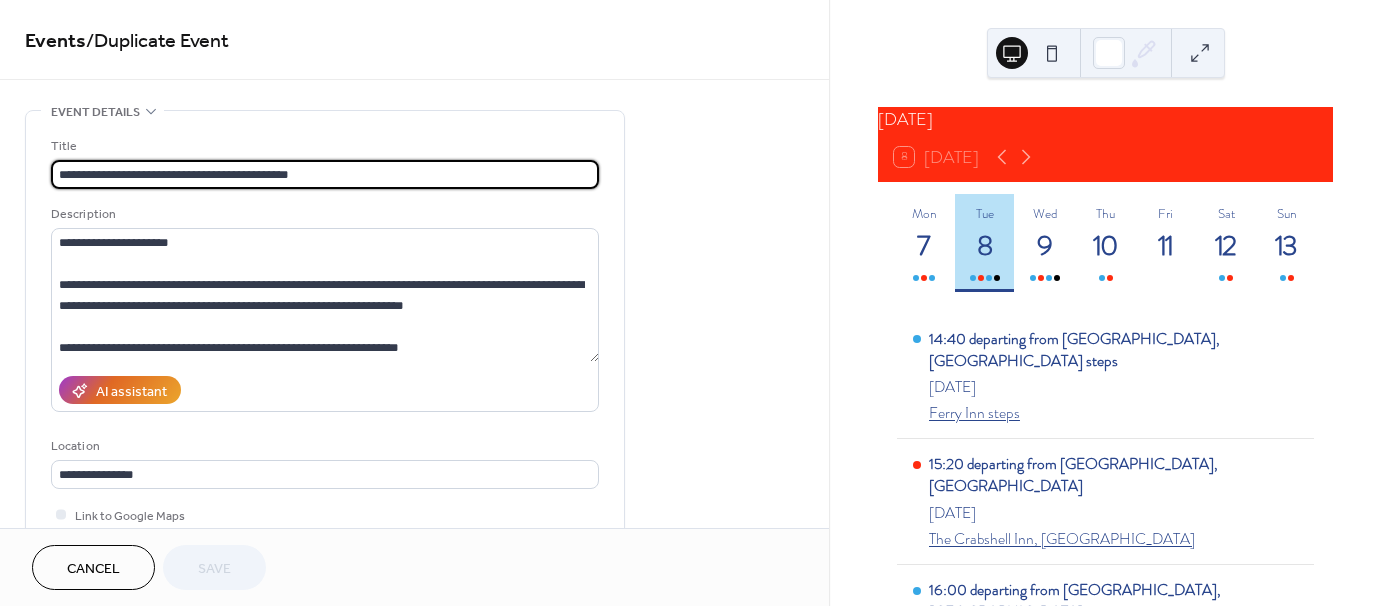 click on "**********" at bounding box center (325, 174) 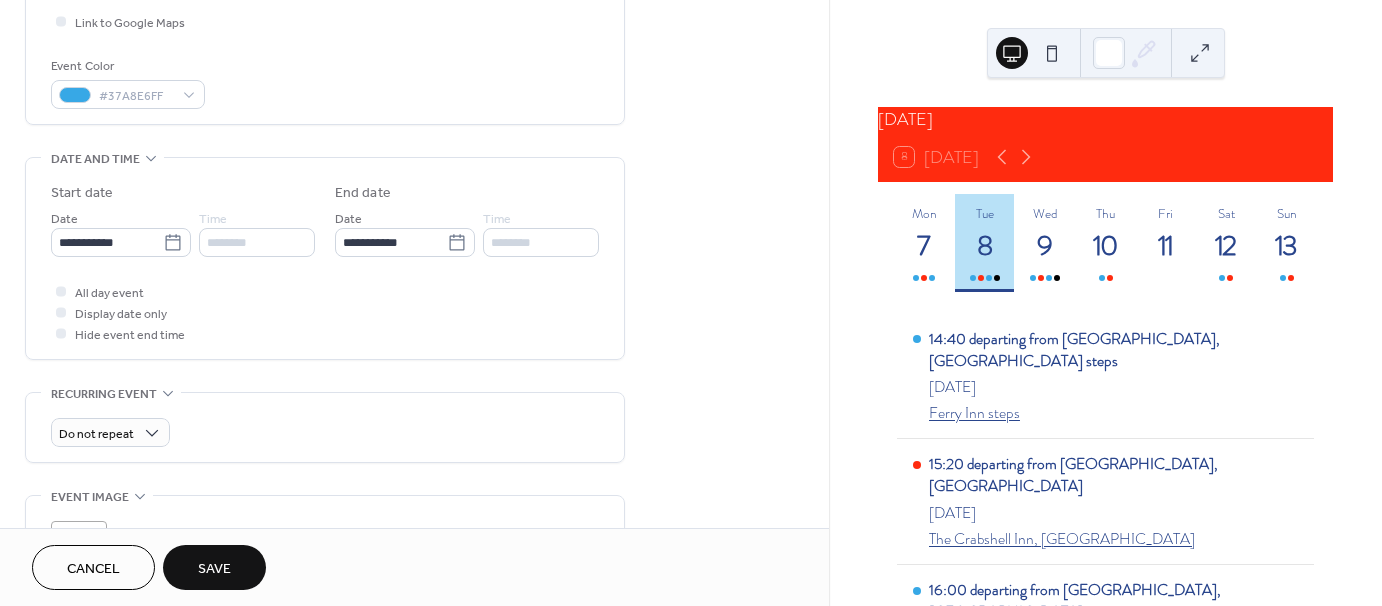 scroll, scrollTop: 500, scrollLeft: 0, axis: vertical 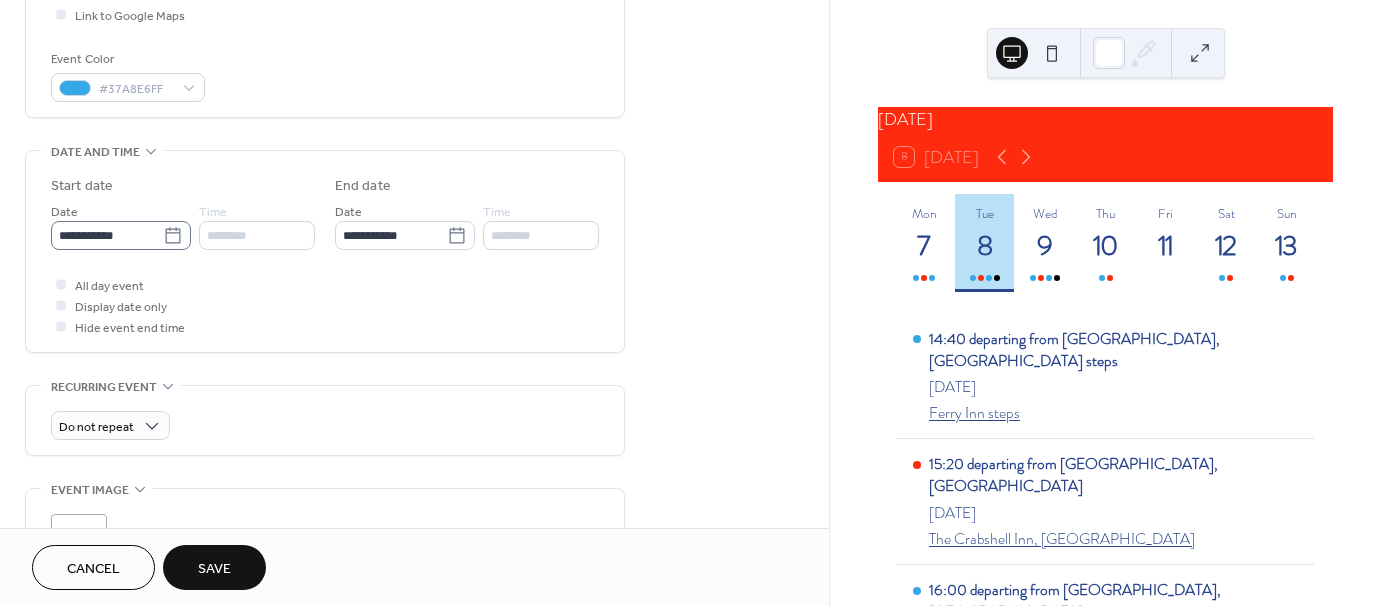 type on "**********" 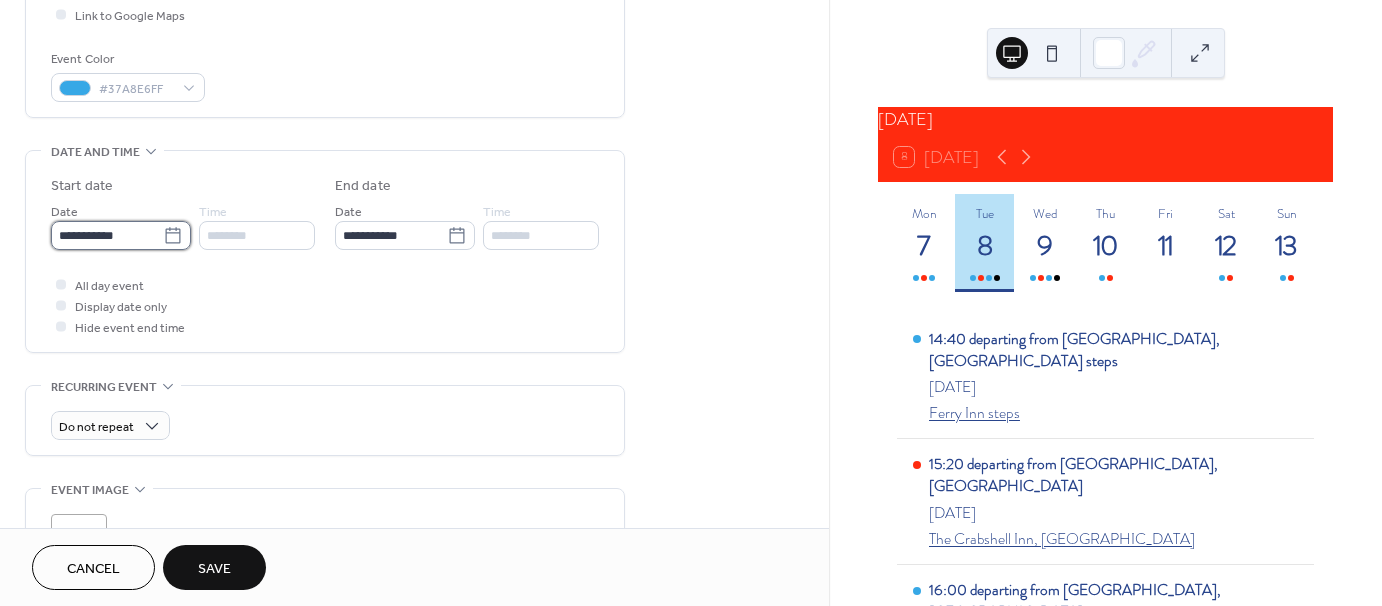 click on "**********" at bounding box center [107, 235] 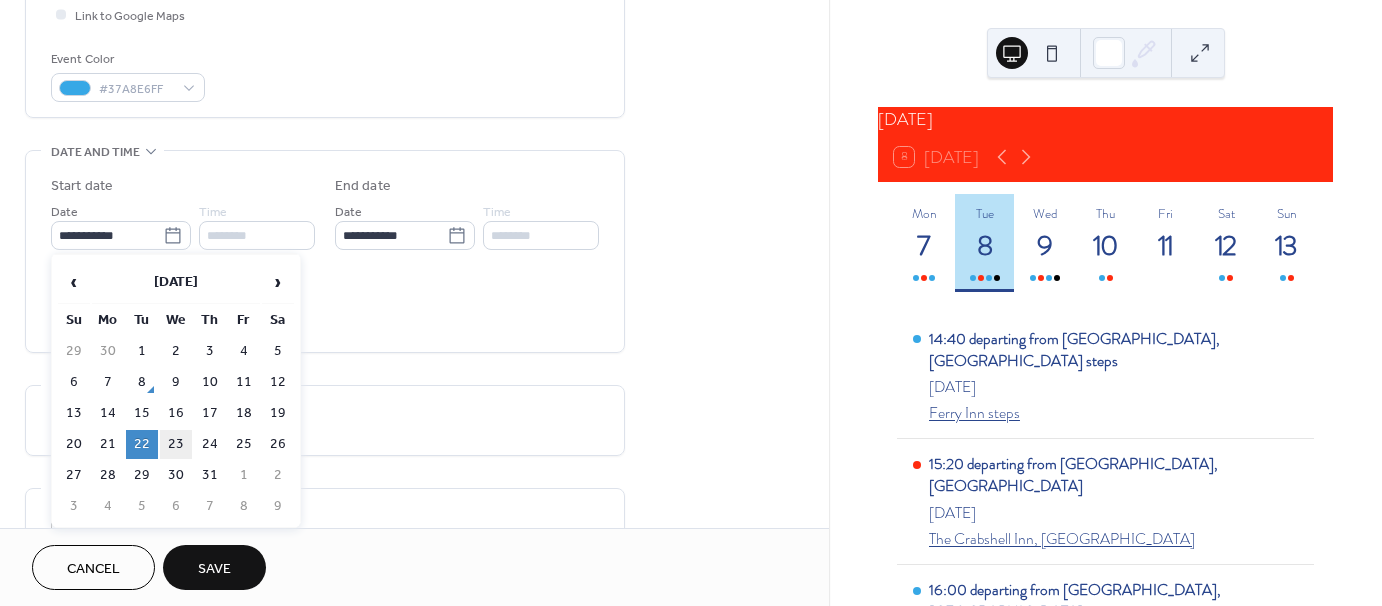 click on "23" at bounding box center [176, 444] 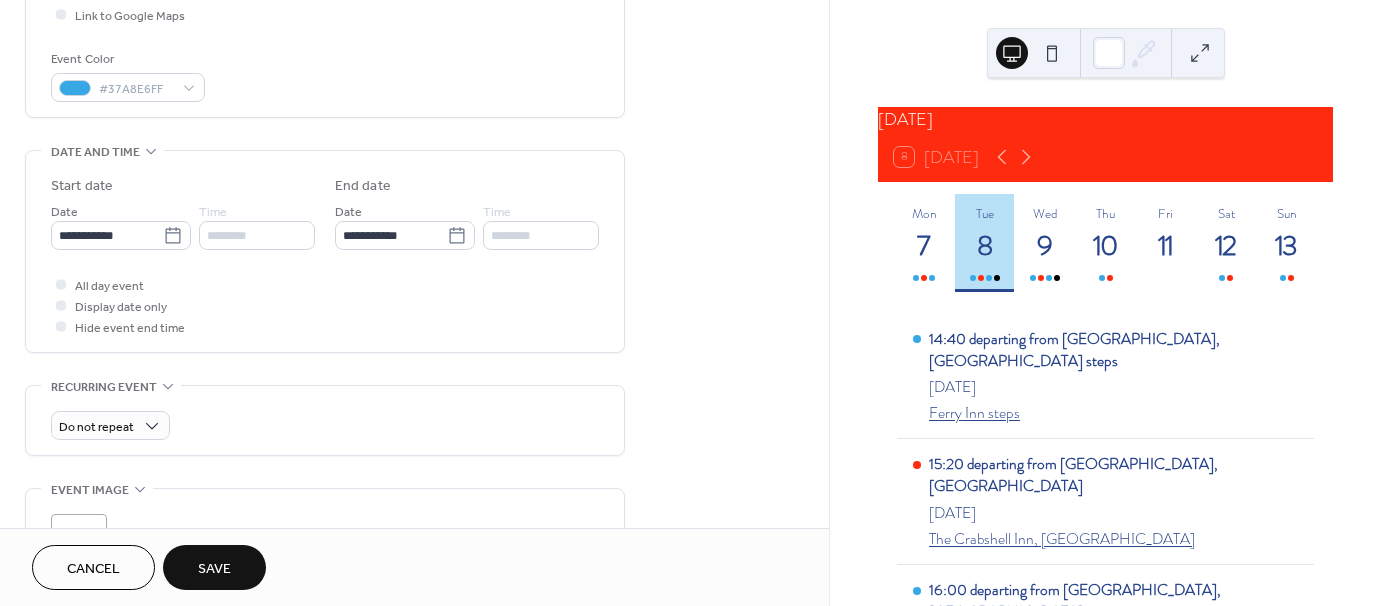 click on "Save" at bounding box center (214, 569) 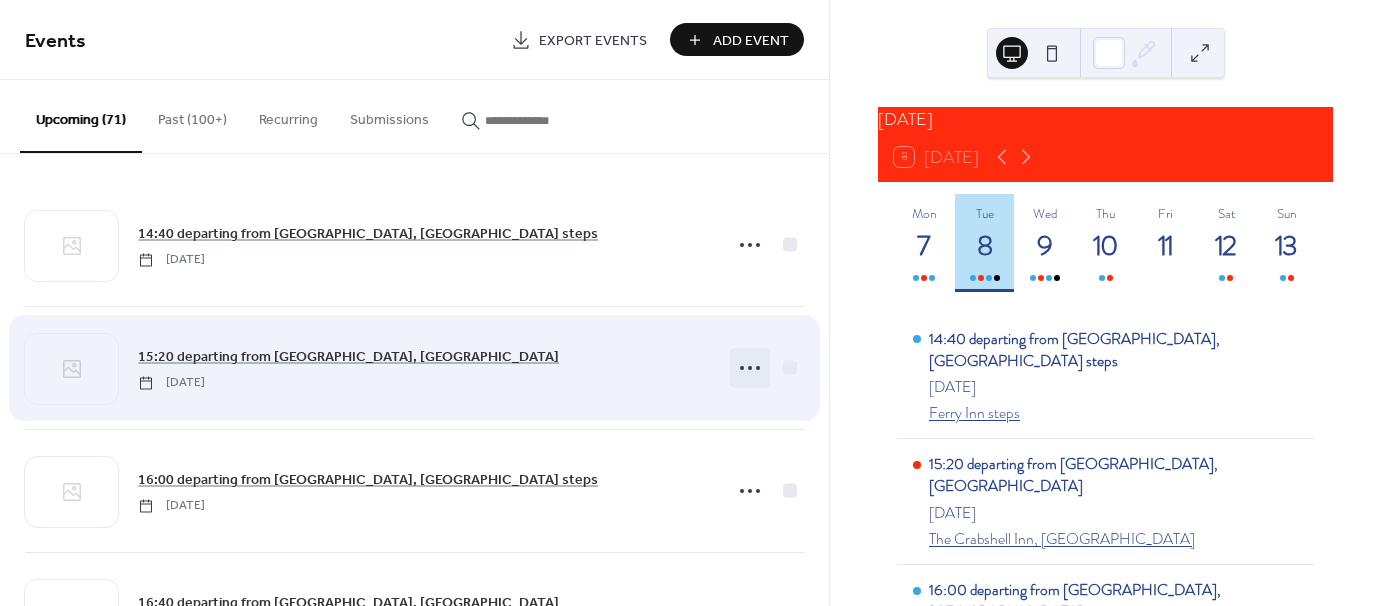 click 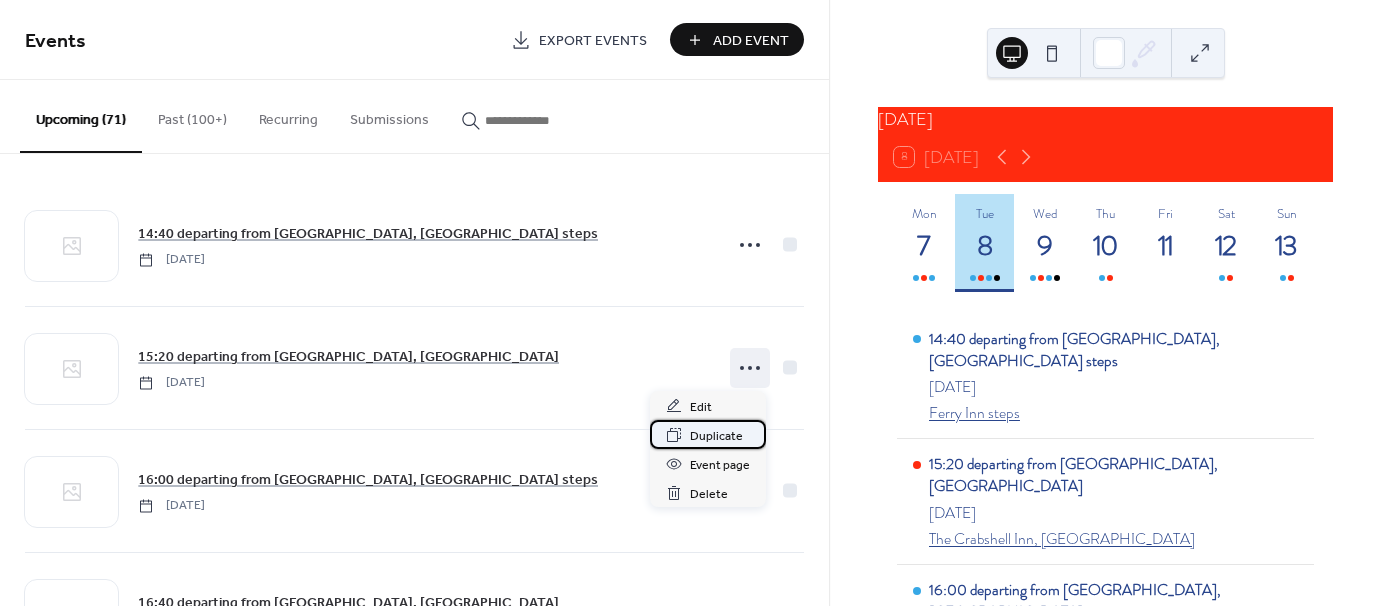 click on "Duplicate" at bounding box center [716, 436] 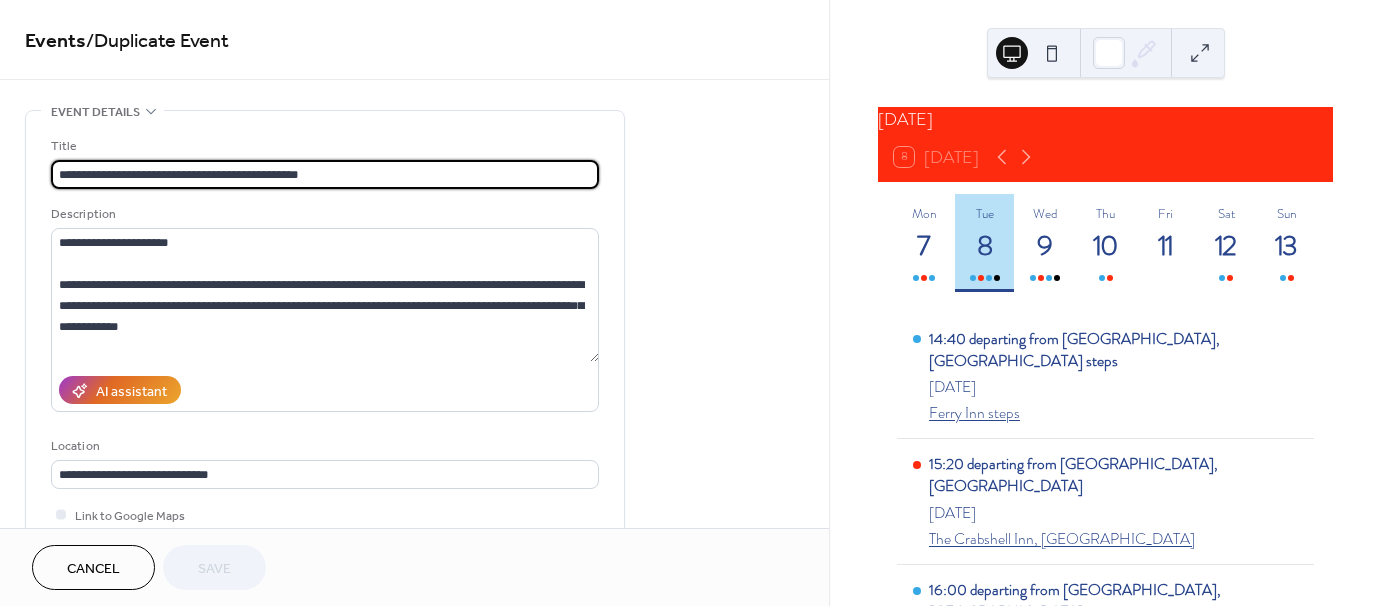 click on "**********" at bounding box center [325, 174] 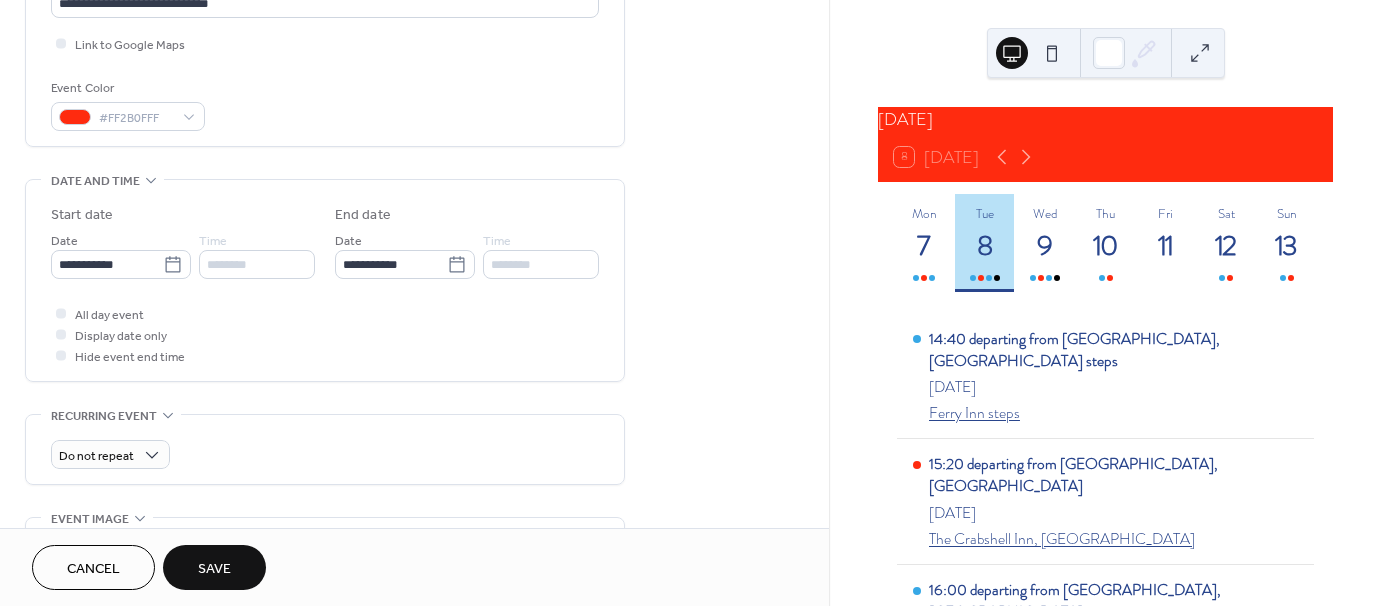 scroll, scrollTop: 397, scrollLeft: 0, axis: vertical 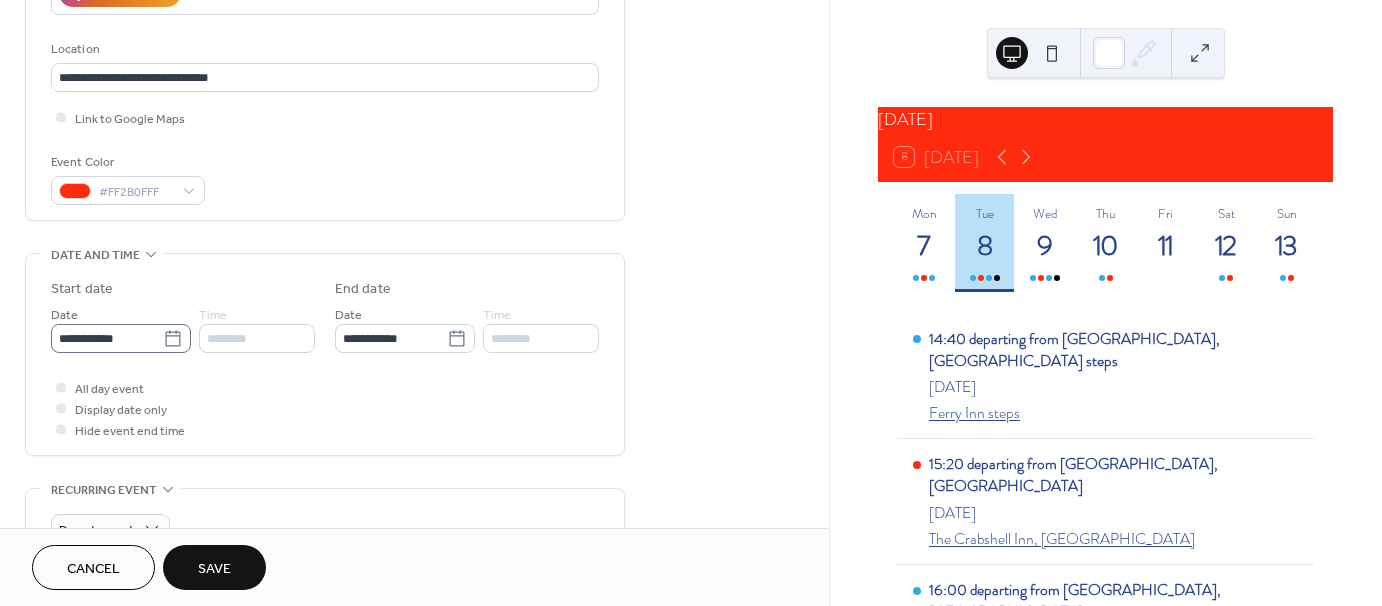 type on "**********" 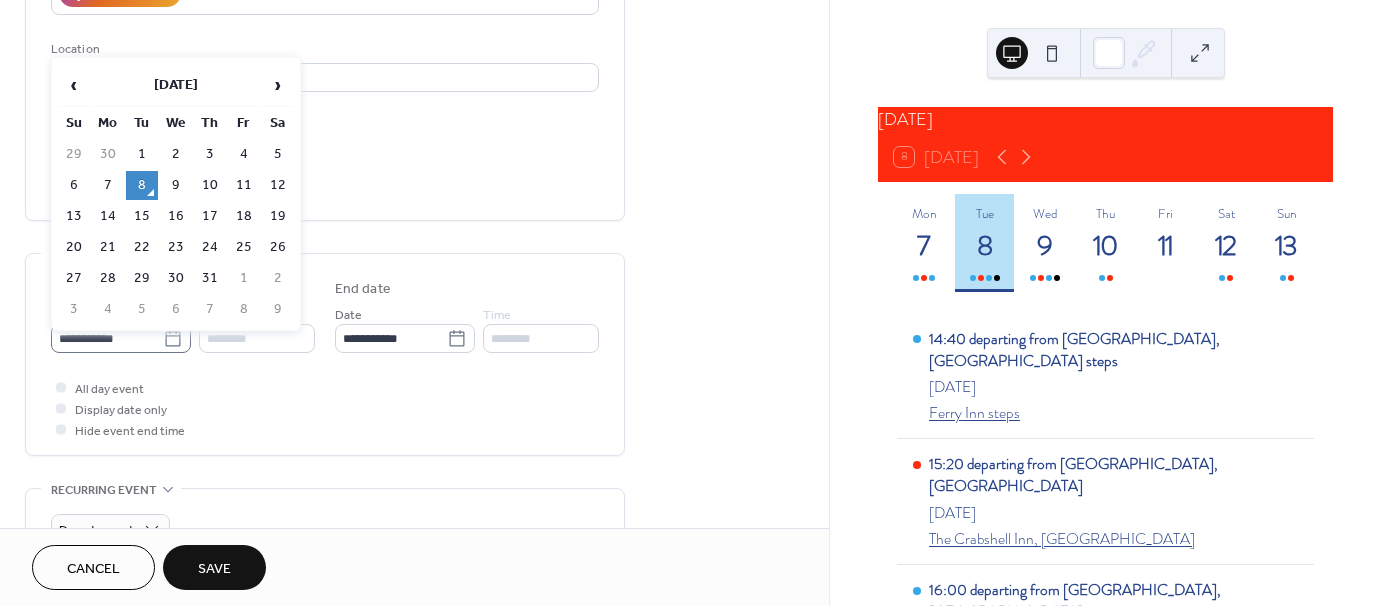 click 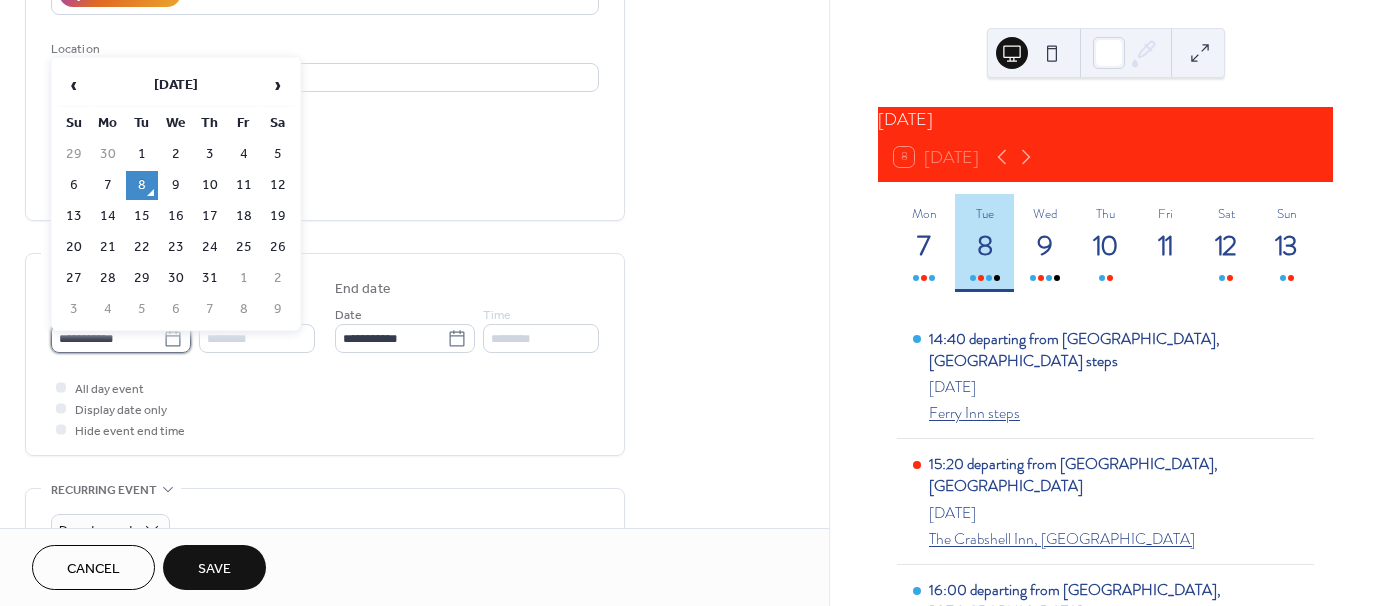 click on "**********" at bounding box center (107, 338) 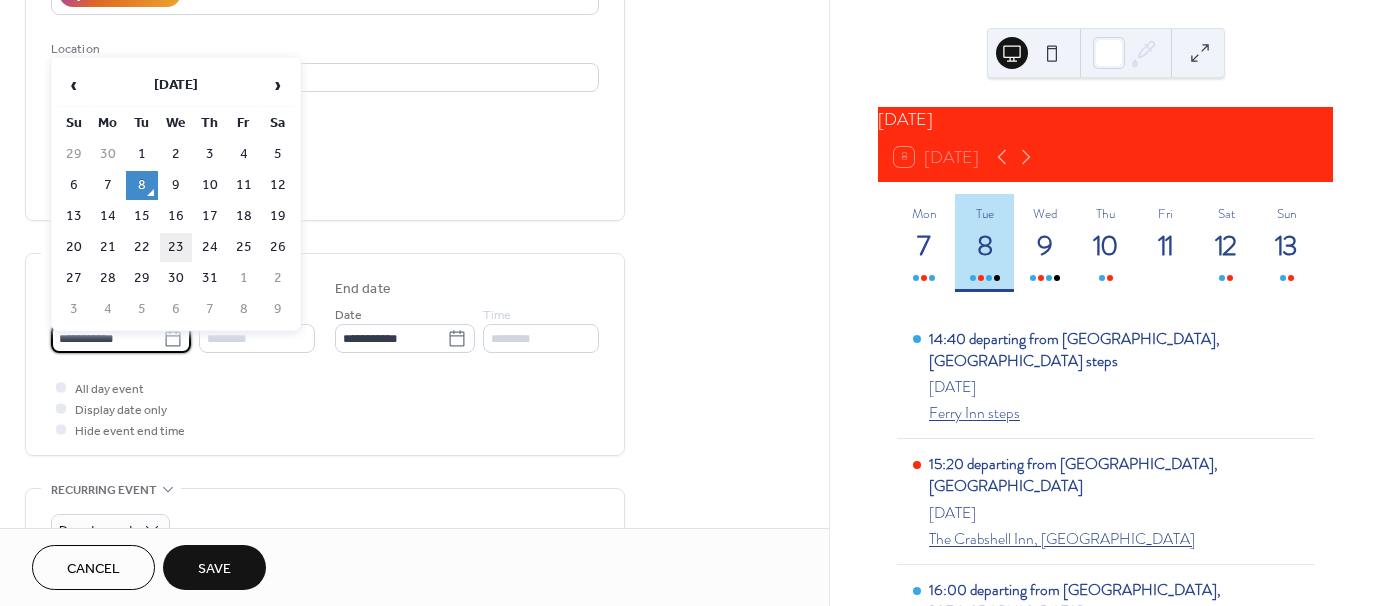 click on "23" at bounding box center [176, 247] 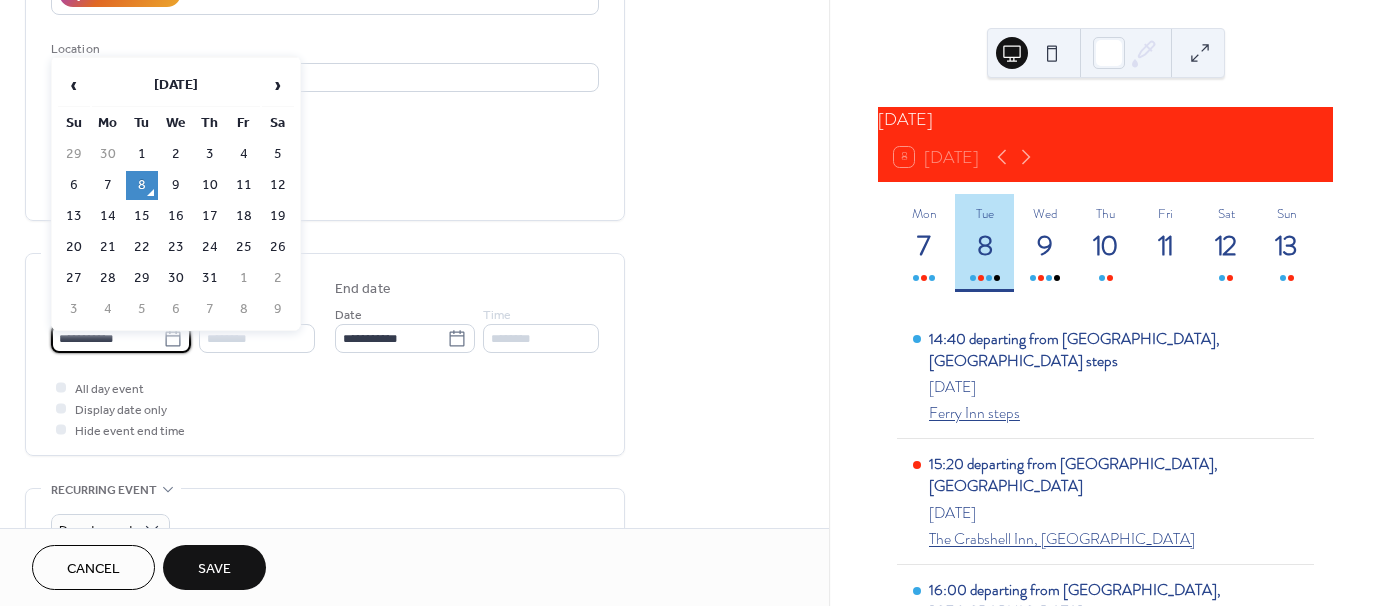 type on "**********" 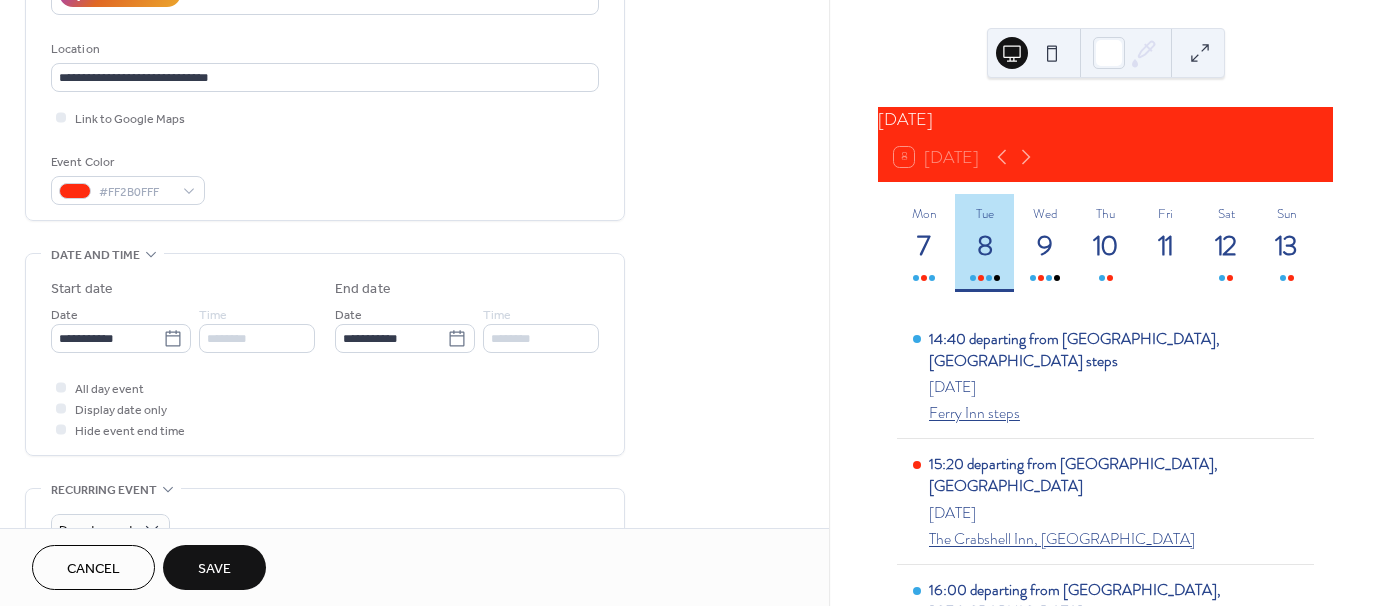 click on "Save" at bounding box center [214, 569] 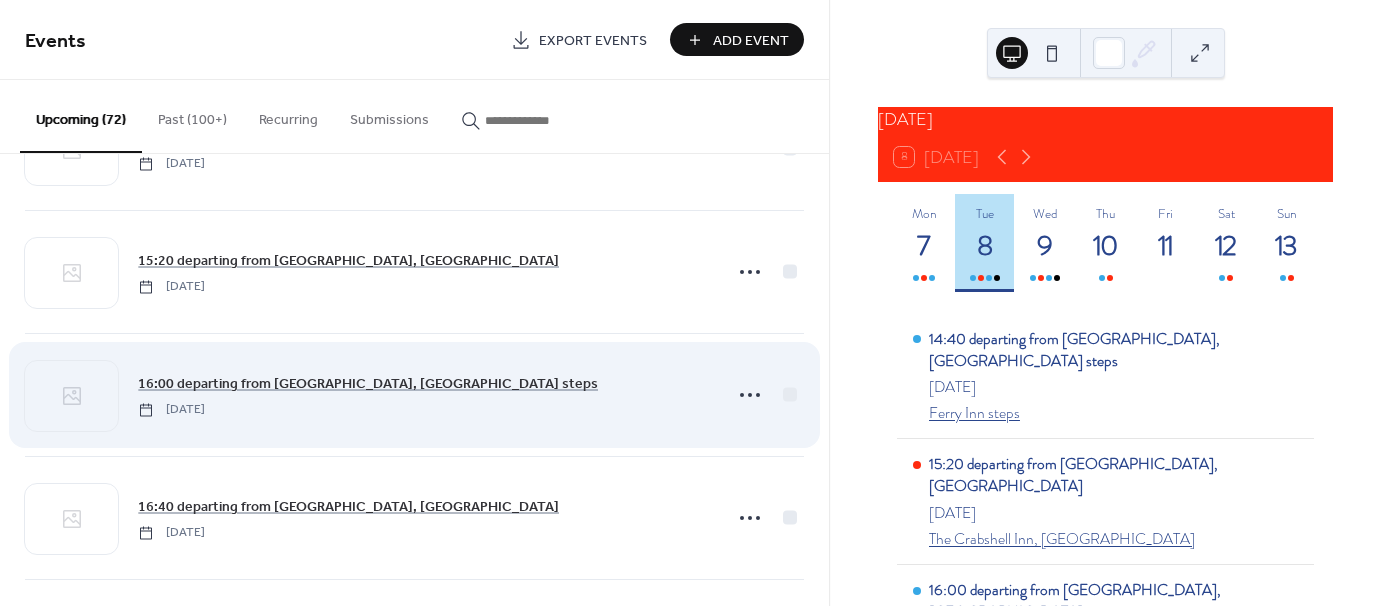scroll, scrollTop: 100, scrollLeft: 0, axis: vertical 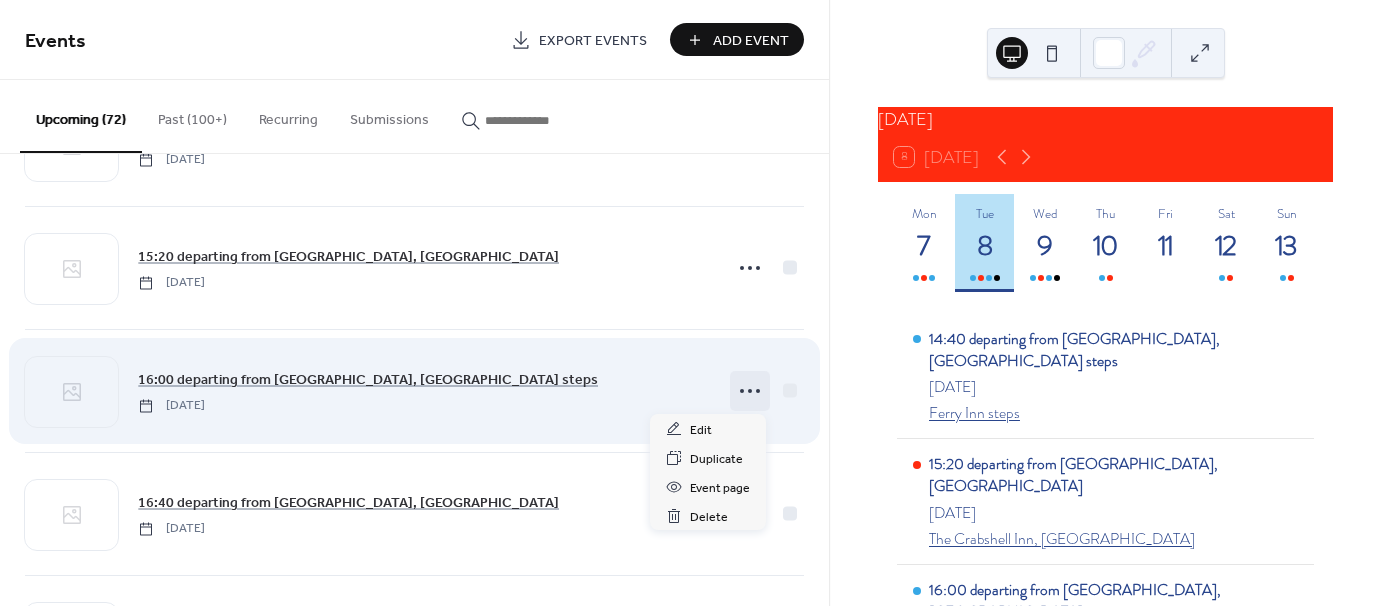 click 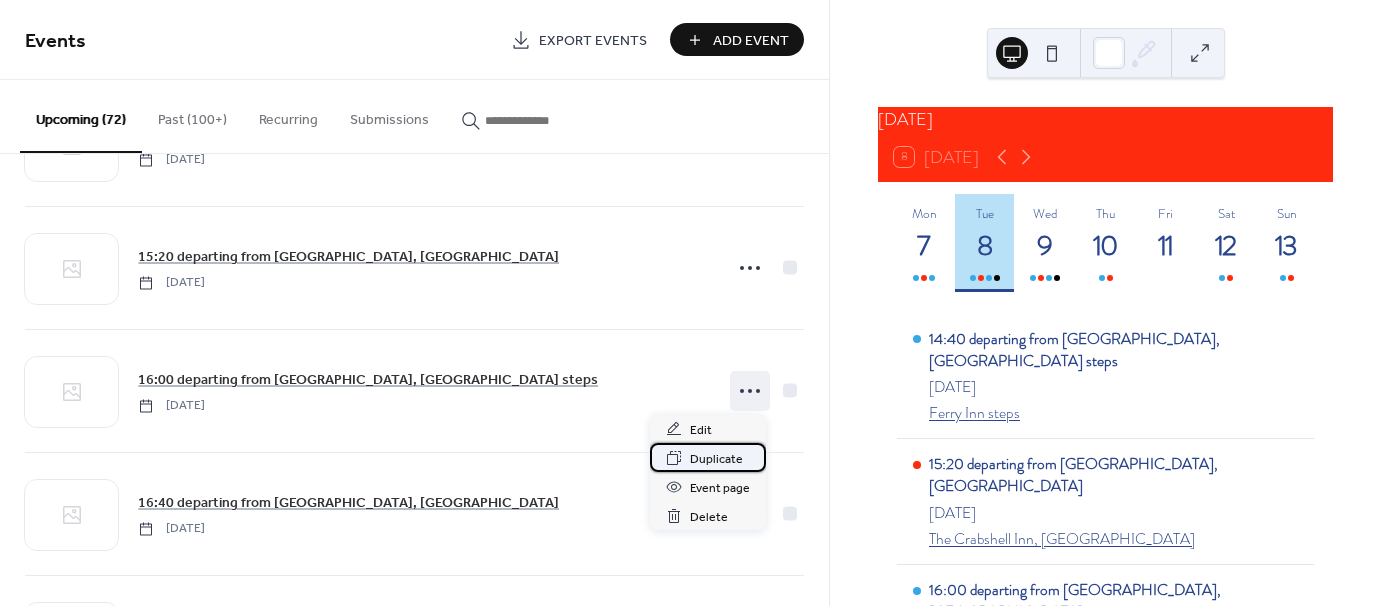 click on "Duplicate" at bounding box center (716, 459) 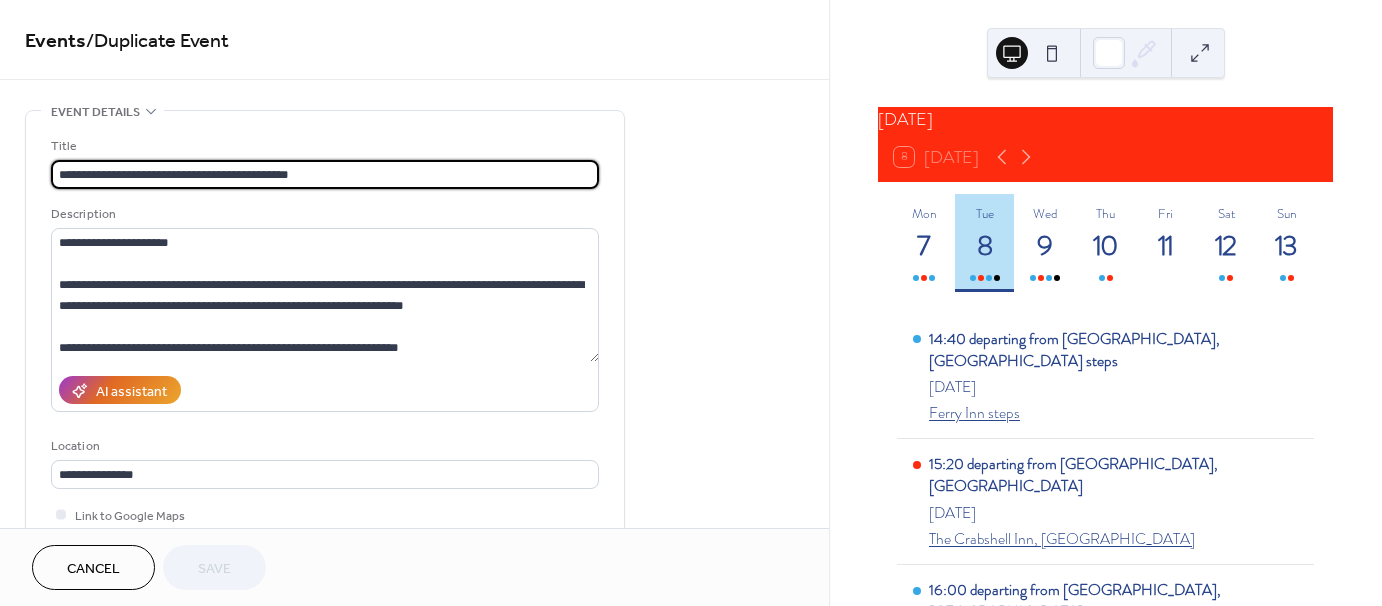 click on "**********" at bounding box center [325, 174] 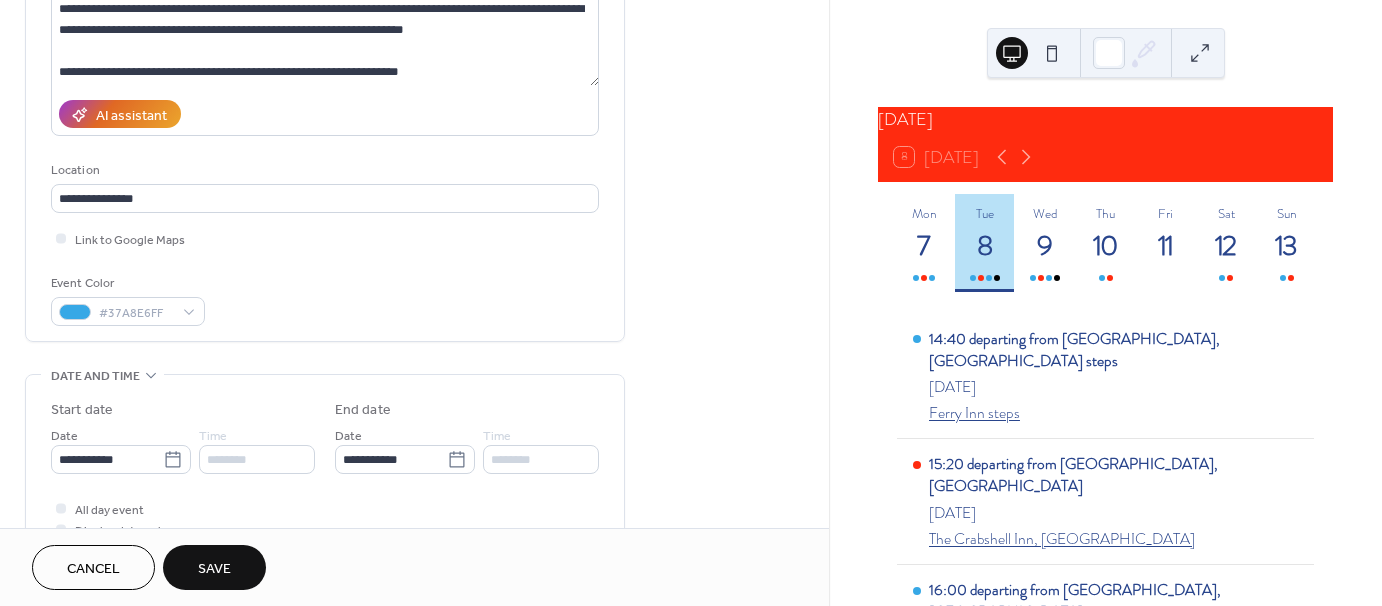 scroll, scrollTop: 300, scrollLeft: 0, axis: vertical 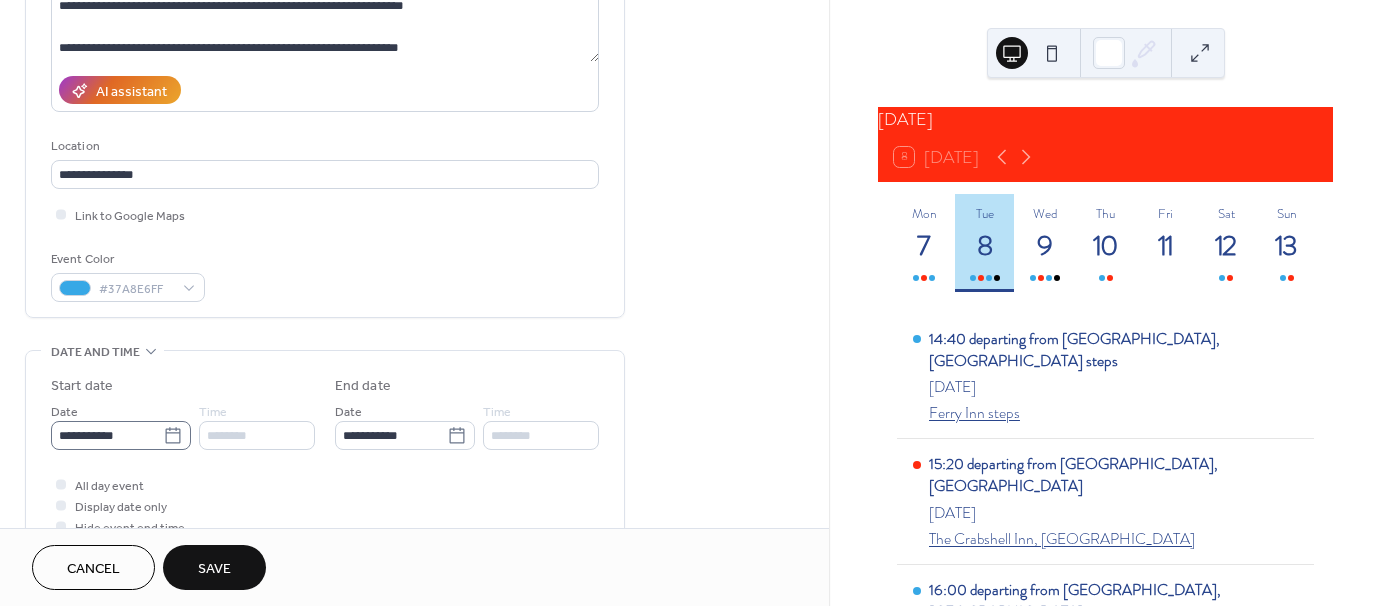 type on "**********" 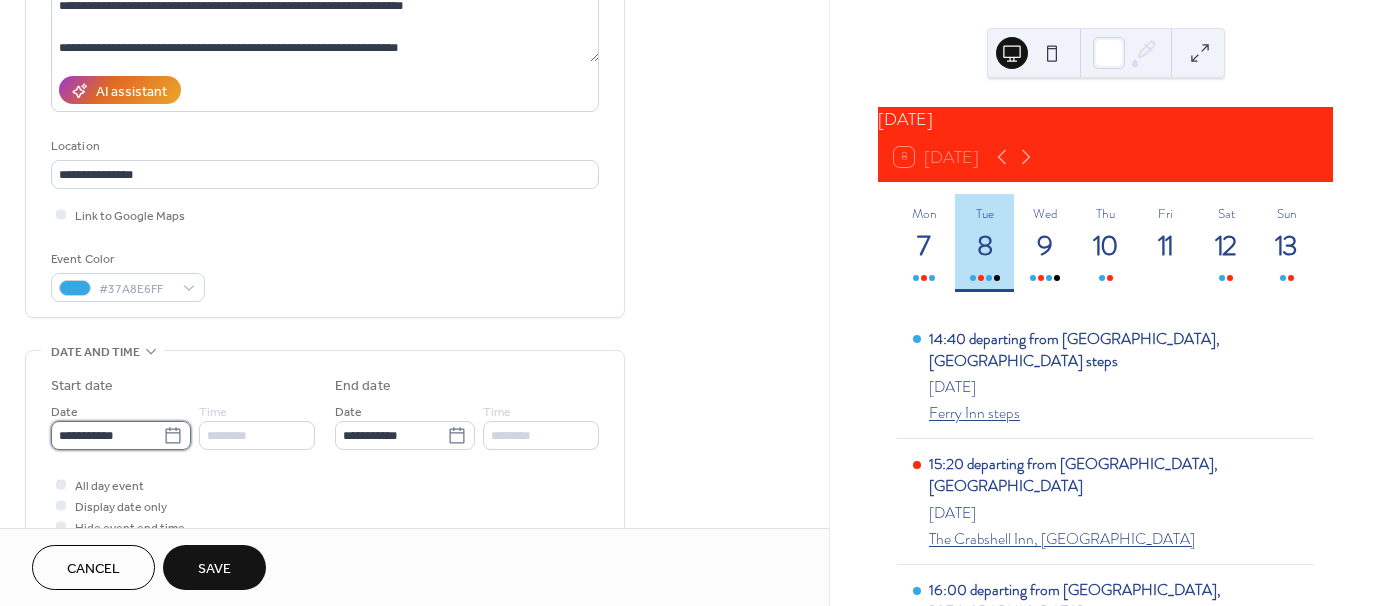 click on "**********" at bounding box center (107, 435) 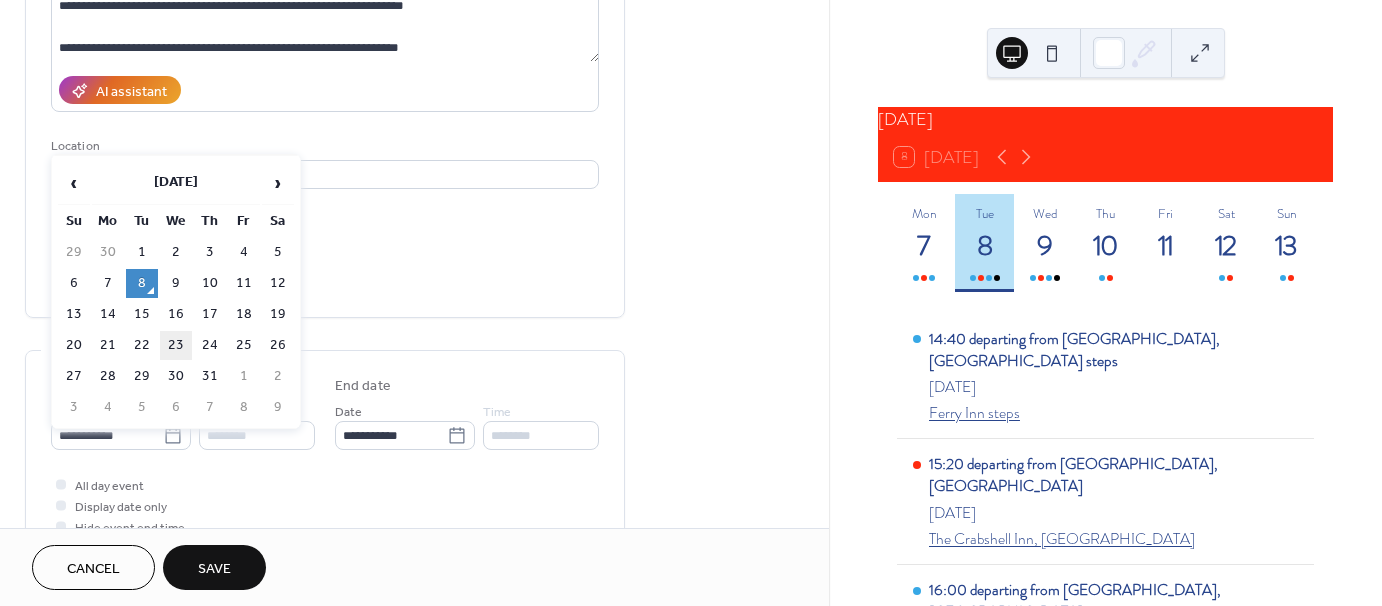 click on "23" at bounding box center [176, 345] 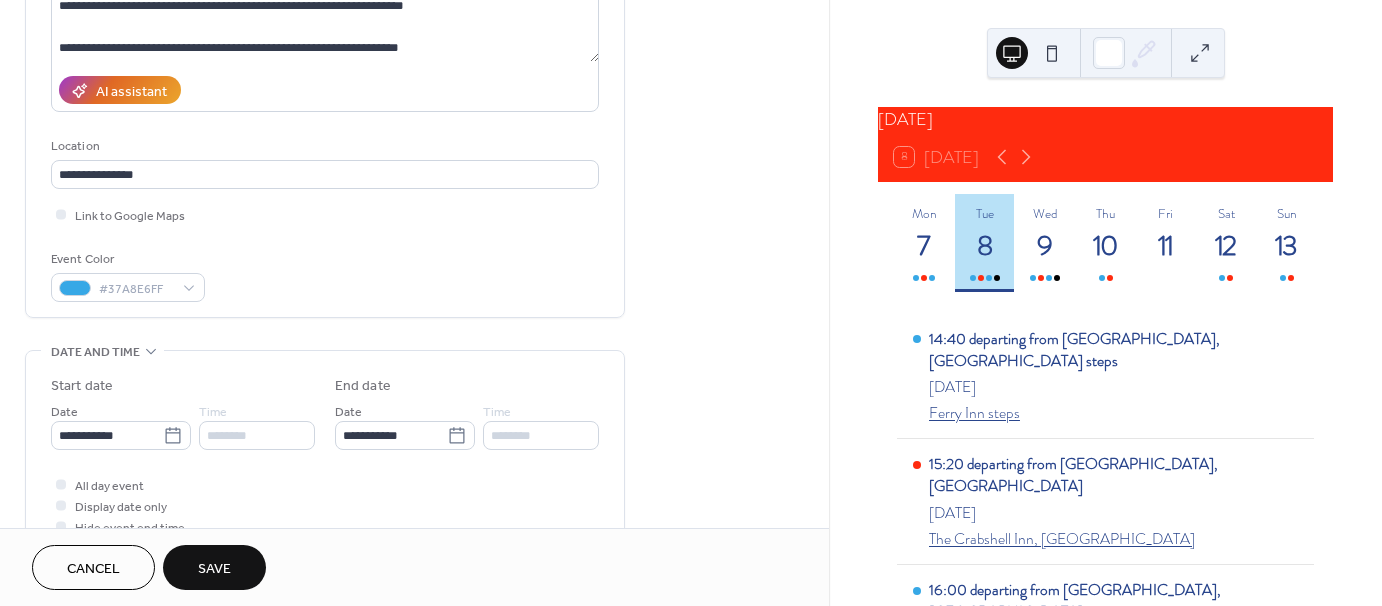 click on "Save" at bounding box center [214, 569] 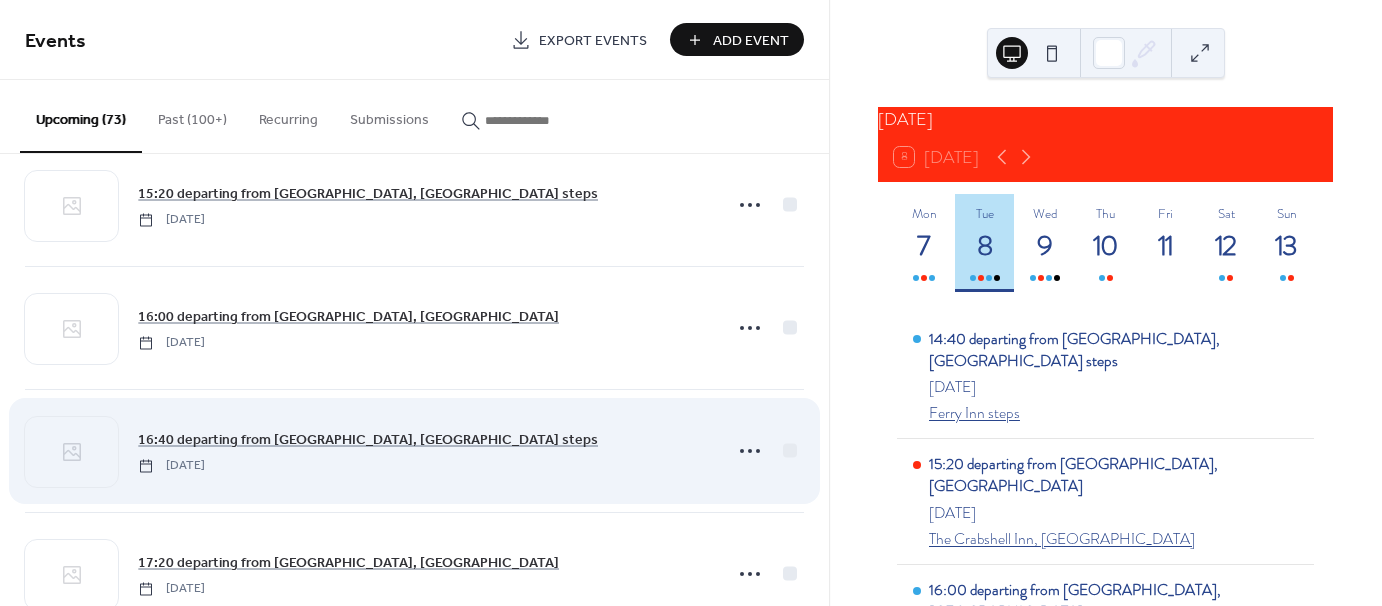 scroll, scrollTop: 700, scrollLeft: 0, axis: vertical 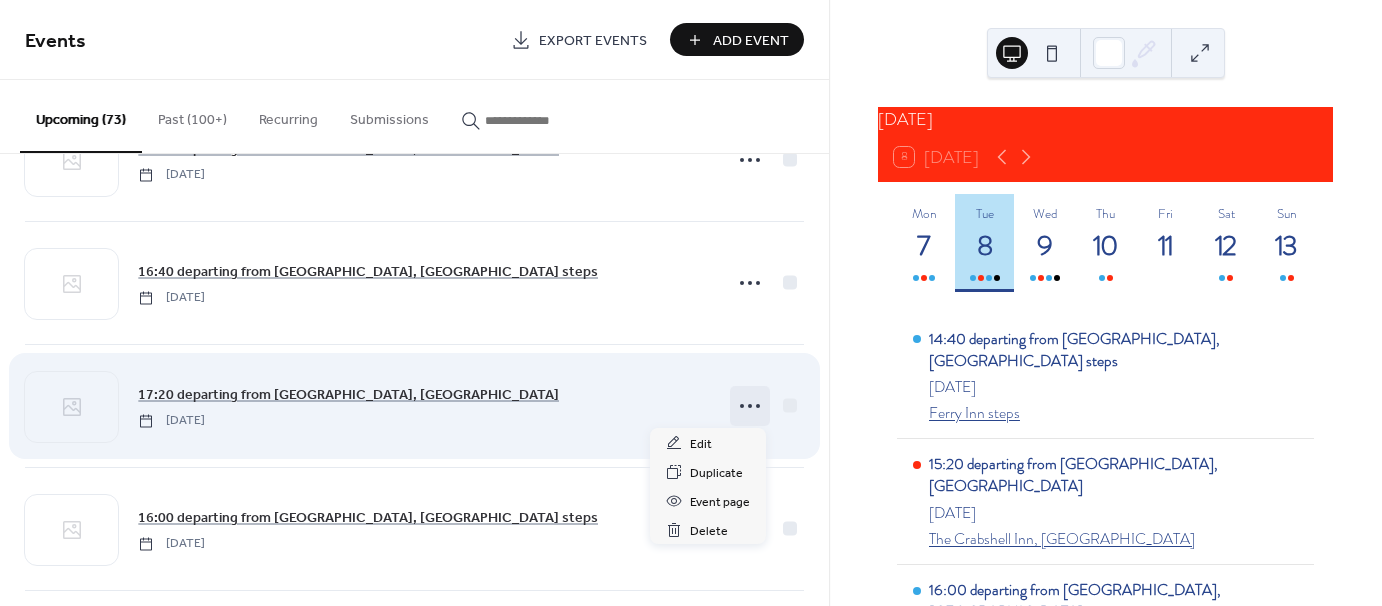 click 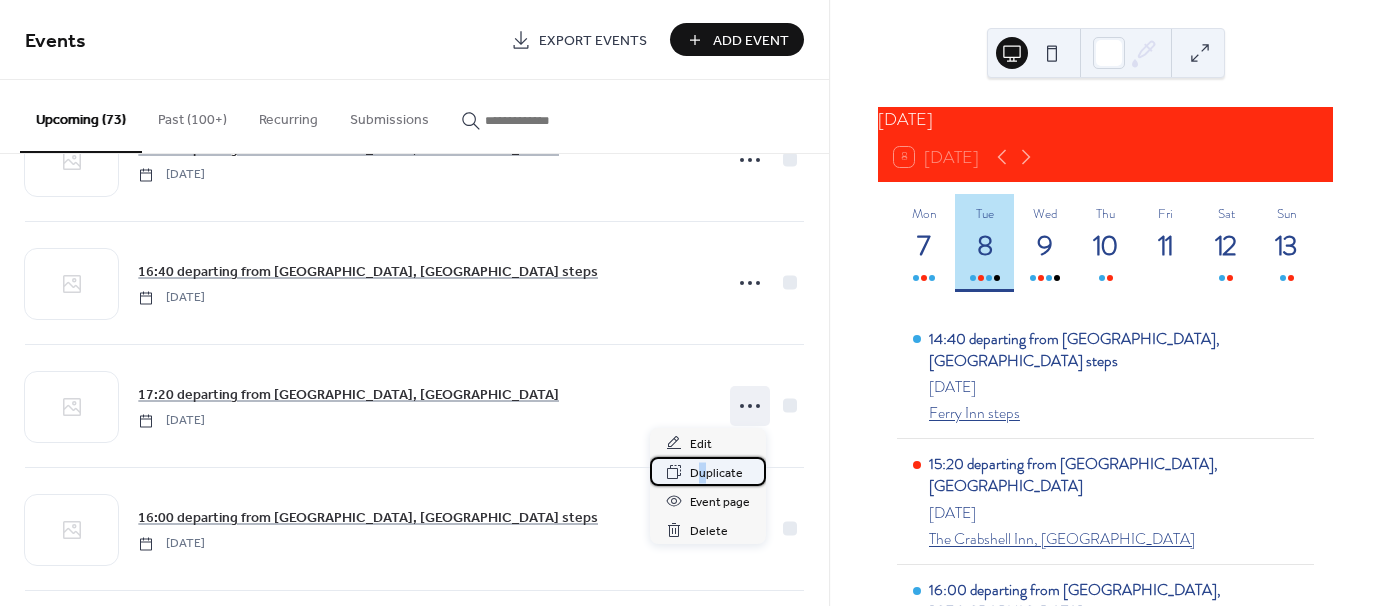 click on "Duplicate" at bounding box center [716, 473] 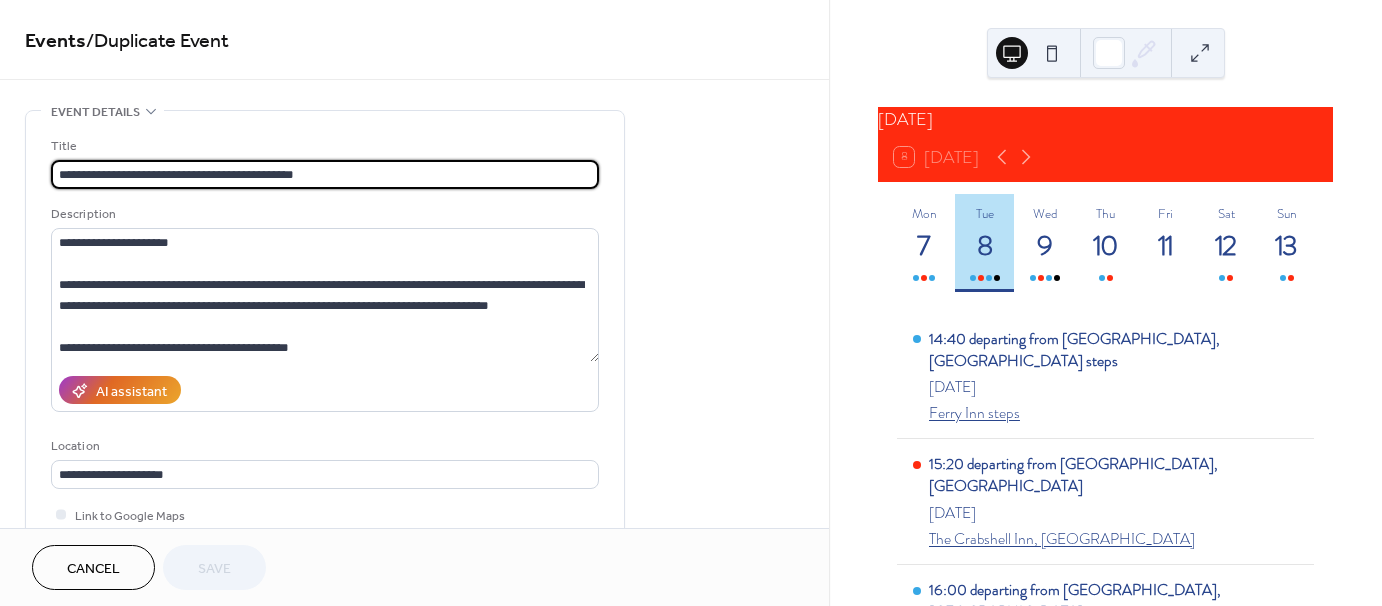 click on "**********" at bounding box center (325, 174) 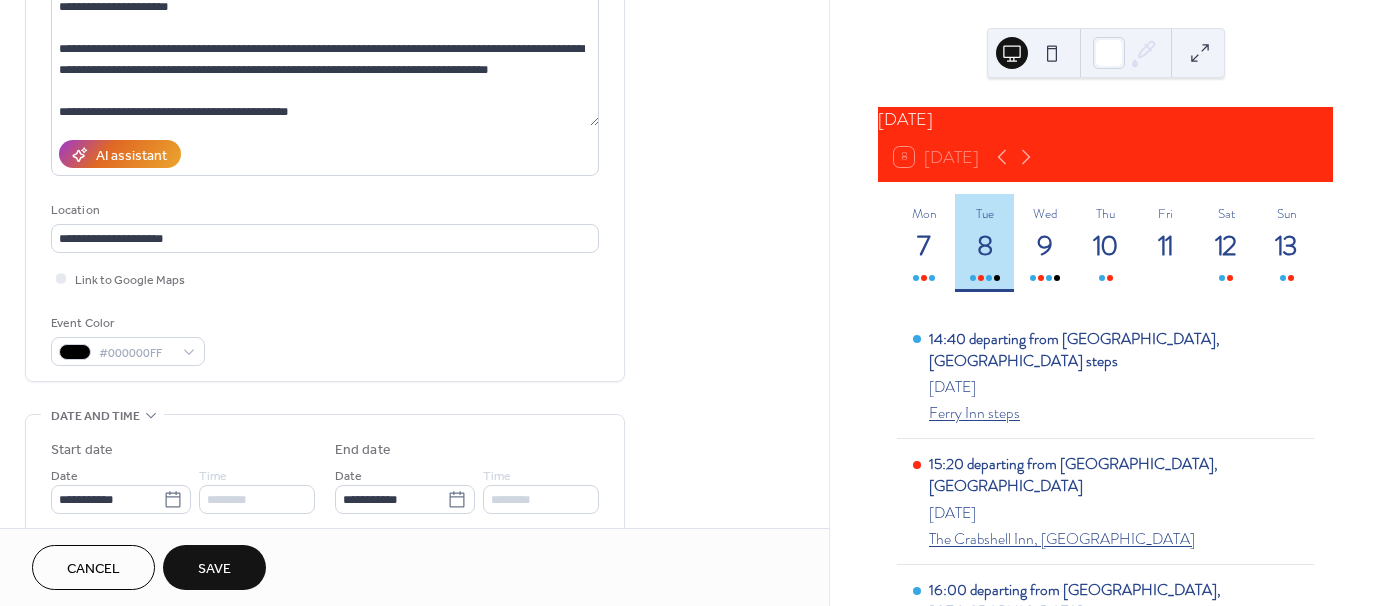 scroll, scrollTop: 300, scrollLeft: 0, axis: vertical 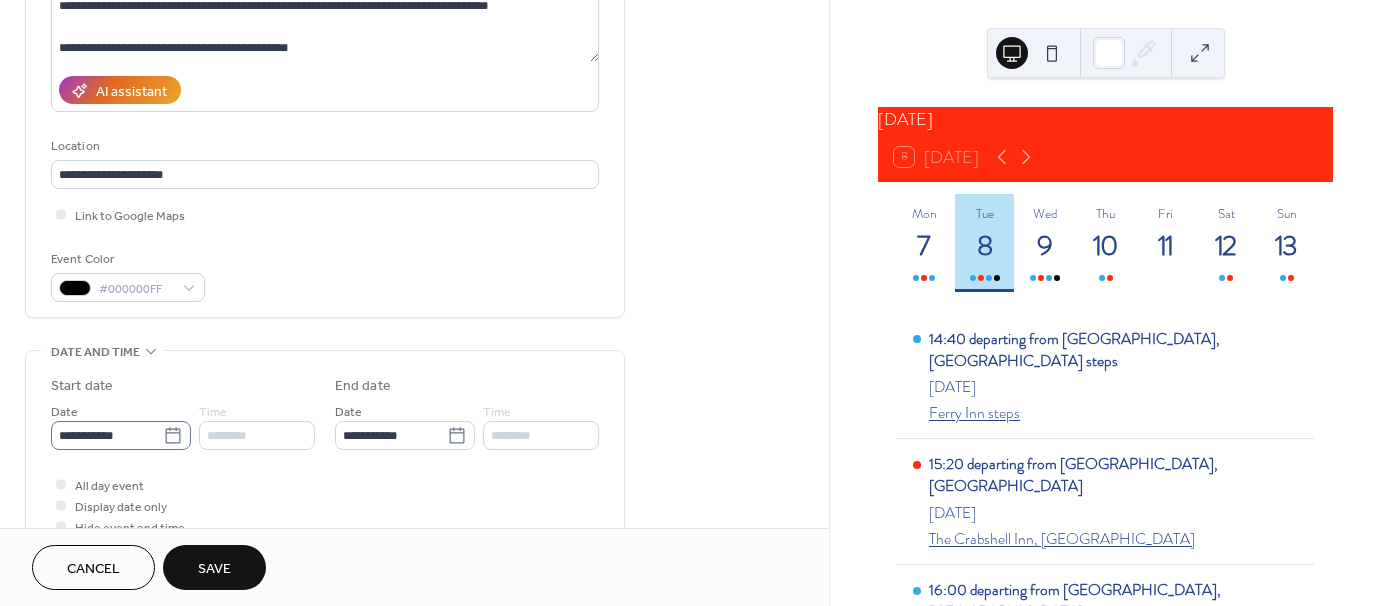 type on "**********" 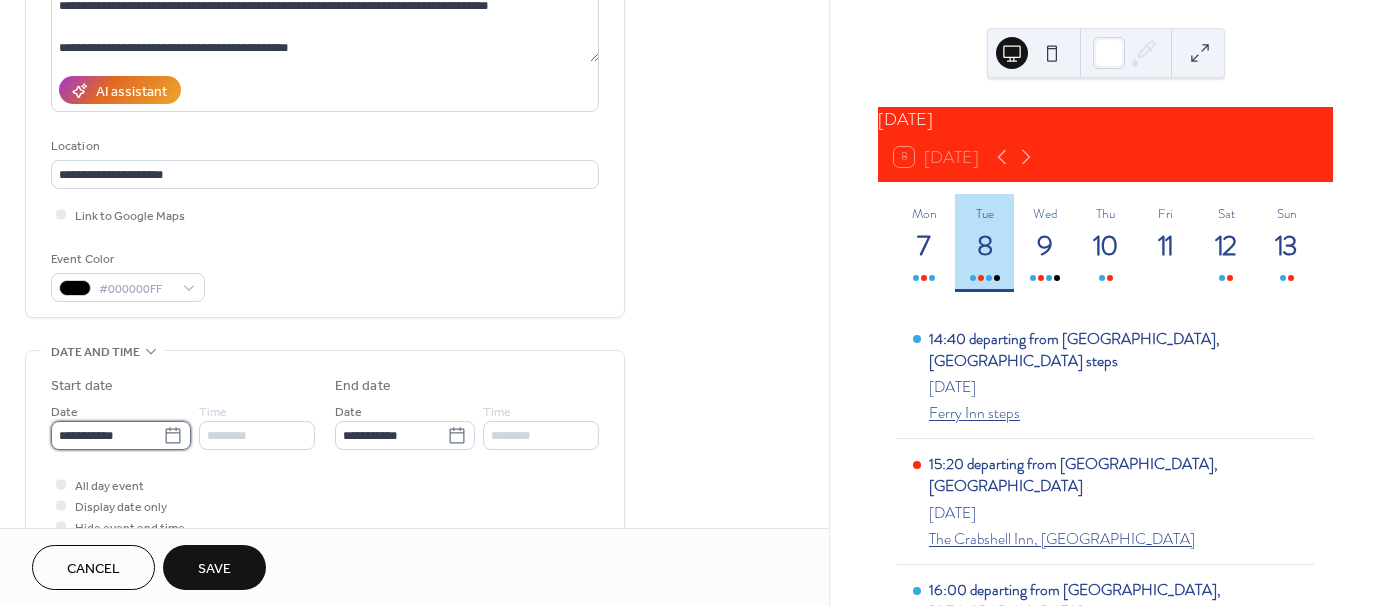click on "**********" at bounding box center (107, 435) 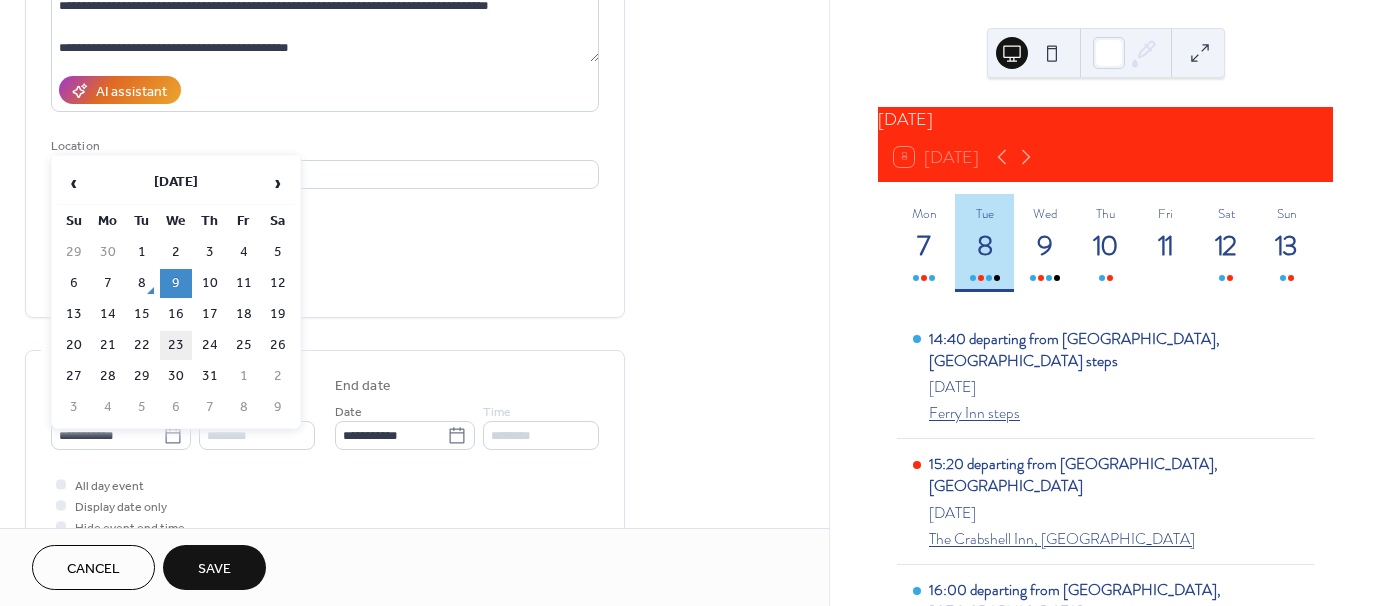 click on "23" at bounding box center [176, 345] 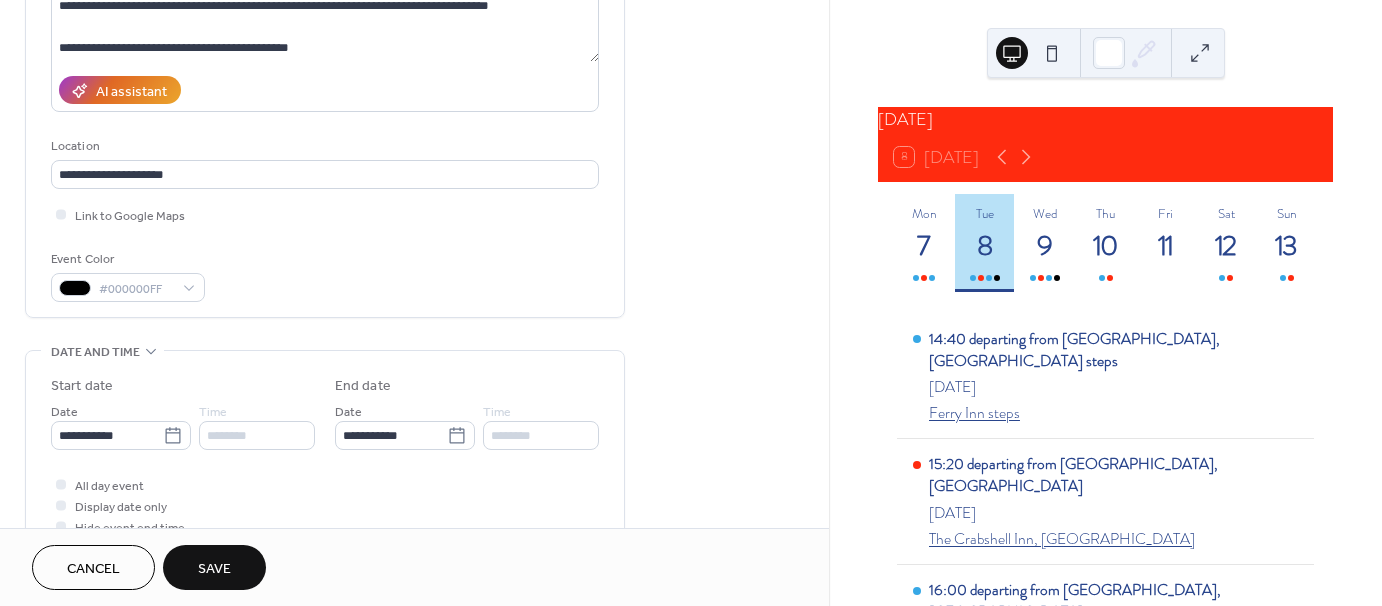 click on "Save" at bounding box center [214, 569] 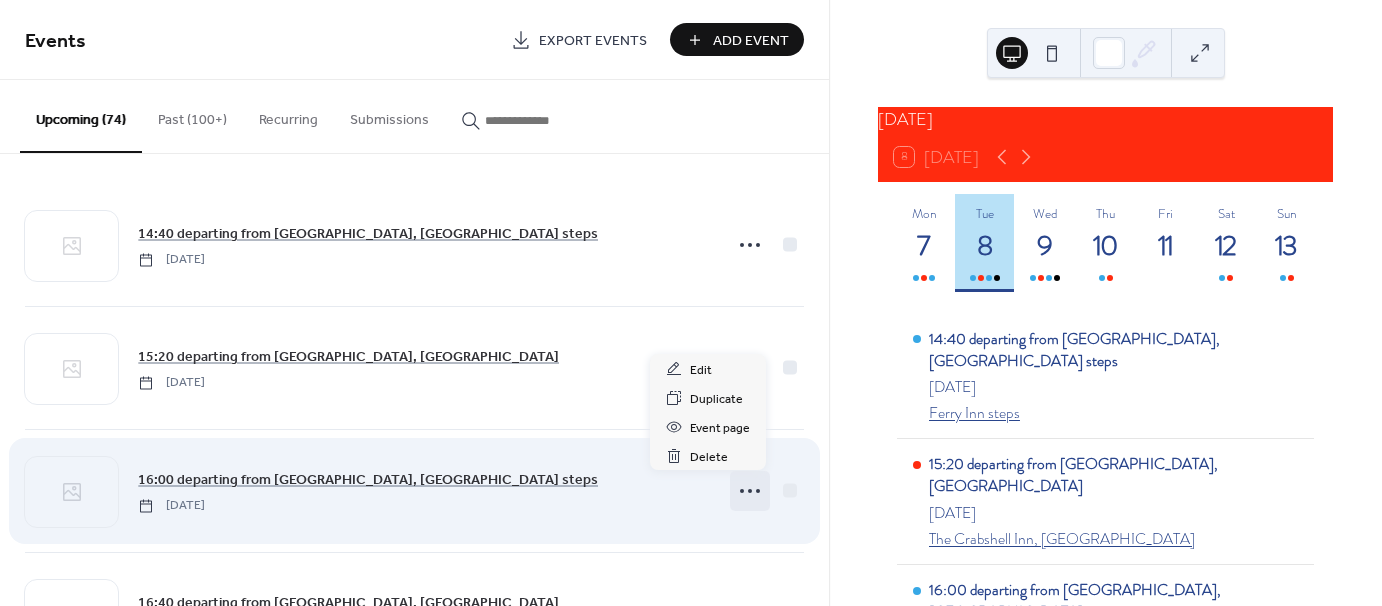 click 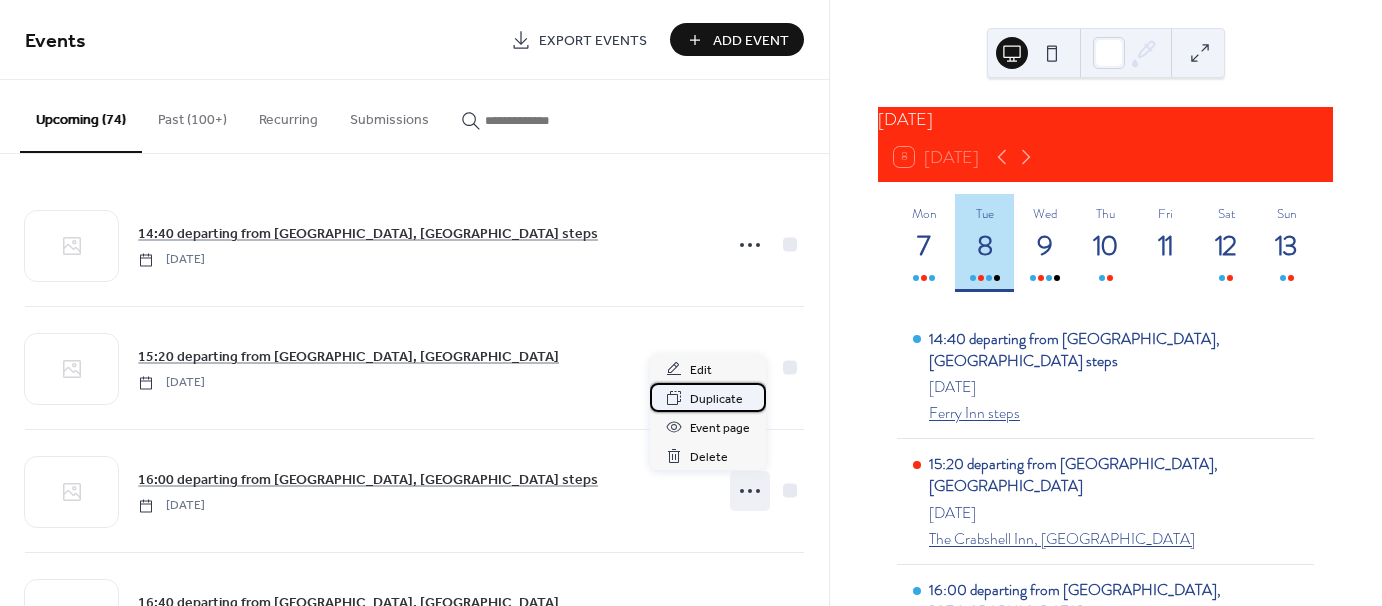 click on "Duplicate" at bounding box center (716, 399) 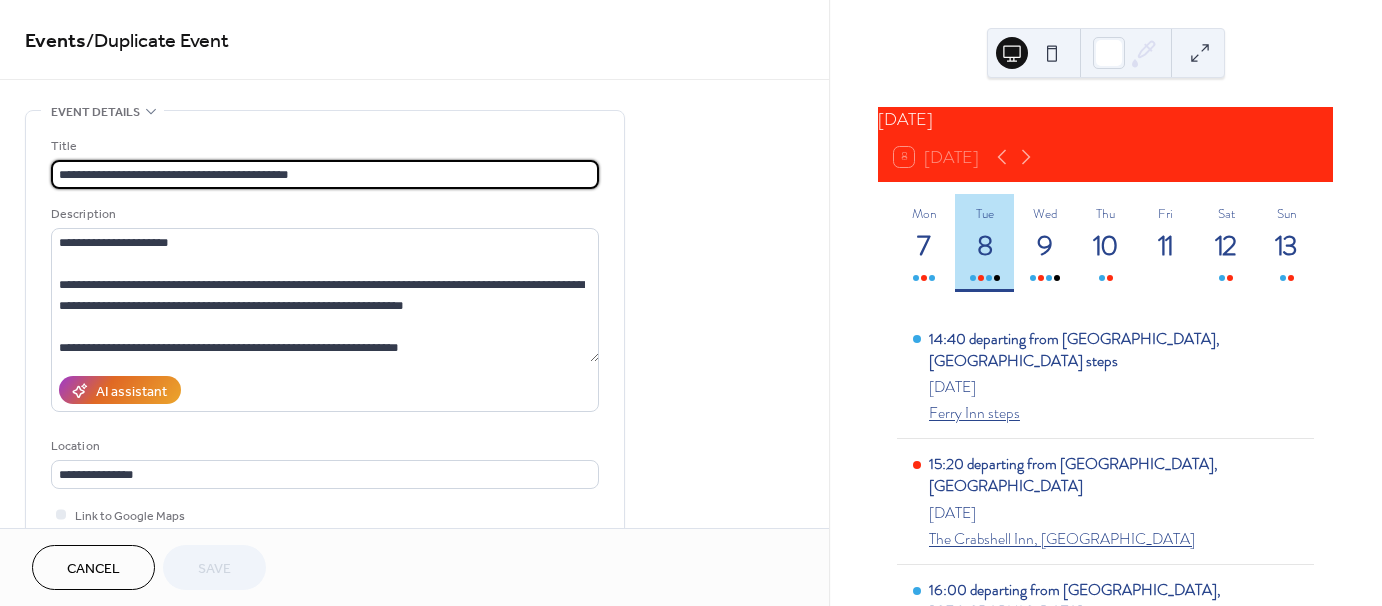 click on "**********" at bounding box center (325, 174) 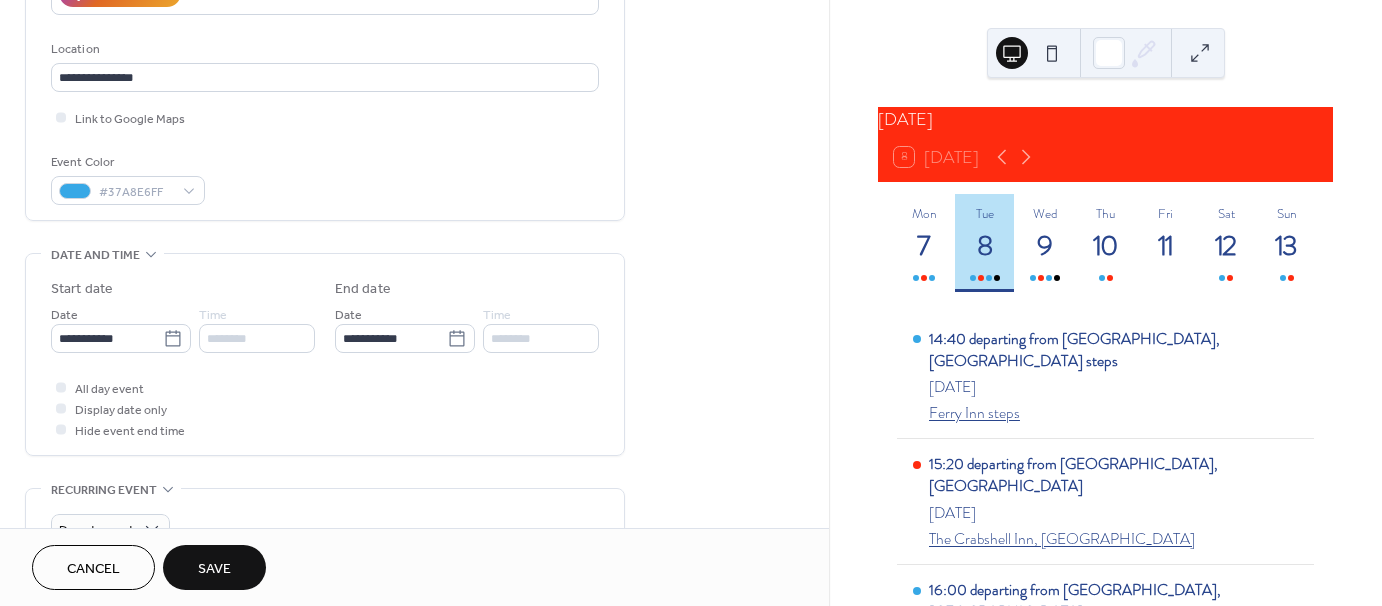 scroll, scrollTop: 400, scrollLeft: 0, axis: vertical 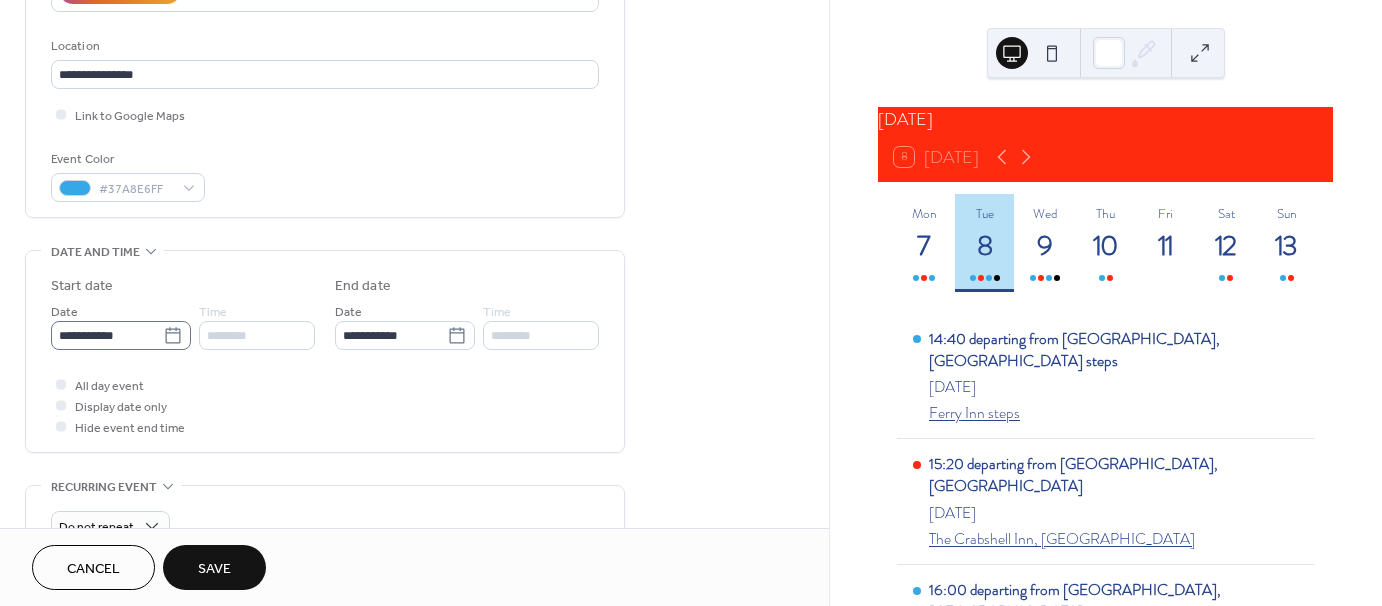 type on "**********" 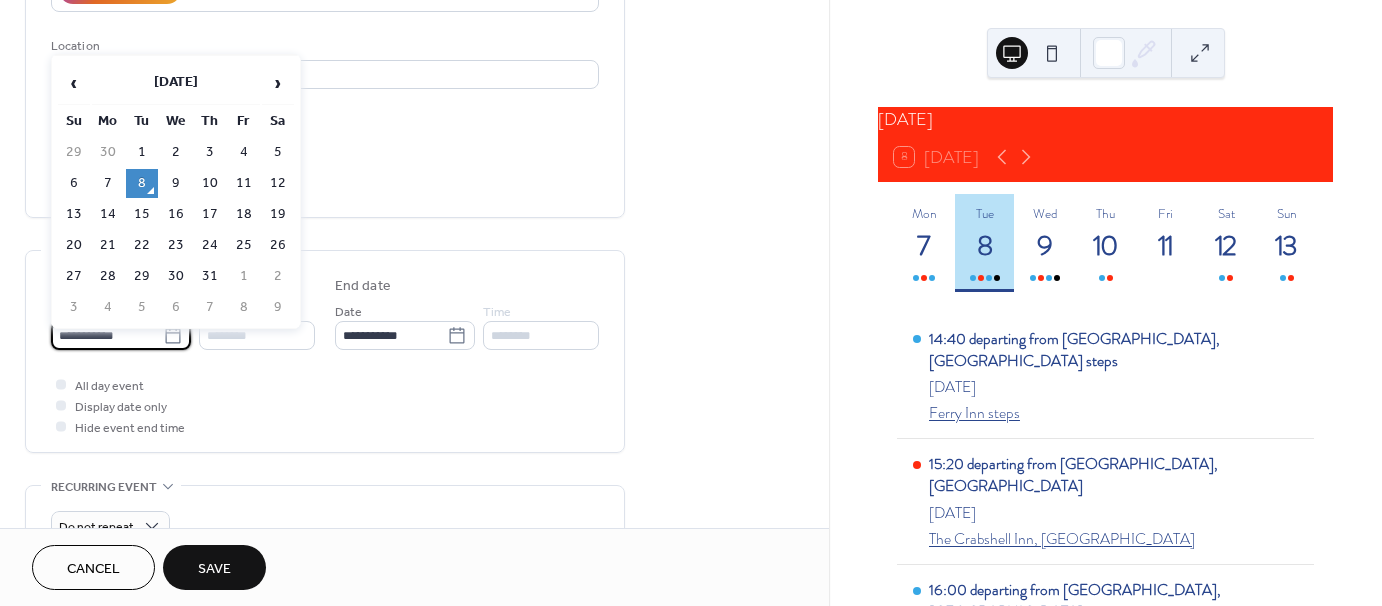 click on "**********" at bounding box center [107, 335] 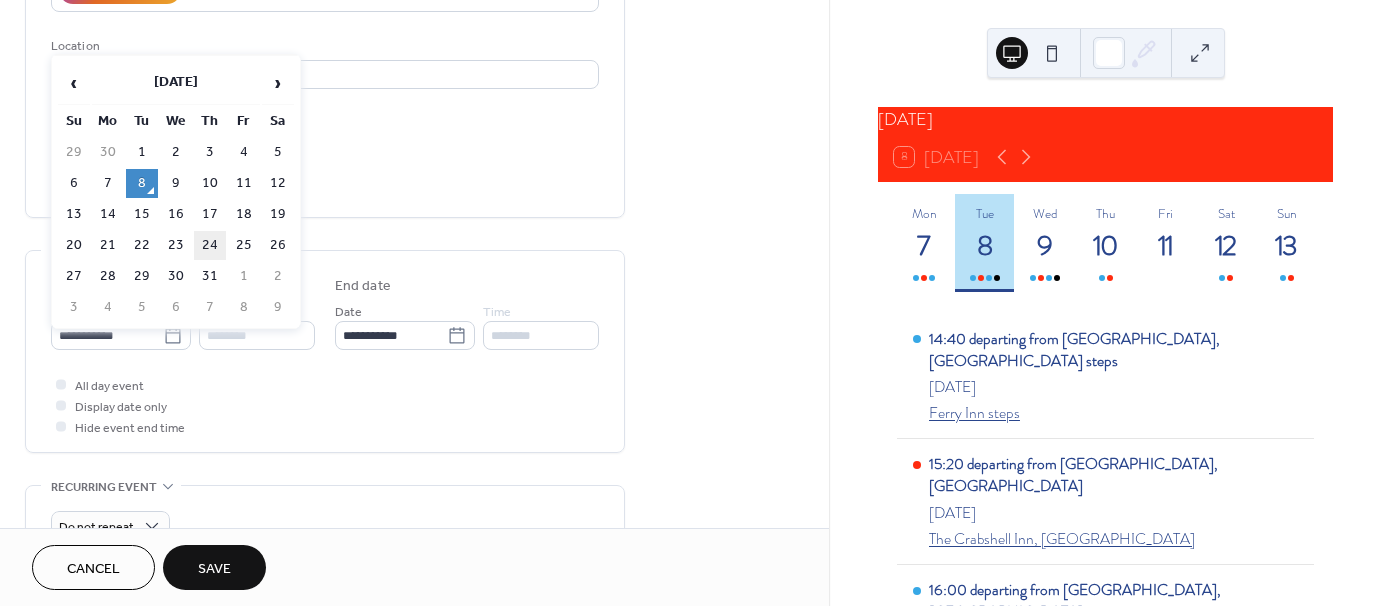click on "24" at bounding box center [210, 245] 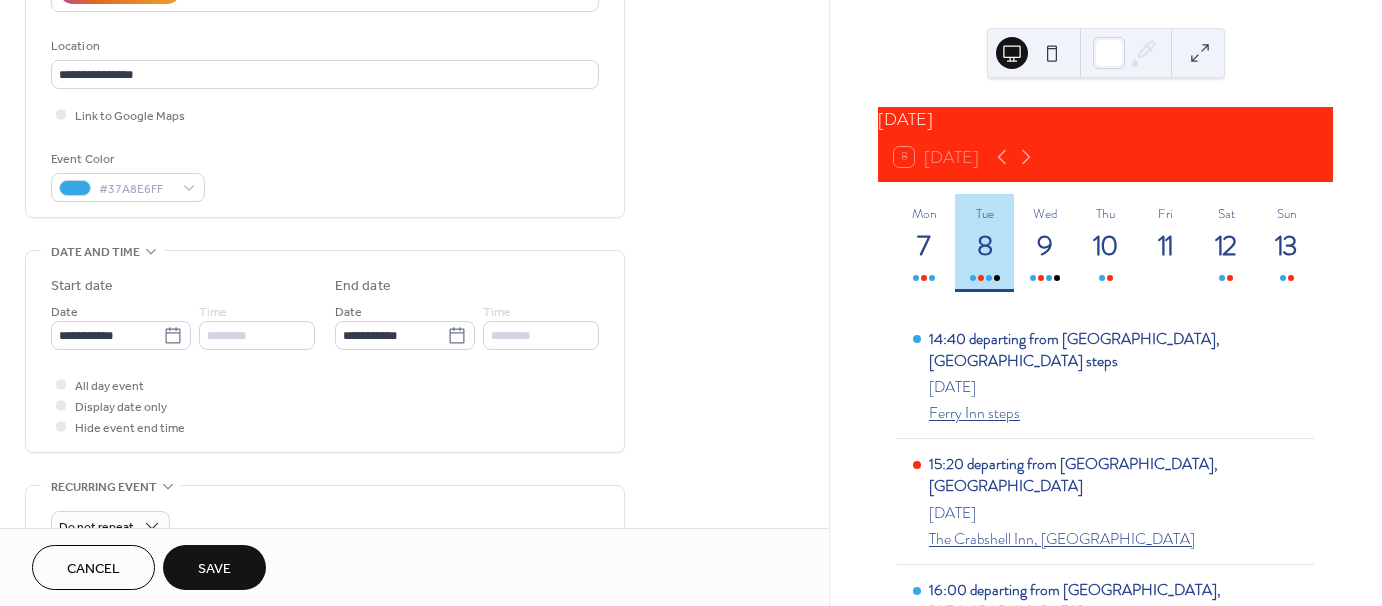 click on "Save" at bounding box center [214, 569] 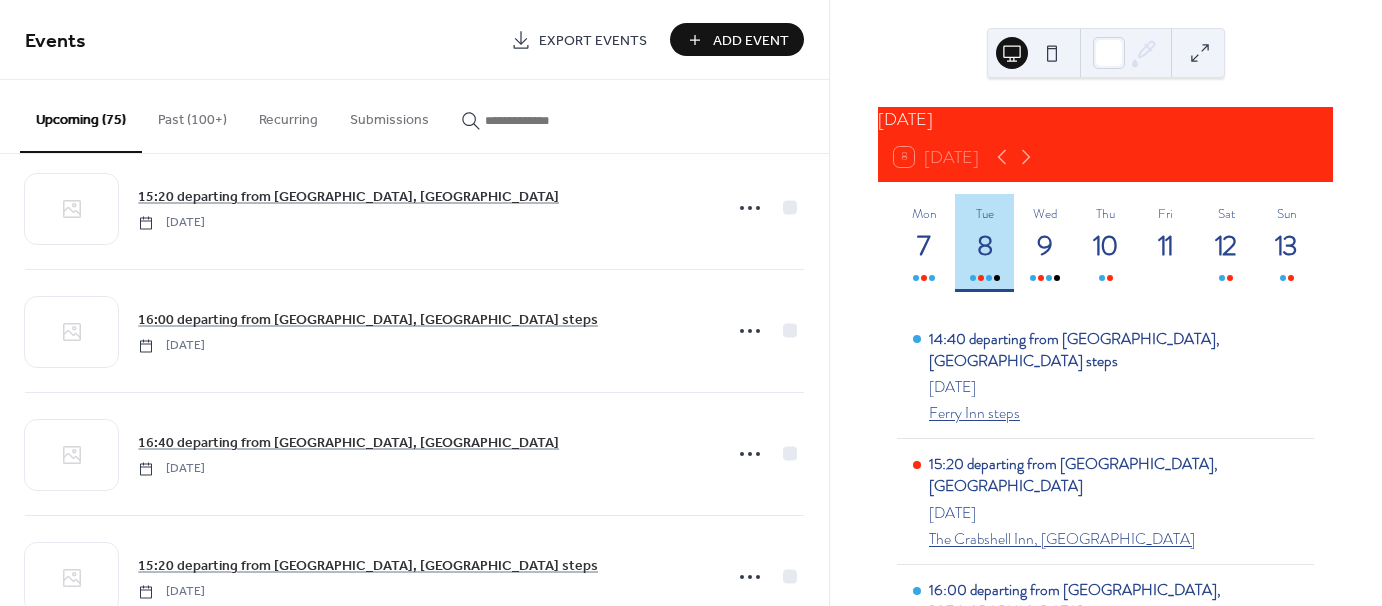 scroll, scrollTop: 0, scrollLeft: 0, axis: both 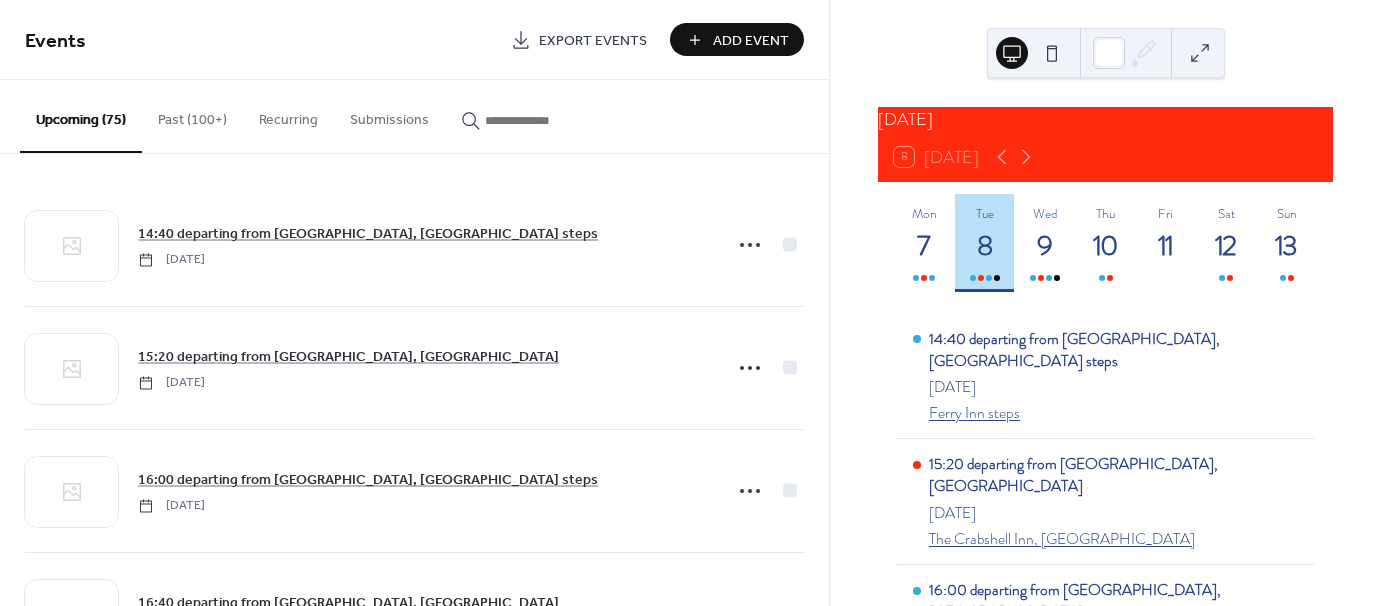 click on "Past  (100+)" at bounding box center [192, 115] 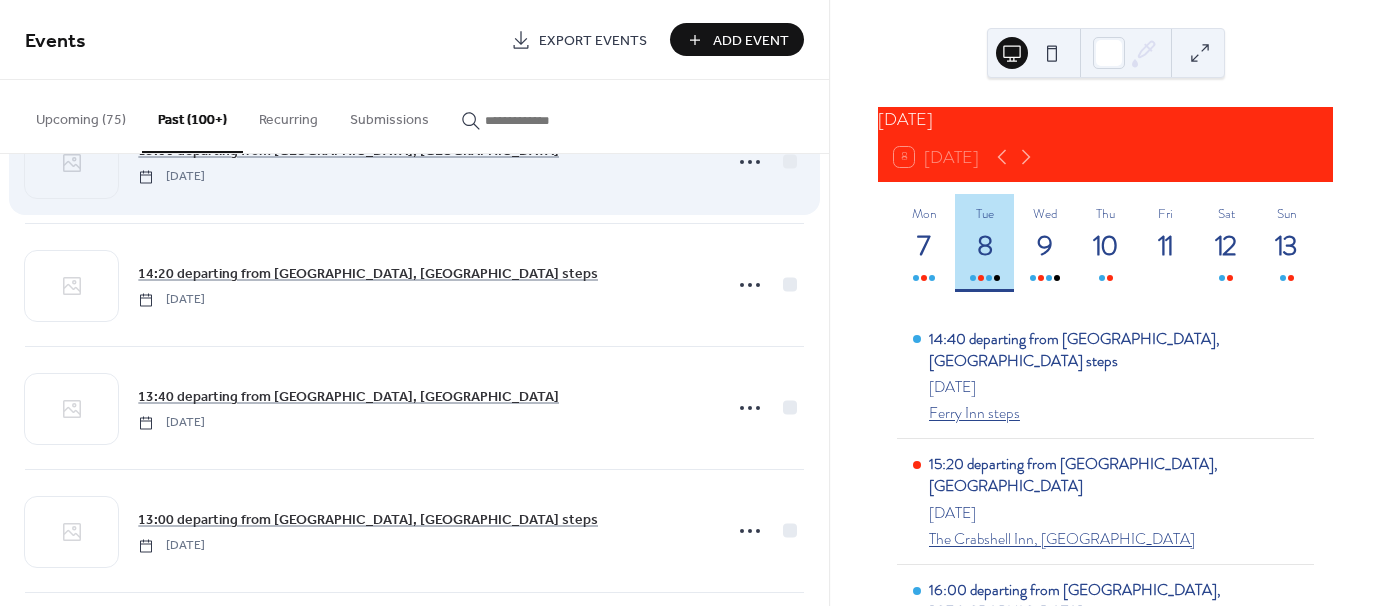 scroll, scrollTop: 2200, scrollLeft: 0, axis: vertical 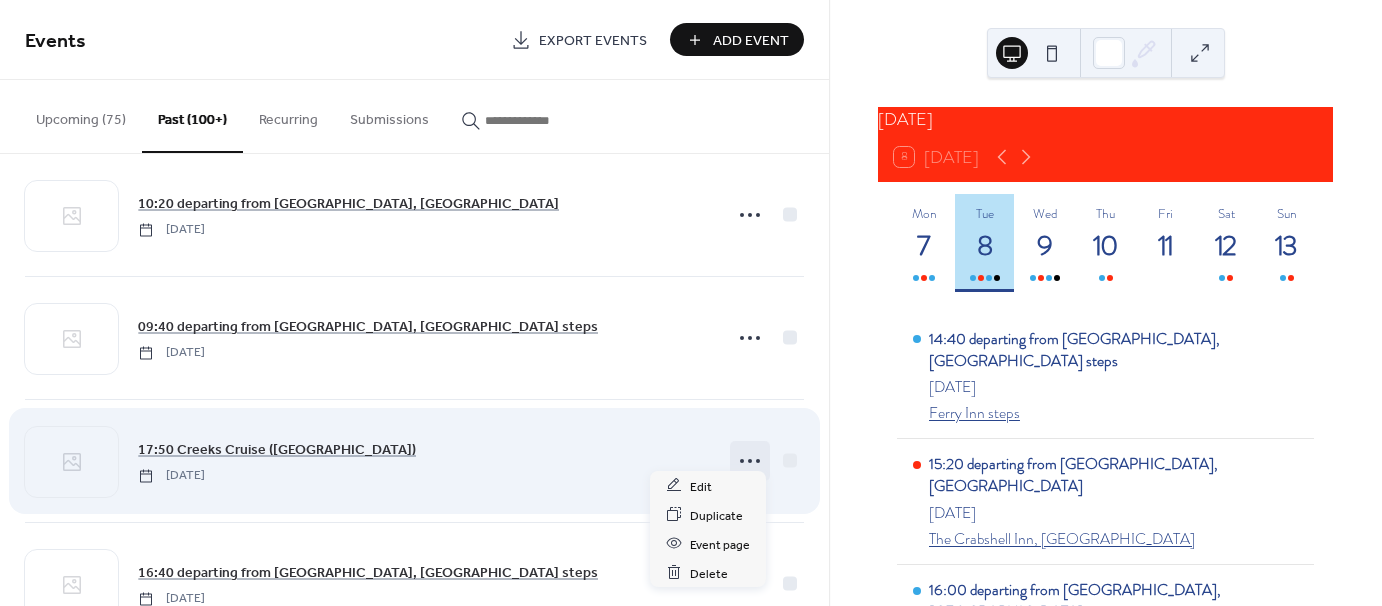 click 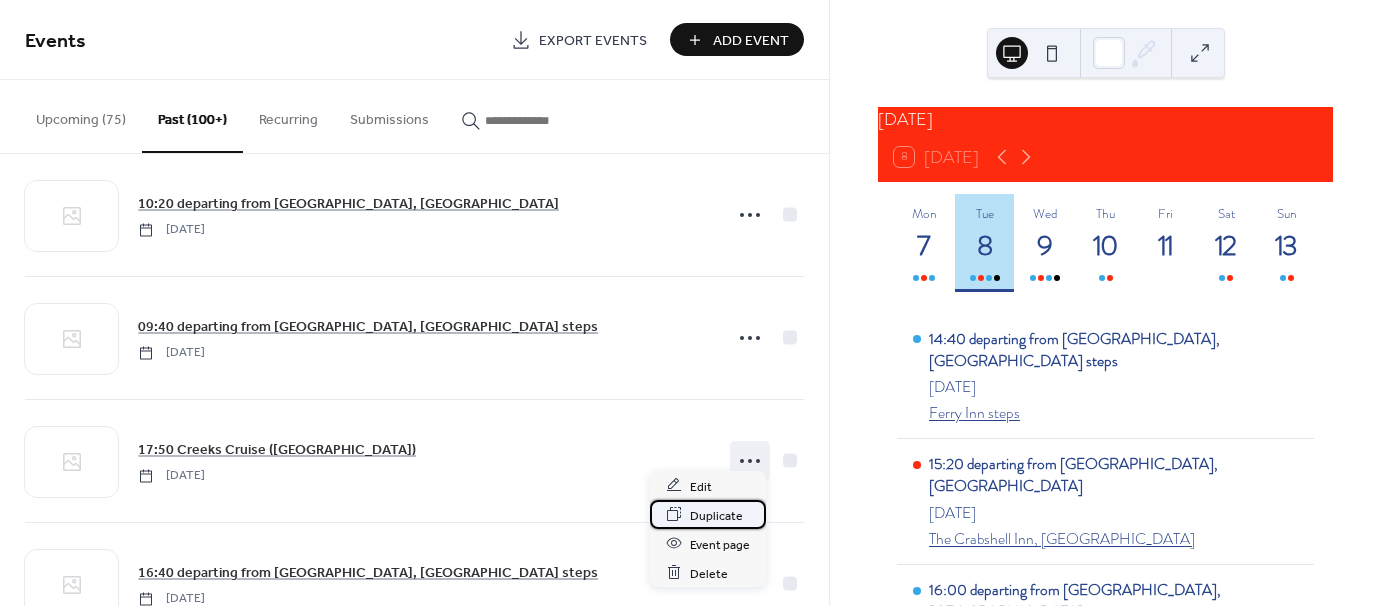 click on "Duplicate" at bounding box center (716, 515) 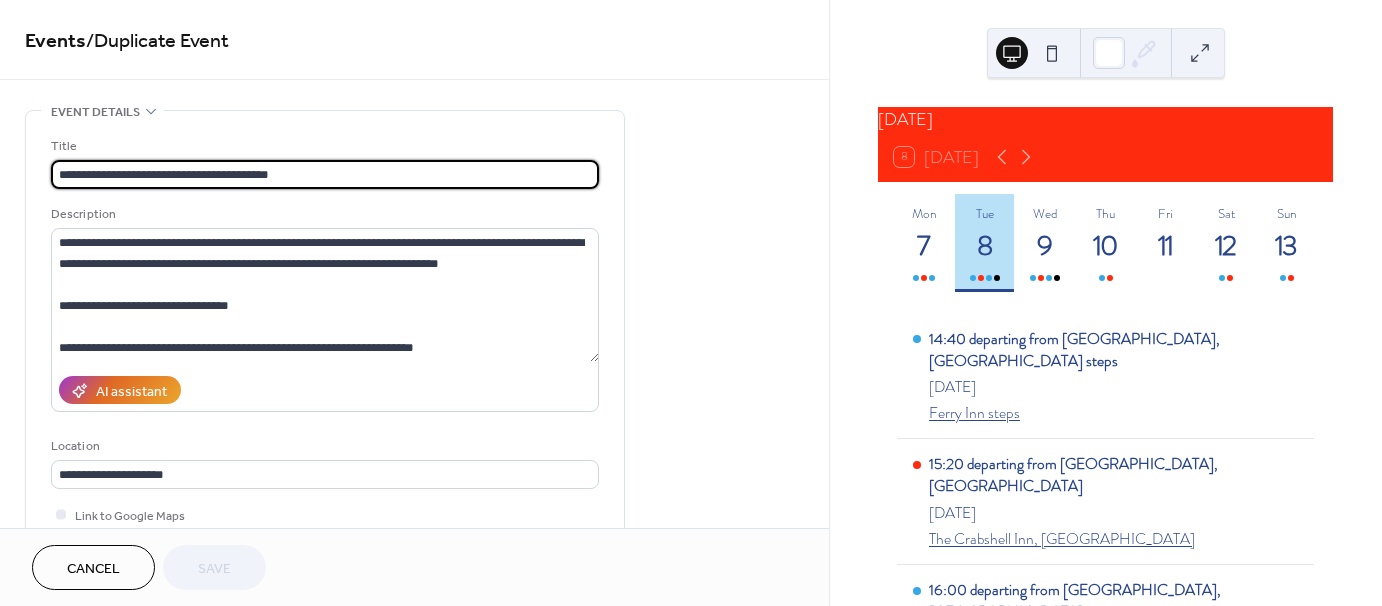 click on "**********" at bounding box center [325, 174] 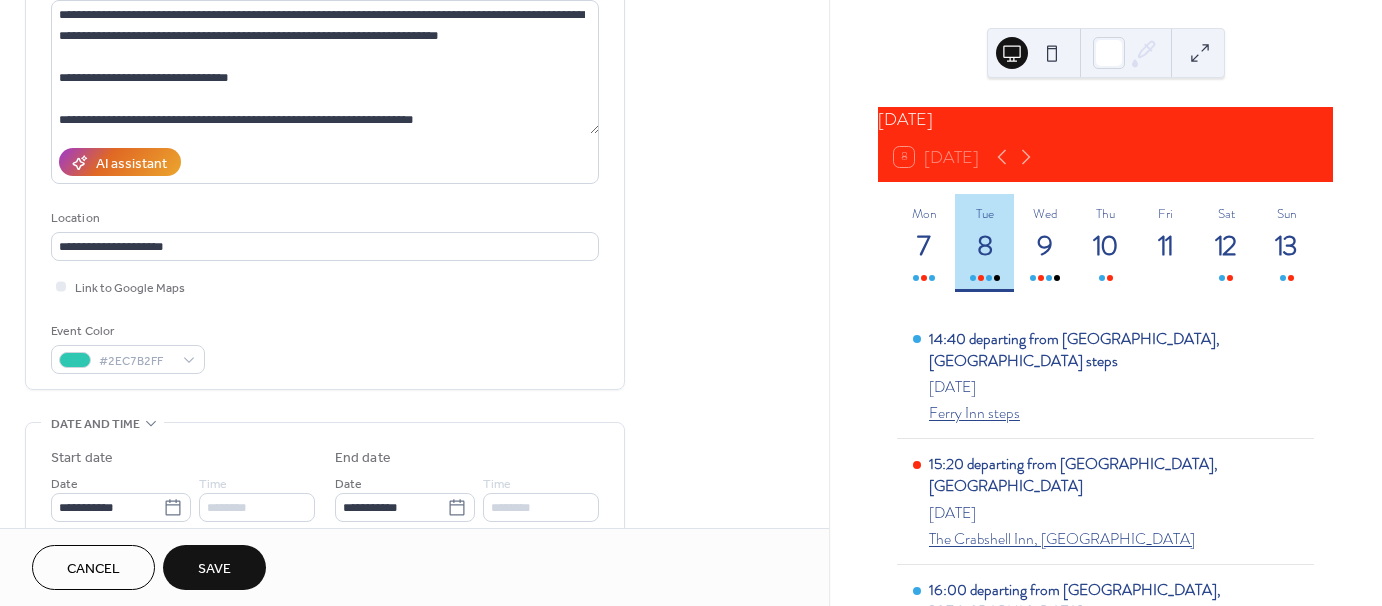 scroll, scrollTop: 400, scrollLeft: 0, axis: vertical 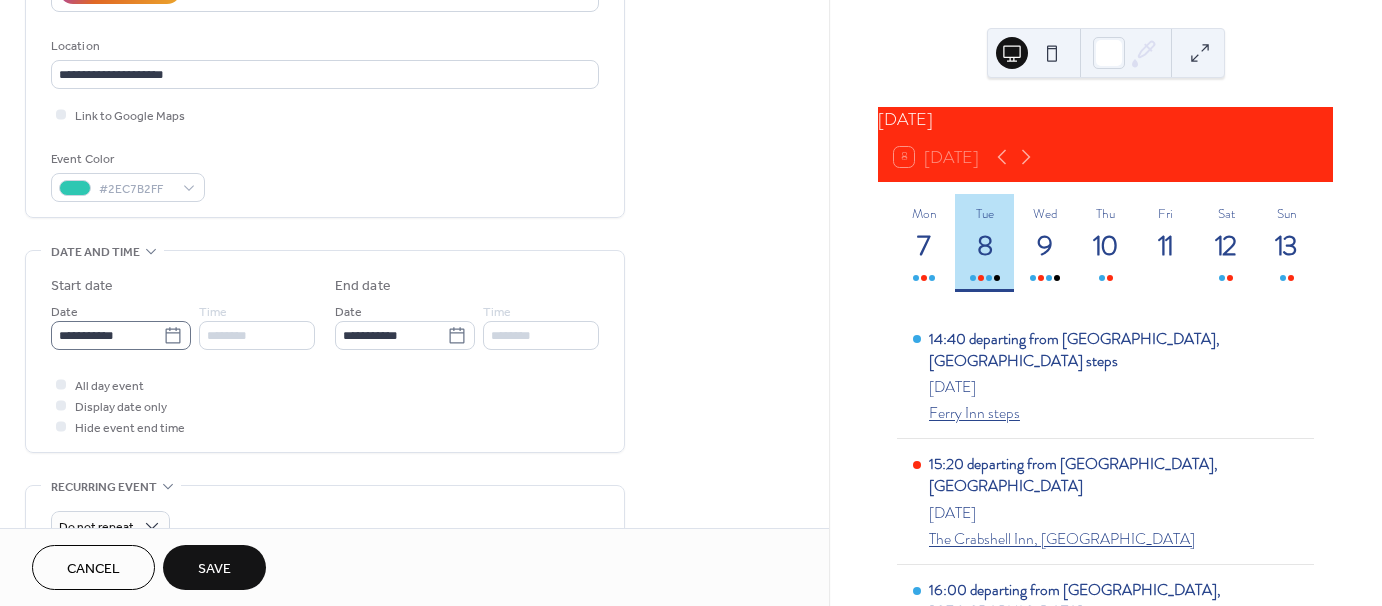 type on "**********" 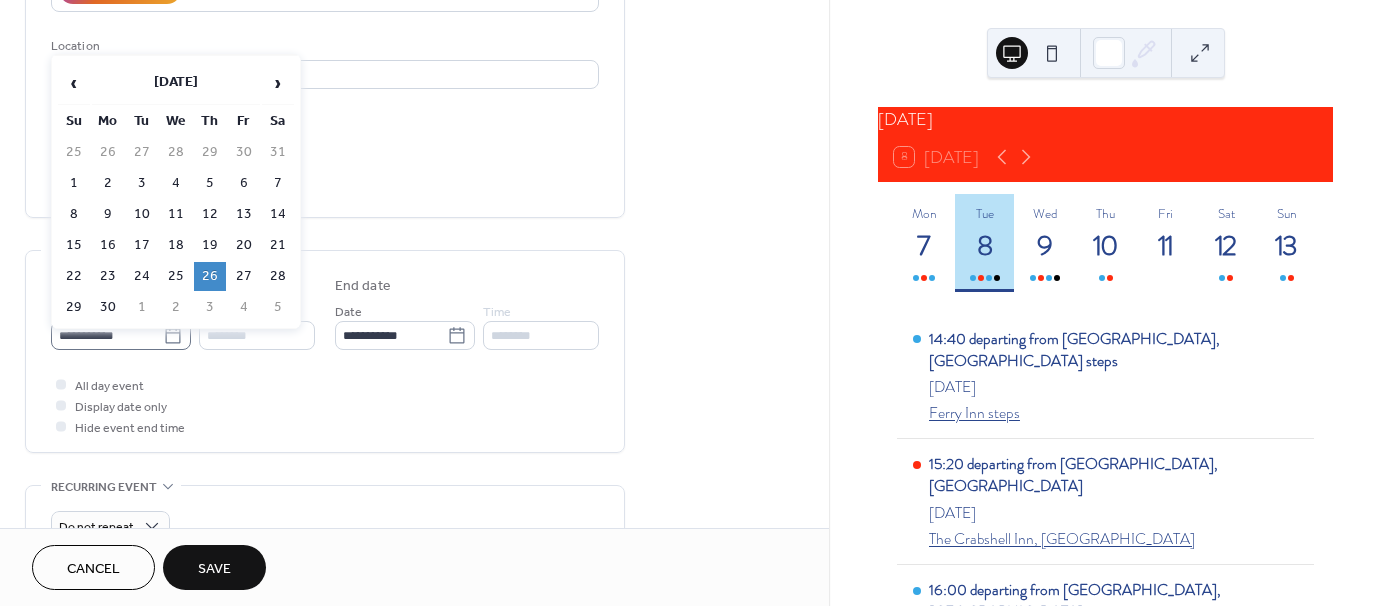 click 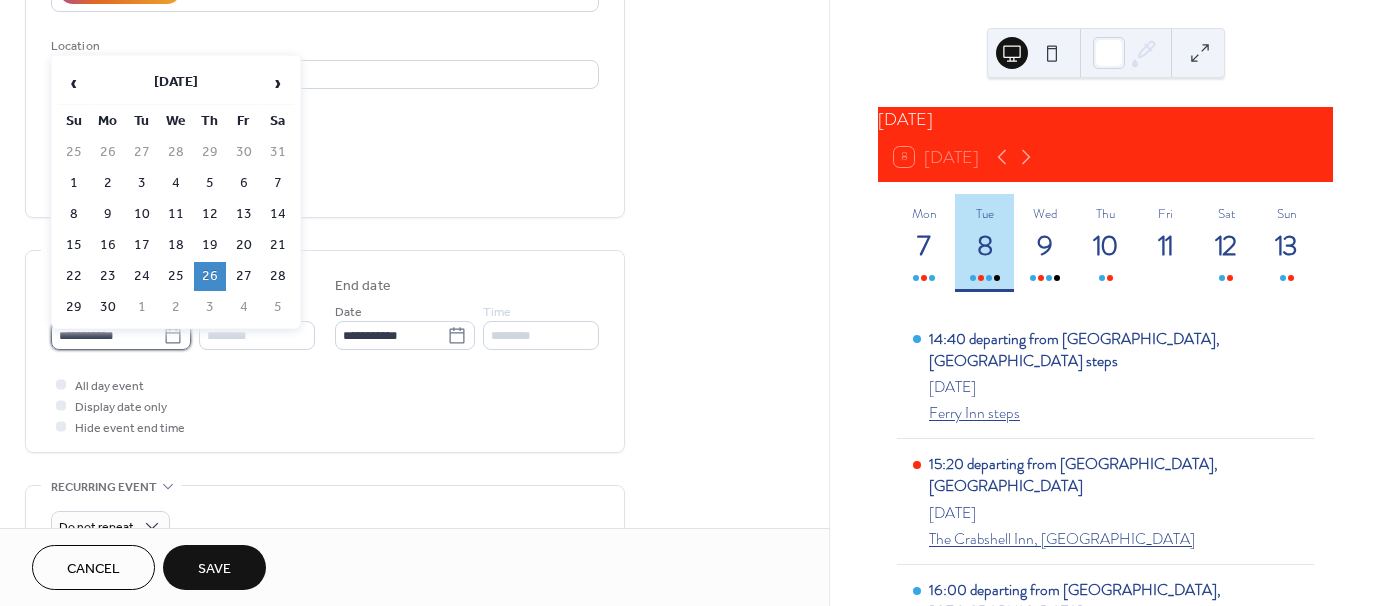 click on "**********" at bounding box center [107, 335] 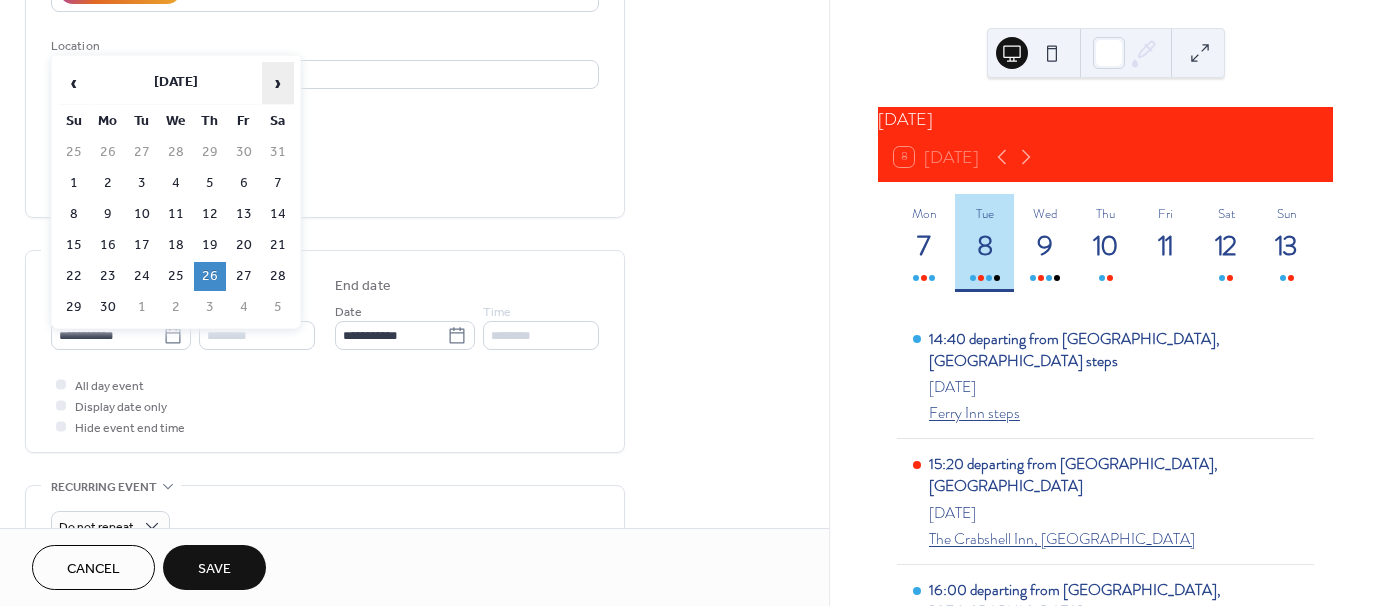 click on "›" at bounding box center (278, 83) 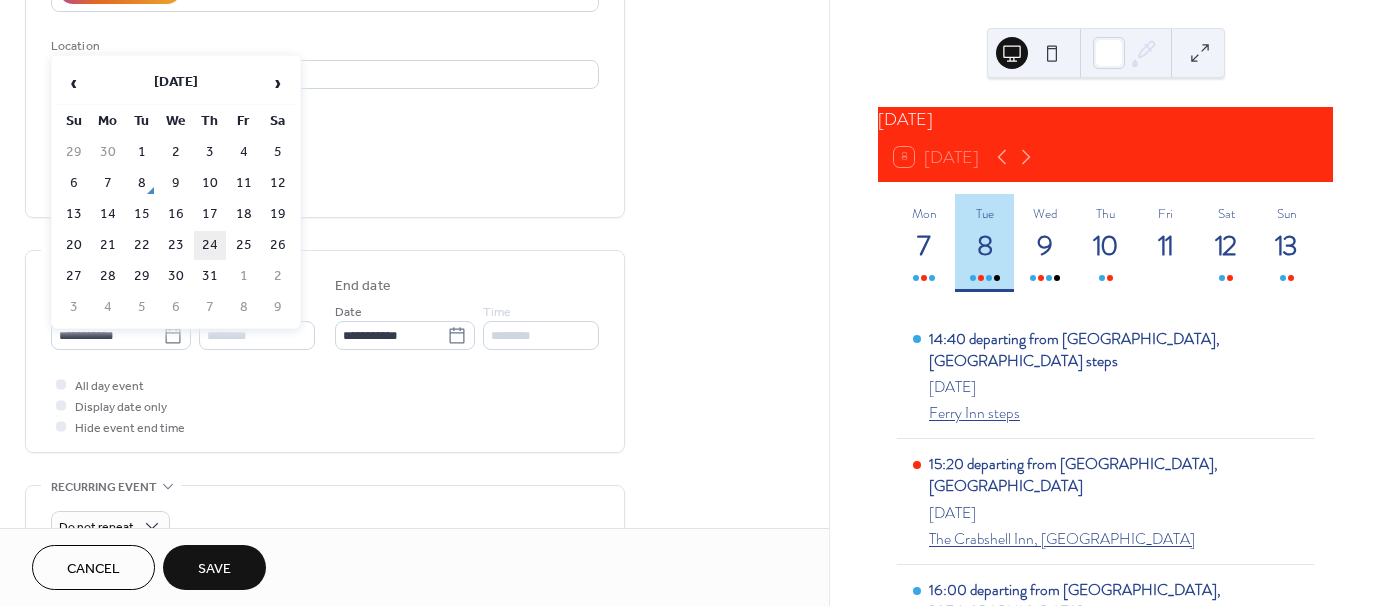 click on "24" at bounding box center [210, 245] 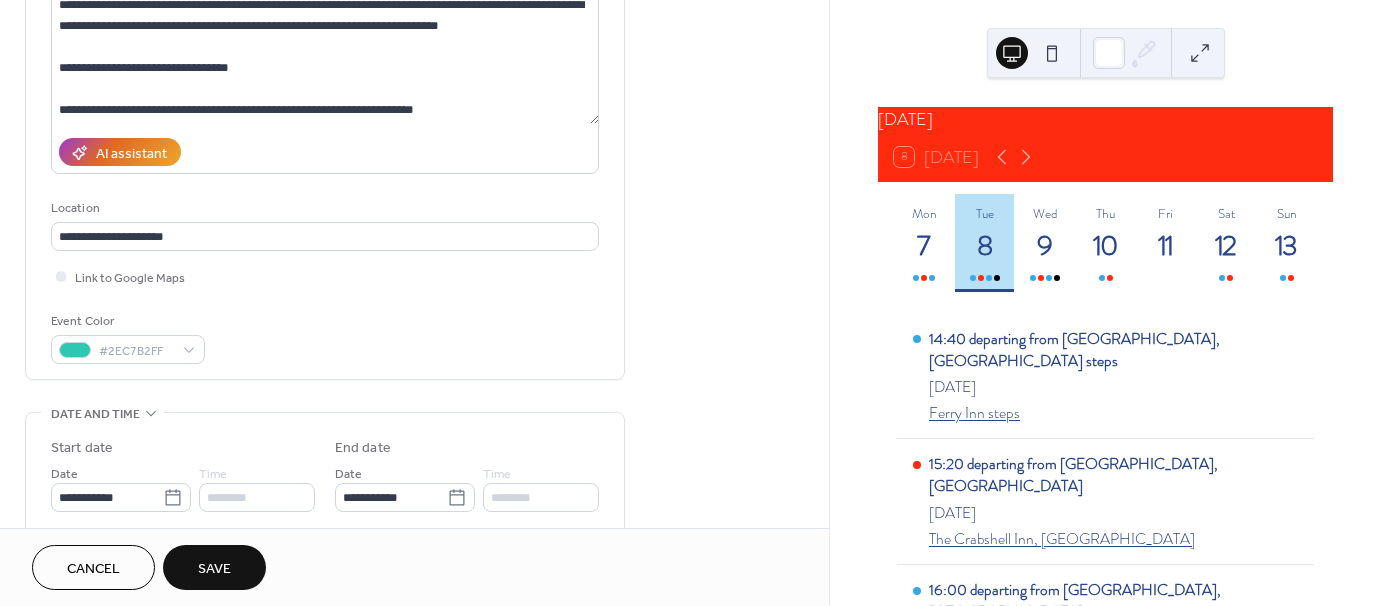 scroll, scrollTop: 400, scrollLeft: 0, axis: vertical 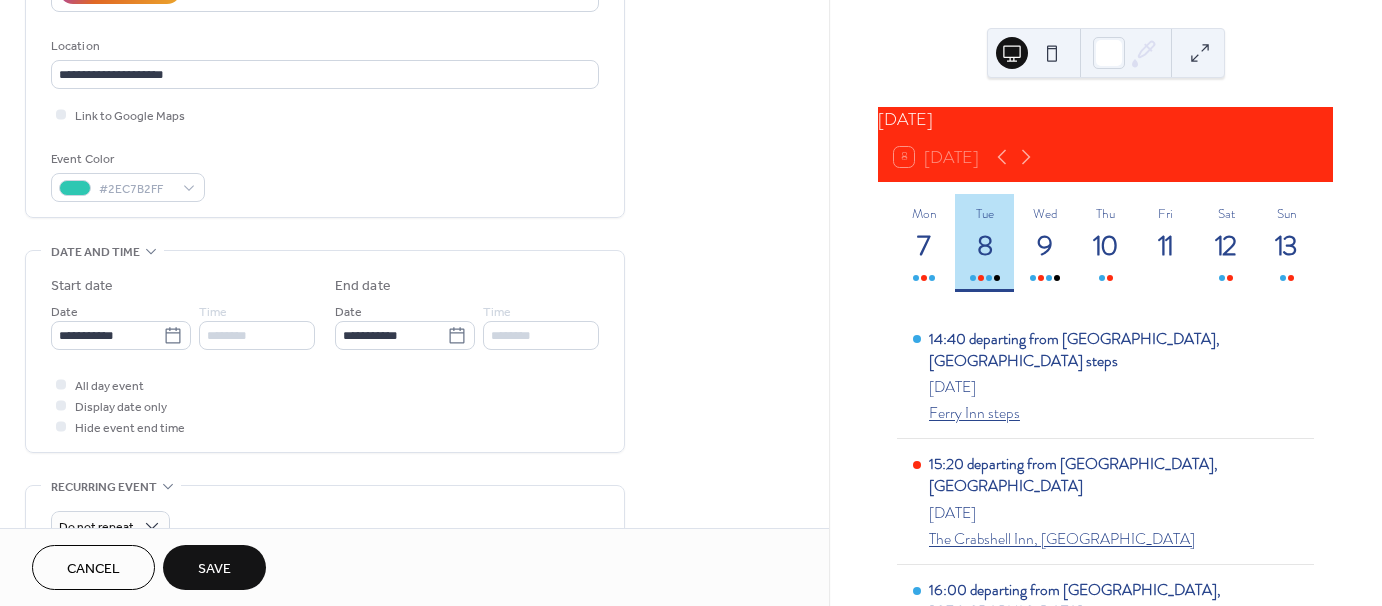 click on "Save" at bounding box center (214, 569) 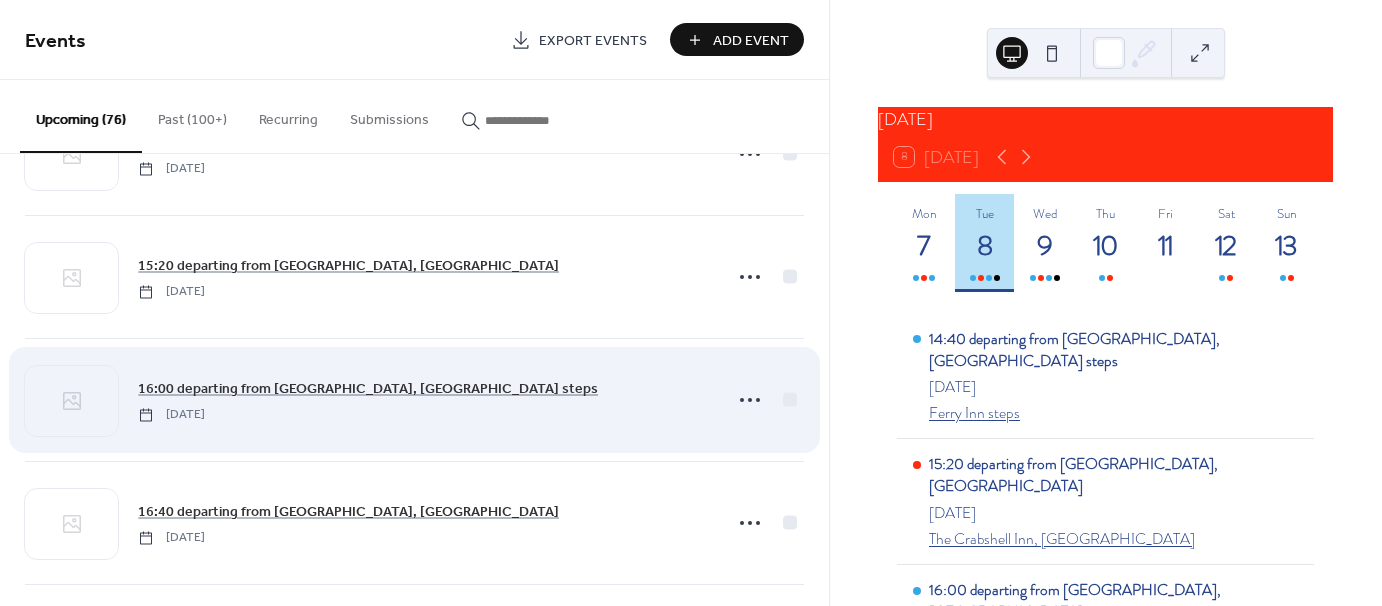 scroll, scrollTop: 100, scrollLeft: 0, axis: vertical 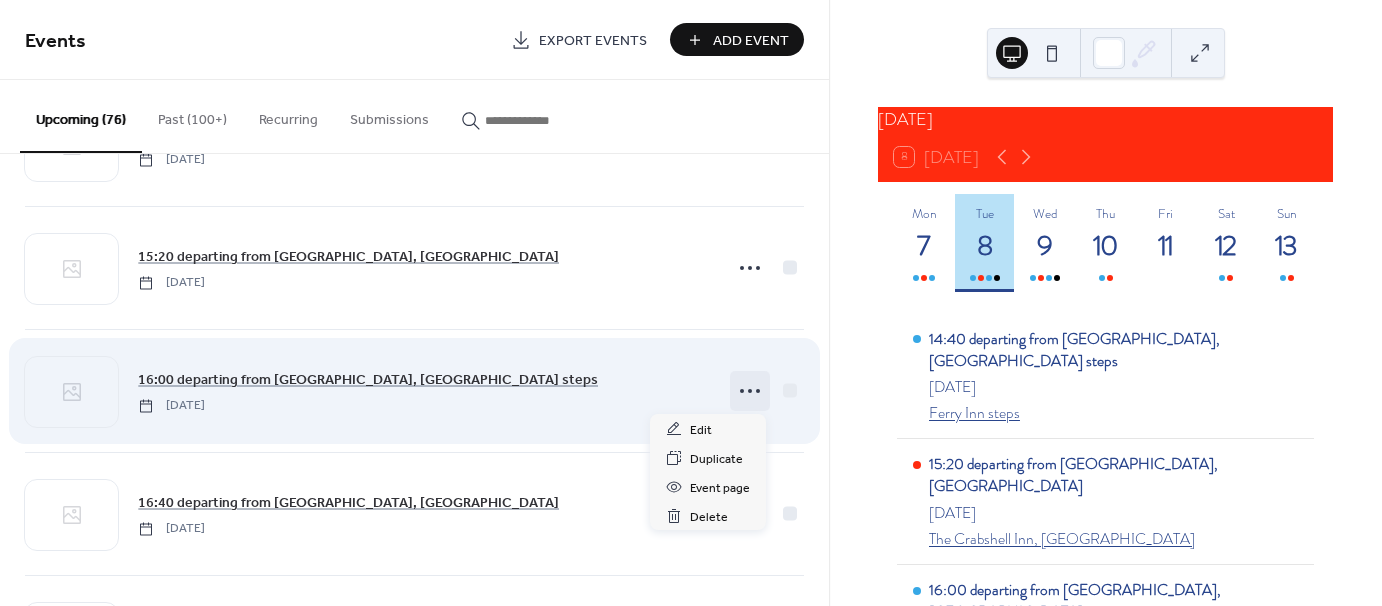 click 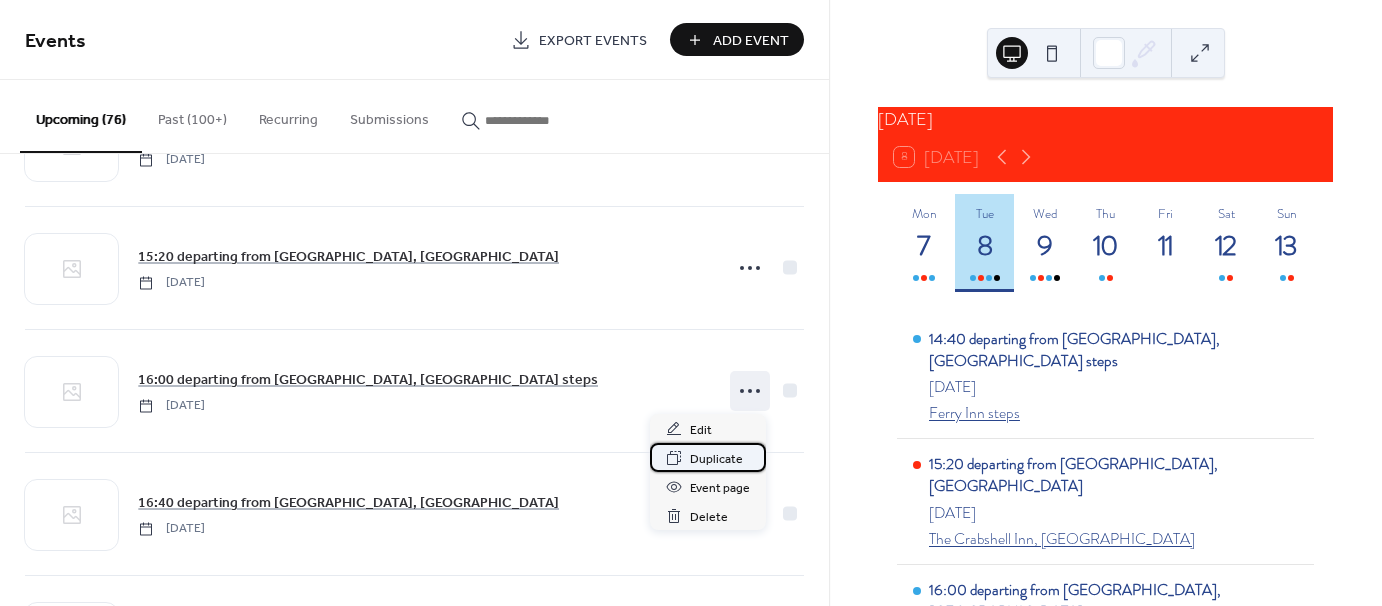 click on "Duplicate" at bounding box center [716, 459] 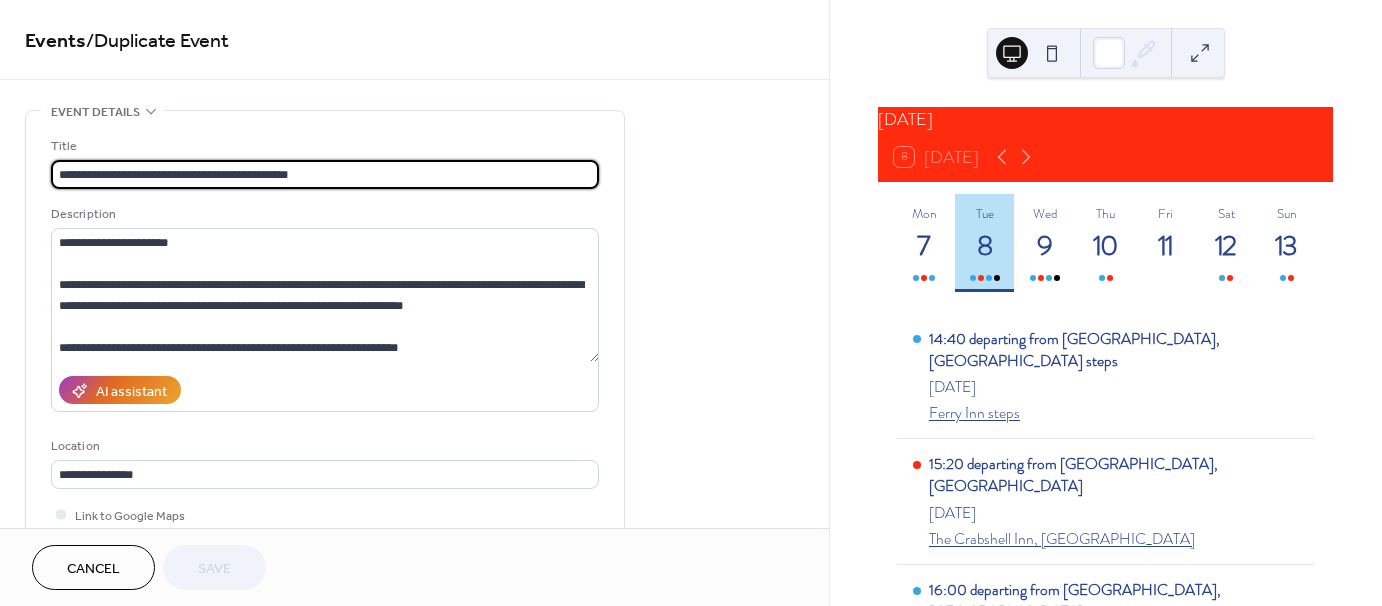 click on "**********" at bounding box center (325, 174) 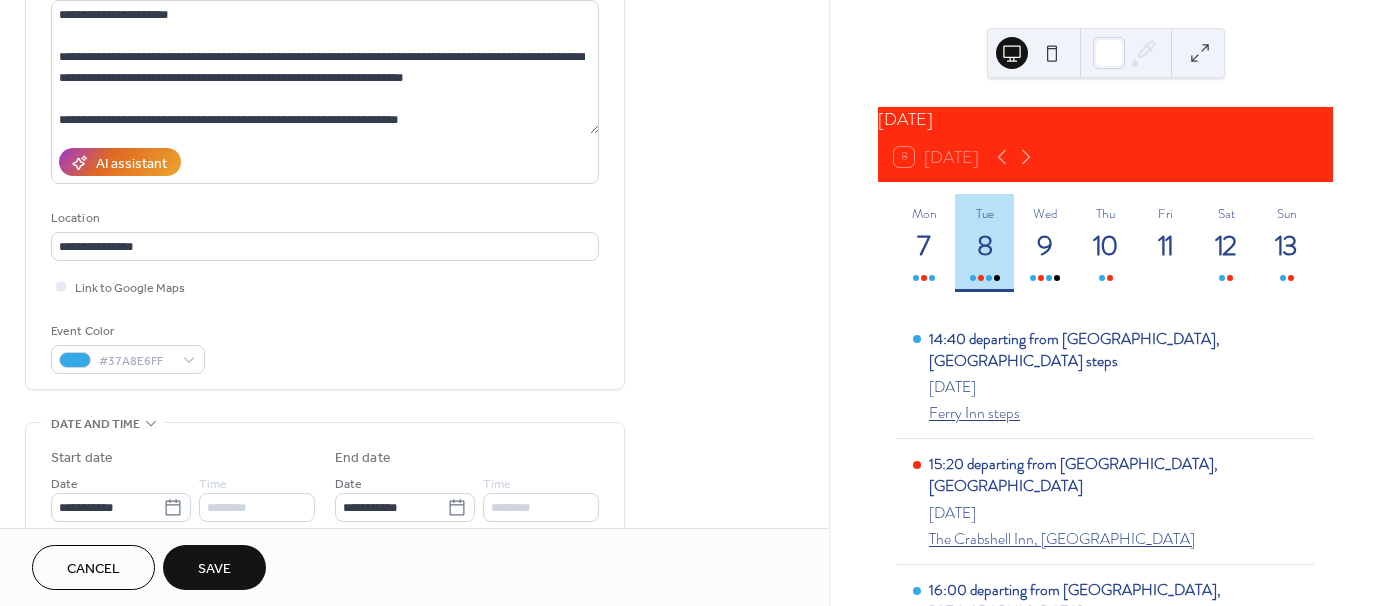 scroll, scrollTop: 300, scrollLeft: 0, axis: vertical 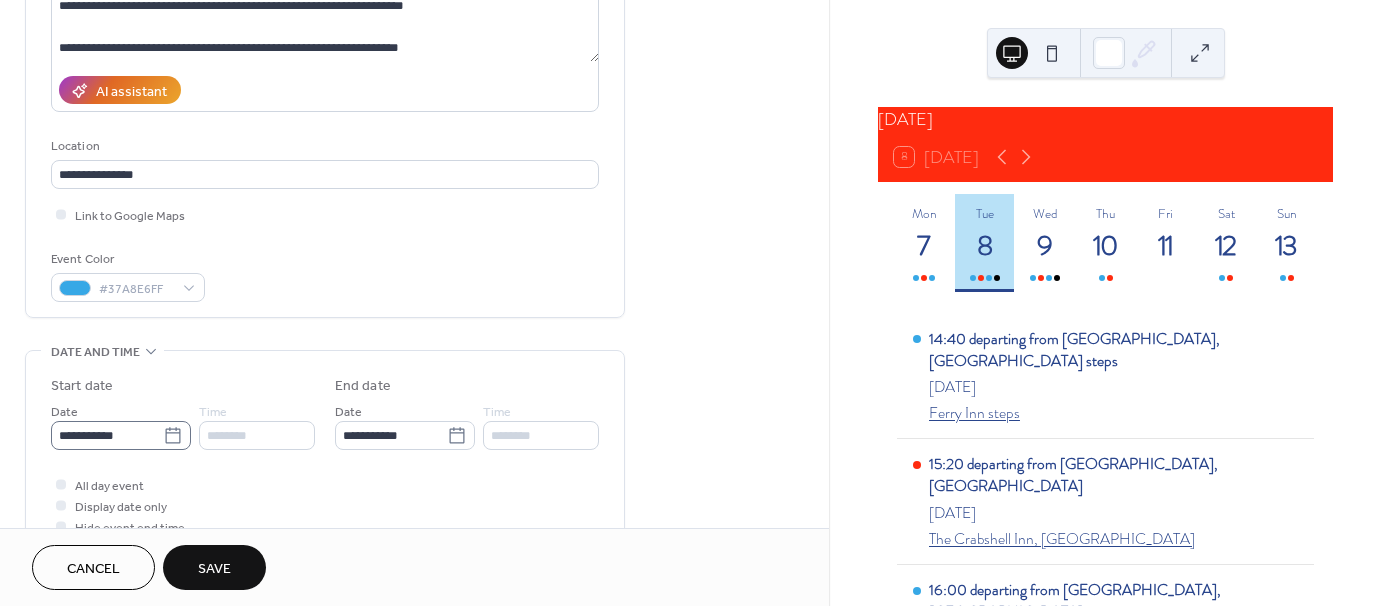 type on "**********" 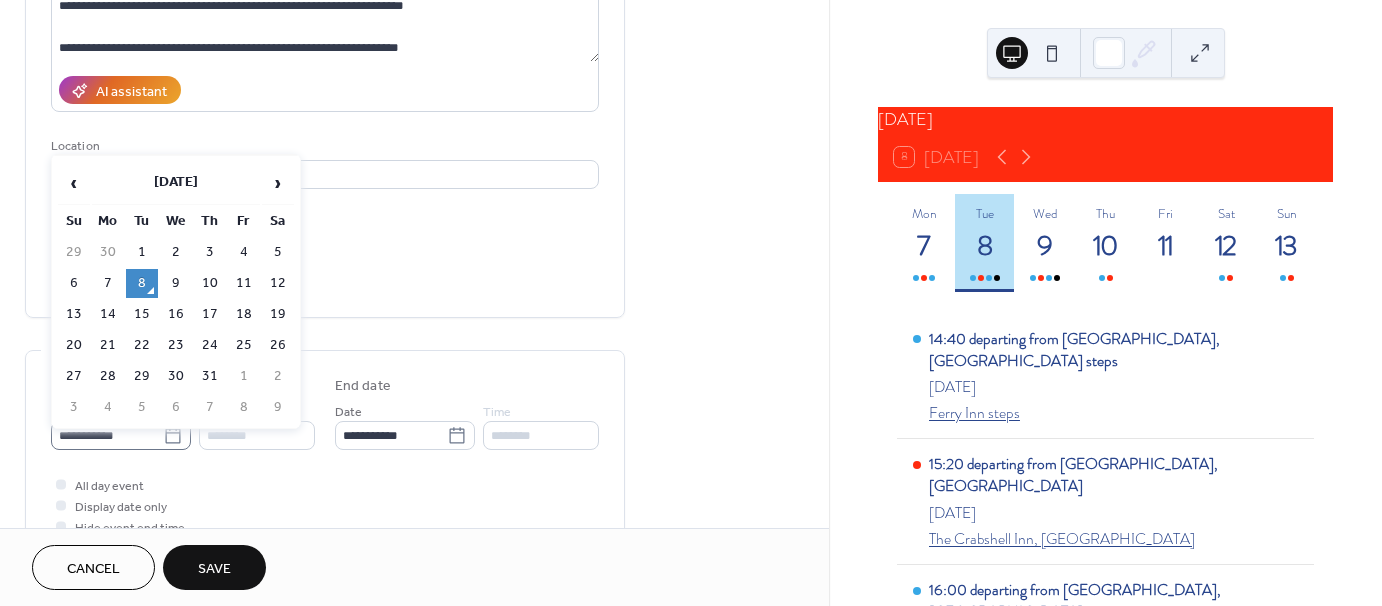click 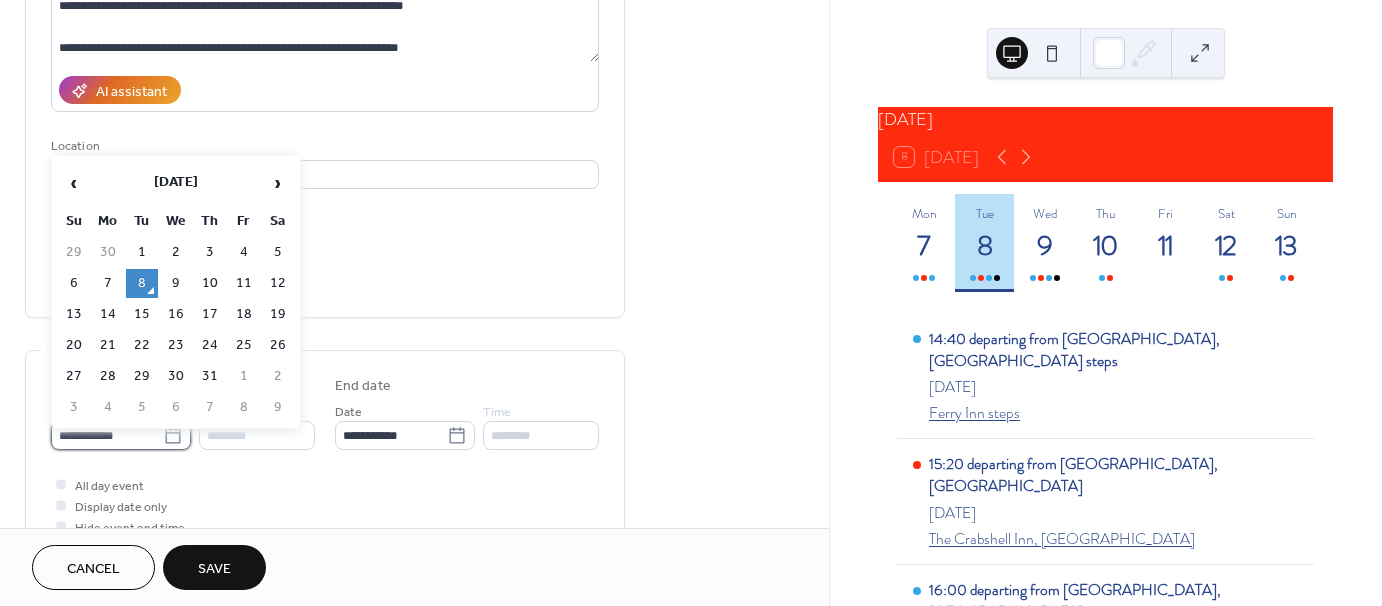 click on "**********" at bounding box center (107, 435) 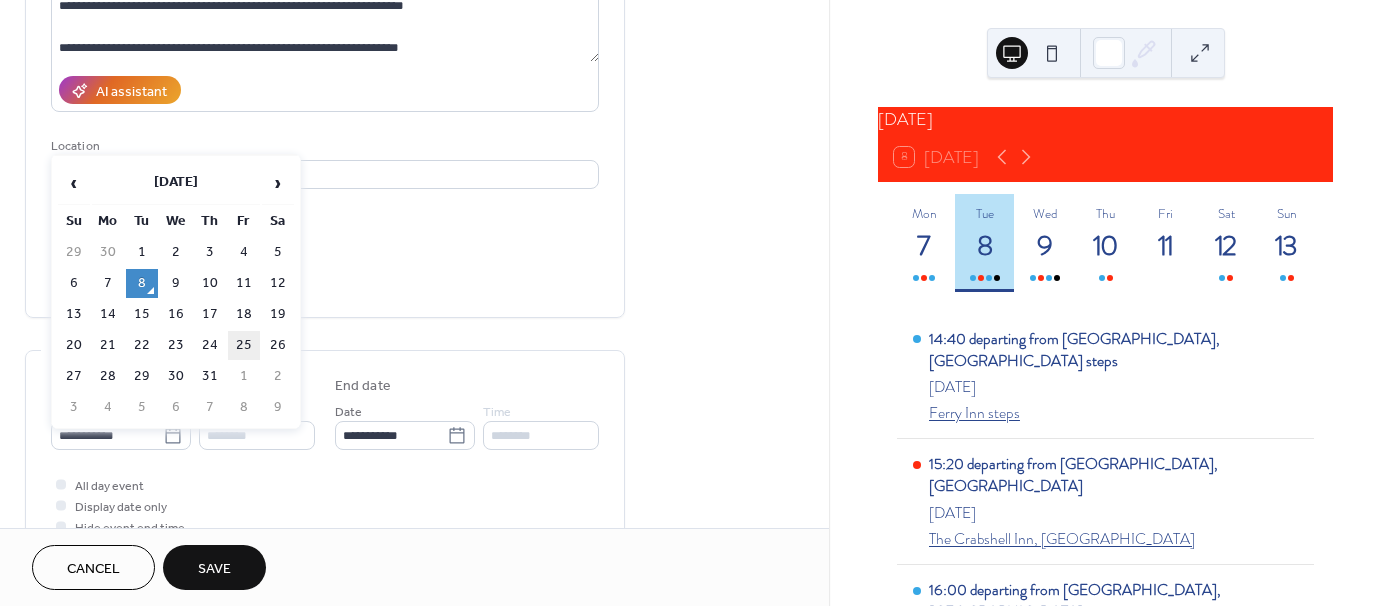 click on "25" at bounding box center (244, 345) 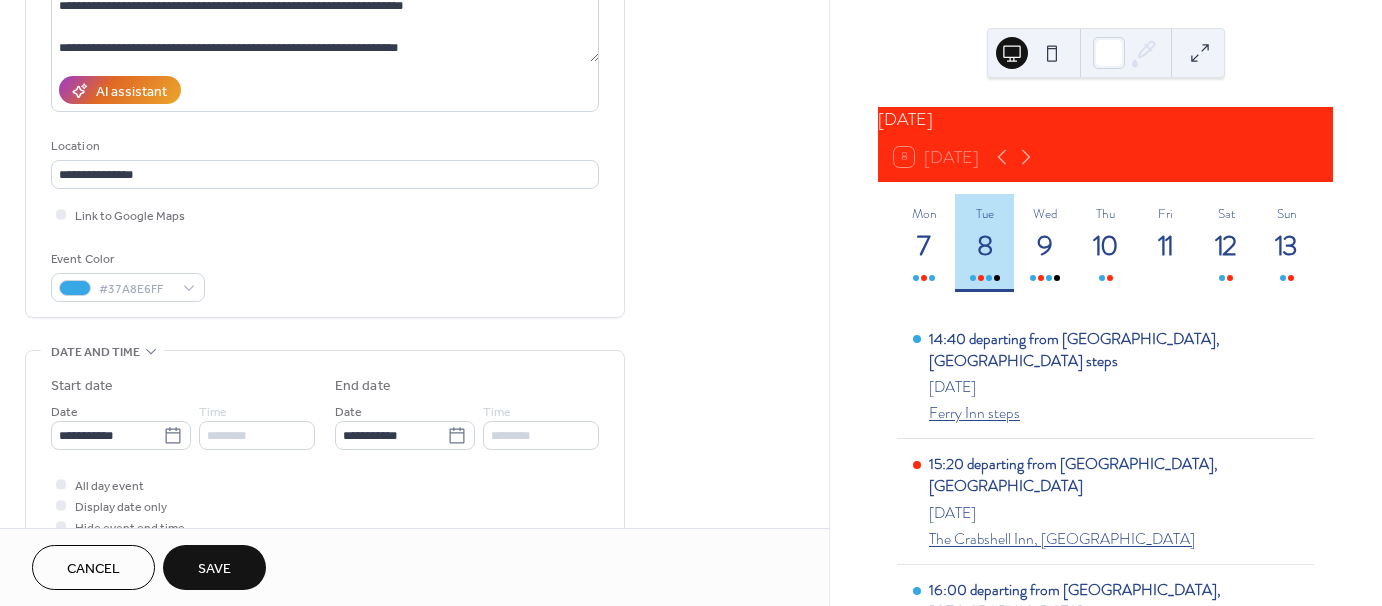 click on "Save" at bounding box center [214, 569] 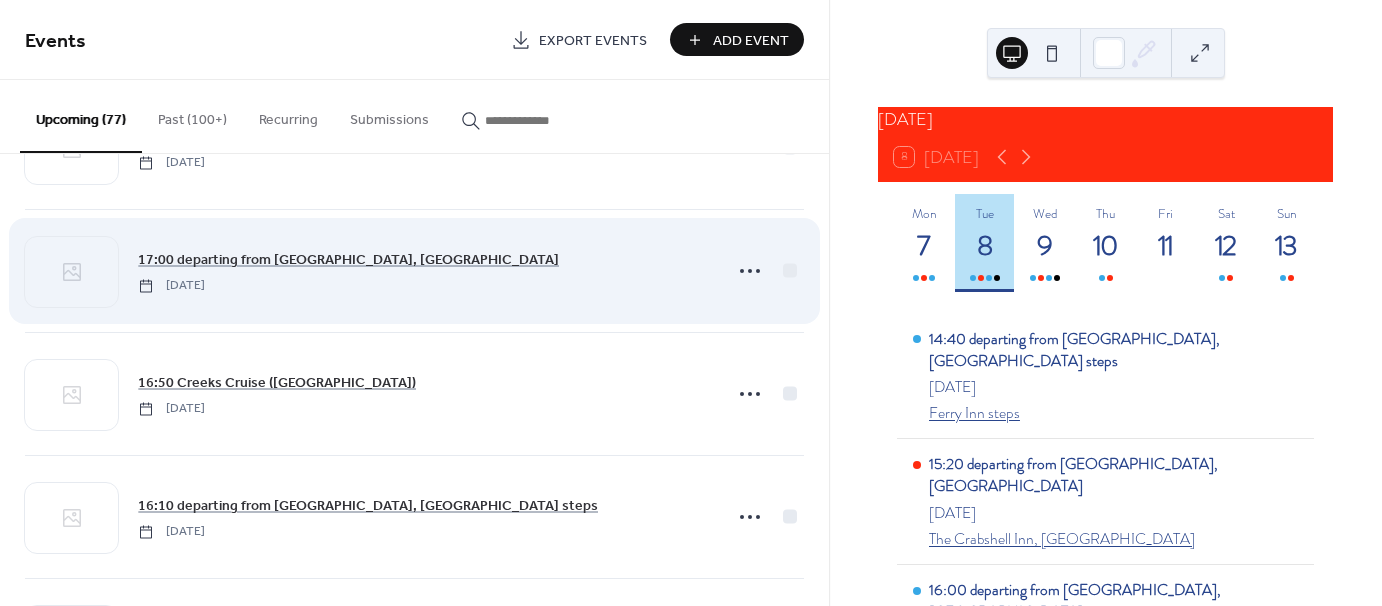 scroll, scrollTop: 9000, scrollLeft: 0, axis: vertical 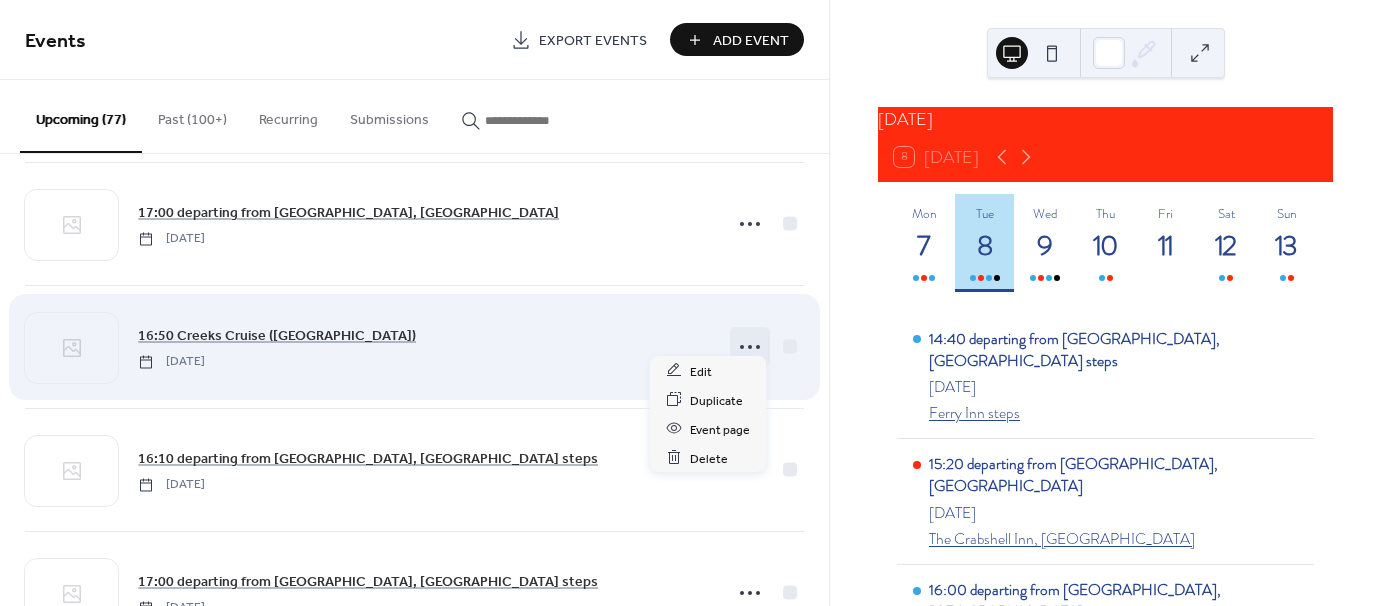 click 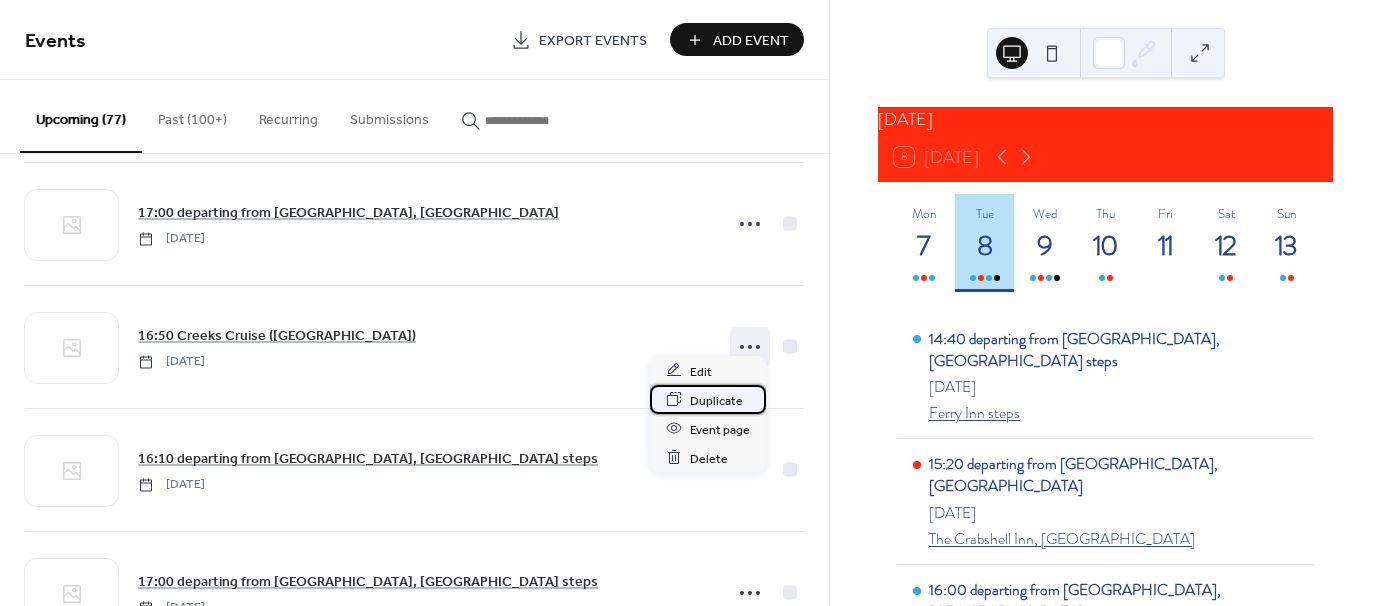 click on "Duplicate" at bounding box center (716, 400) 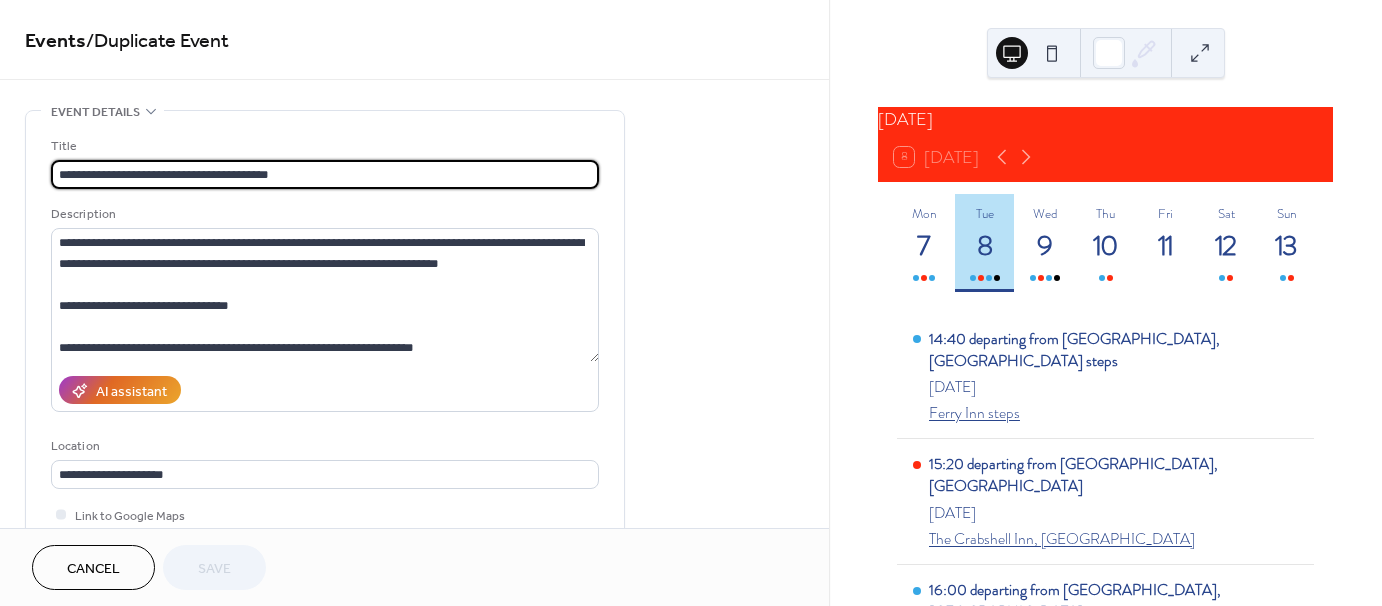 click on "**********" at bounding box center [325, 174] 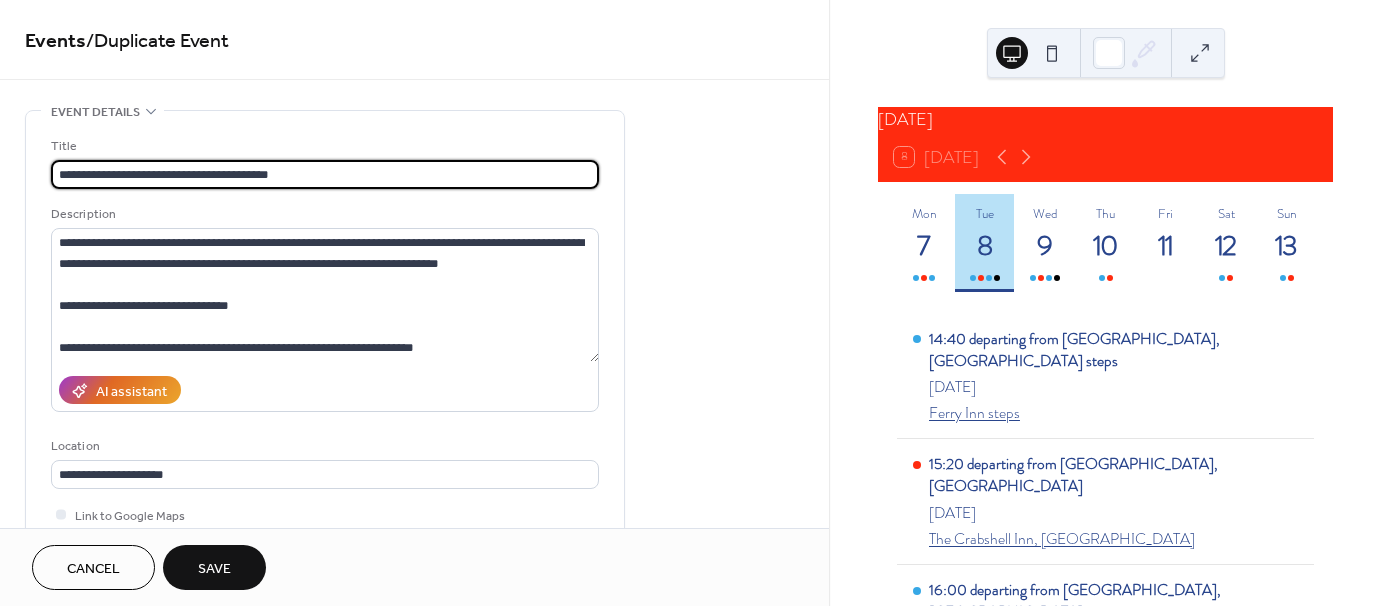 click on "**********" at bounding box center [325, 174] 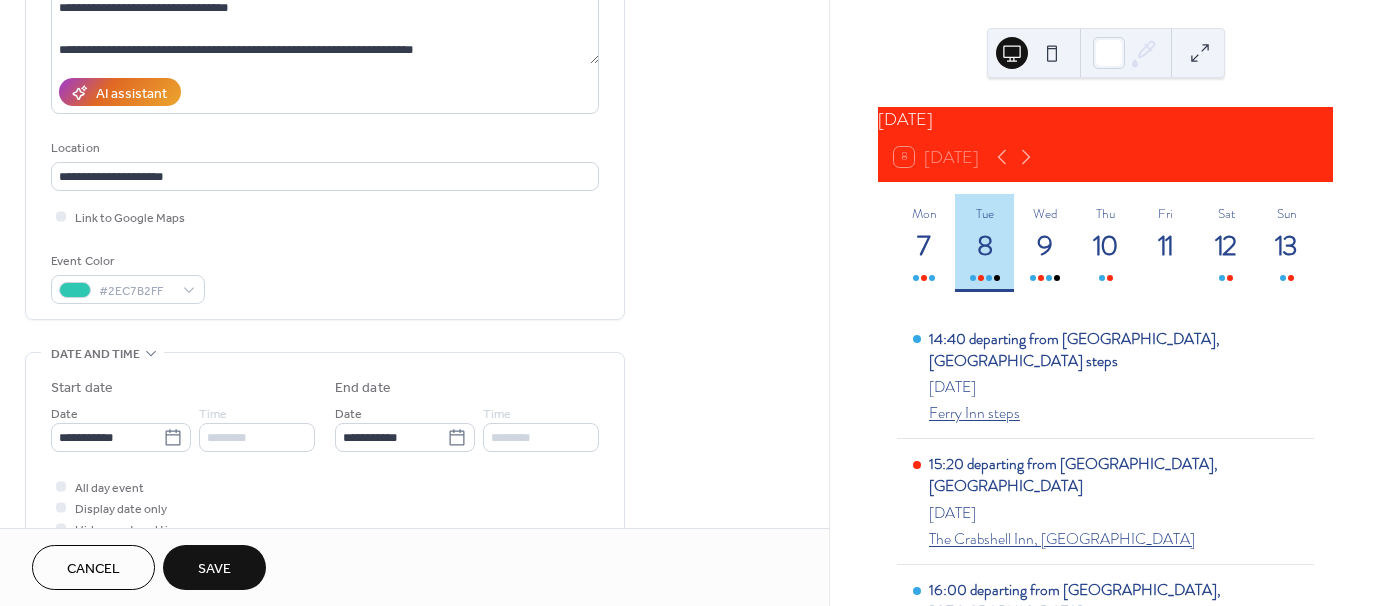 scroll, scrollTop: 300, scrollLeft: 0, axis: vertical 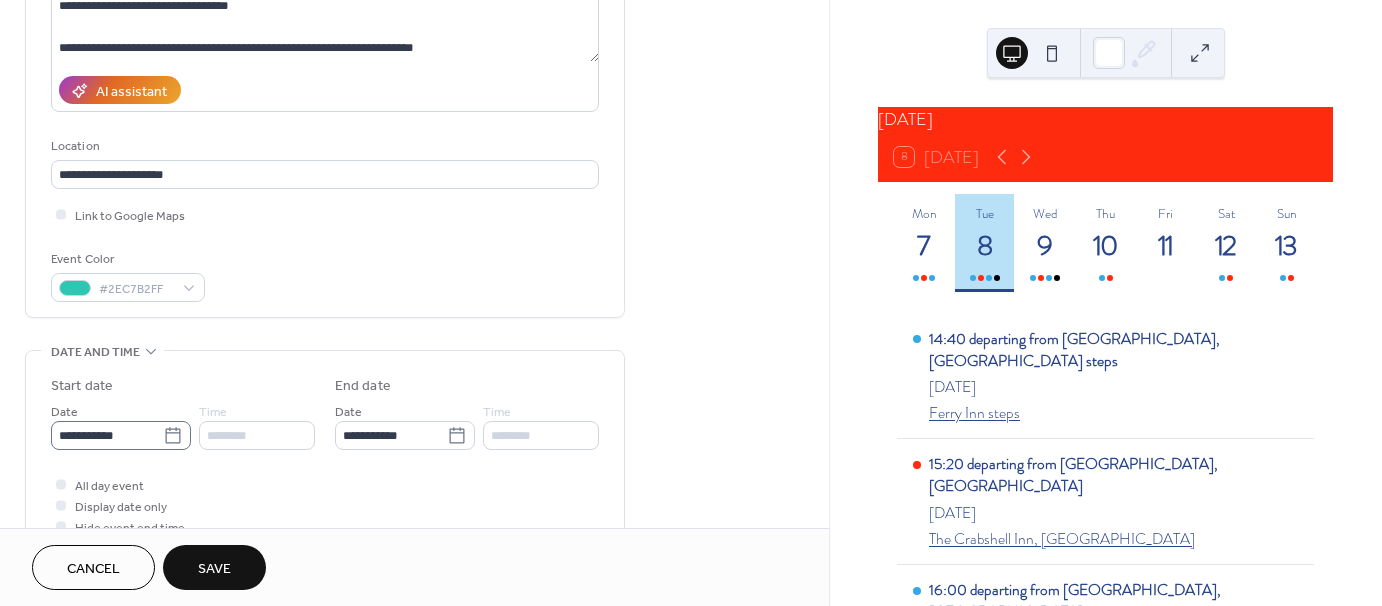 type on "**********" 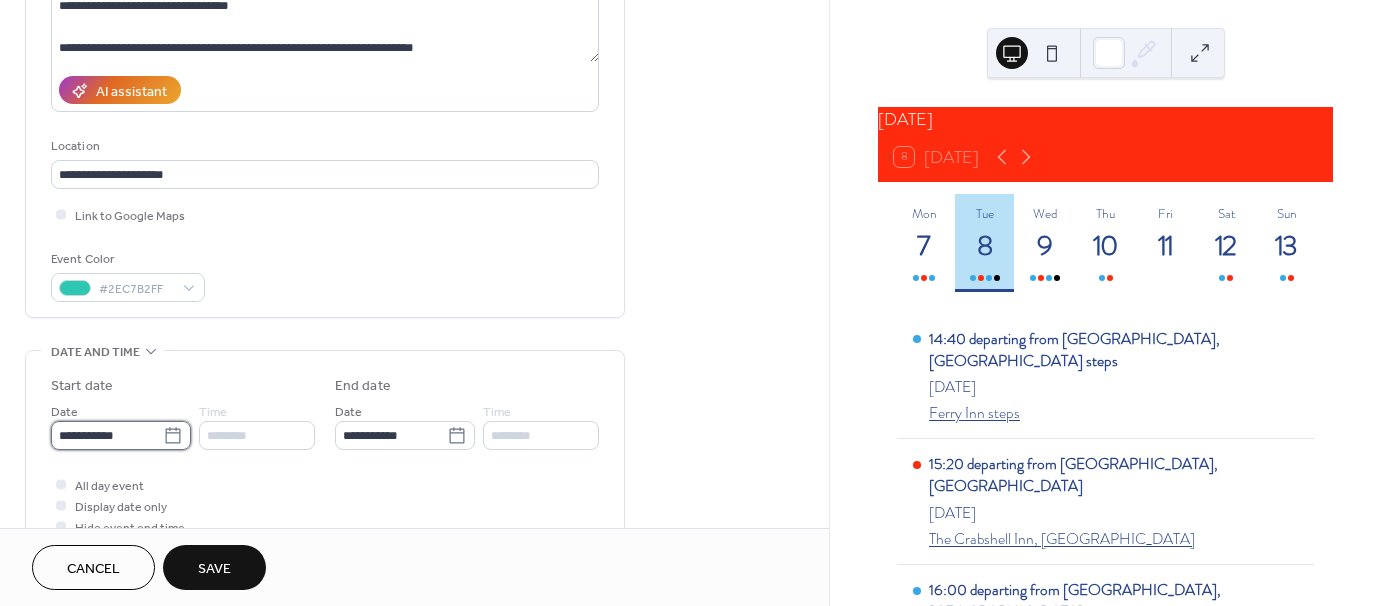 click on "**********" at bounding box center [107, 435] 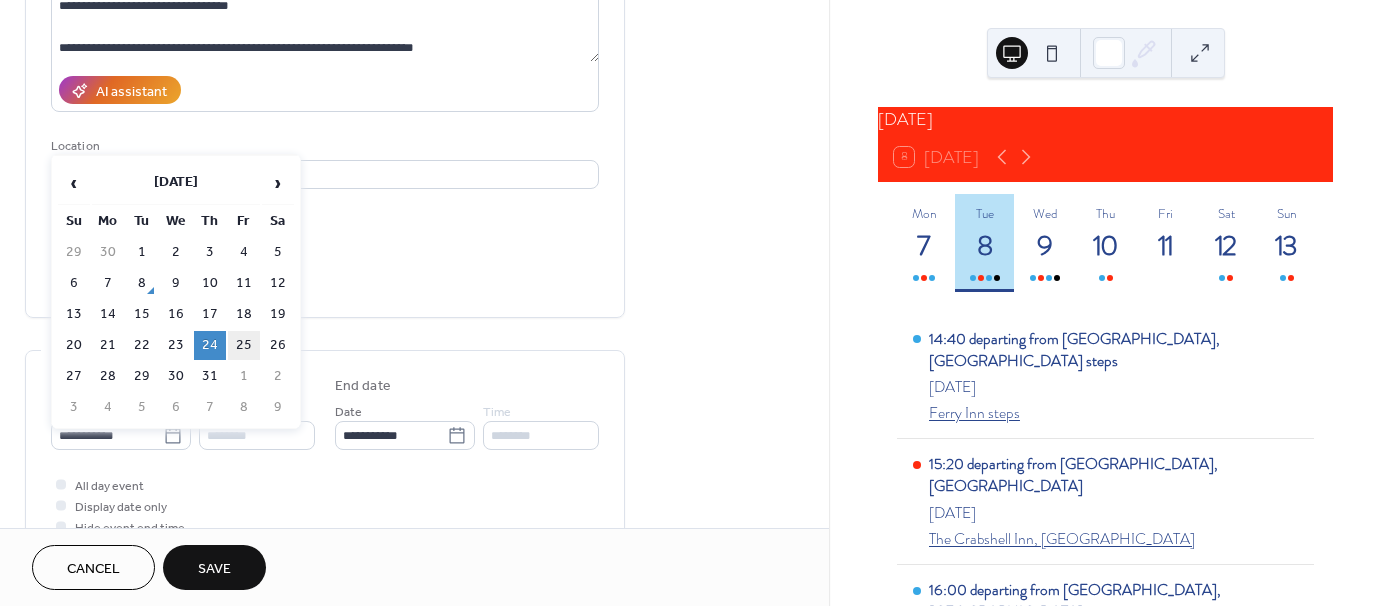click on "25" at bounding box center [244, 345] 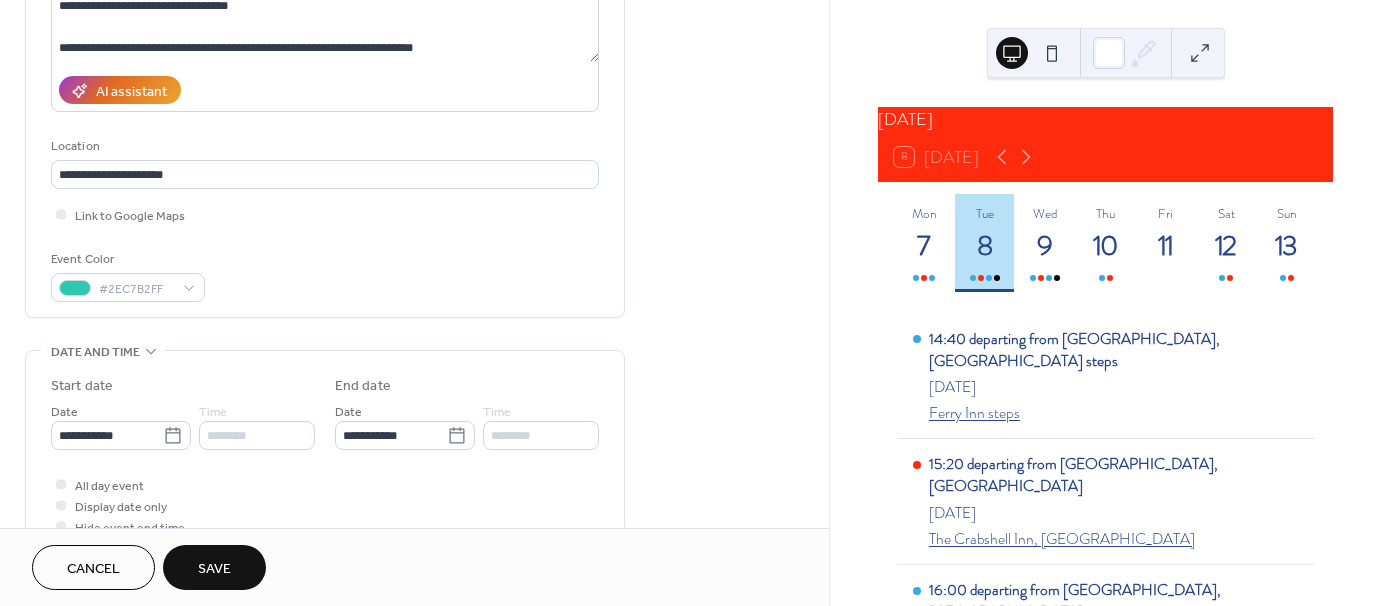 click on "Save" at bounding box center (214, 569) 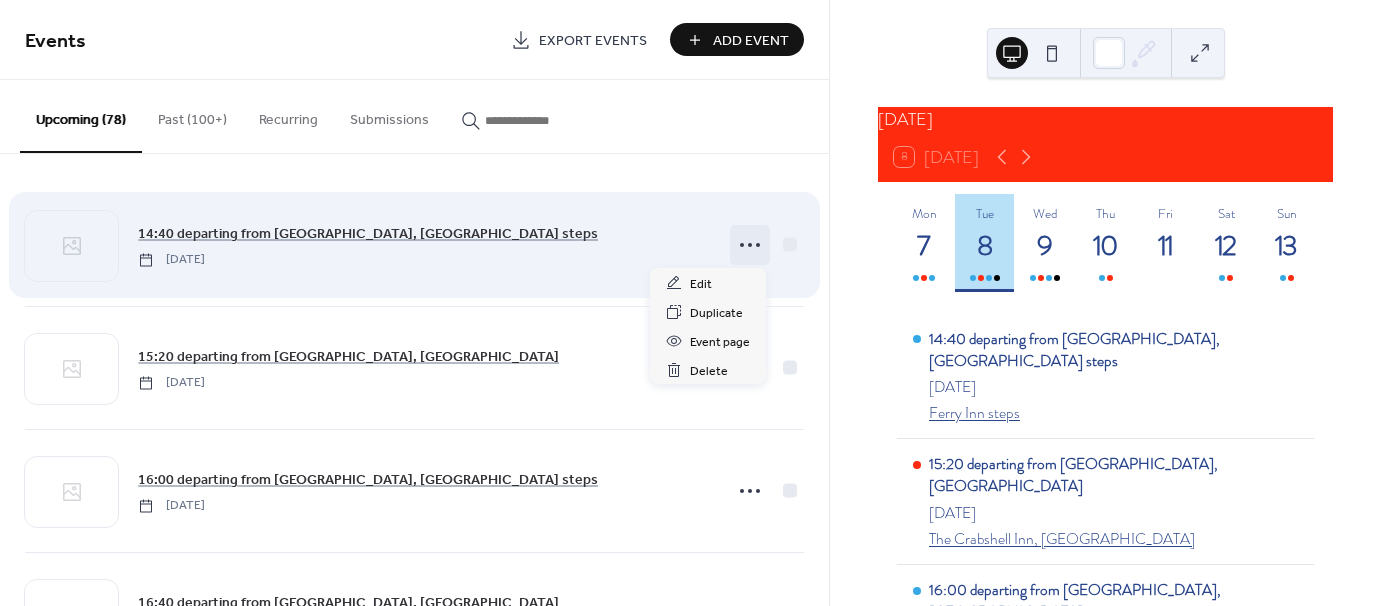 click 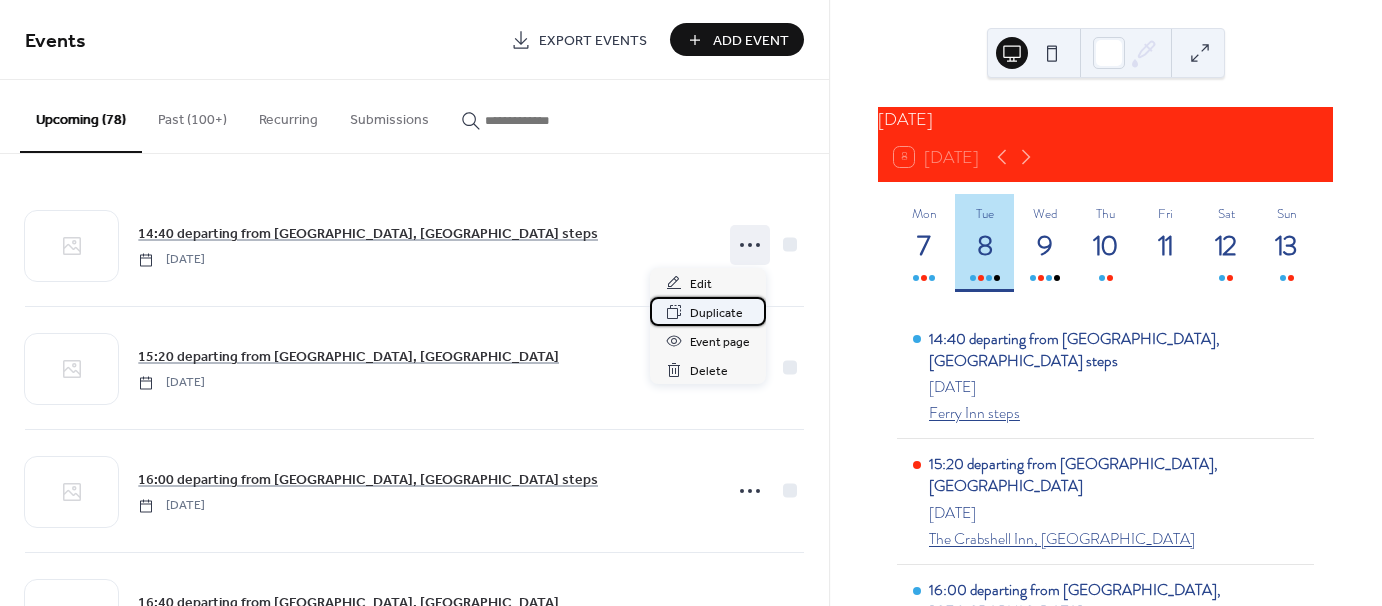click on "Duplicate" at bounding box center (716, 313) 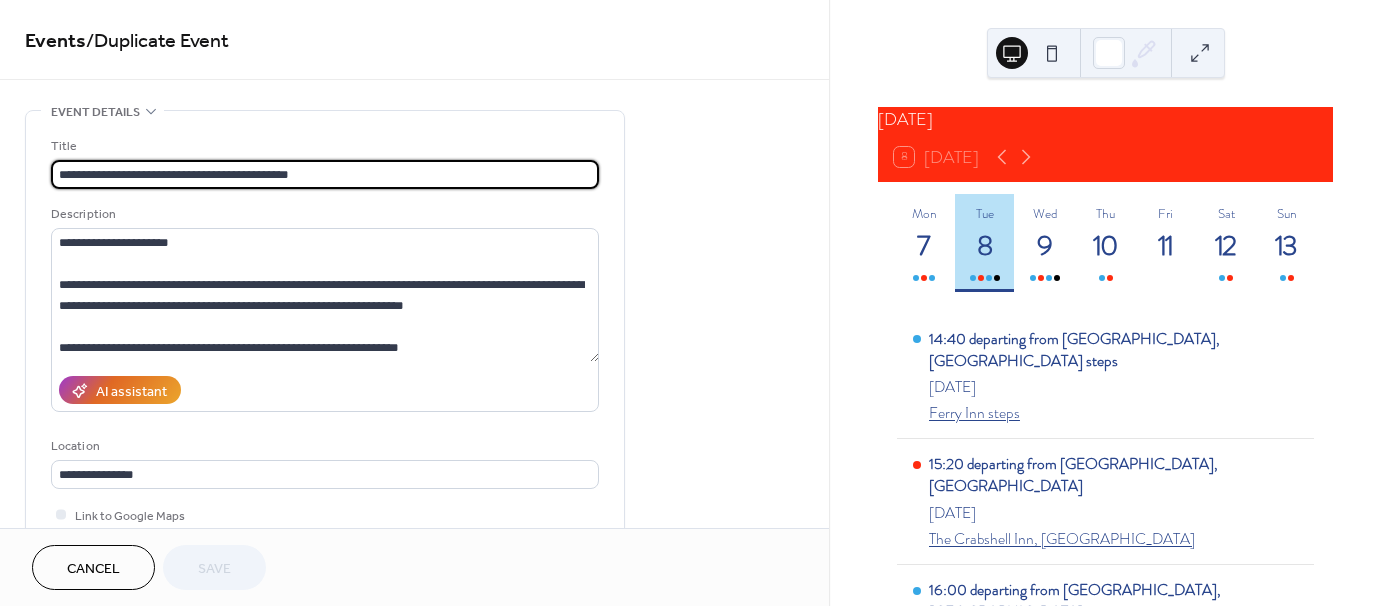 click on "**********" at bounding box center (325, 174) 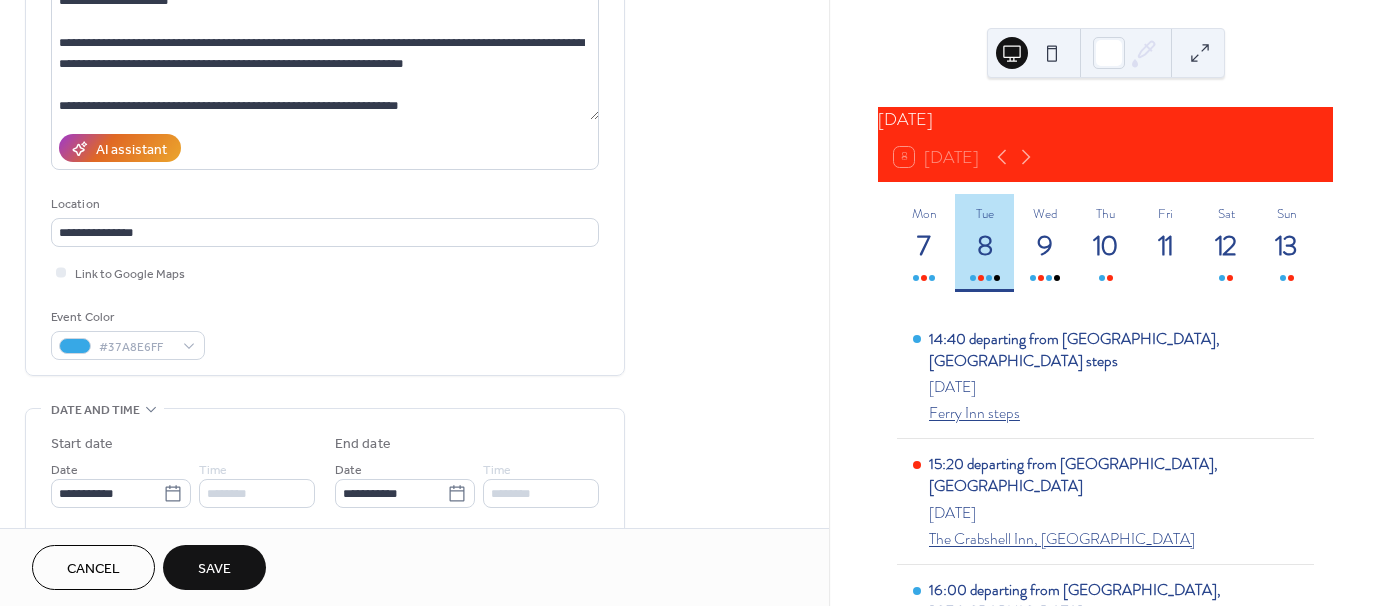 scroll, scrollTop: 300, scrollLeft: 0, axis: vertical 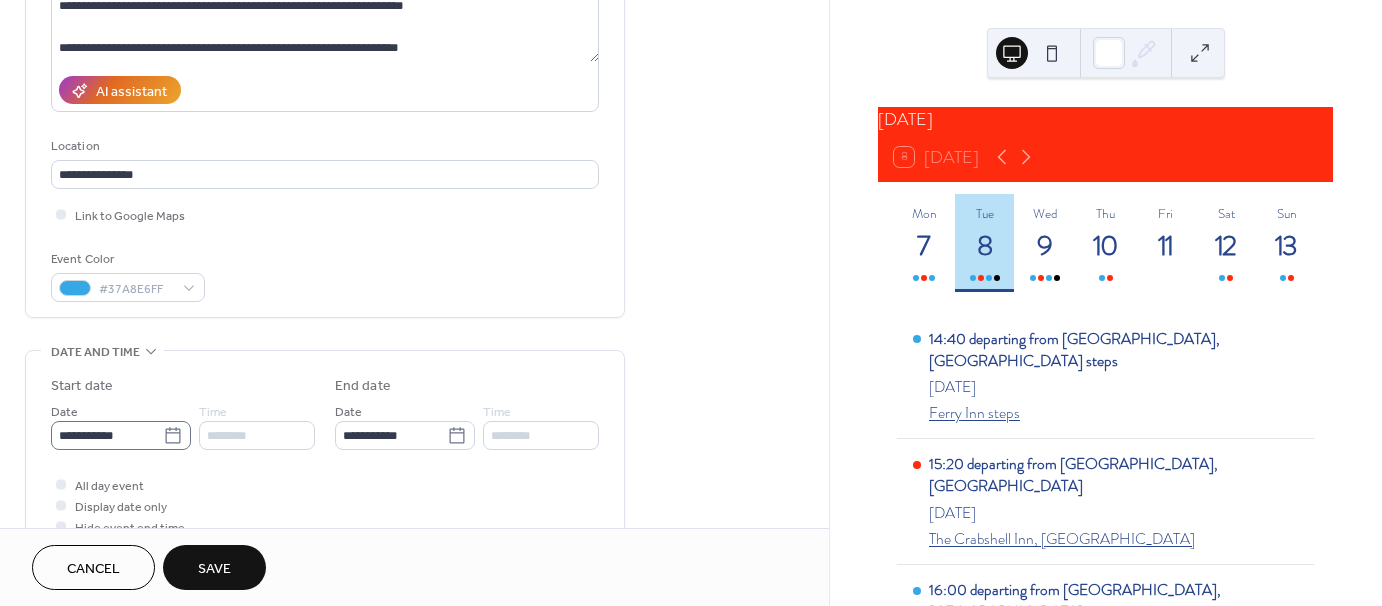 type on "**********" 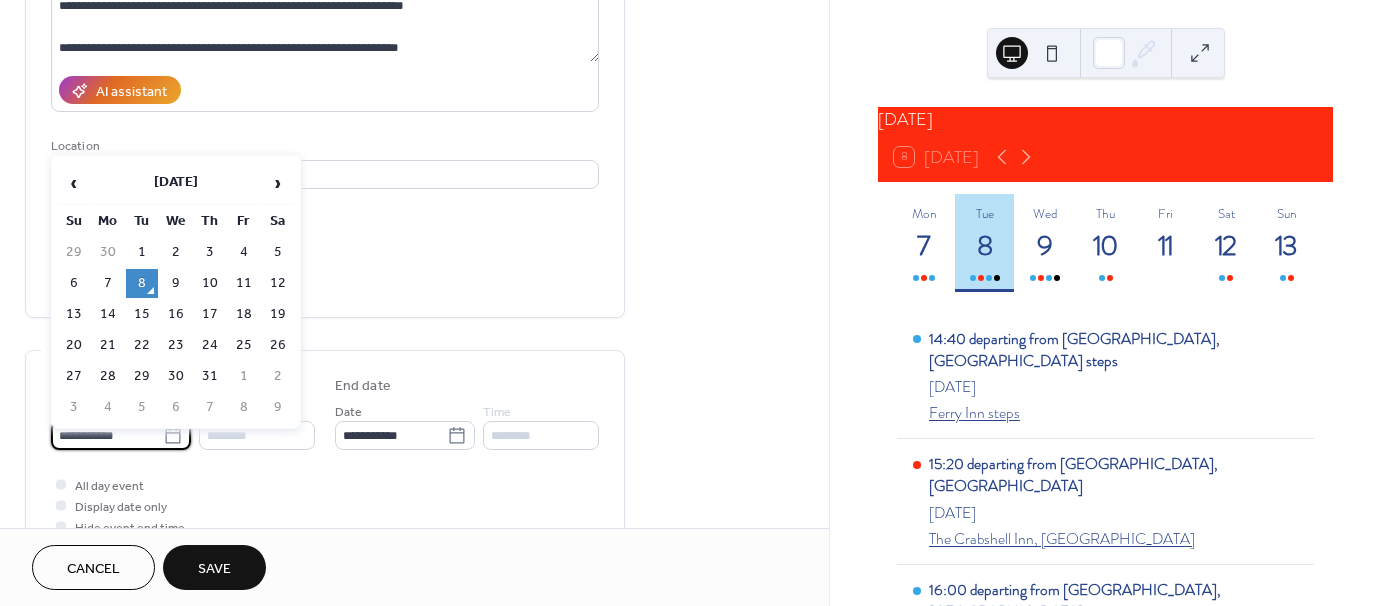 click on "**********" at bounding box center [107, 435] 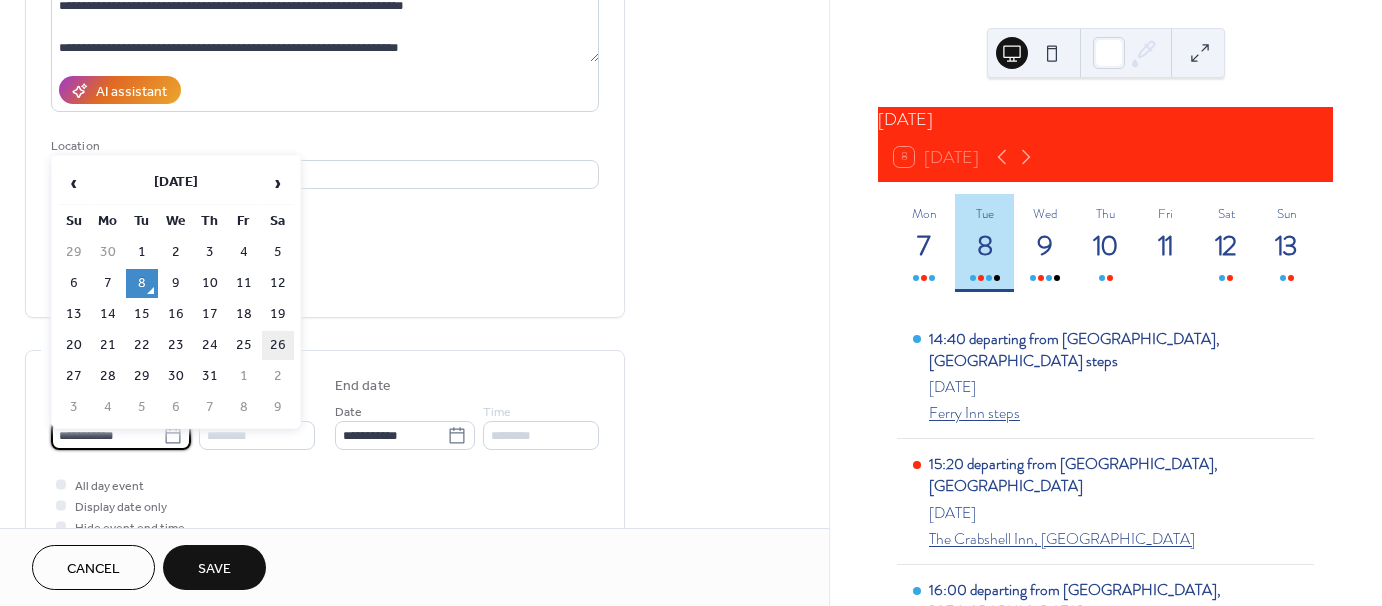 click on "26" at bounding box center (278, 345) 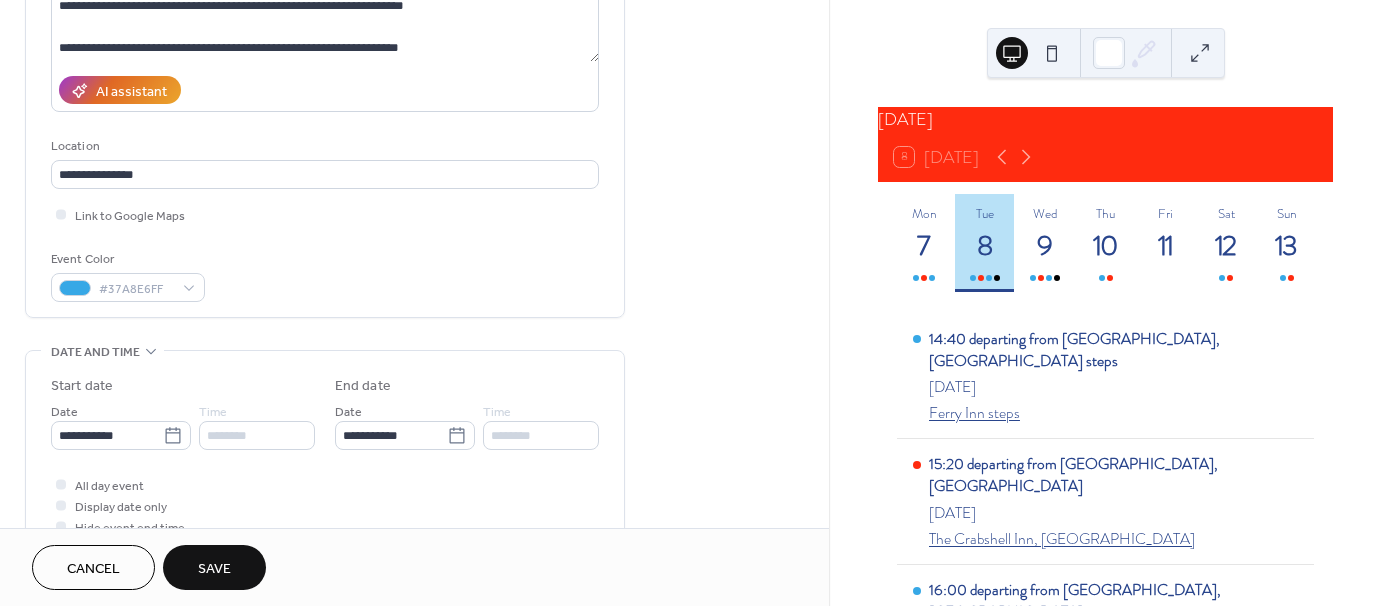 click on "Save" at bounding box center (214, 569) 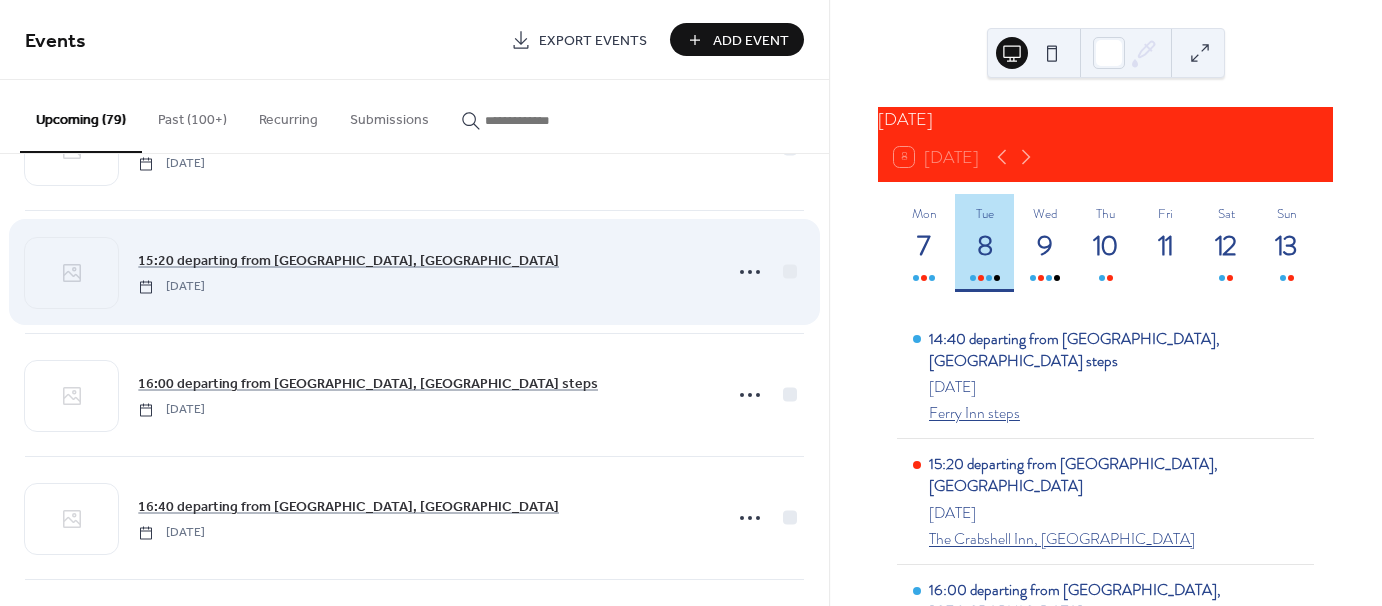 scroll, scrollTop: 100, scrollLeft: 0, axis: vertical 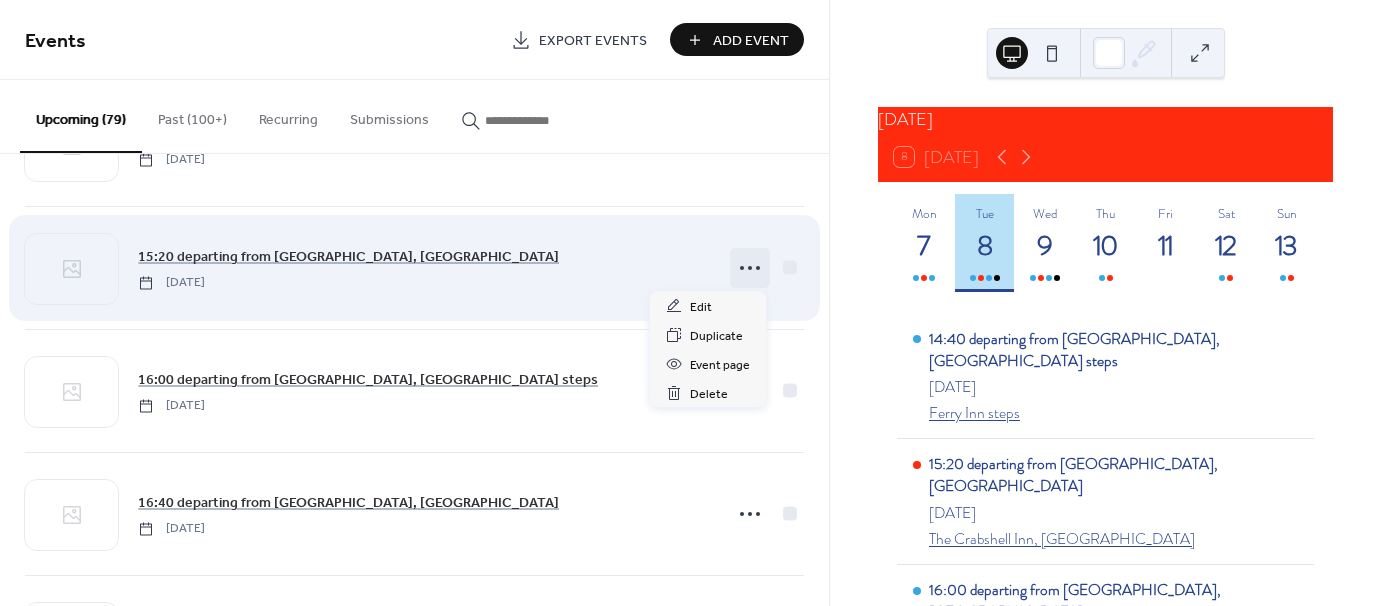 click 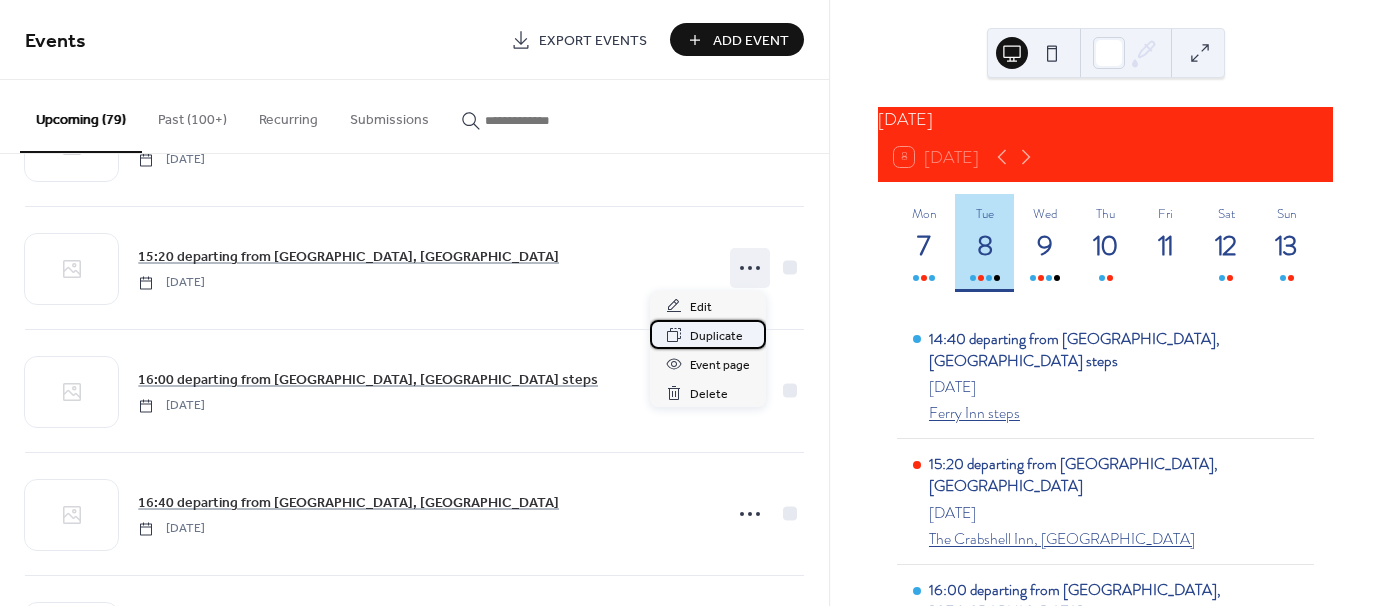 click on "Duplicate" at bounding box center (716, 336) 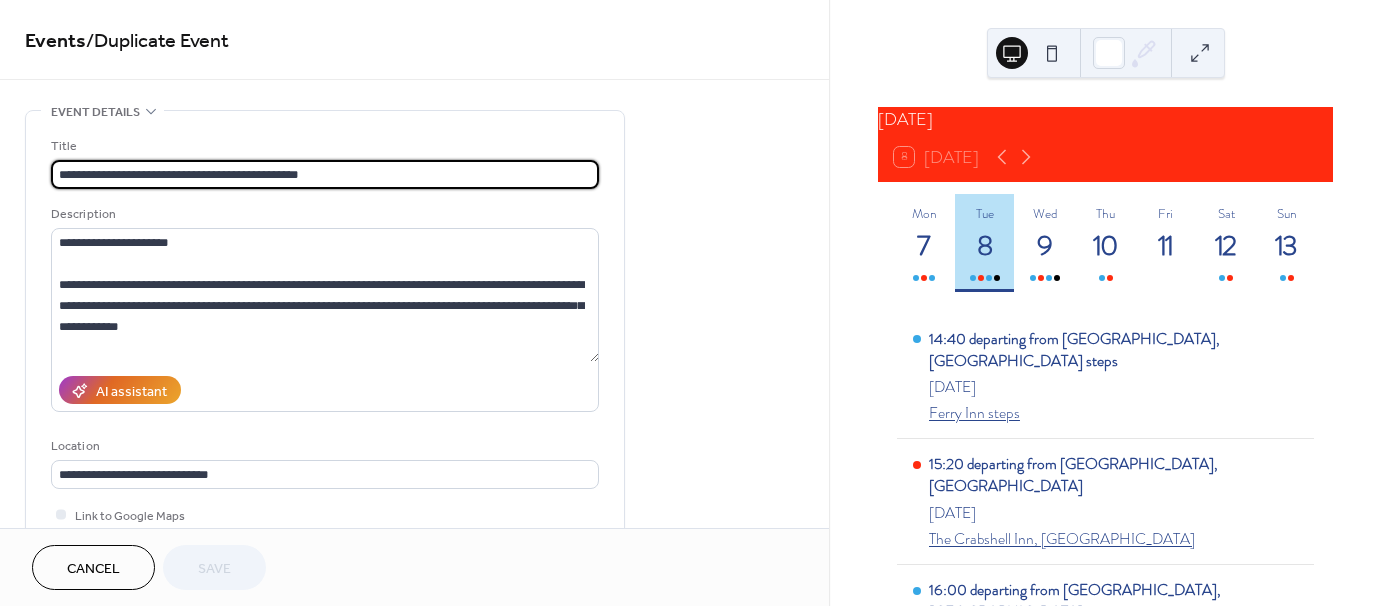 click on "**********" at bounding box center (325, 174) 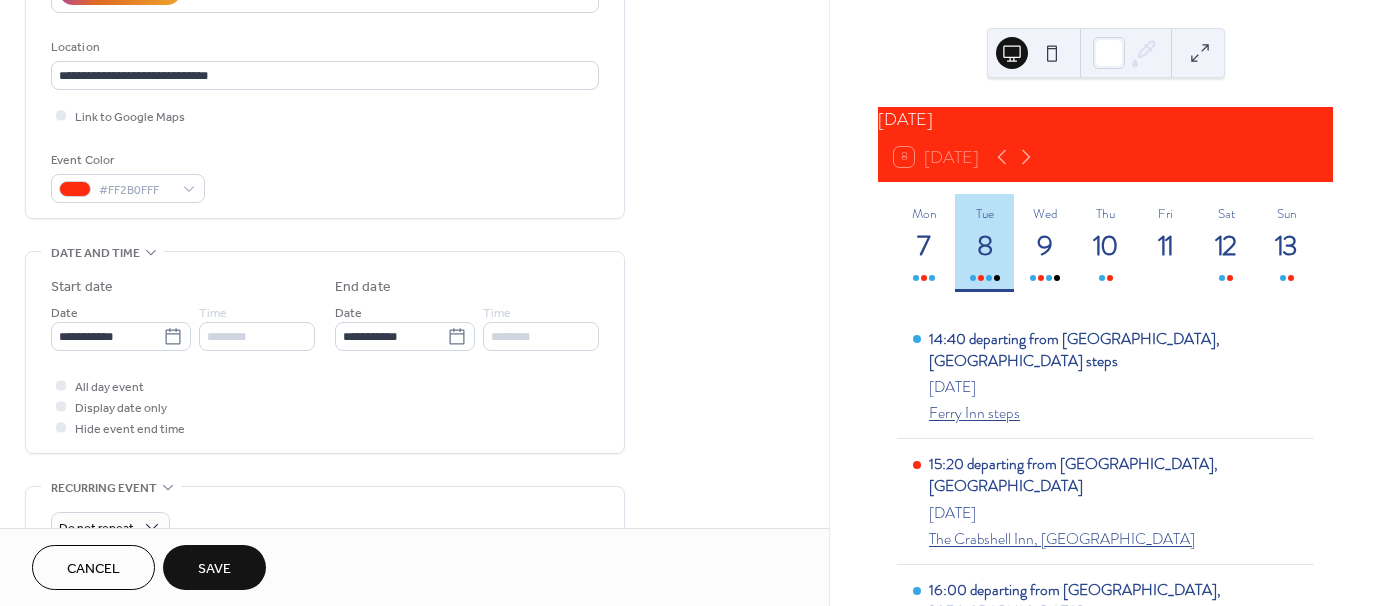 scroll, scrollTop: 400, scrollLeft: 0, axis: vertical 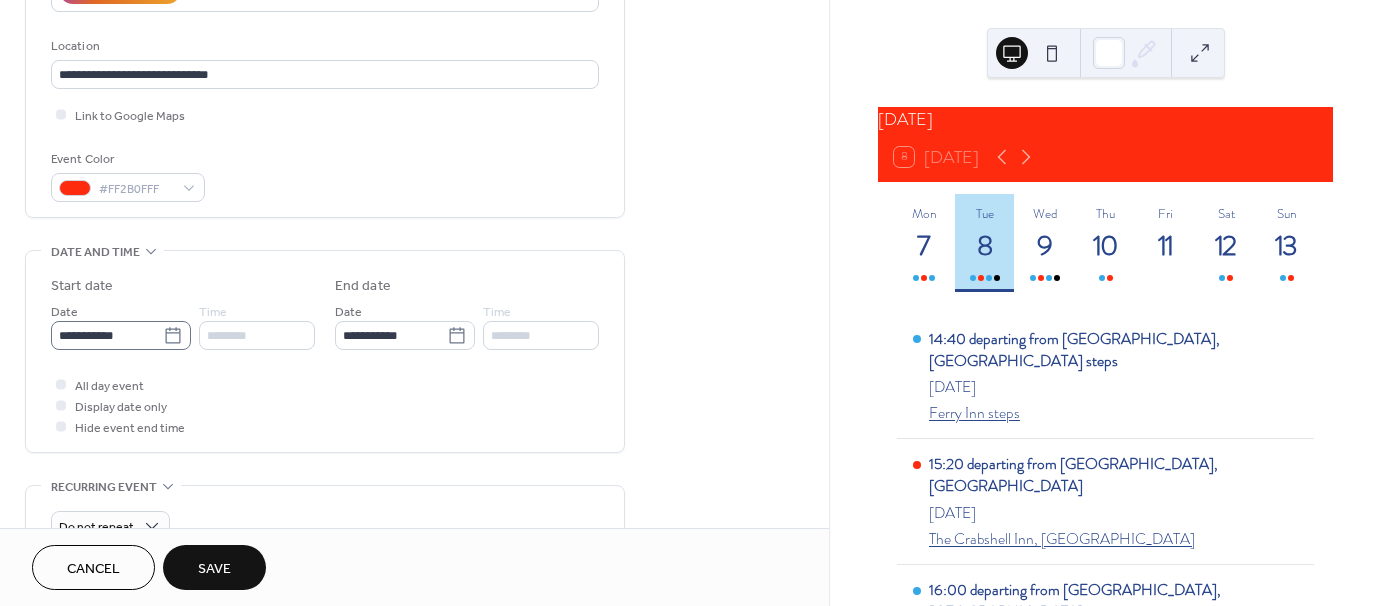 type on "**********" 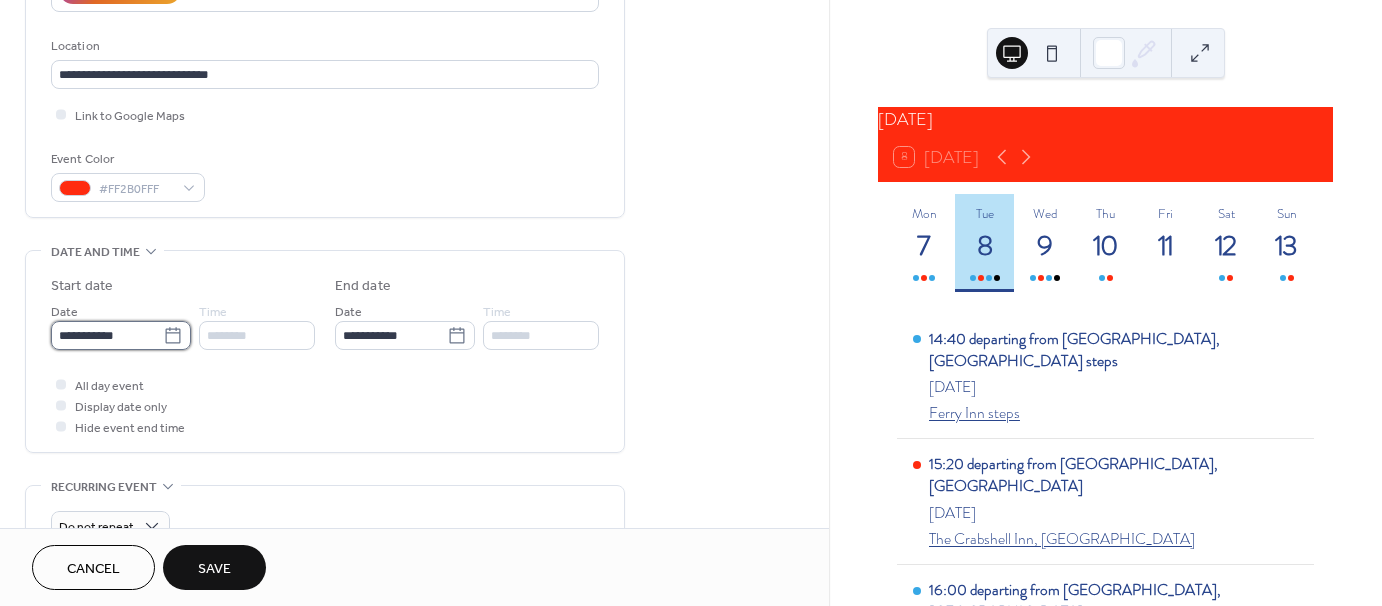 click on "**********" at bounding box center [107, 335] 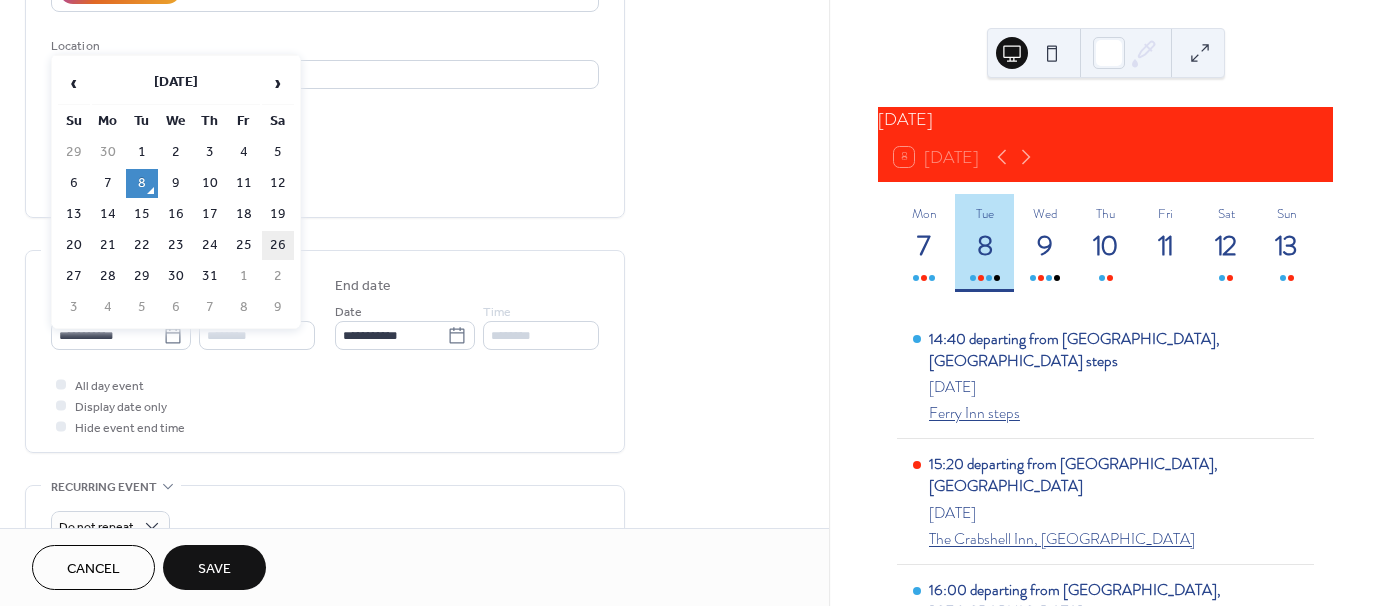 click on "26" at bounding box center [278, 245] 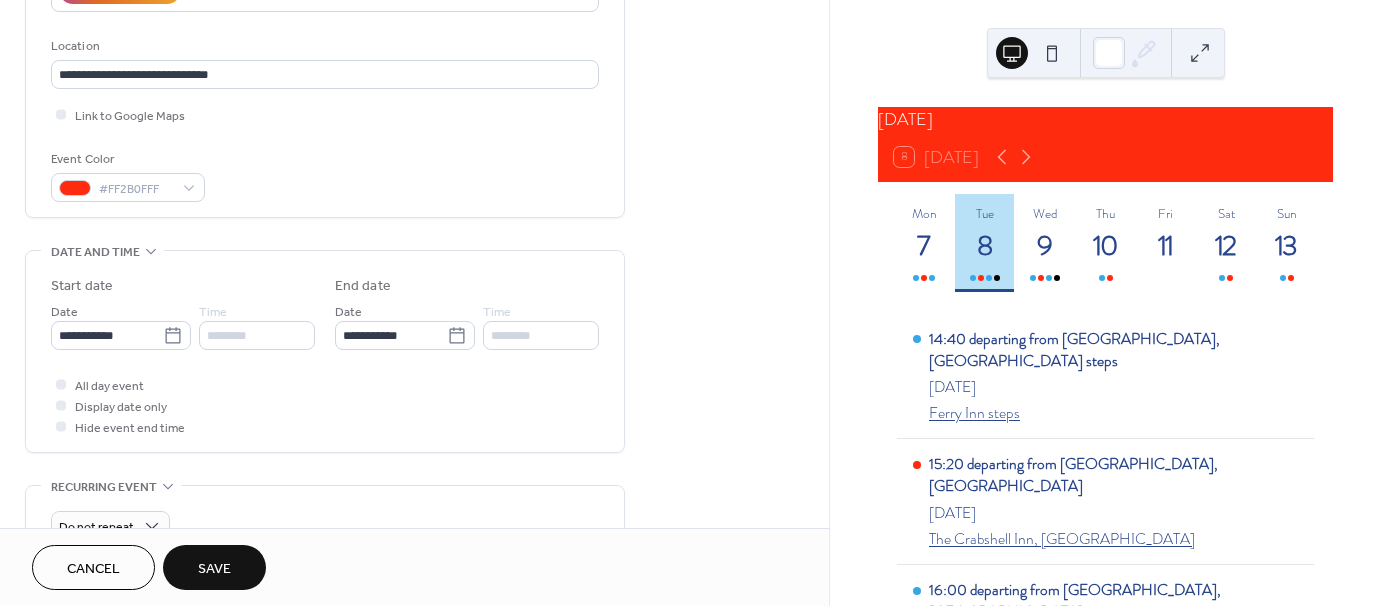 click on "Save" at bounding box center [214, 569] 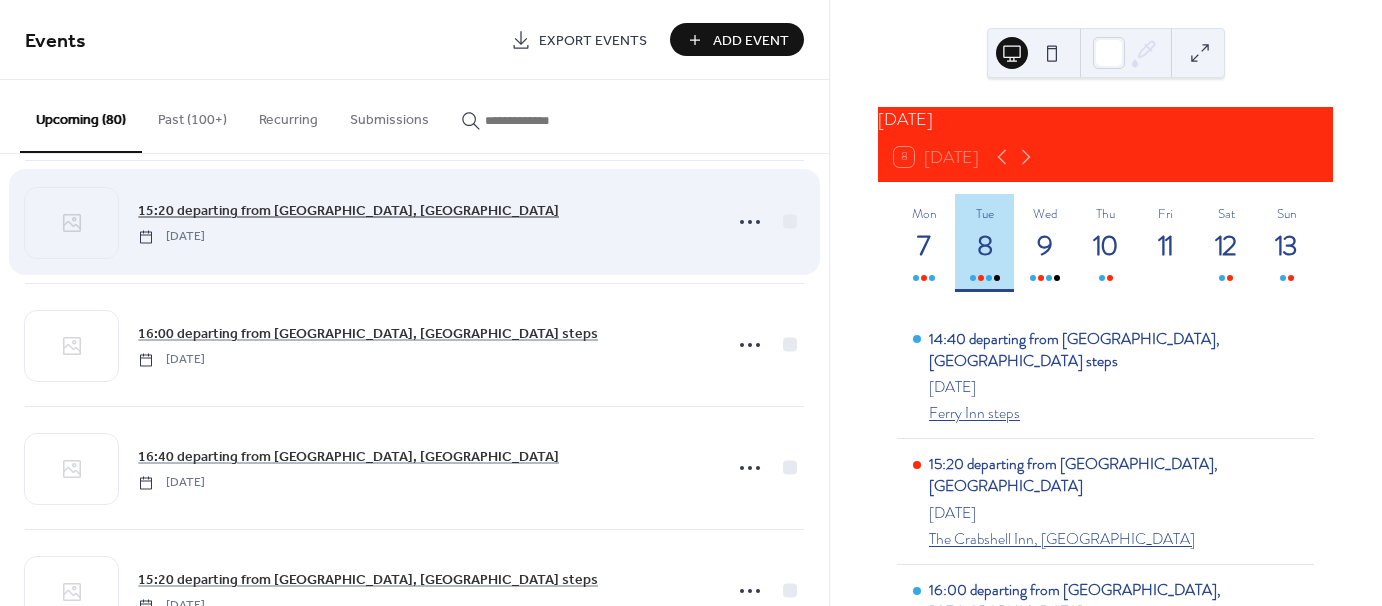 scroll, scrollTop: 300, scrollLeft: 0, axis: vertical 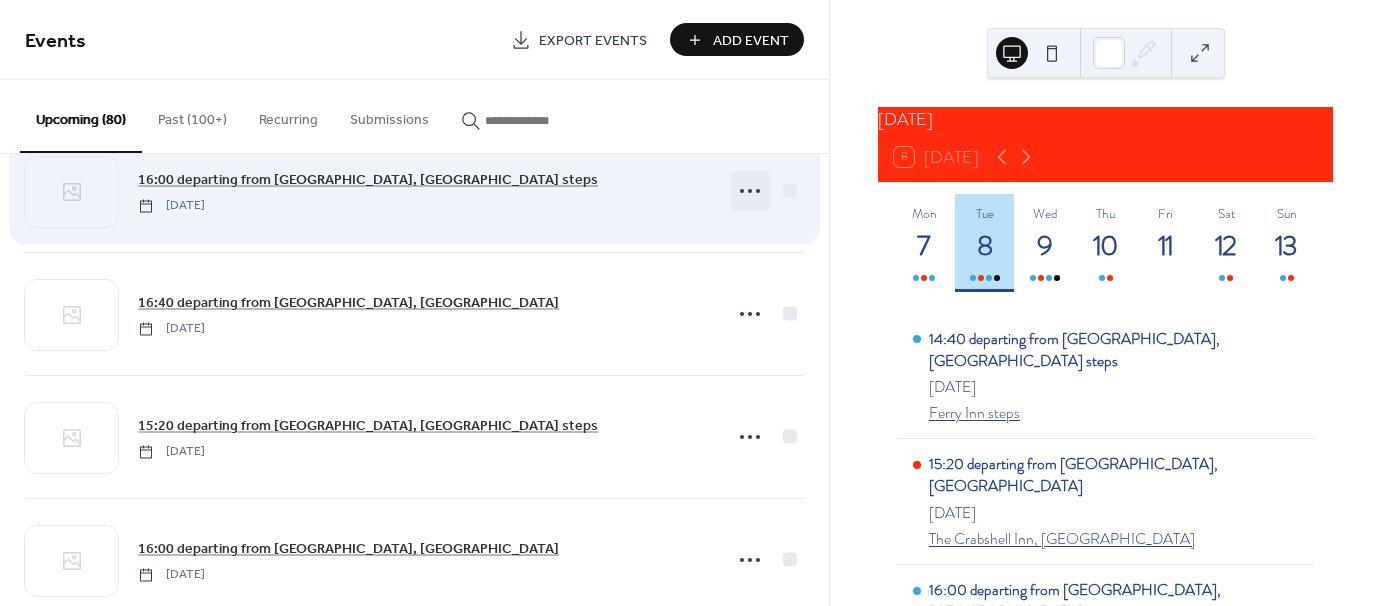click 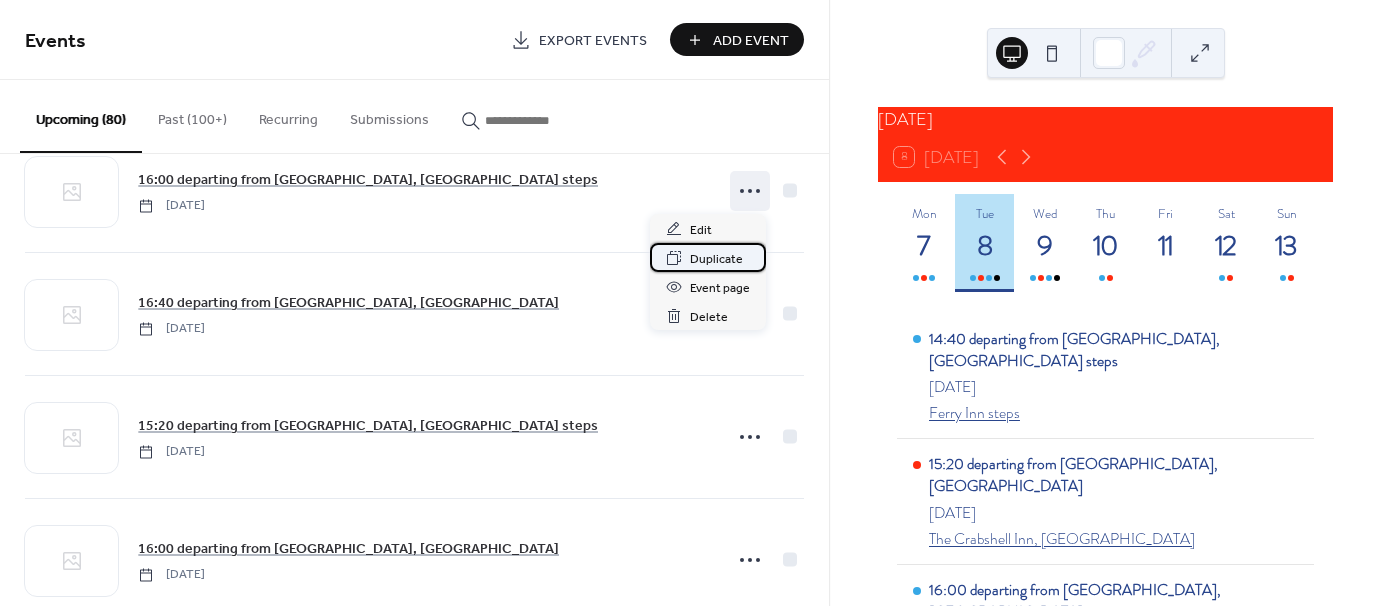 click on "Duplicate" at bounding box center [716, 259] 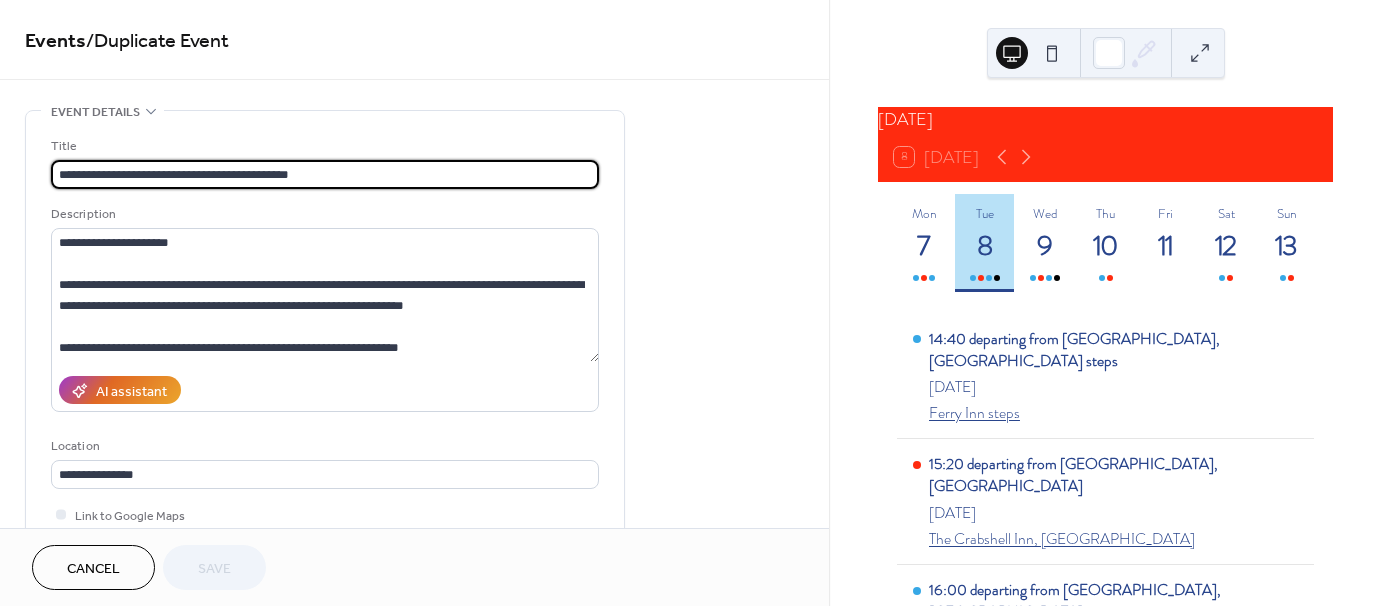 click on "**********" at bounding box center [325, 174] 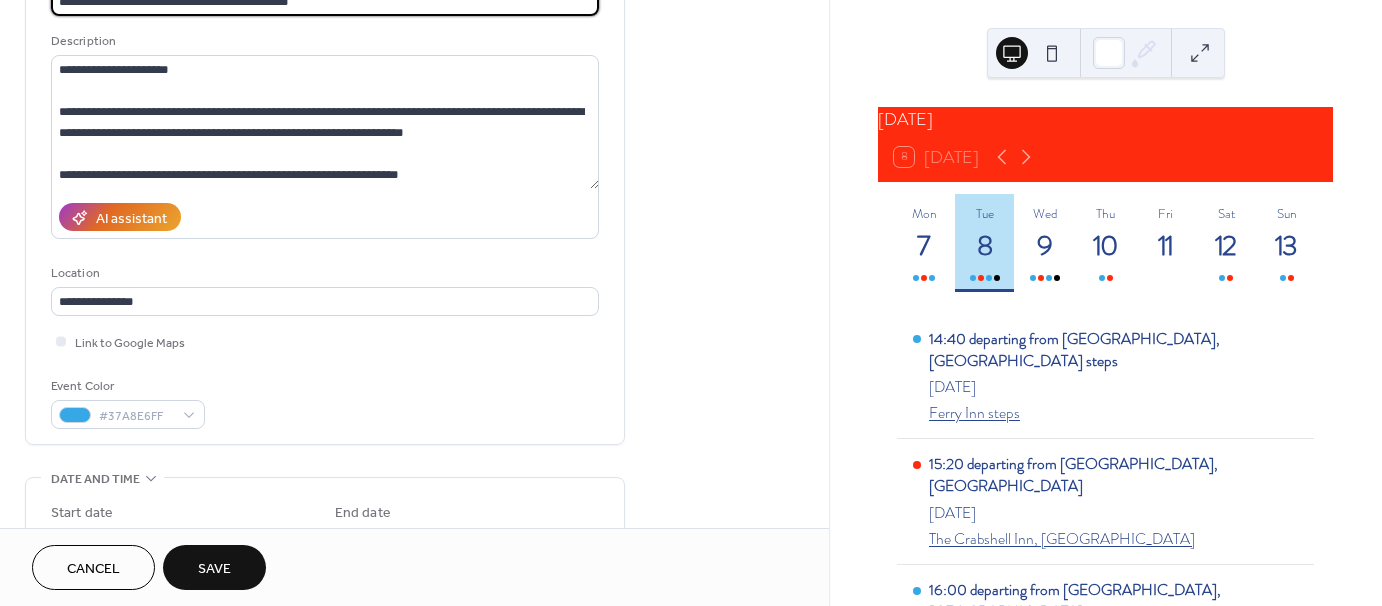 scroll, scrollTop: 300, scrollLeft: 0, axis: vertical 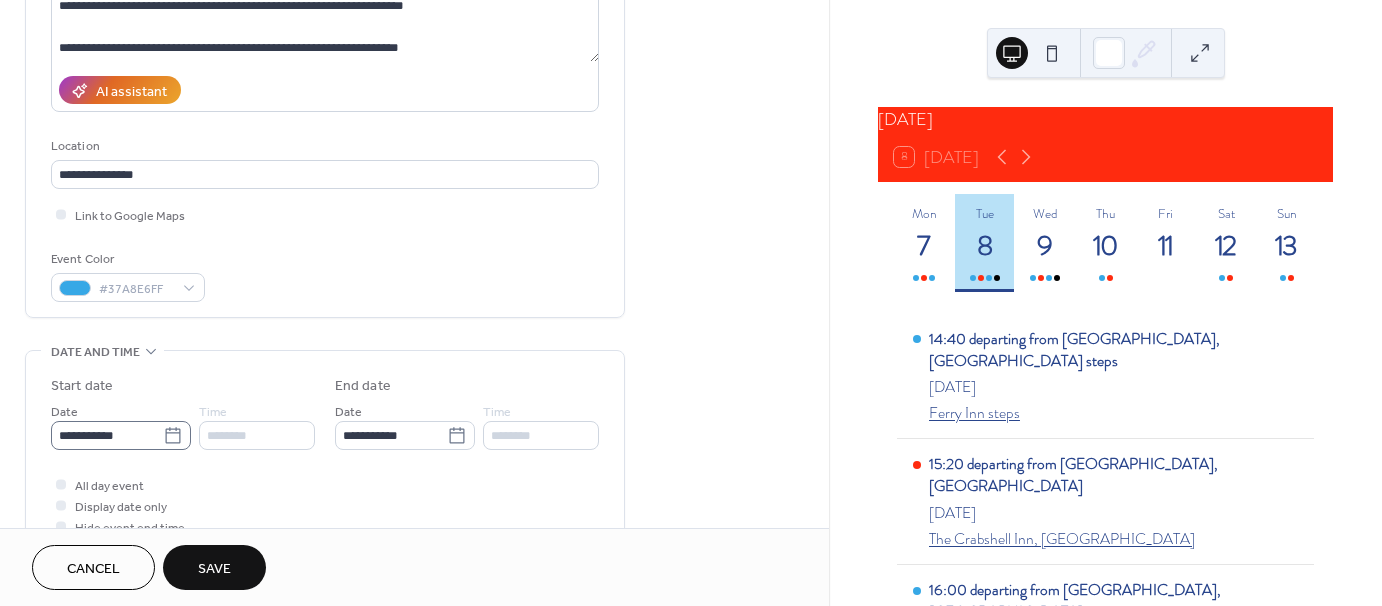 type on "**********" 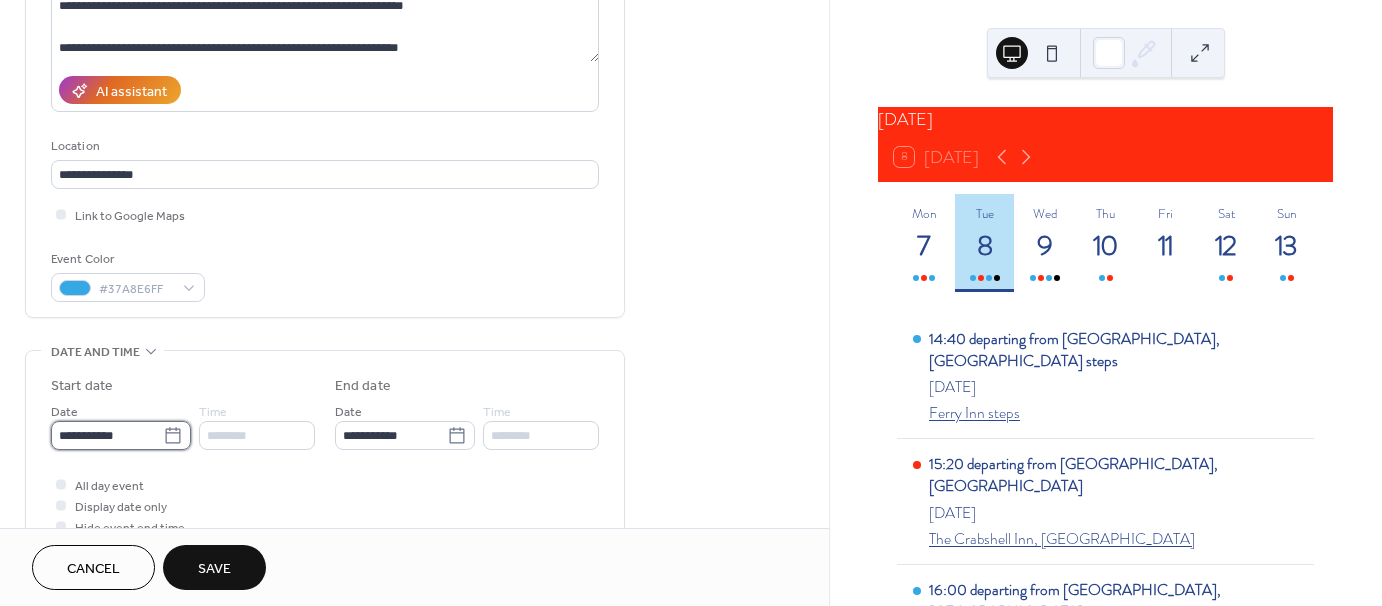 click on "**********" at bounding box center (107, 435) 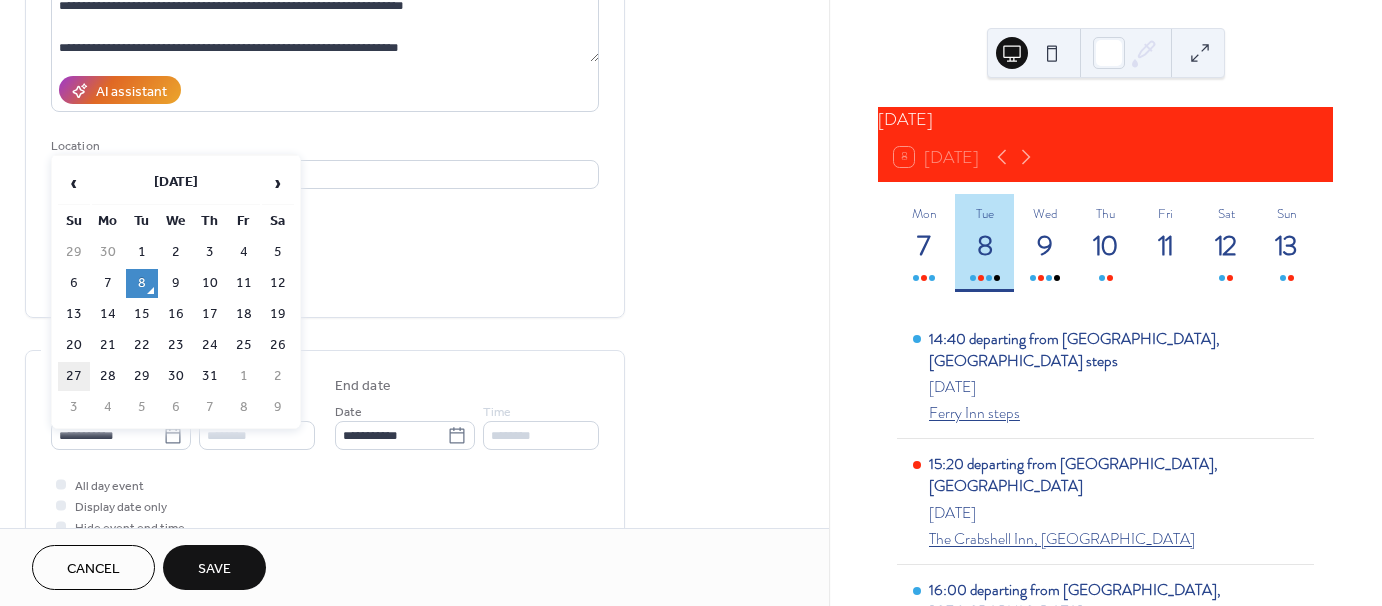 click on "27" at bounding box center [74, 376] 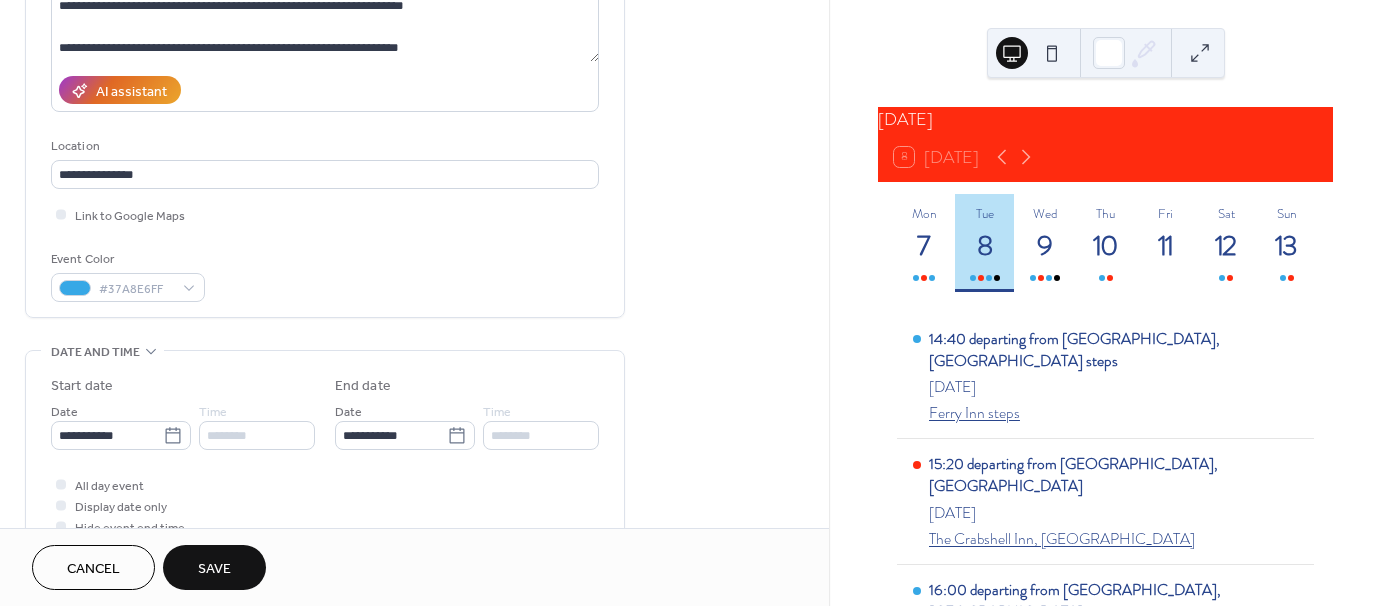 click on "Save" at bounding box center [214, 569] 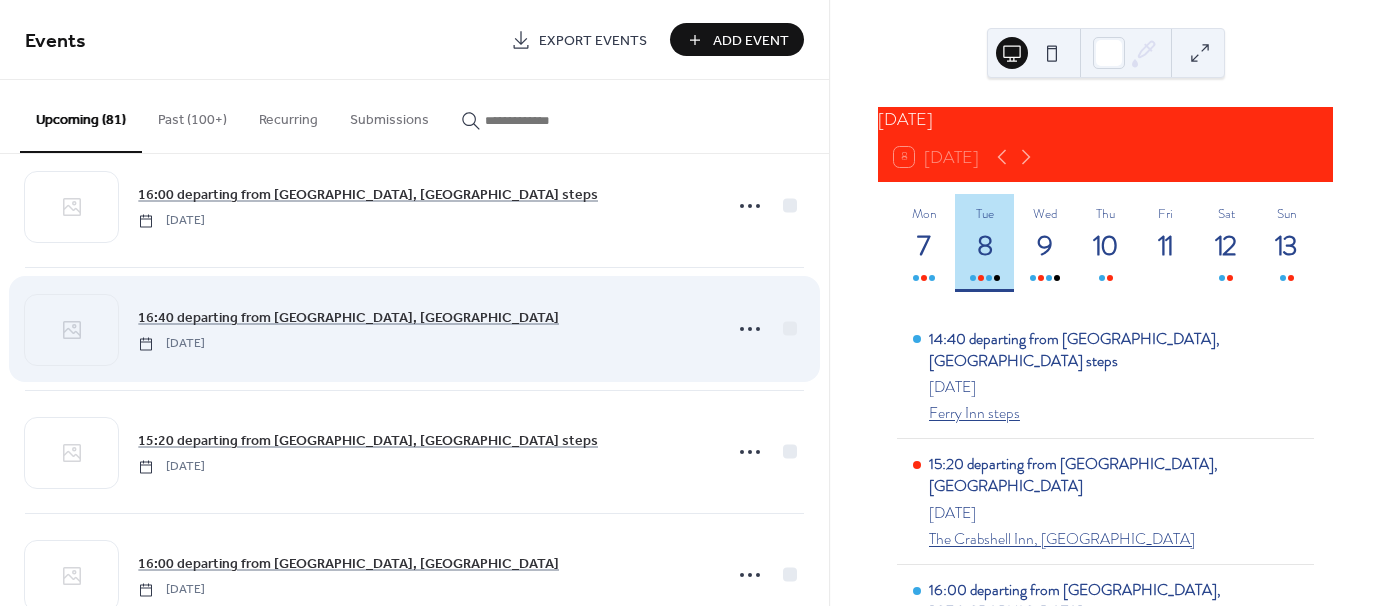 scroll, scrollTop: 300, scrollLeft: 0, axis: vertical 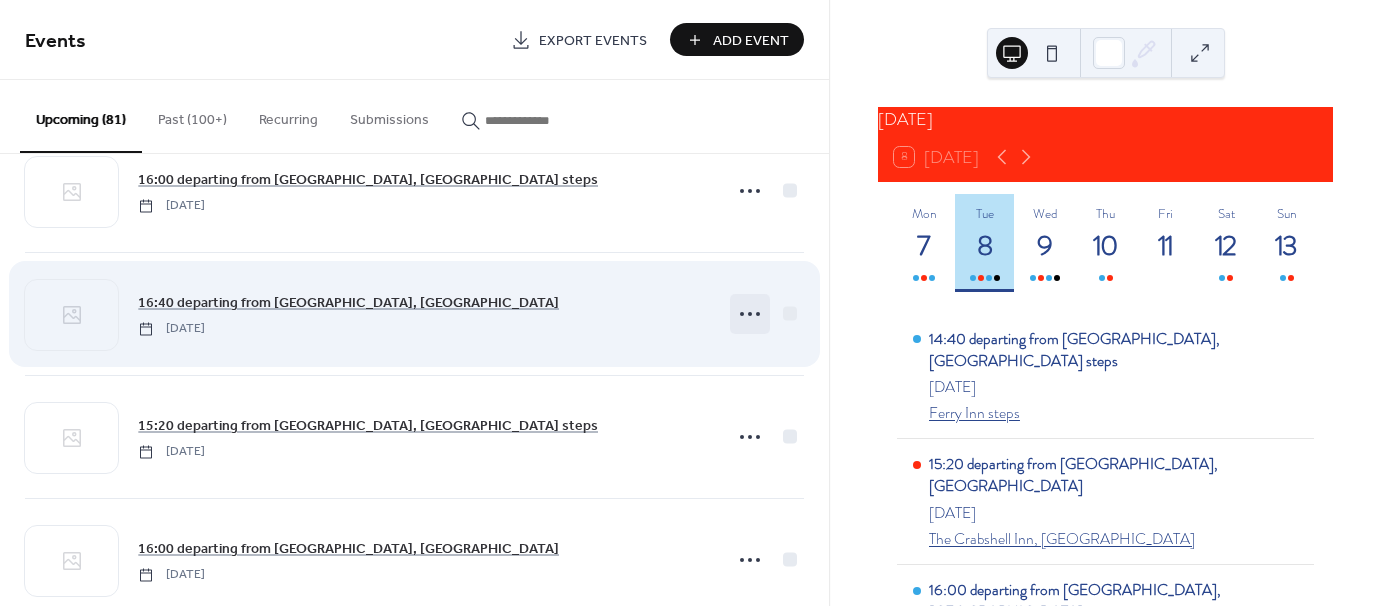 click 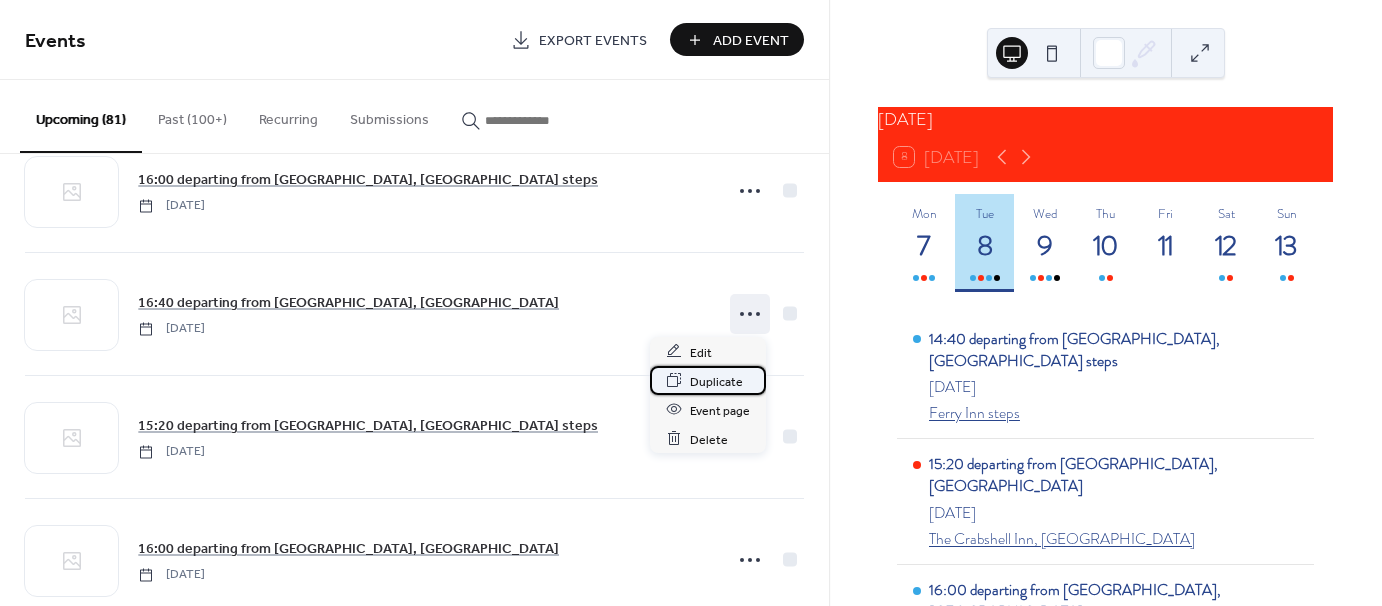 click on "Duplicate" at bounding box center (716, 381) 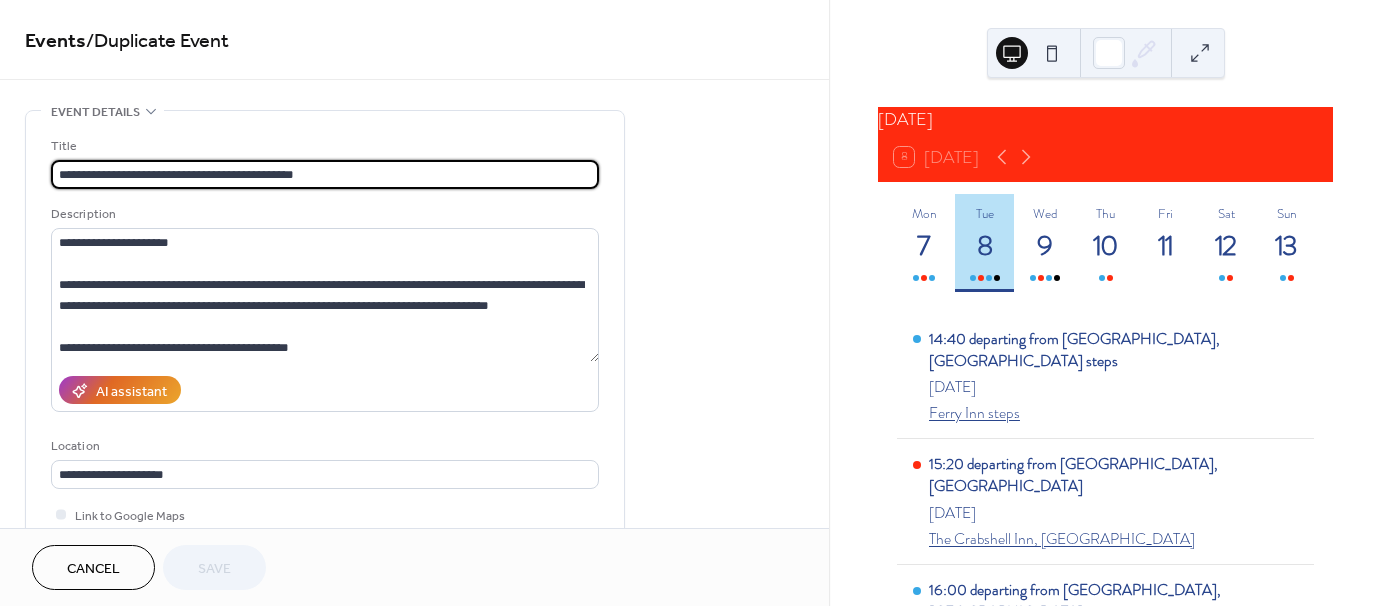 click on "**********" at bounding box center [325, 174] 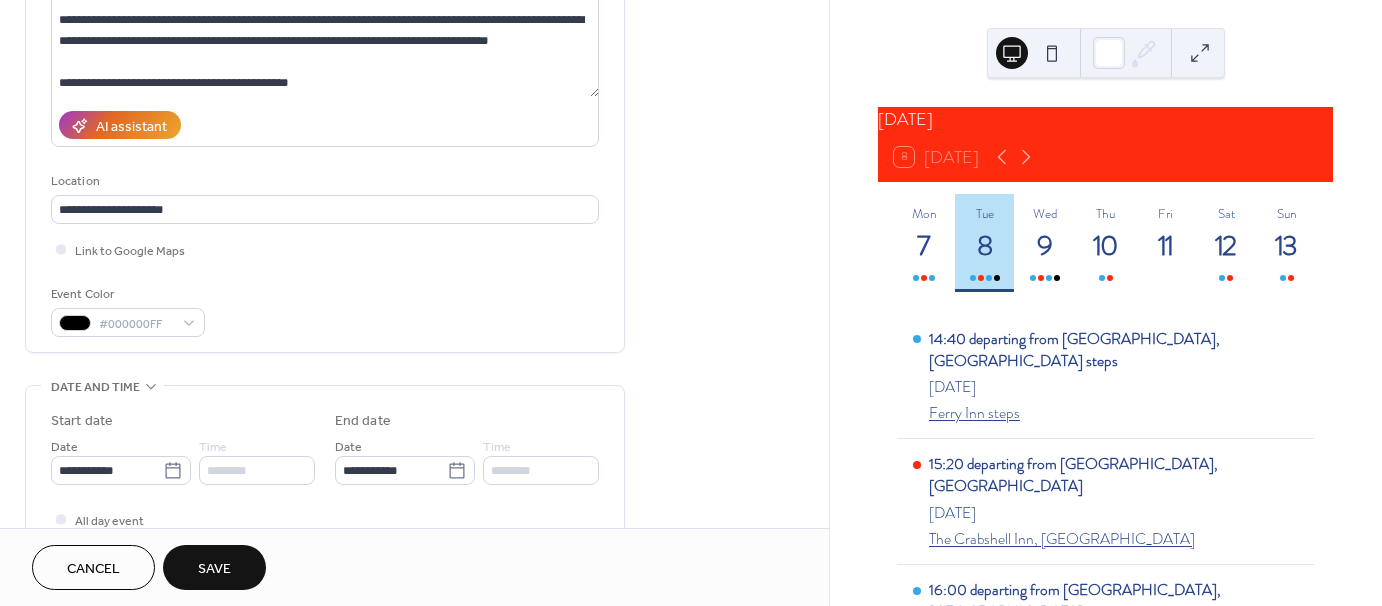 scroll, scrollTop: 300, scrollLeft: 0, axis: vertical 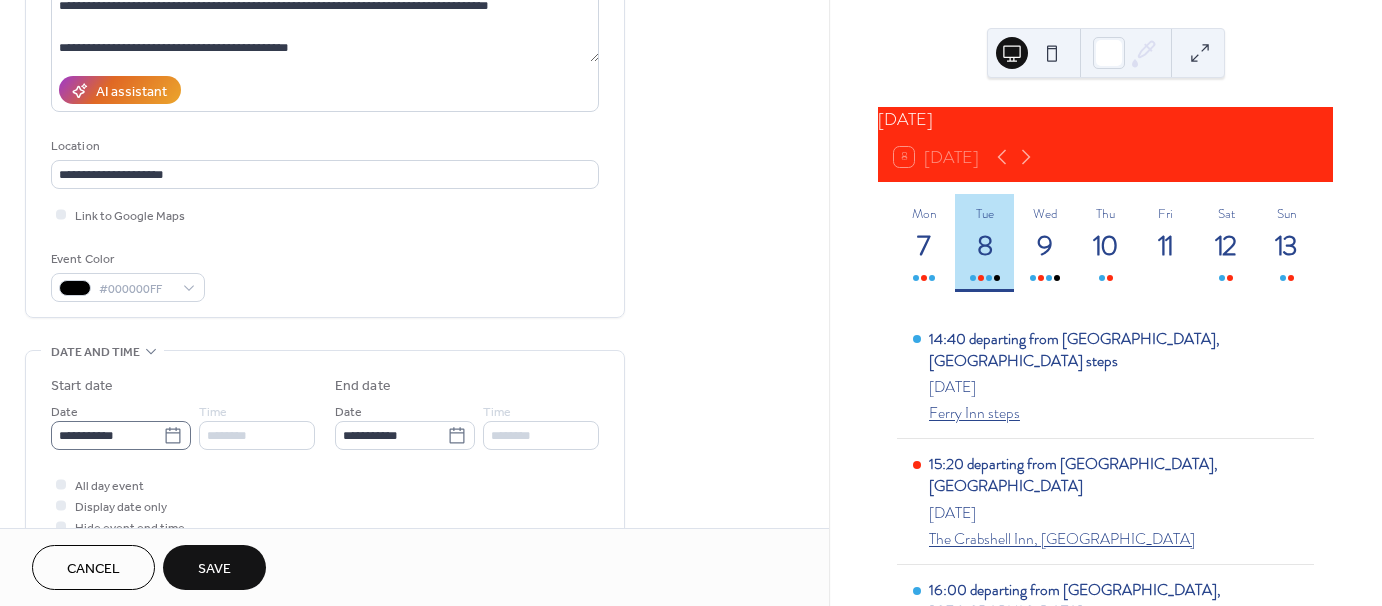 type on "**********" 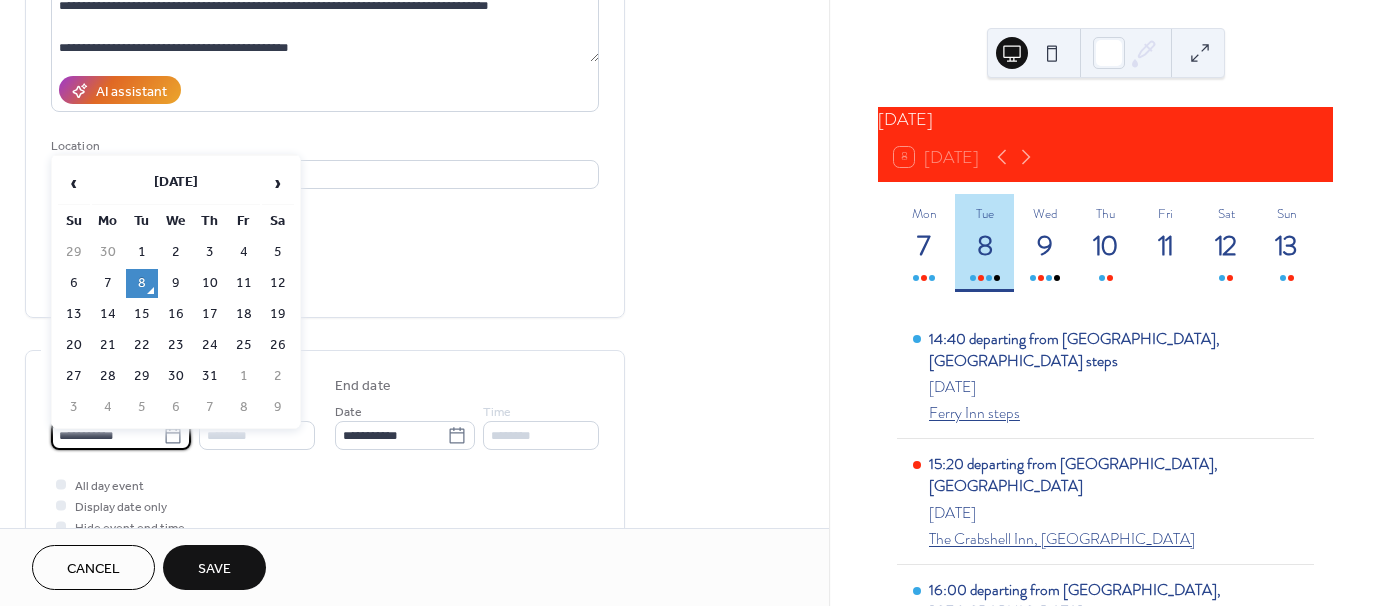 click on "**********" at bounding box center [107, 435] 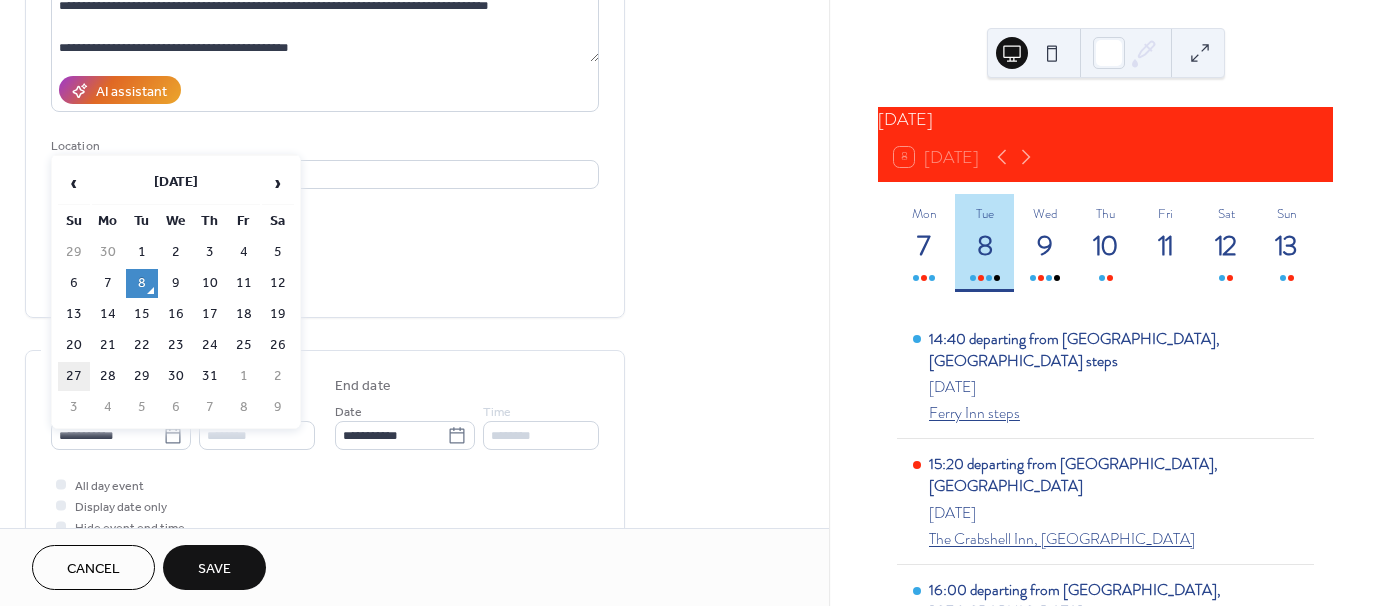 click on "27" at bounding box center (74, 376) 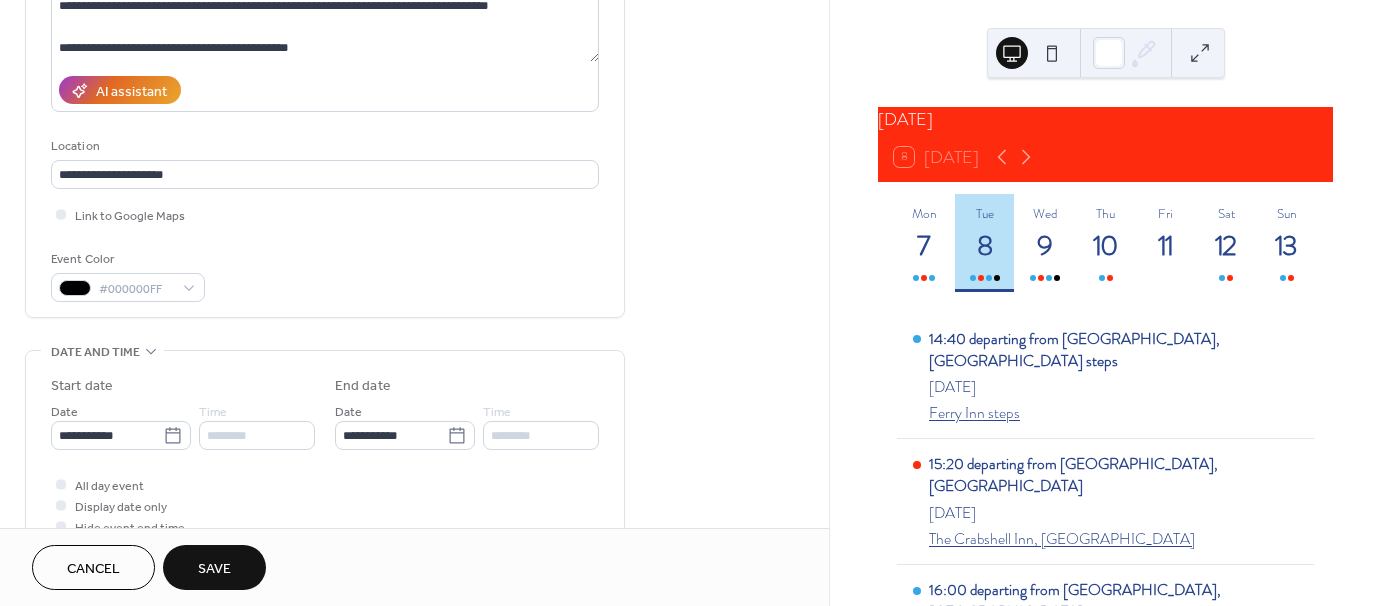 click on "Save" at bounding box center [214, 569] 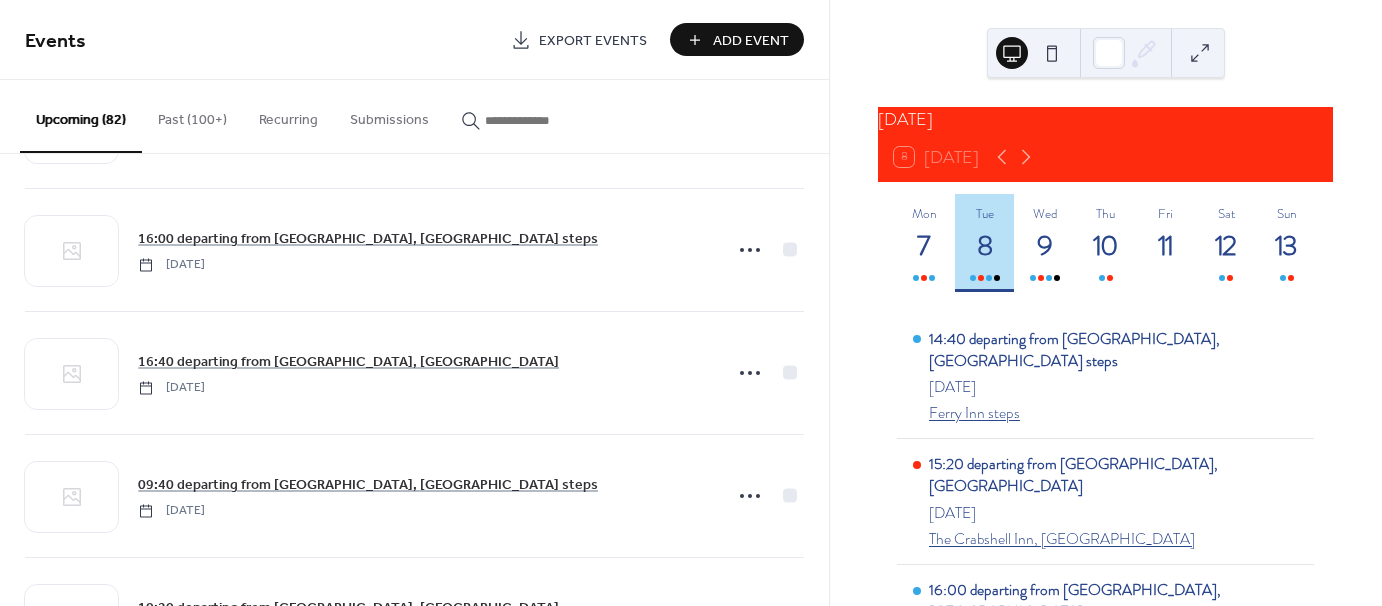 scroll, scrollTop: 1000, scrollLeft: 0, axis: vertical 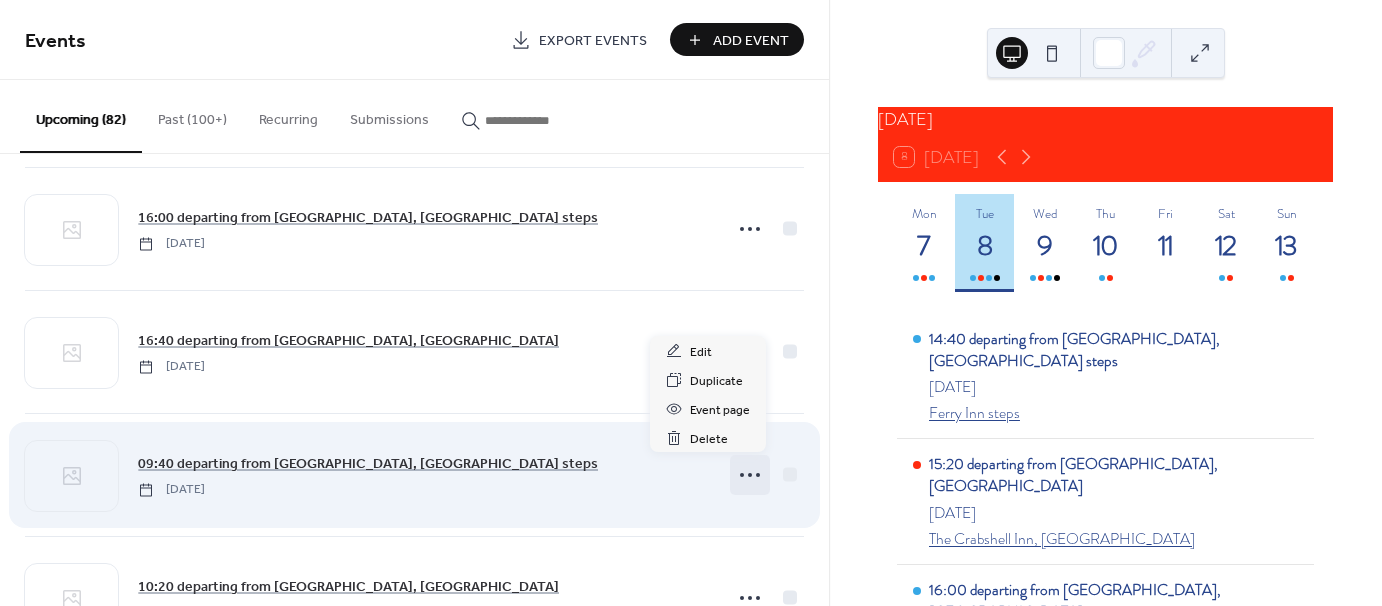 click 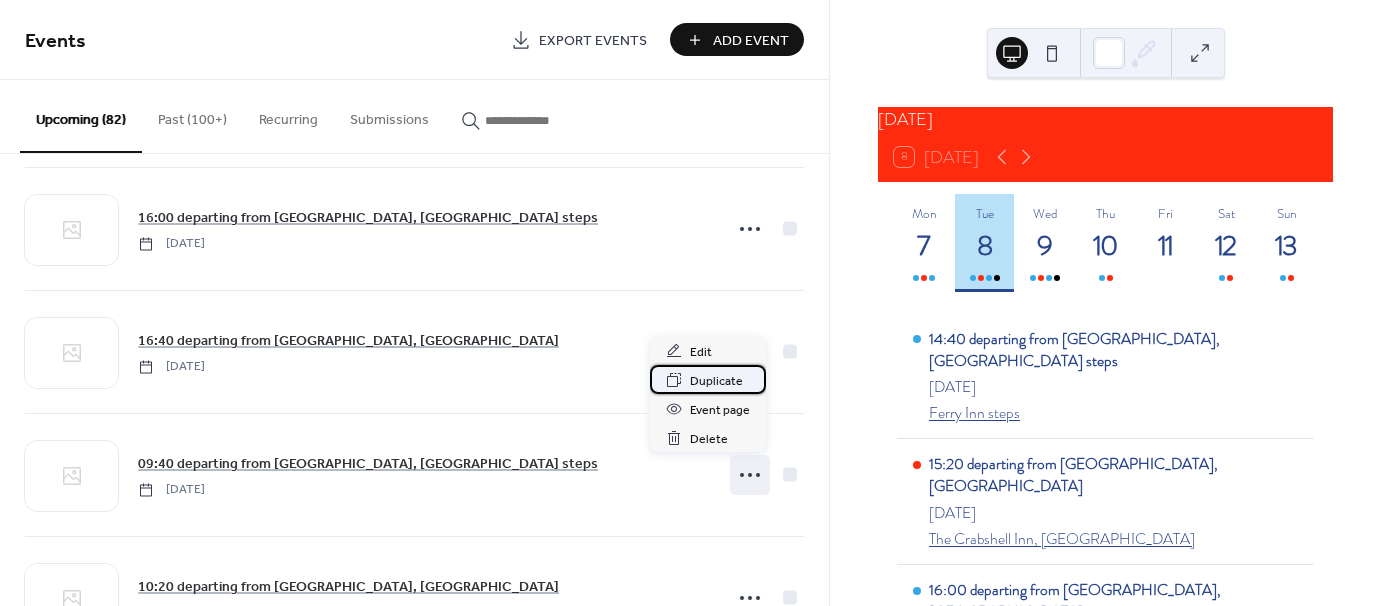 click on "Duplicate" at bounding box center [708, 379] 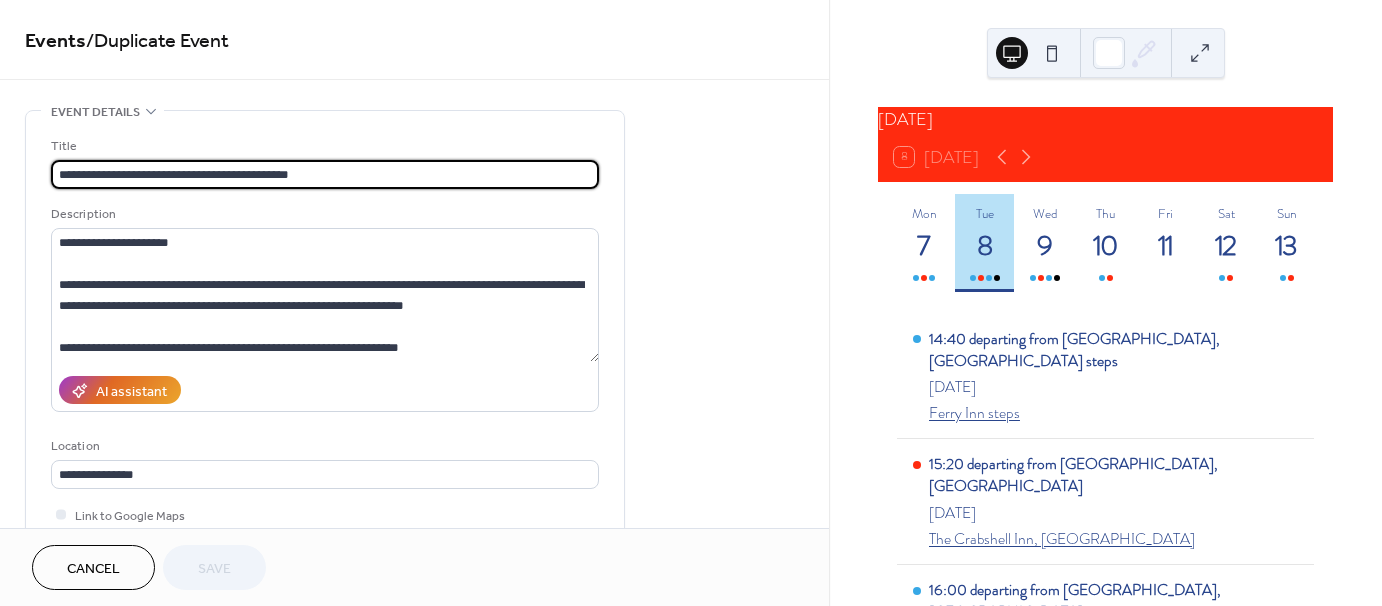 click on "**********" at bounding box center [325, 174] 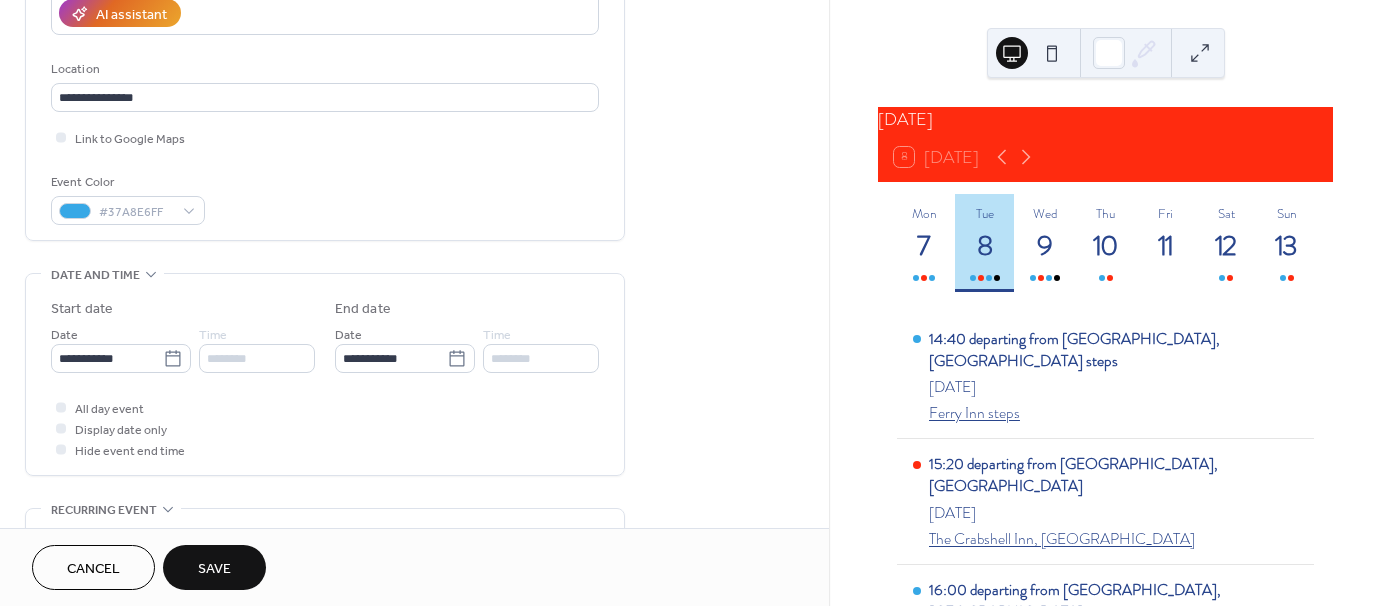 scroll, scrollTop: 400, scrollLeft: 0, axis: vertical 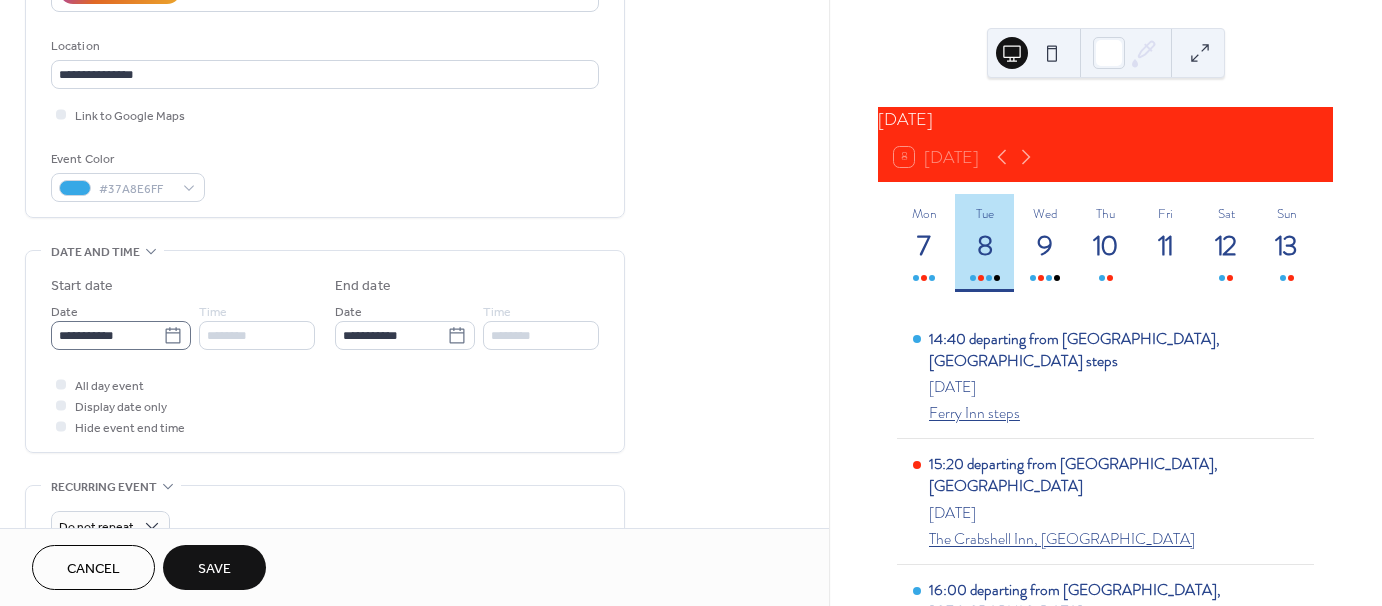 type on "**********" 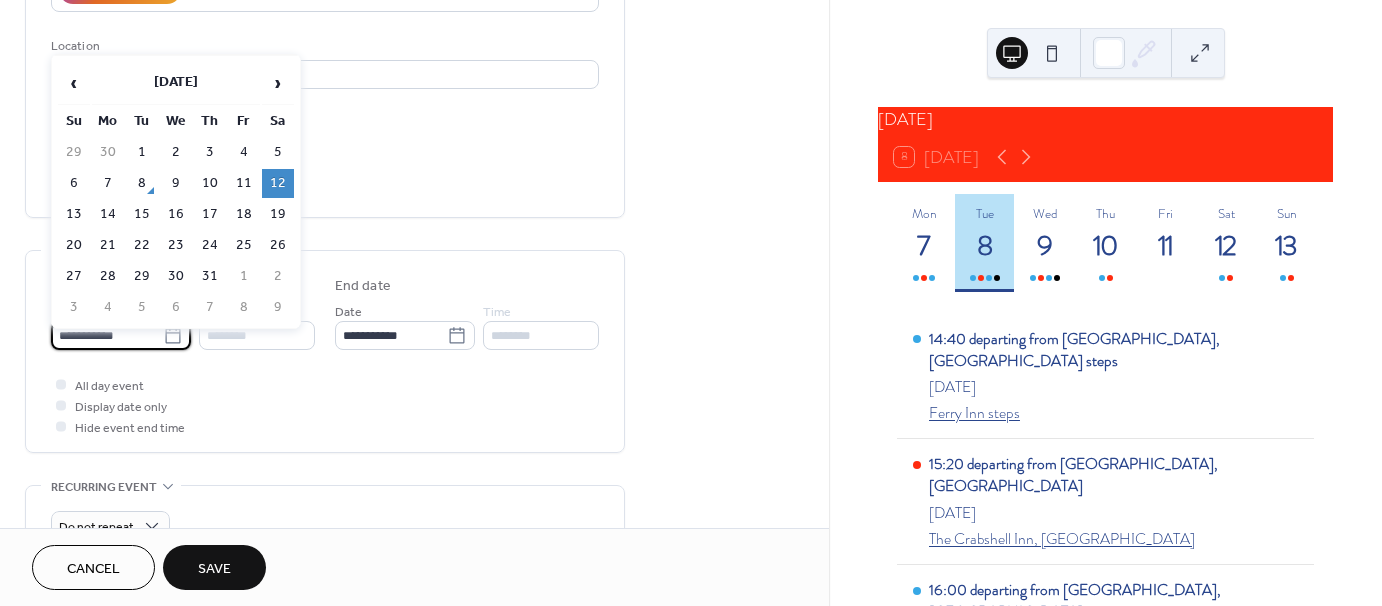 click on "**********" at bounding box center (107, 335) 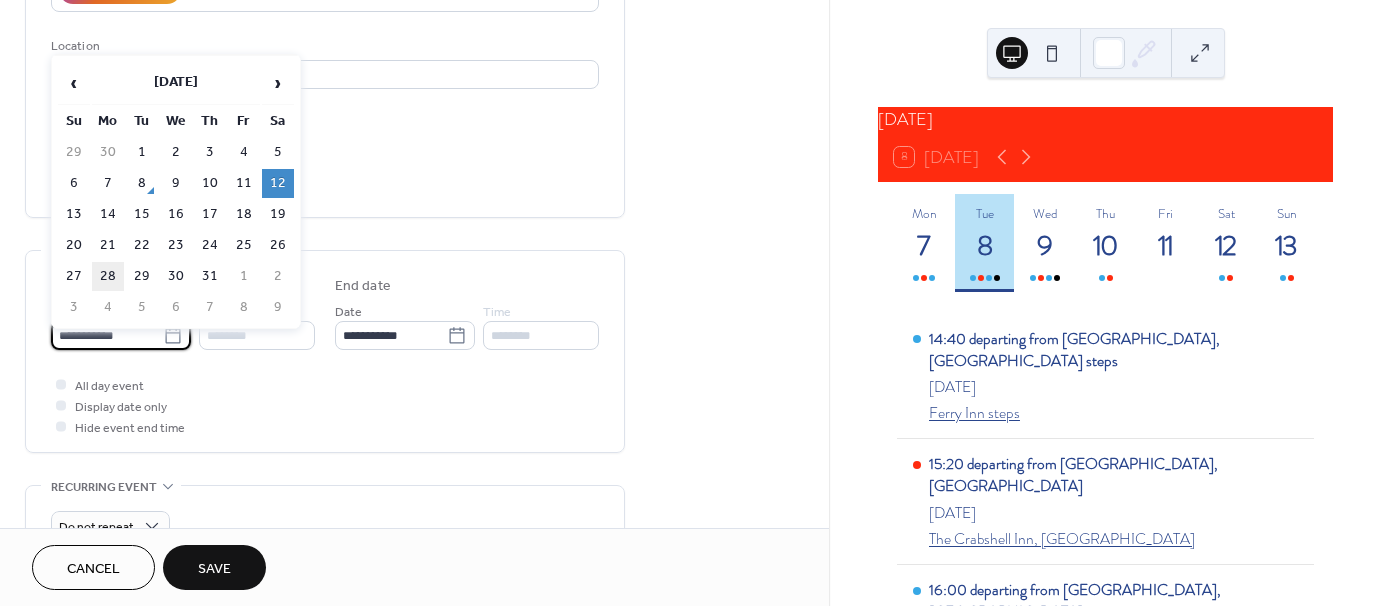 click on "28" at bounding box center (108, 276) 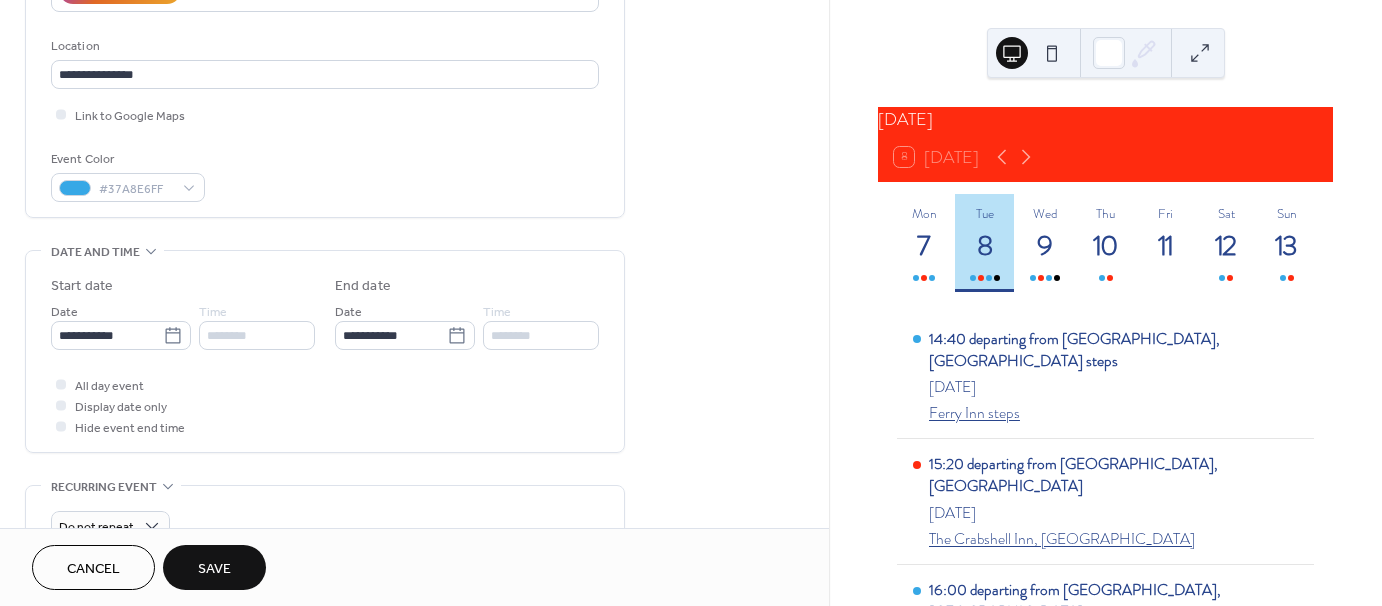 click on "Save" at bounding box center [214, 569] 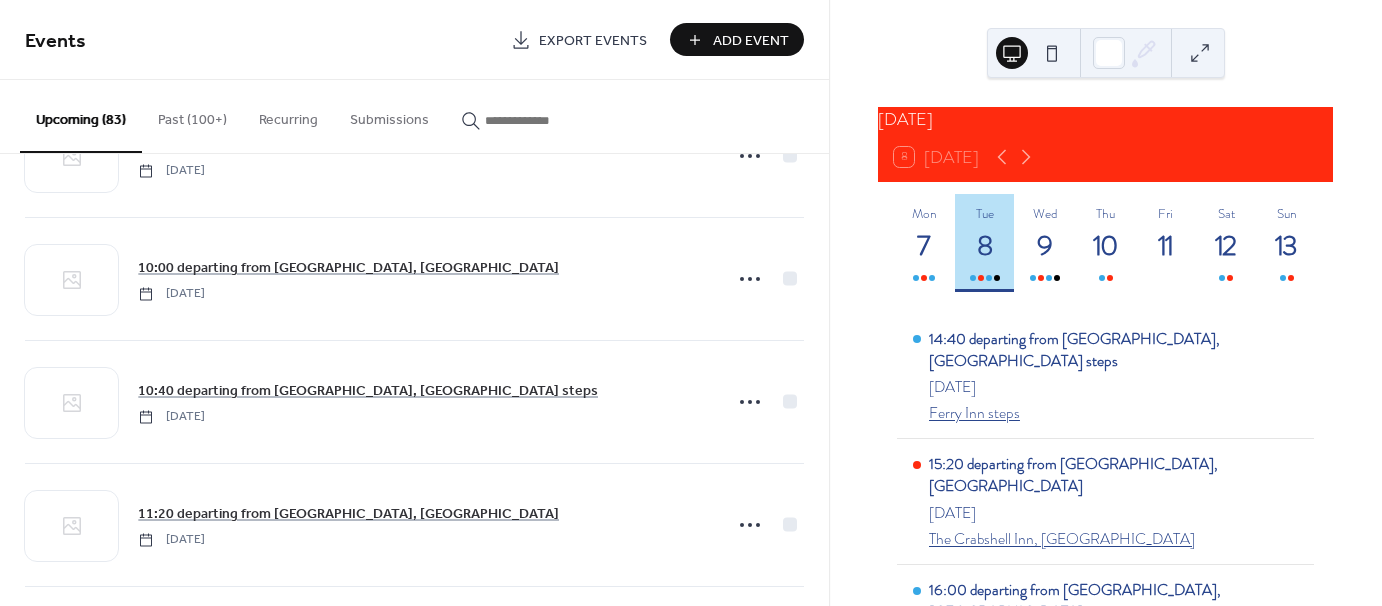 scroll, scrollTop: 1700, scrollLeft: 0, axis: vertical 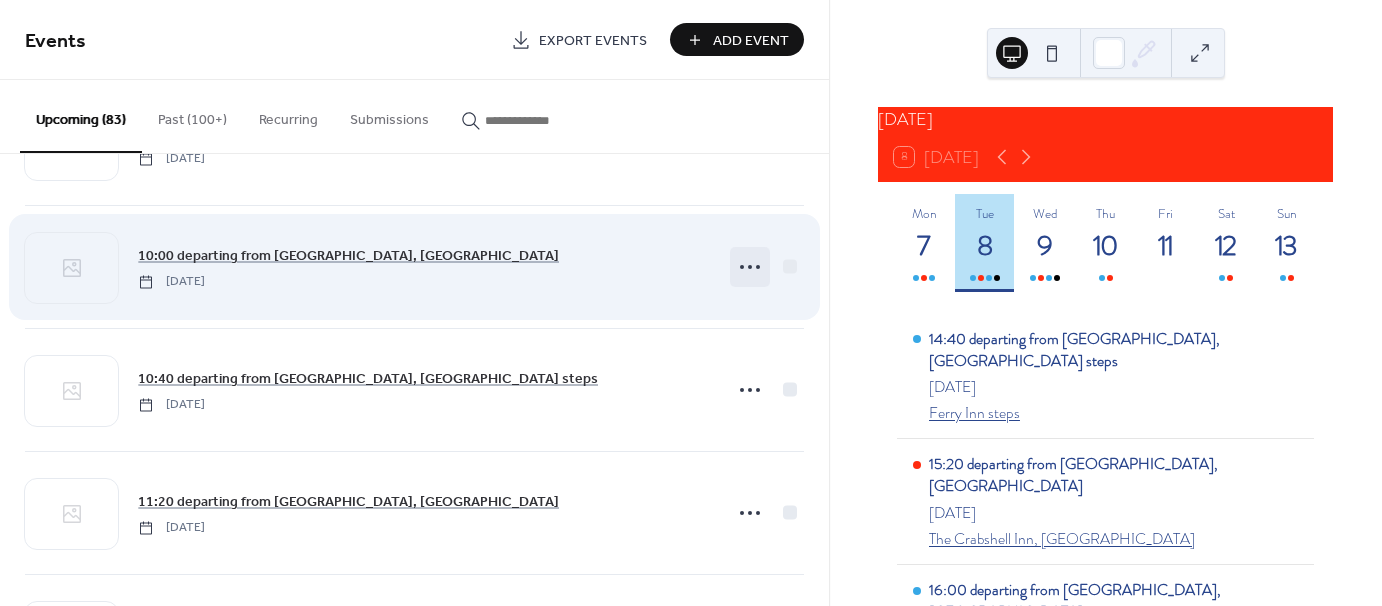 click 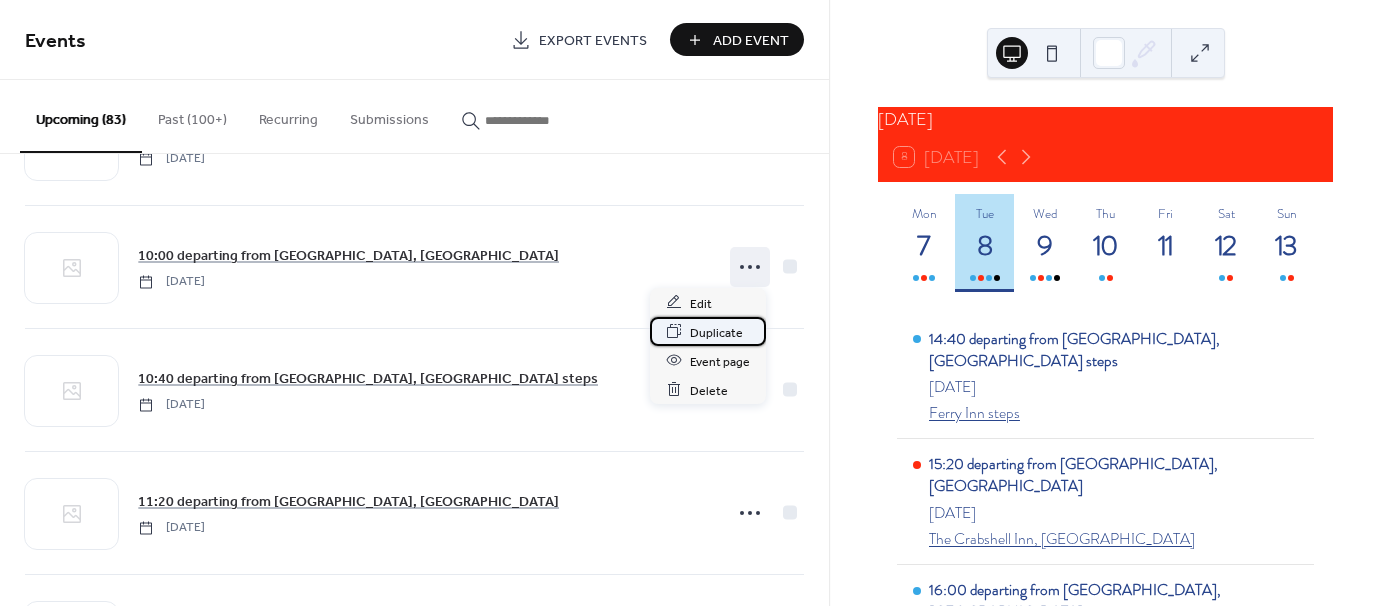 click on "Duplicate" at bounding box center (716, 332) 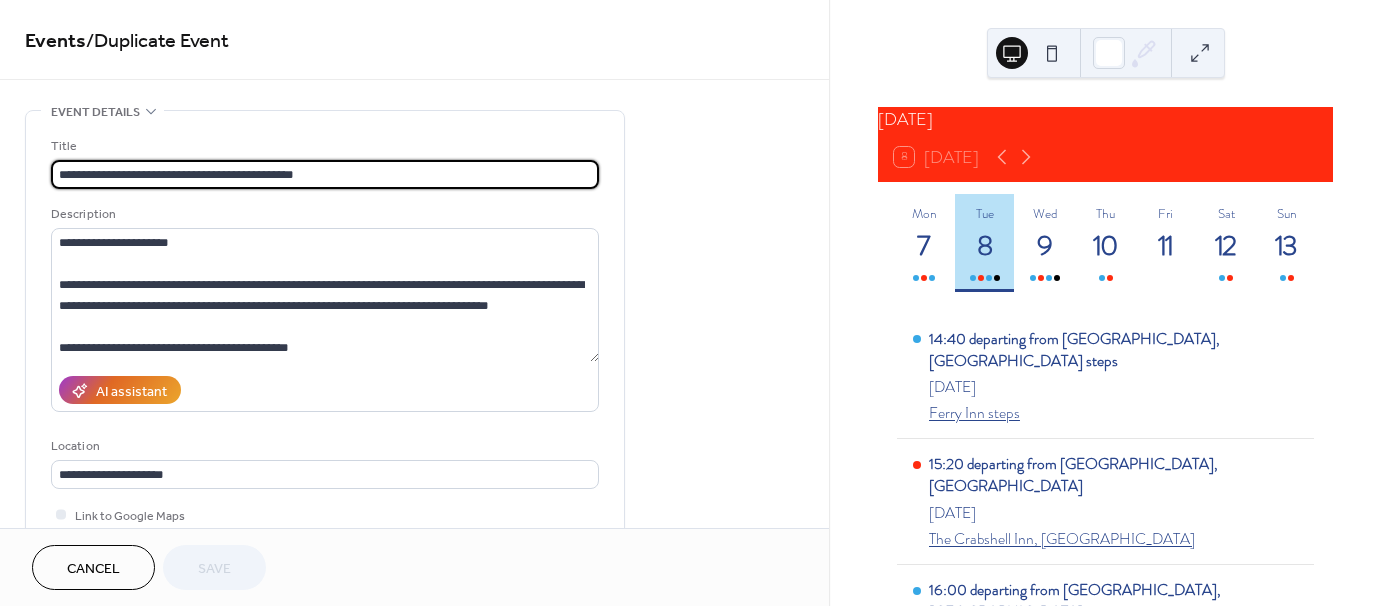click on "**********" at bounding box center [325, 174] 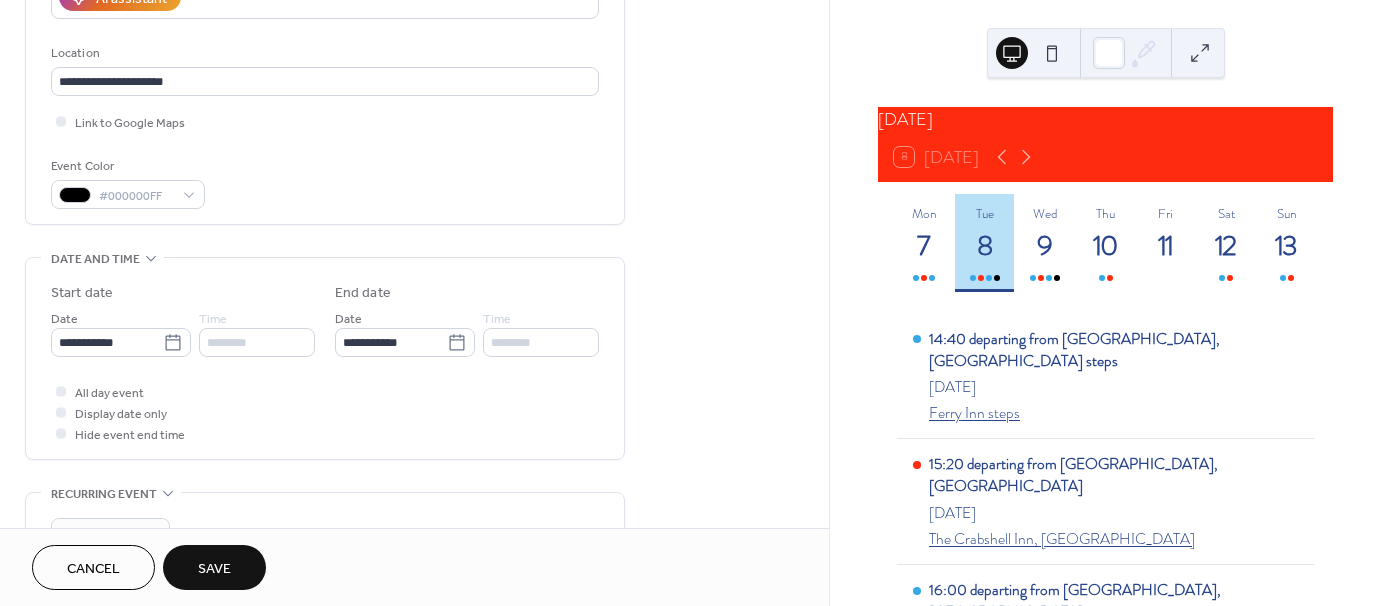 scroll, scrollTop: 400, scrollLeft: 0, axis: vertical 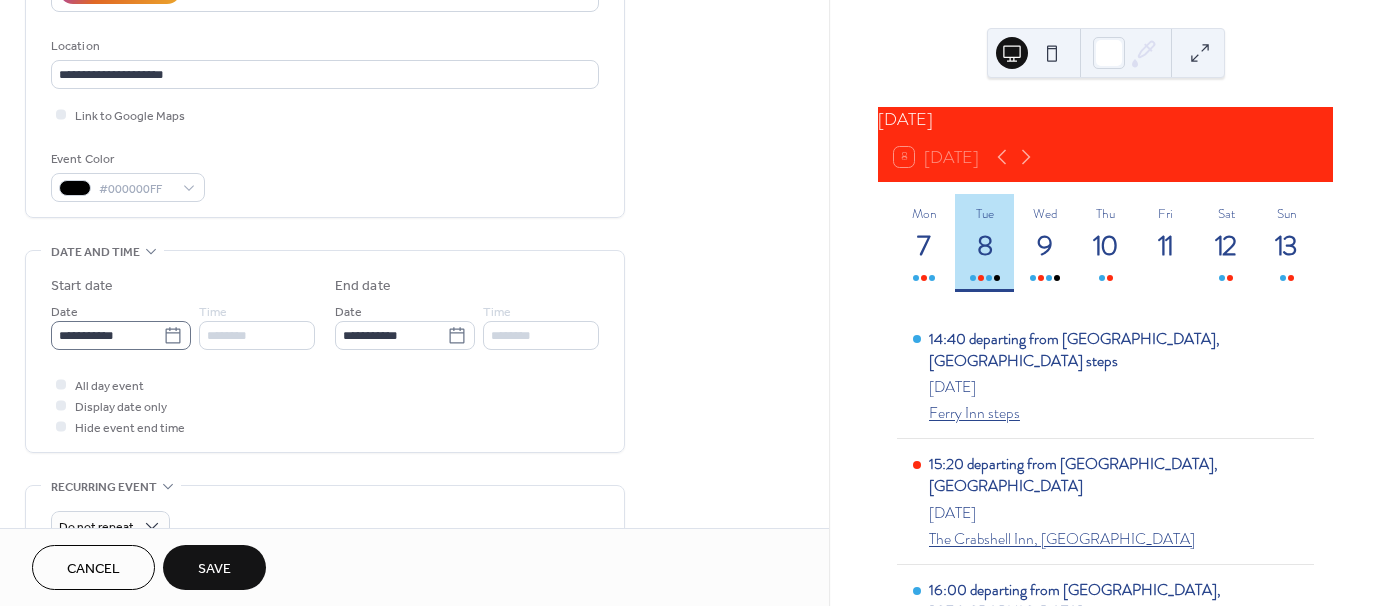 type on "**********" 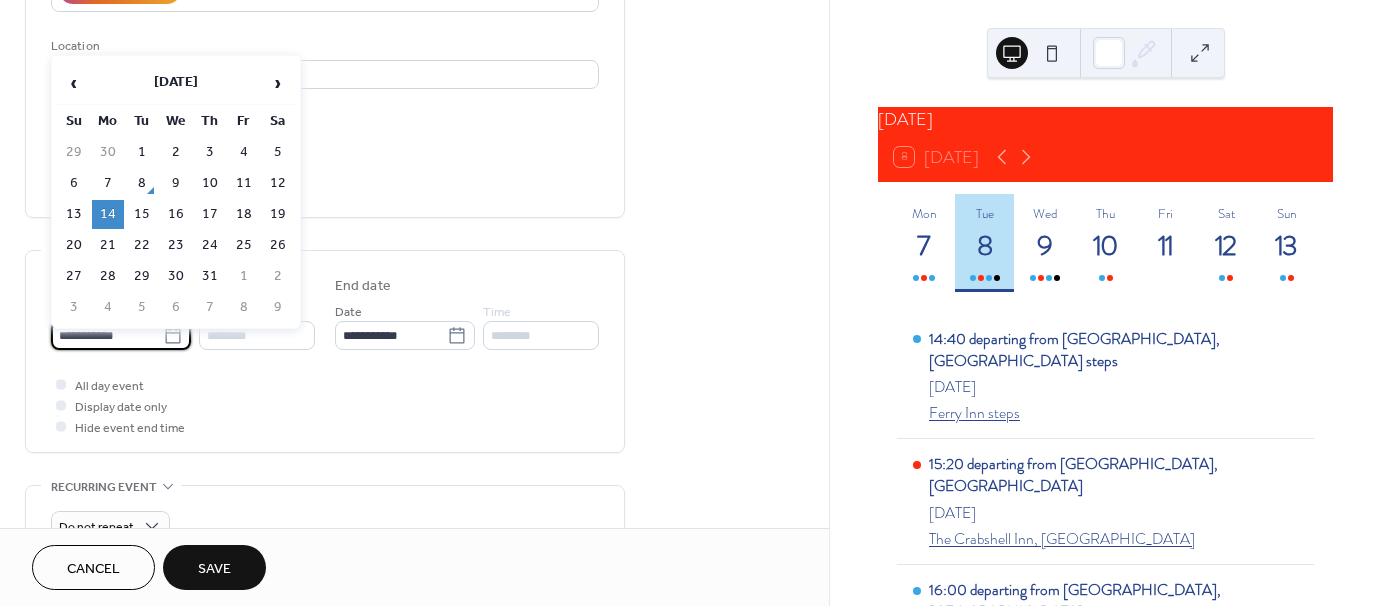 click on "**********" at bounding box center (107, 335) 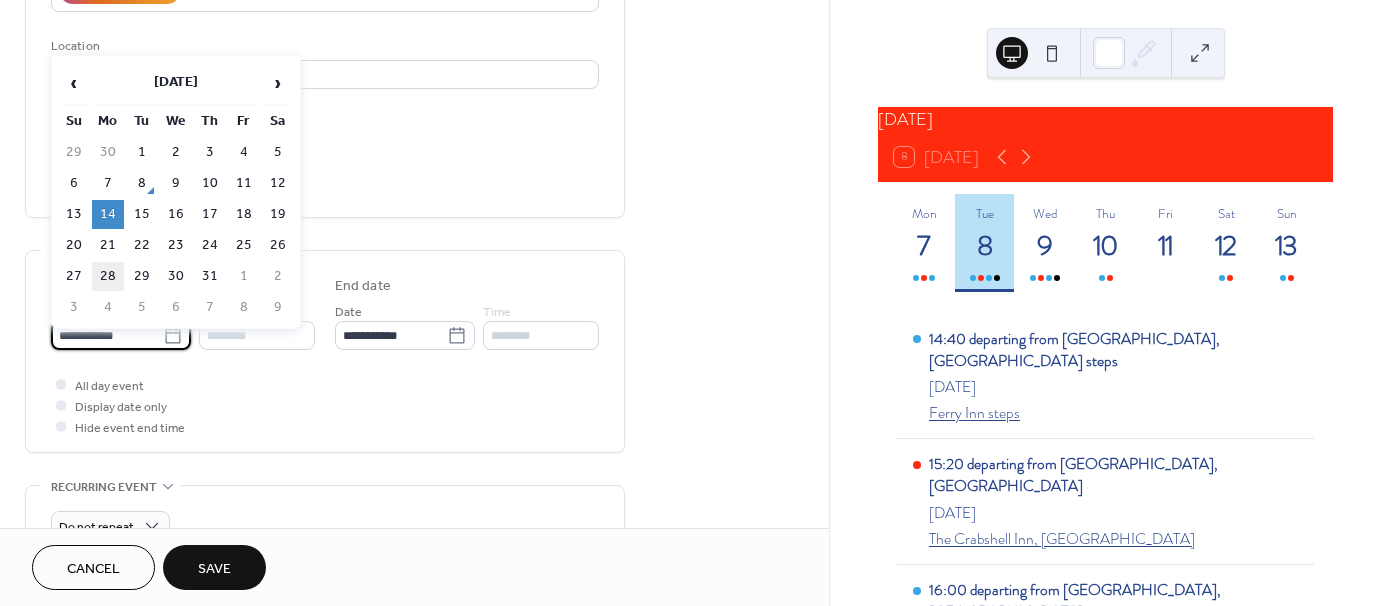 click on "28" at bounding box center [108, 276] 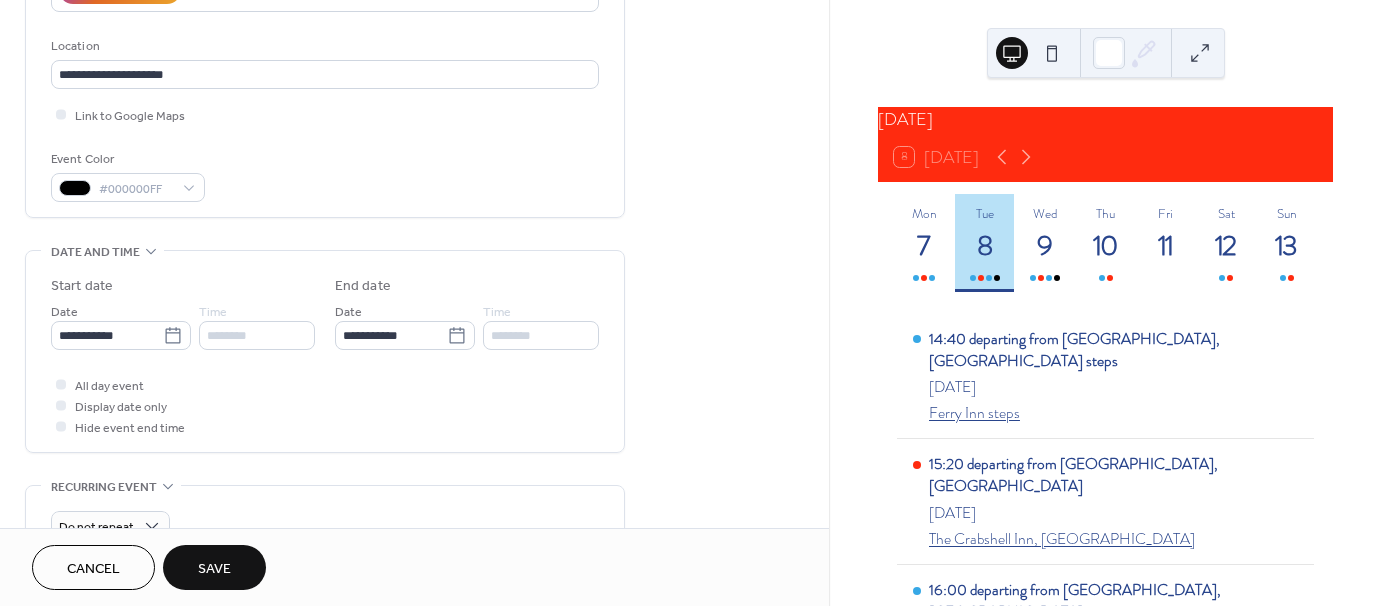 click on "Save" at bounding box center (214, 569) 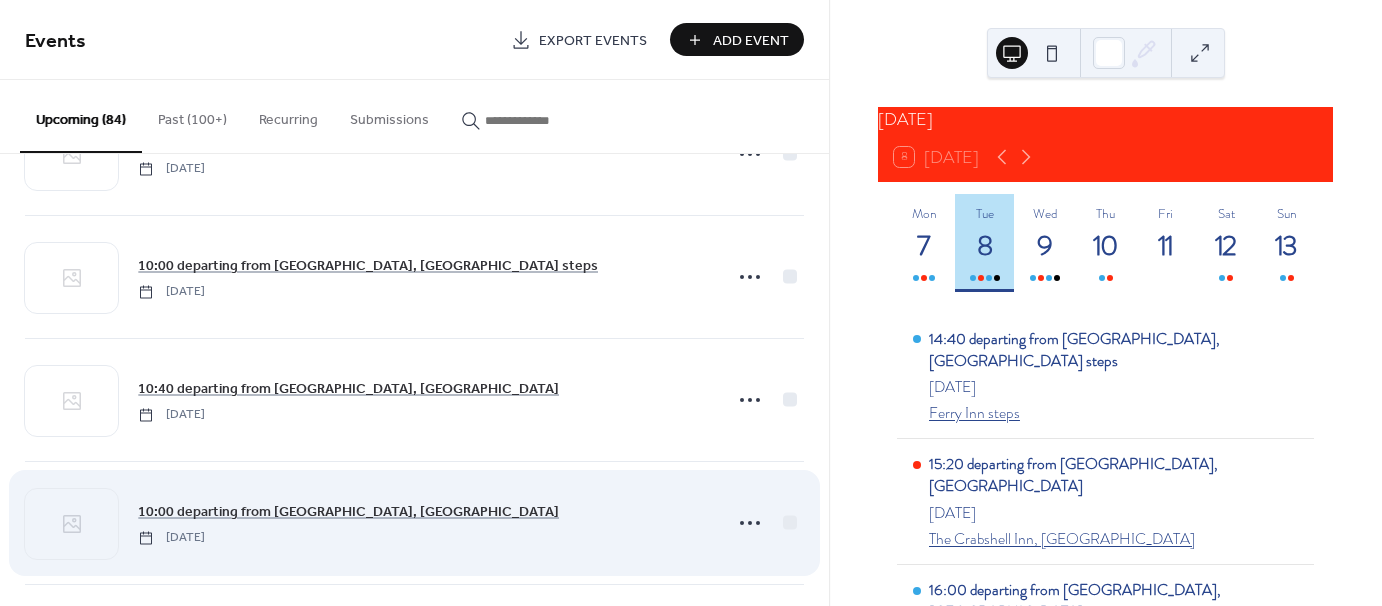 scroll, scrollTop: 1500, scrollLeft: 0, axis: vertical 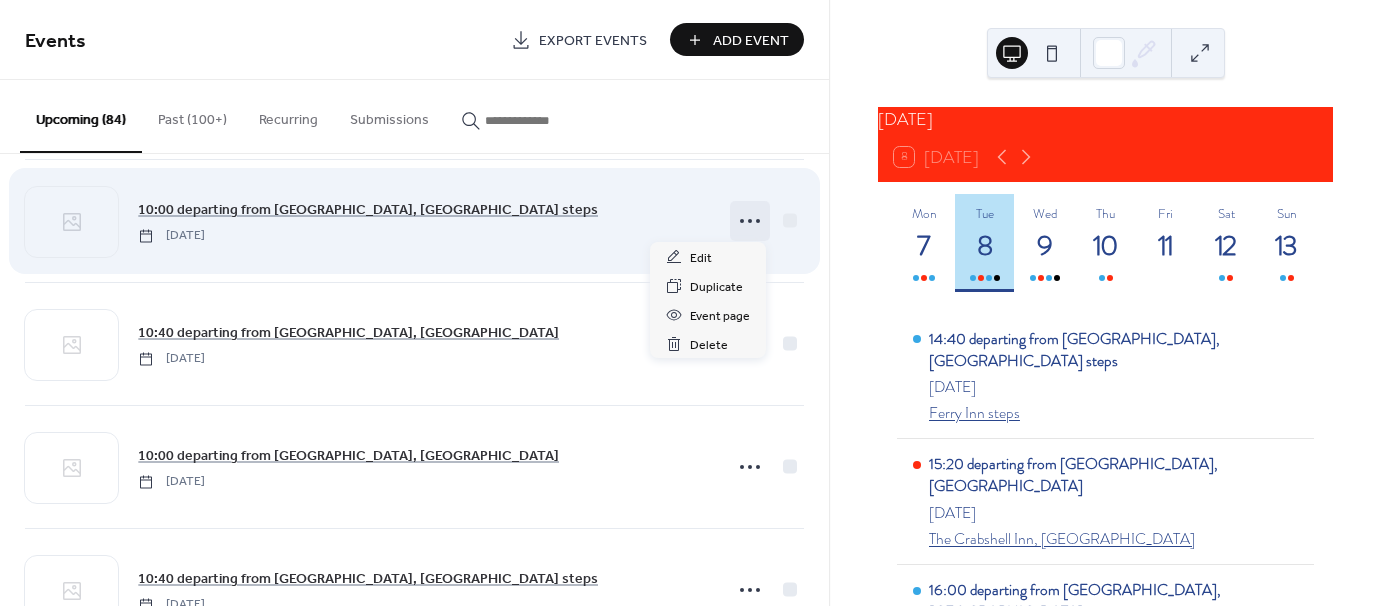 click 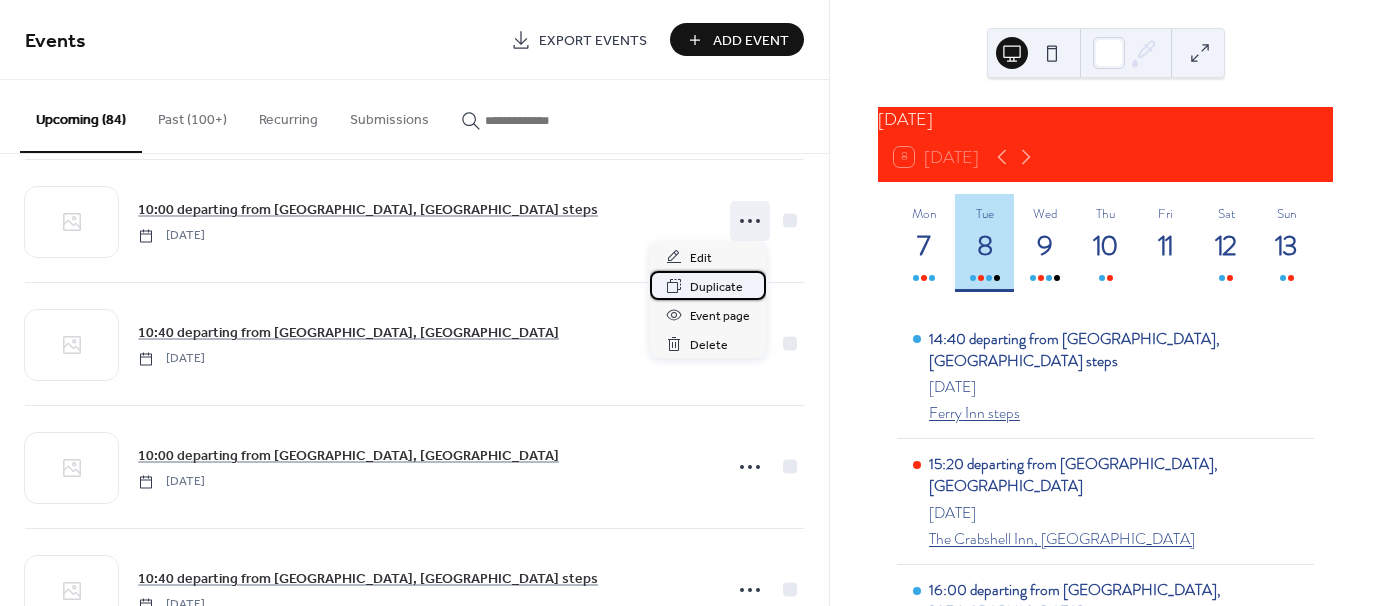 click on "Duplicate" at bounding box center [716, 287] 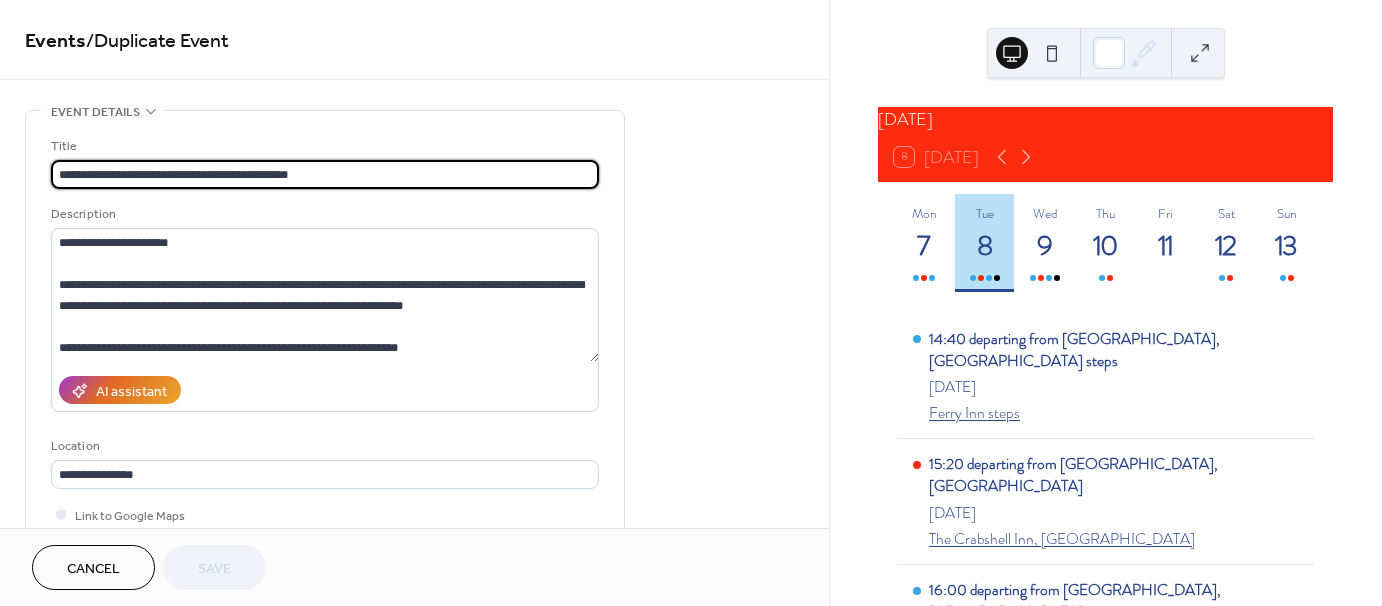 click on "**********" at bounding box center [325, 174] 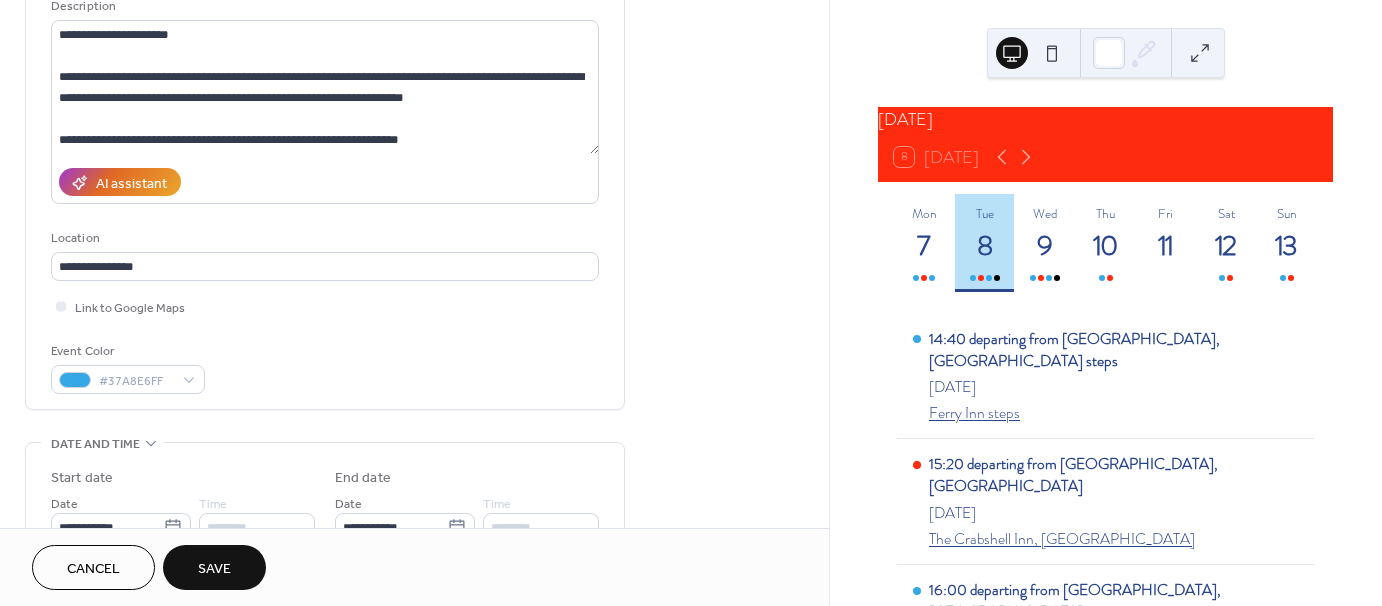 scroll, scrollTop: 300, scrollLeft: 0, axis: vertical 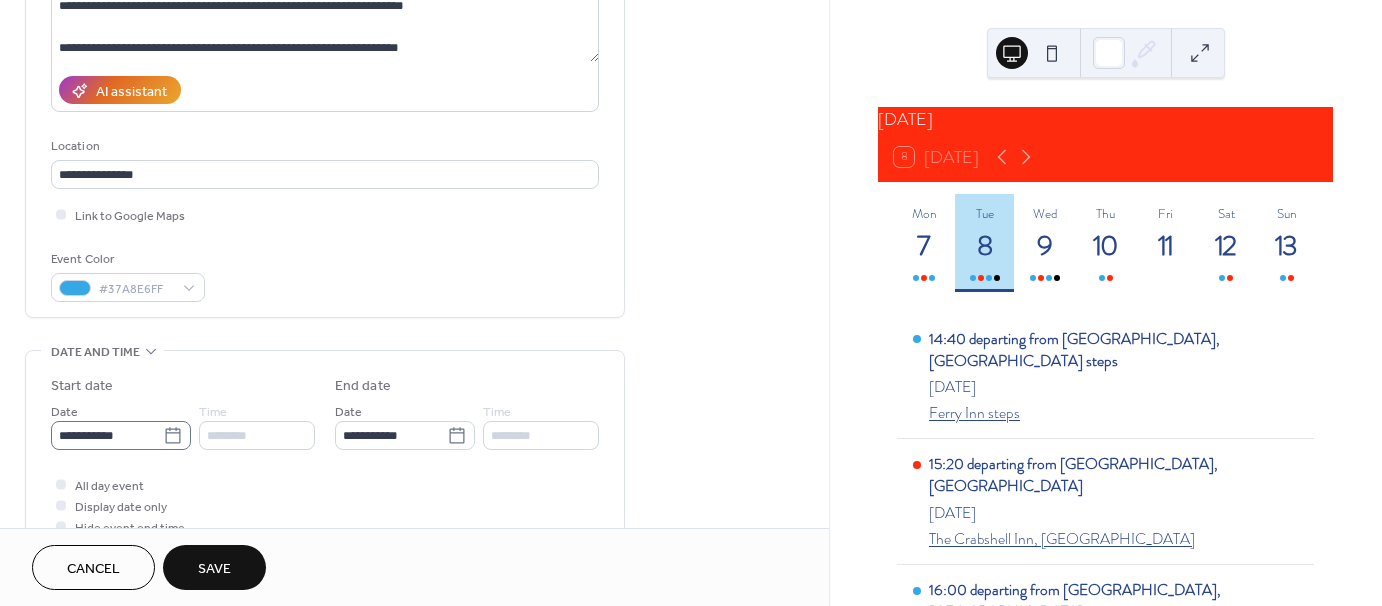 type on "**********" 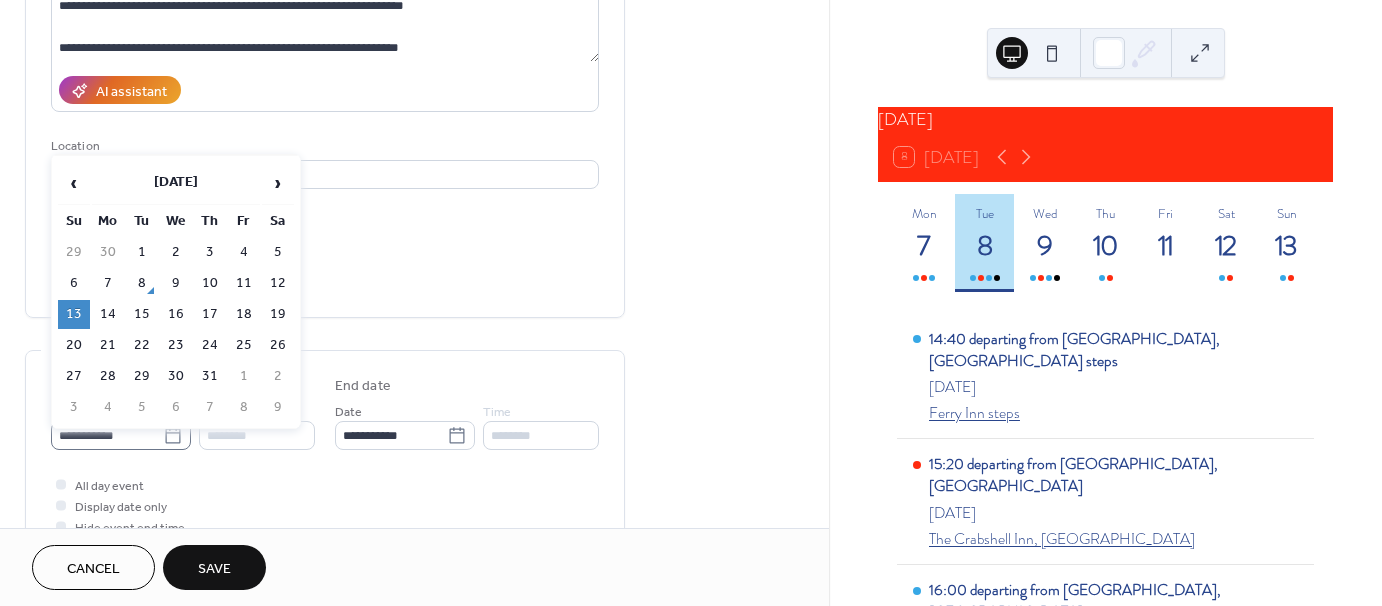 click 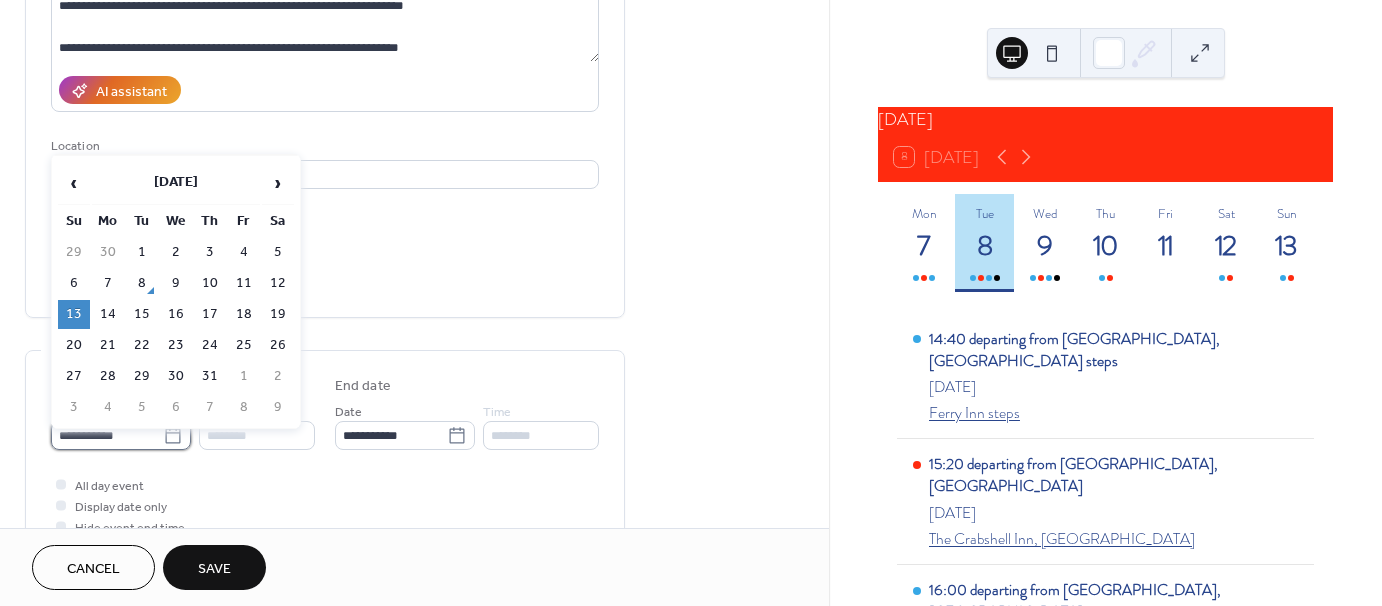 click on "**********" at bounding box center [107, 435] 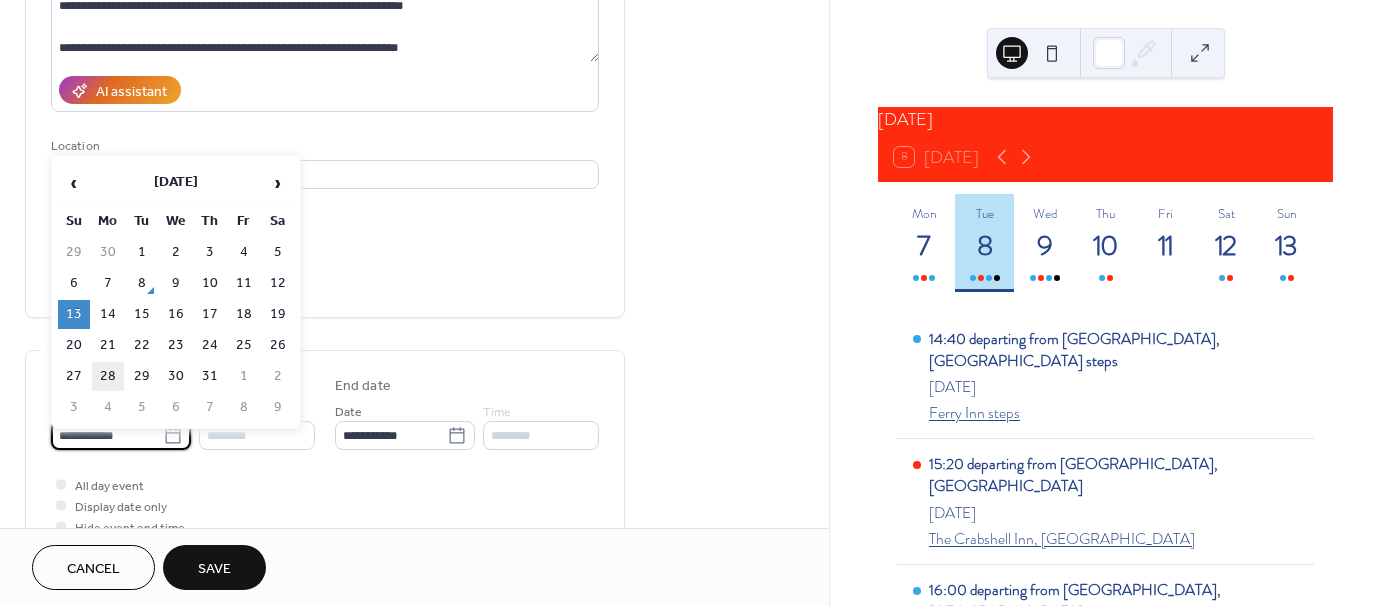 click on "28" at bounding box center (108, 376) 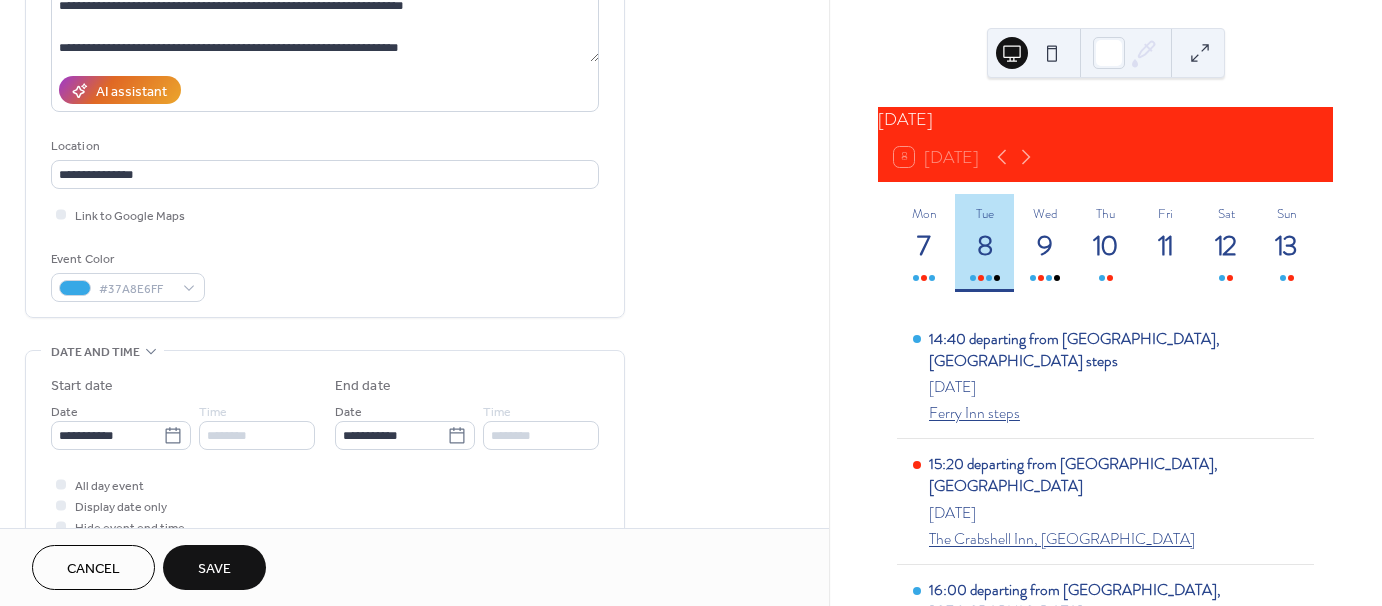 click on "Save" at bounding box center (214, 569) 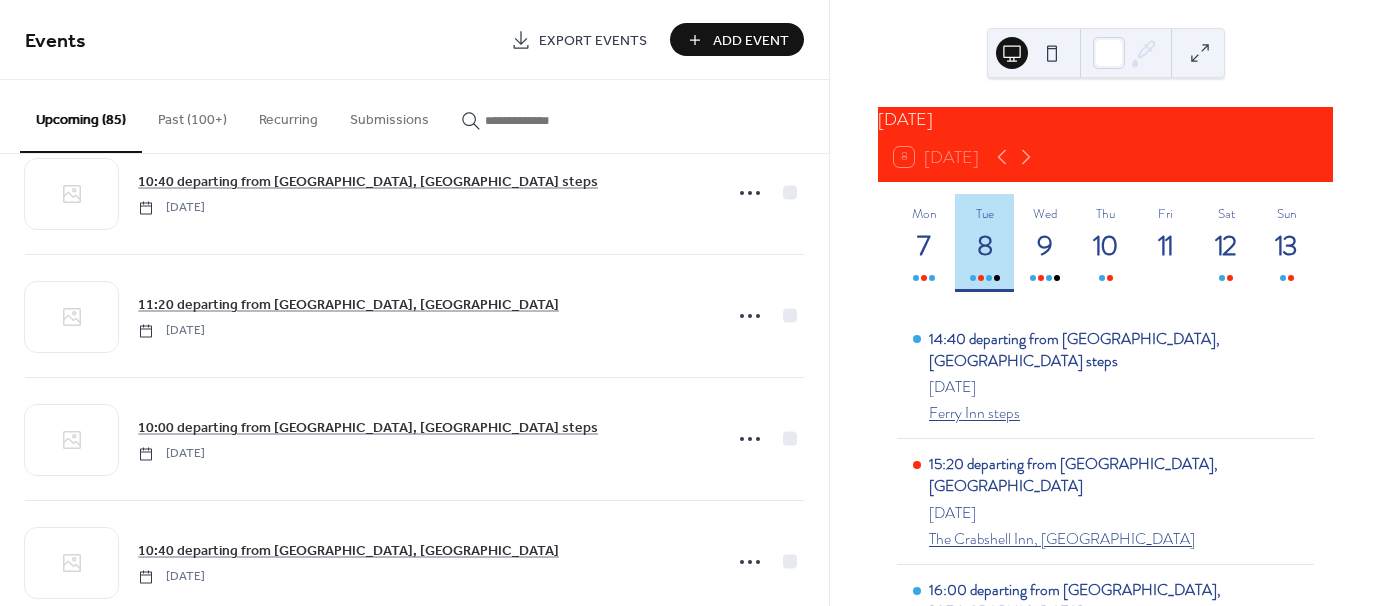 scroll, scrollTop: 1900, scrollLeft: 0, axis: vertical 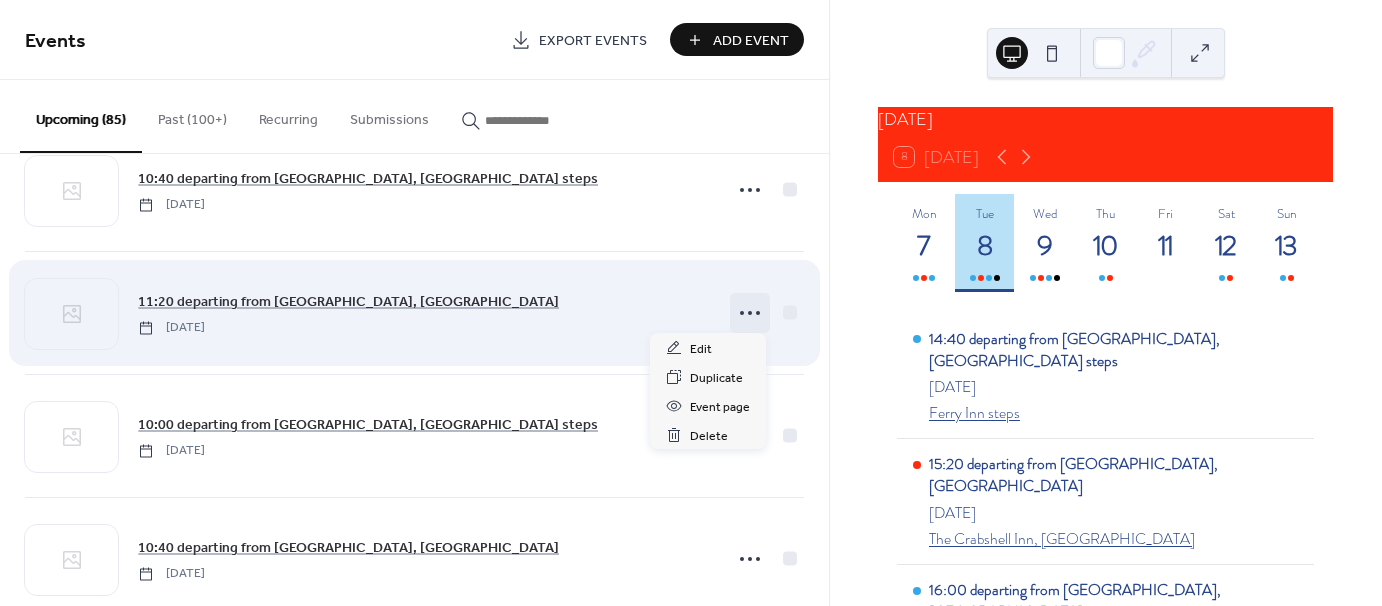 click 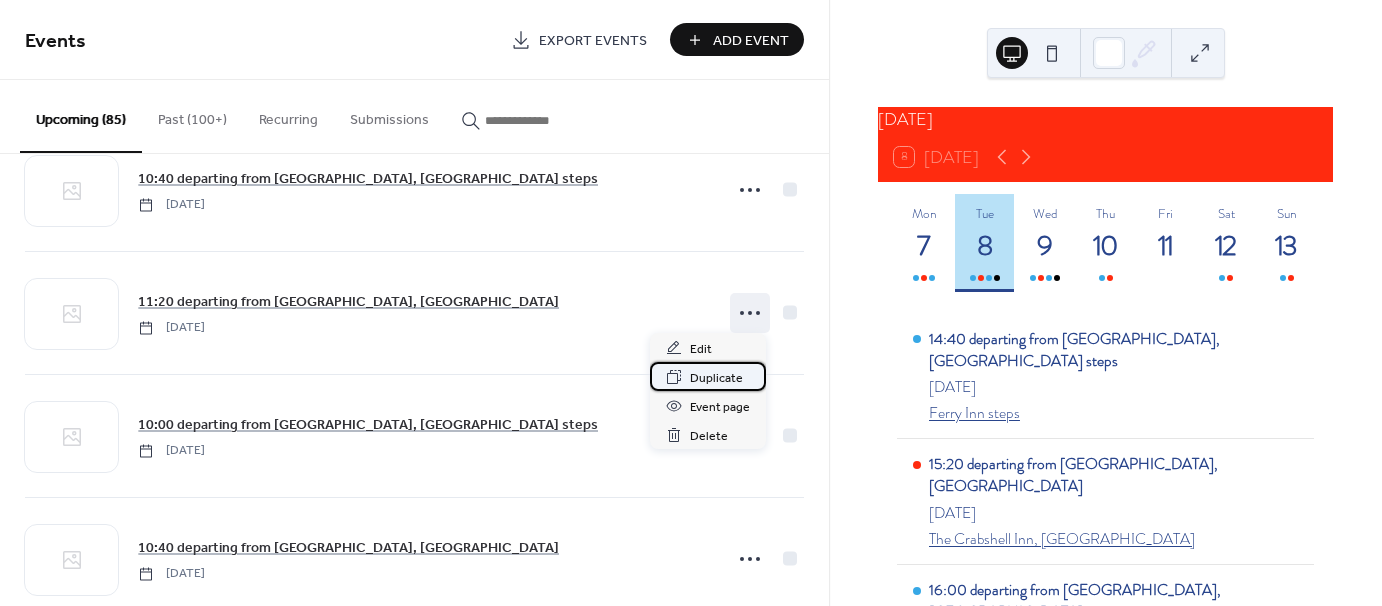 click on "Duplicate" at bounding box center (716, 378) 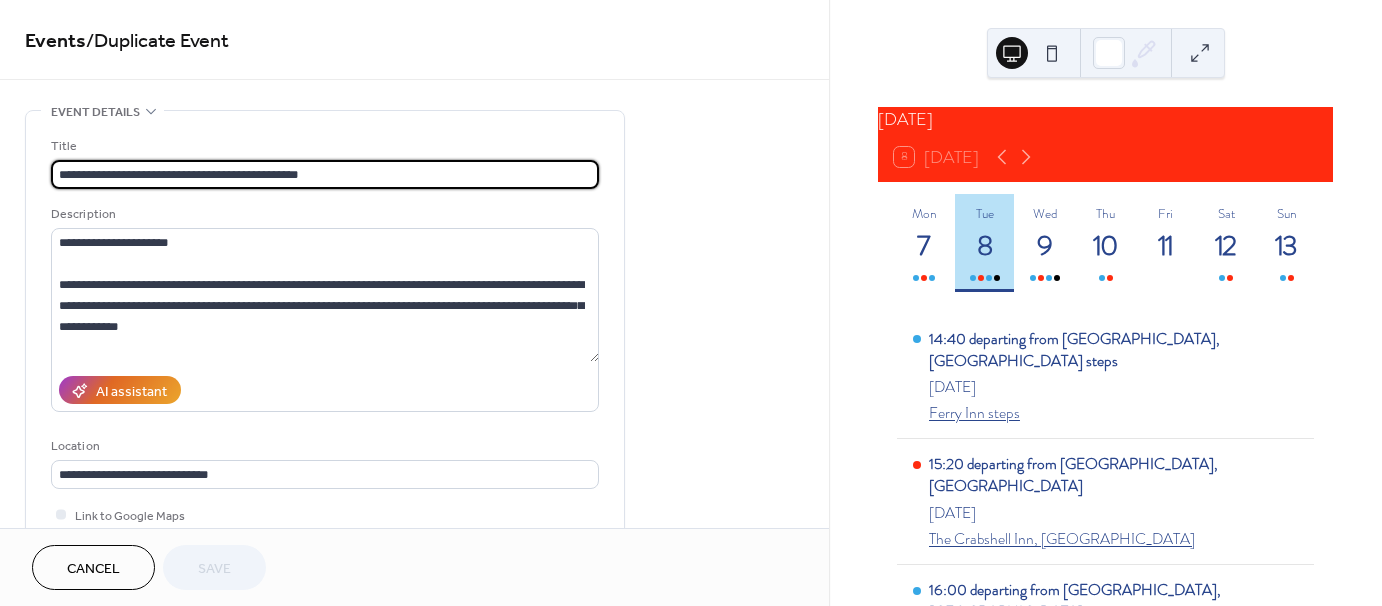 click on "**********" at bounding box center [325, 174] 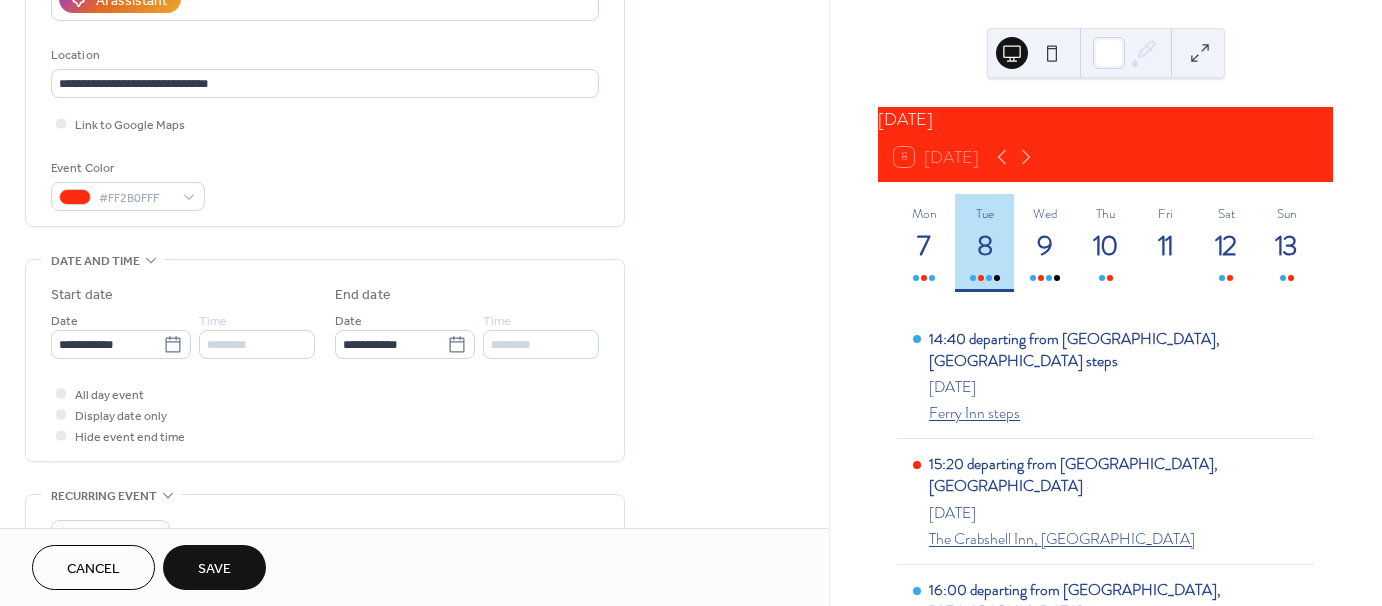 scroll, scrollTop: 400, scrollLeft: 0, axis: vertical 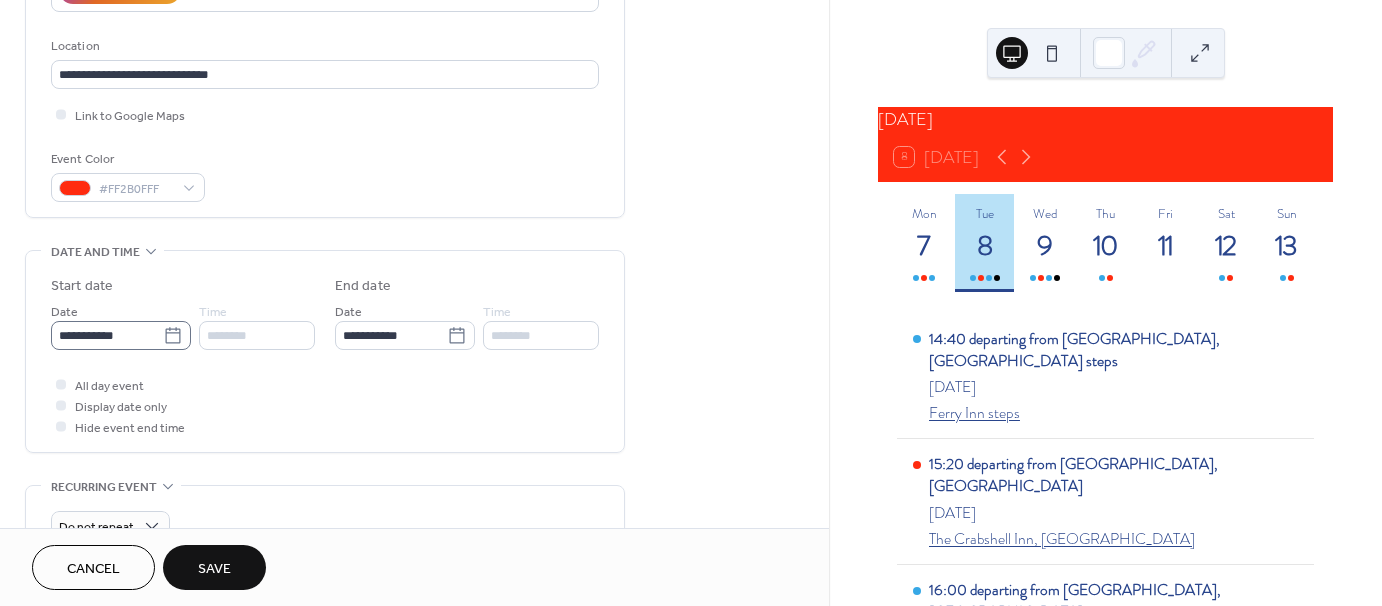 type on "**********" 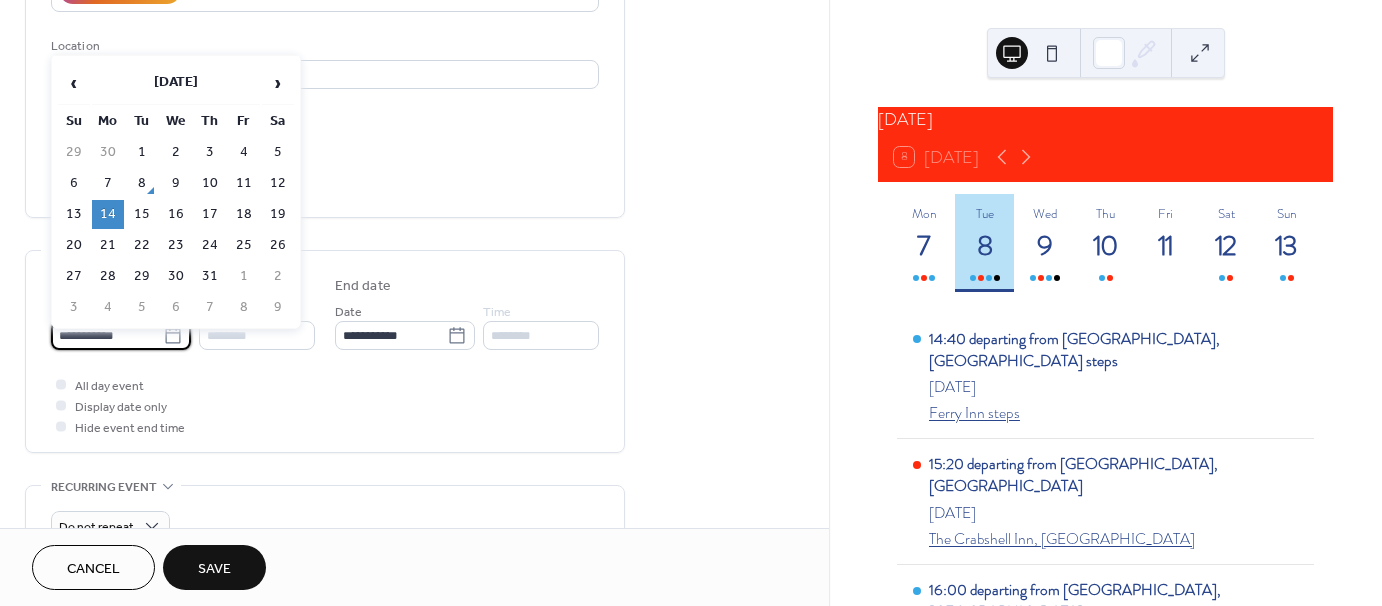 click on "**********" at bounding box center [107, 335] 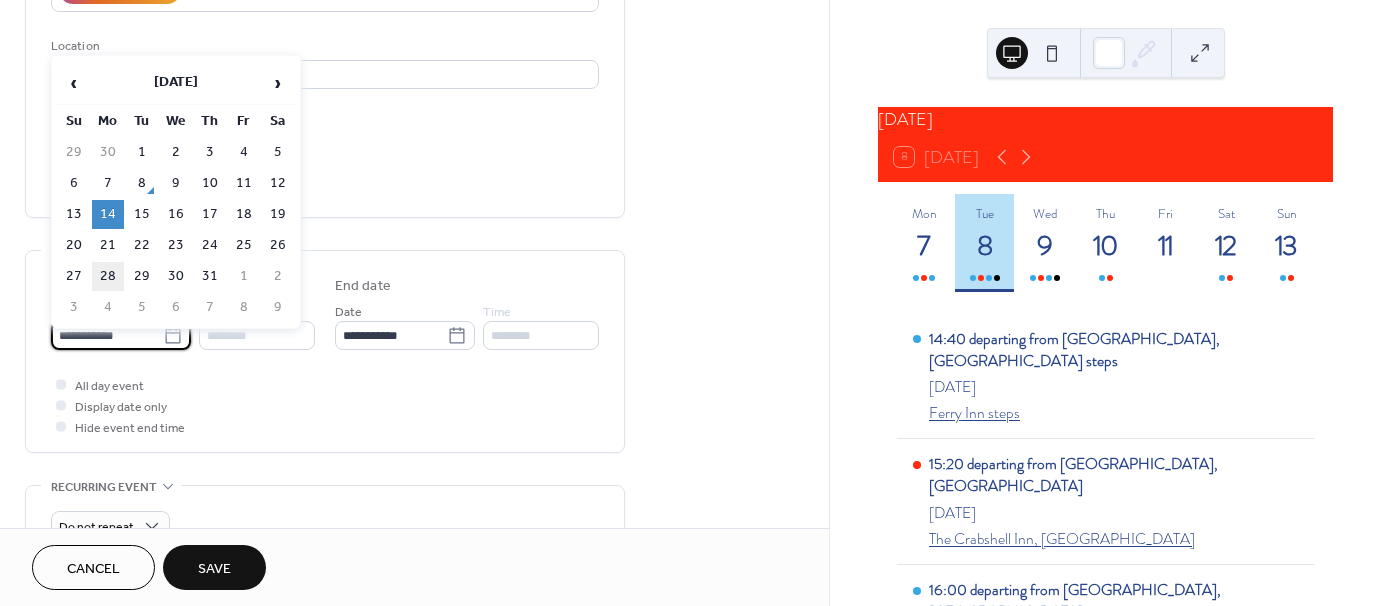 click on "28" at bounding box center [108, 276] 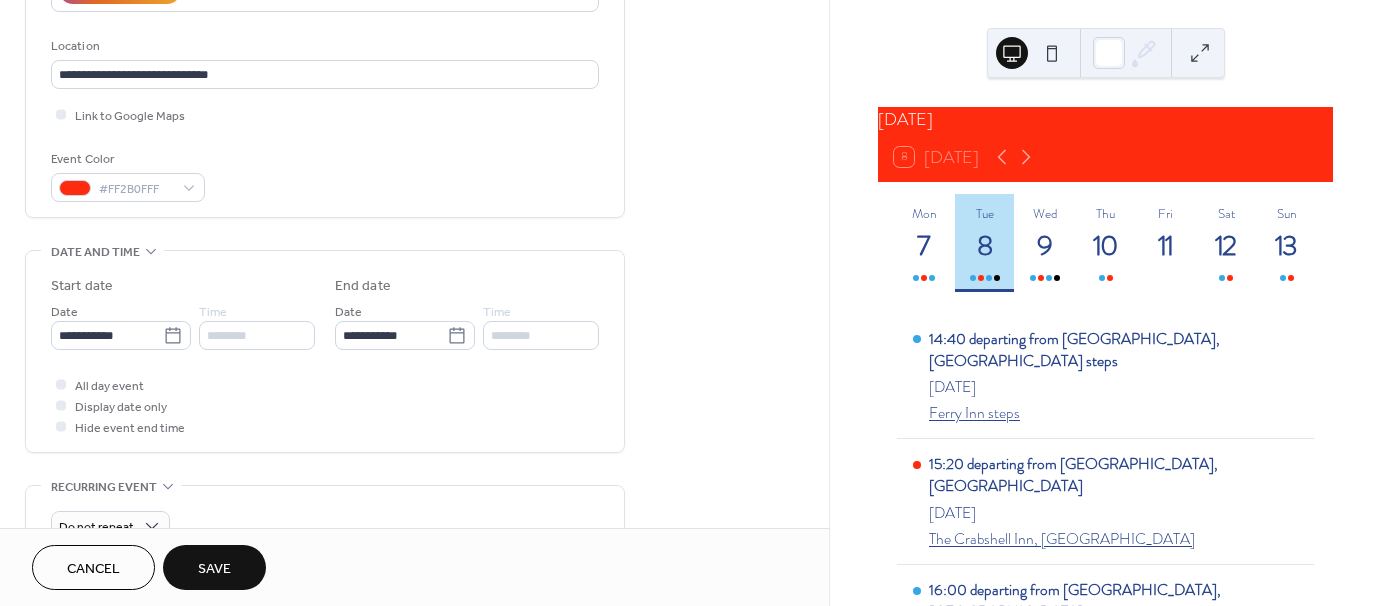 click on "Save" at bounding box center (214, 569) 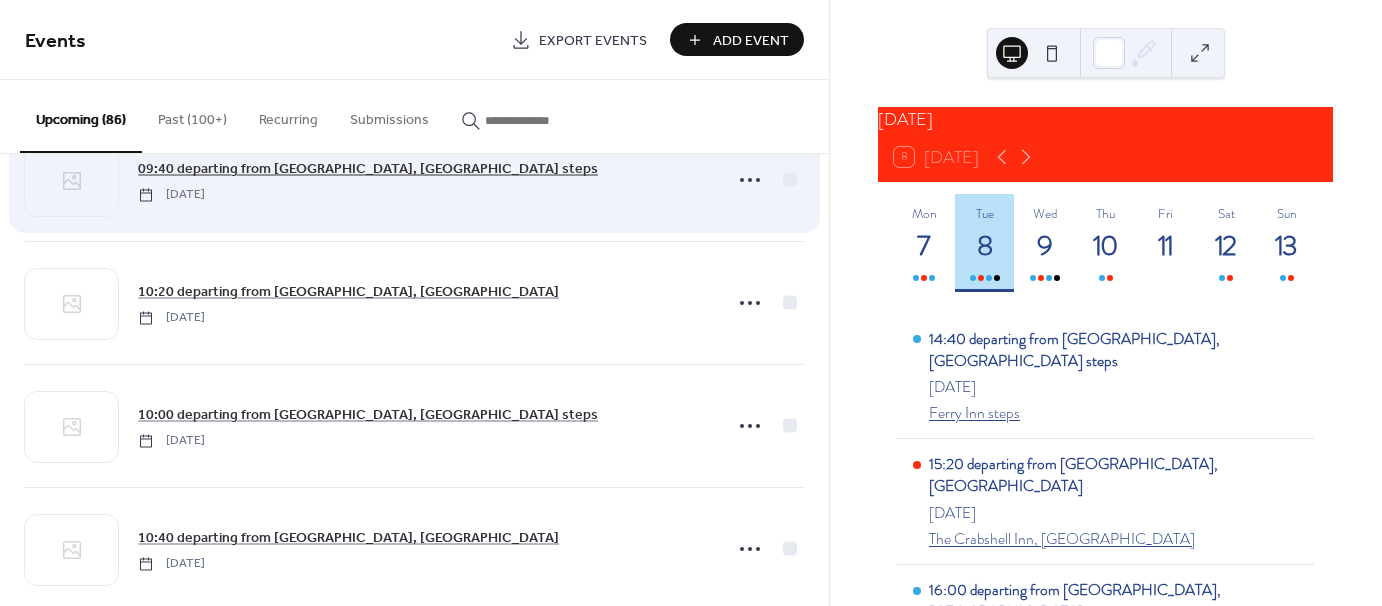 scroll, scrollTop: 1300, scrollLeft: 0, axis: vertical 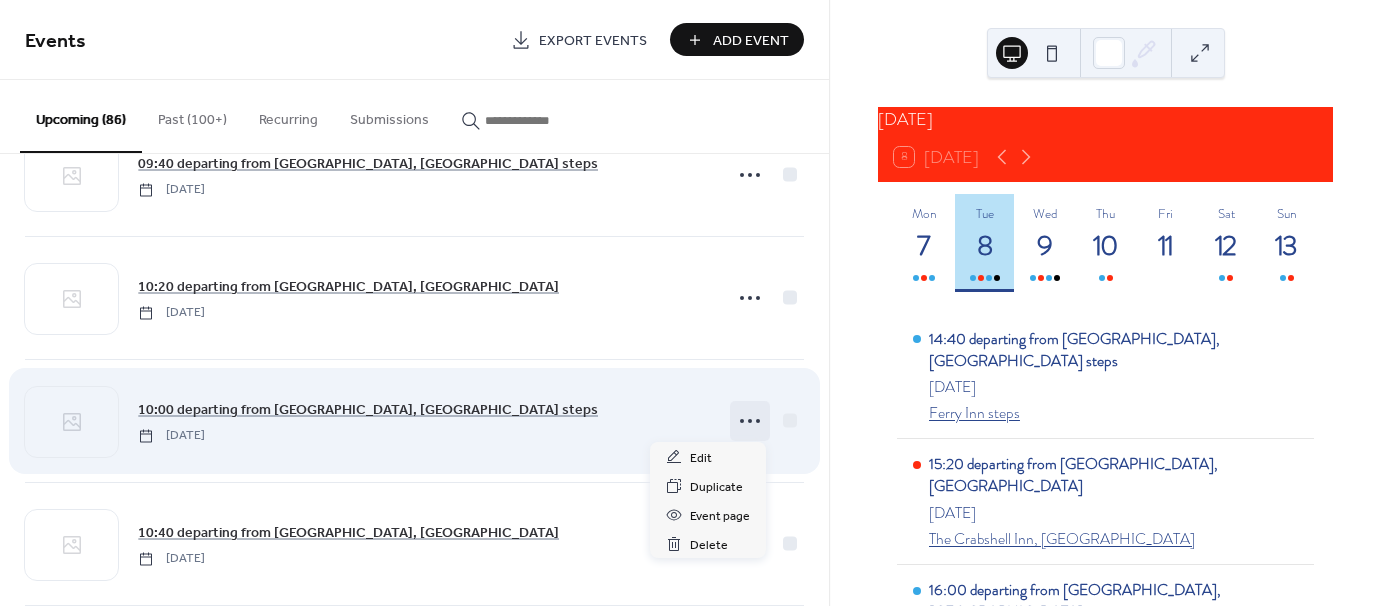 click 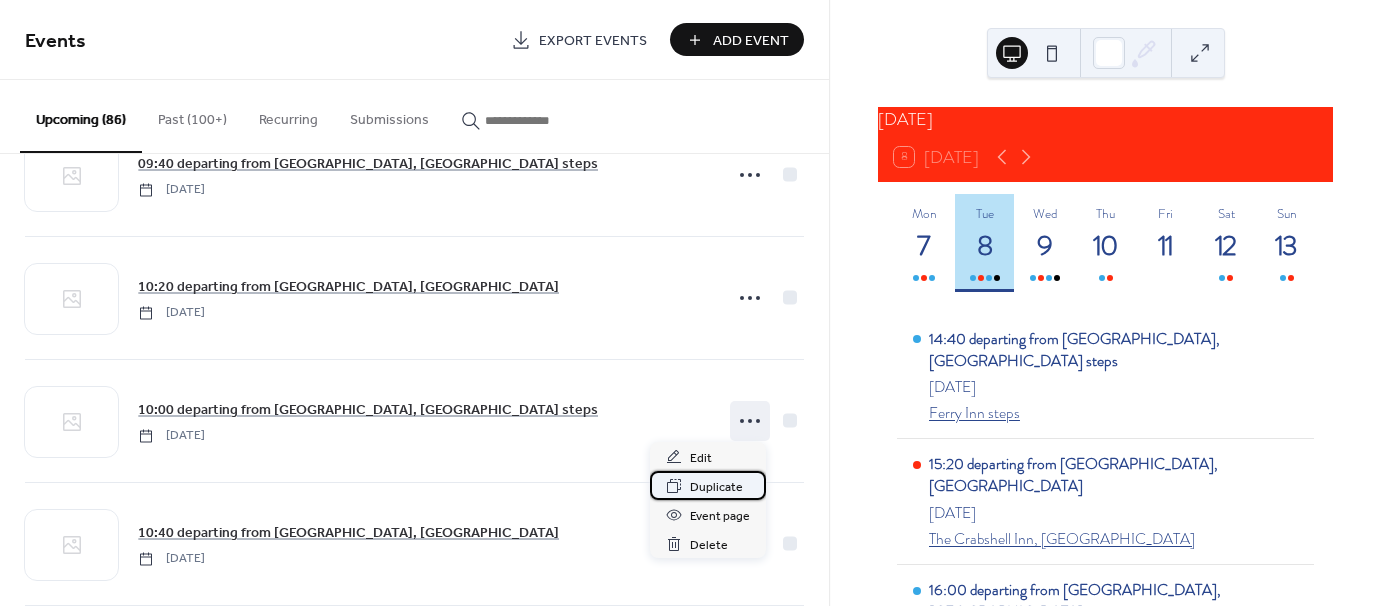 click on "Duplicate" at bounding box center [716, 487] 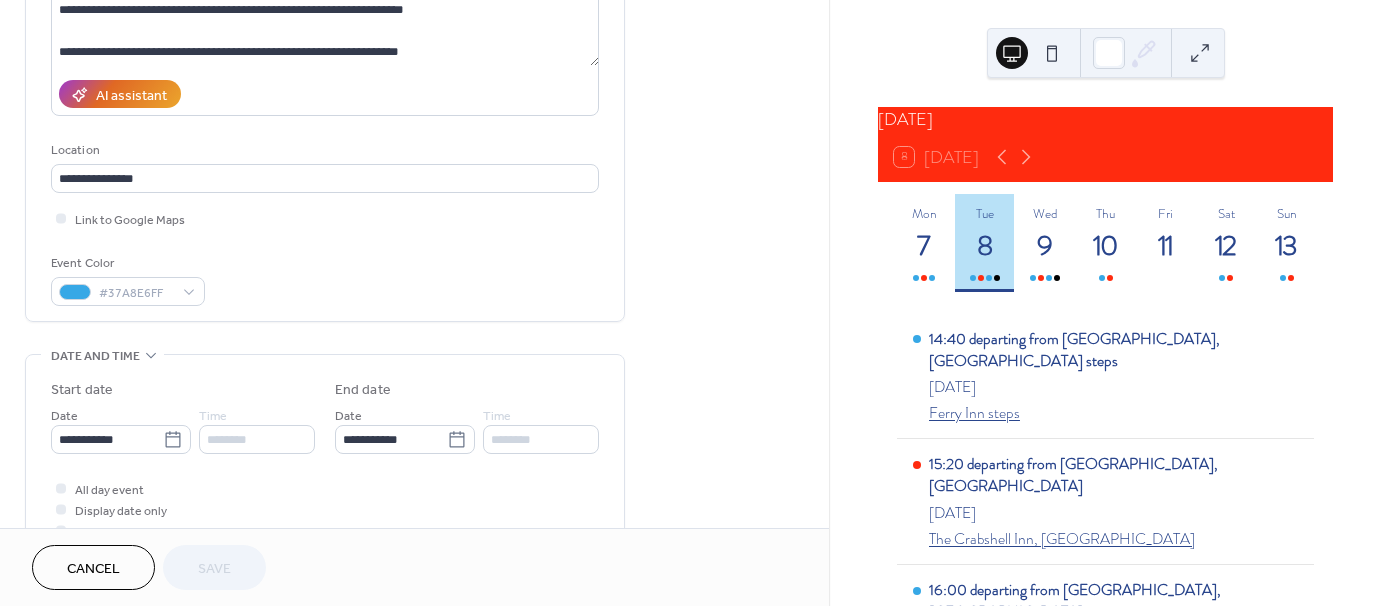 scroll, scrollTop: 300, scrollLeft: 0, axis: vertical 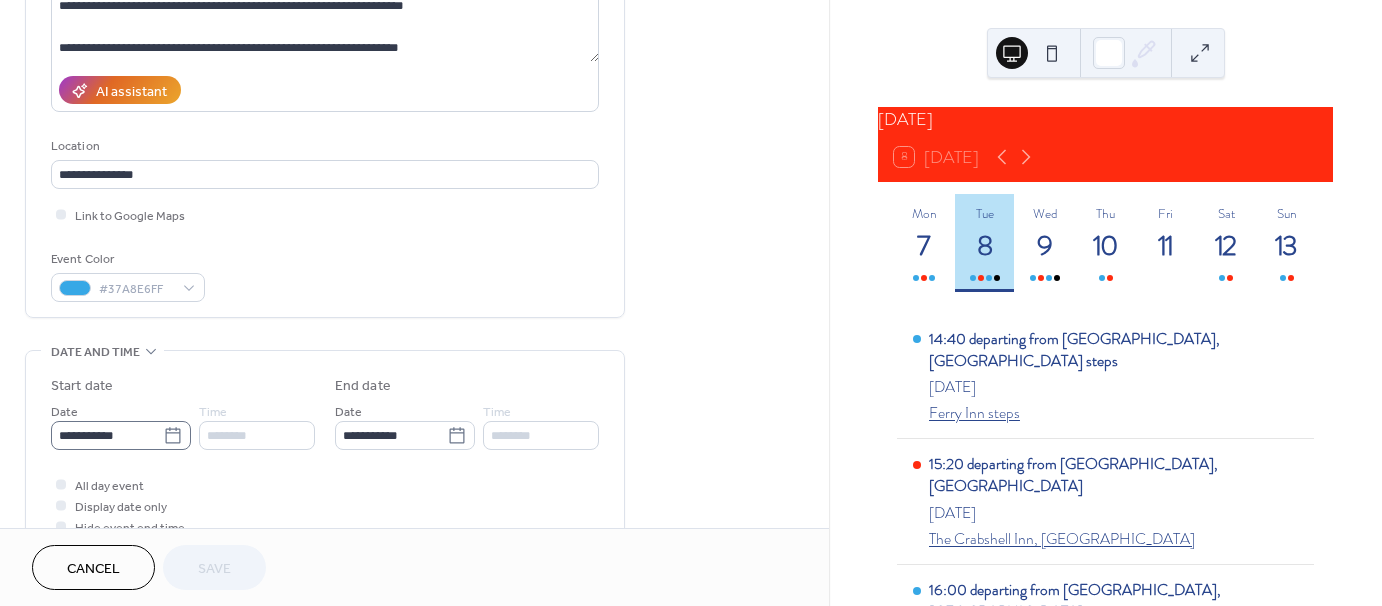 click 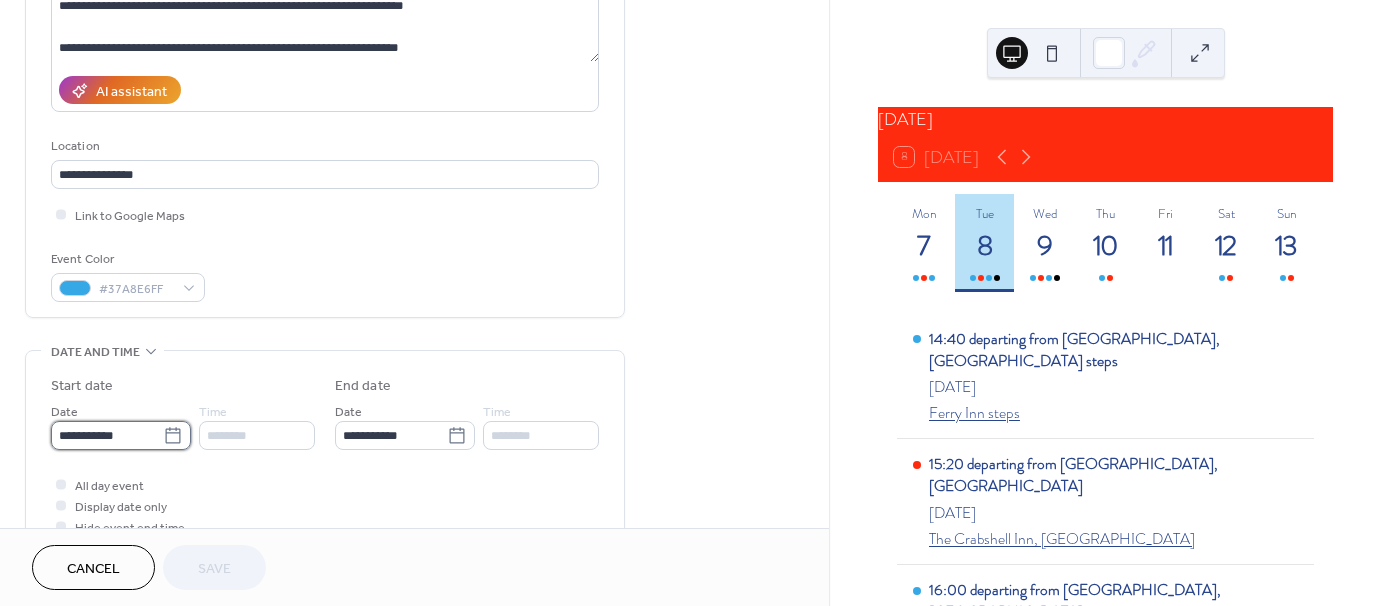click on "**********" at bounding box center [107, 435] 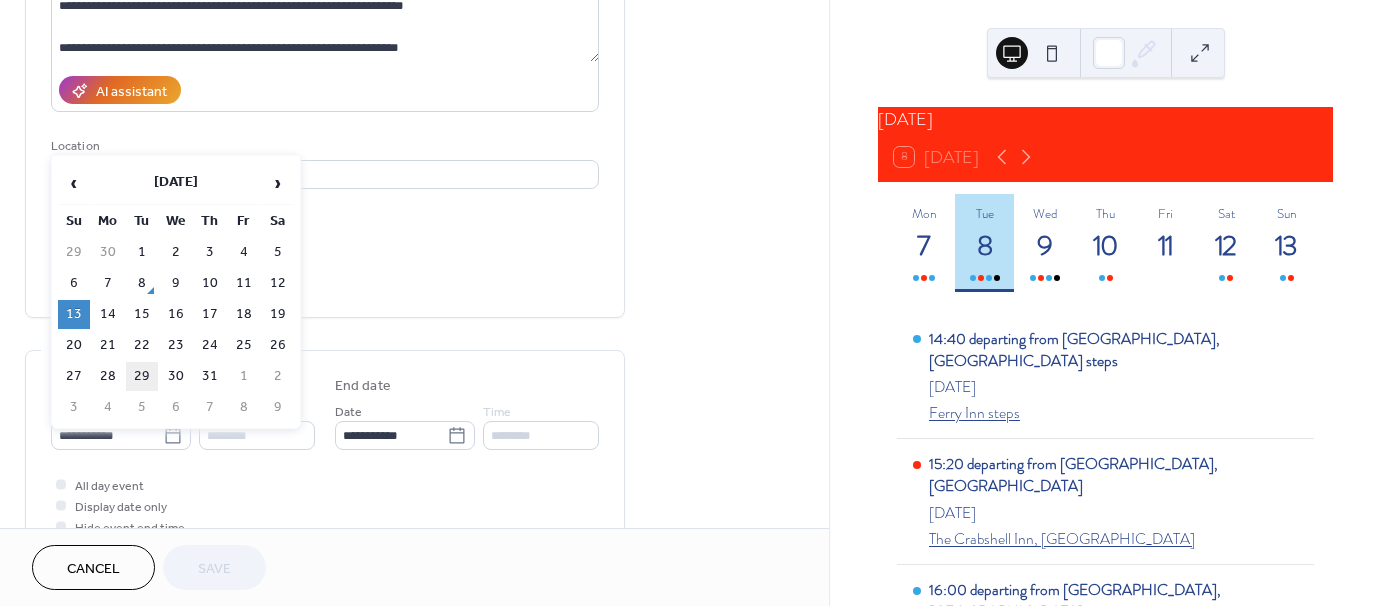 click on "29" at bounding box center (142, 376) 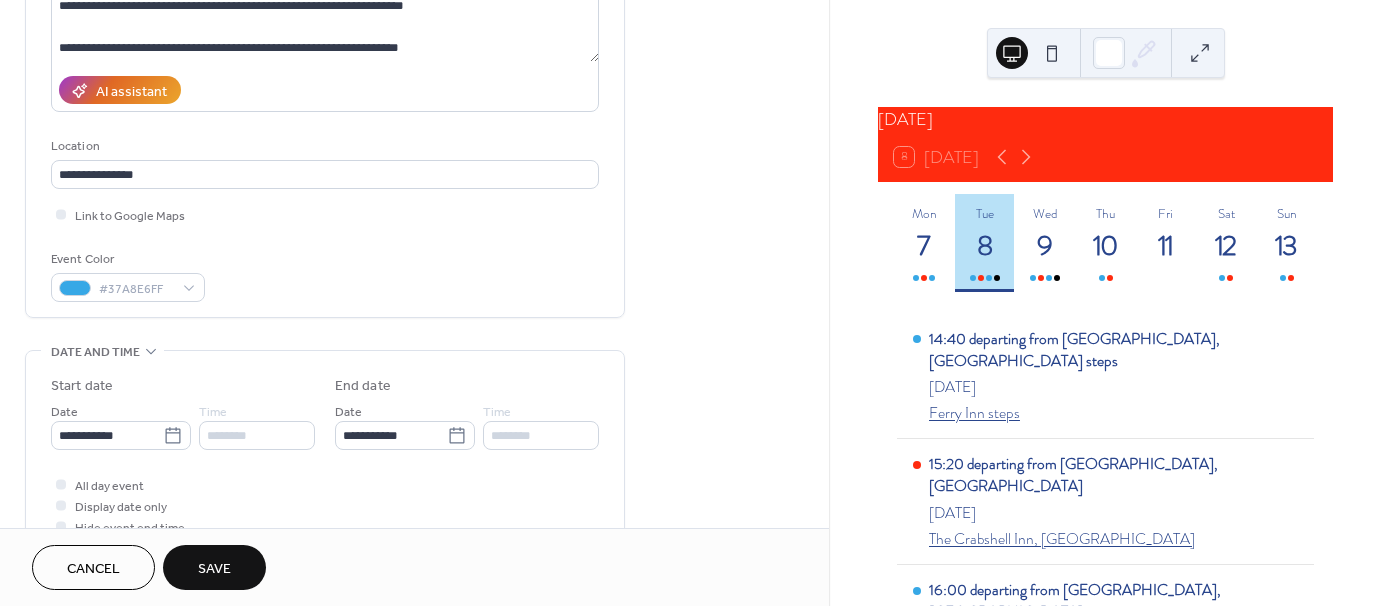 click on "Save" at bounding box center [214, 569] 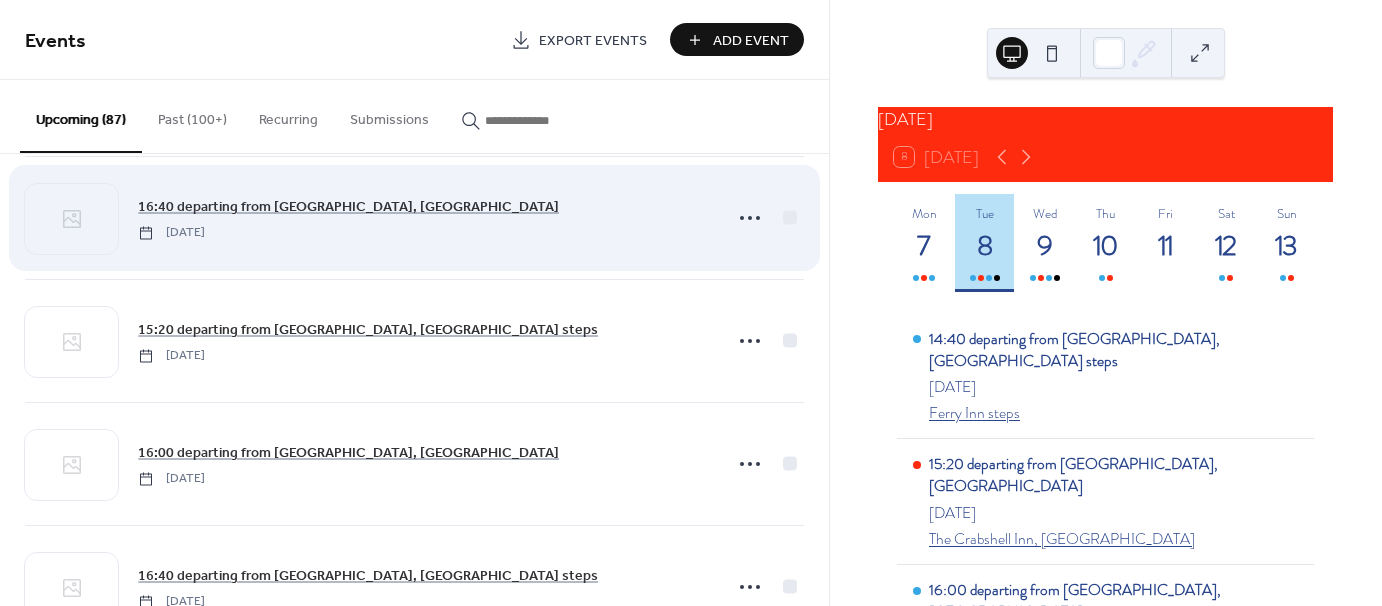 scroll, scrollTop: 400, scrollLeft: 0, axis: vertical 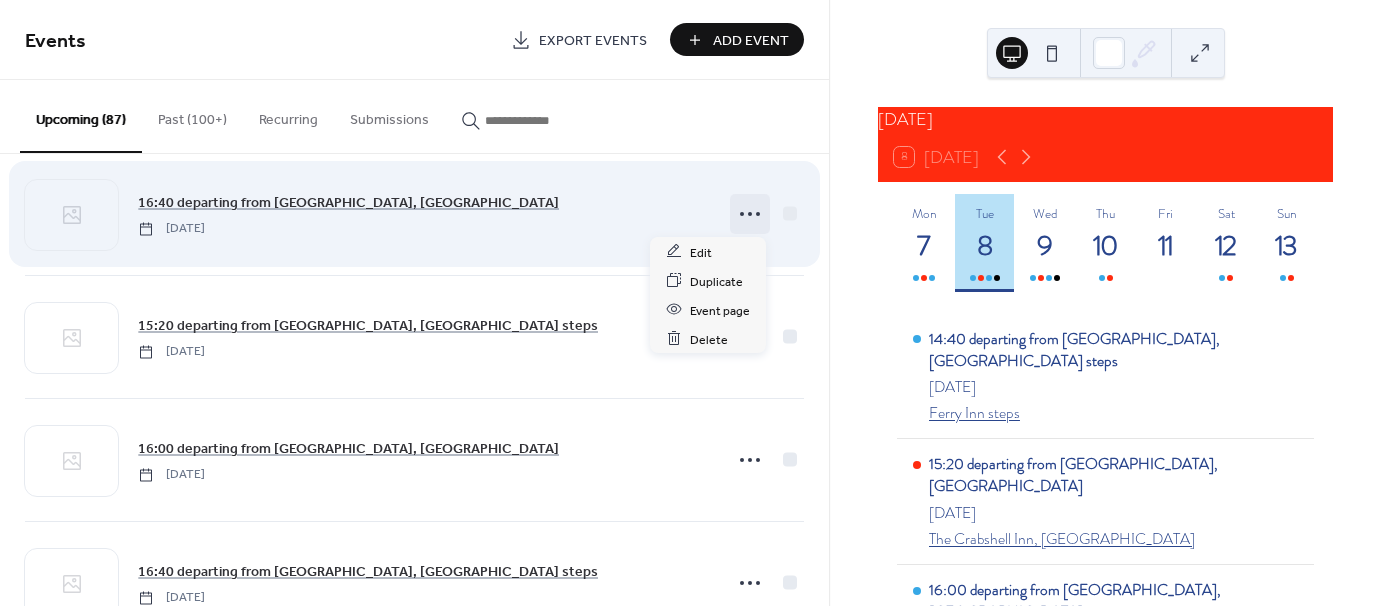 click 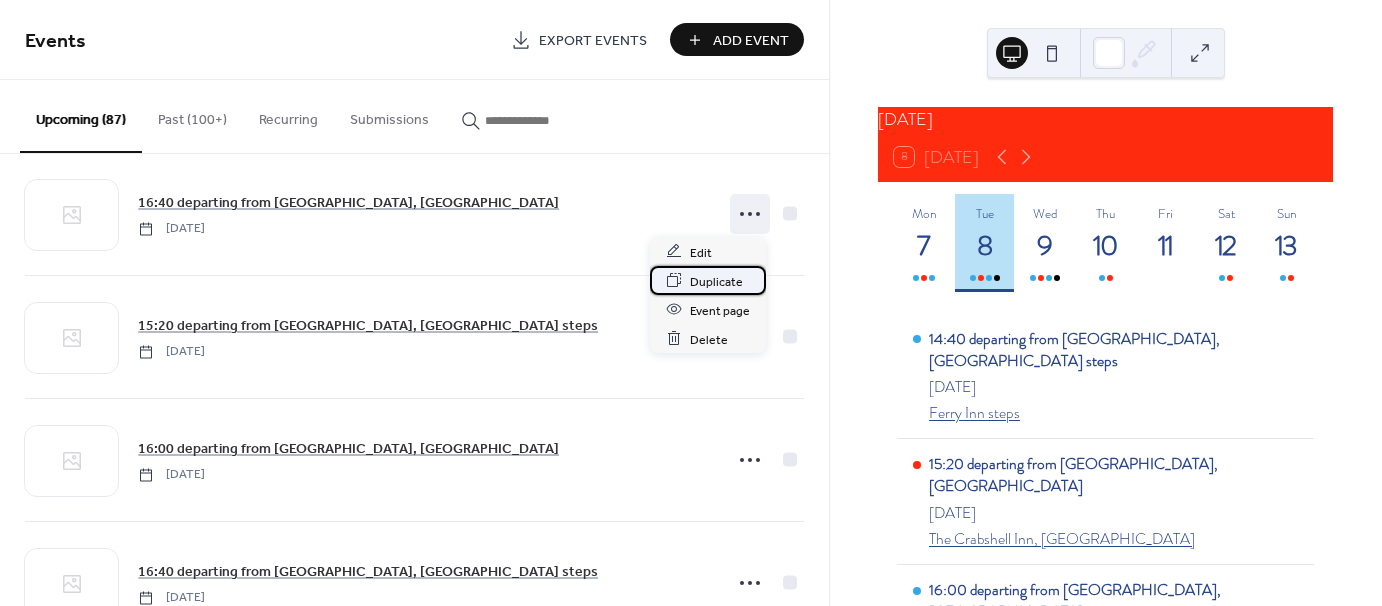 click on "Duplicate" at bounding box center (716, 281) 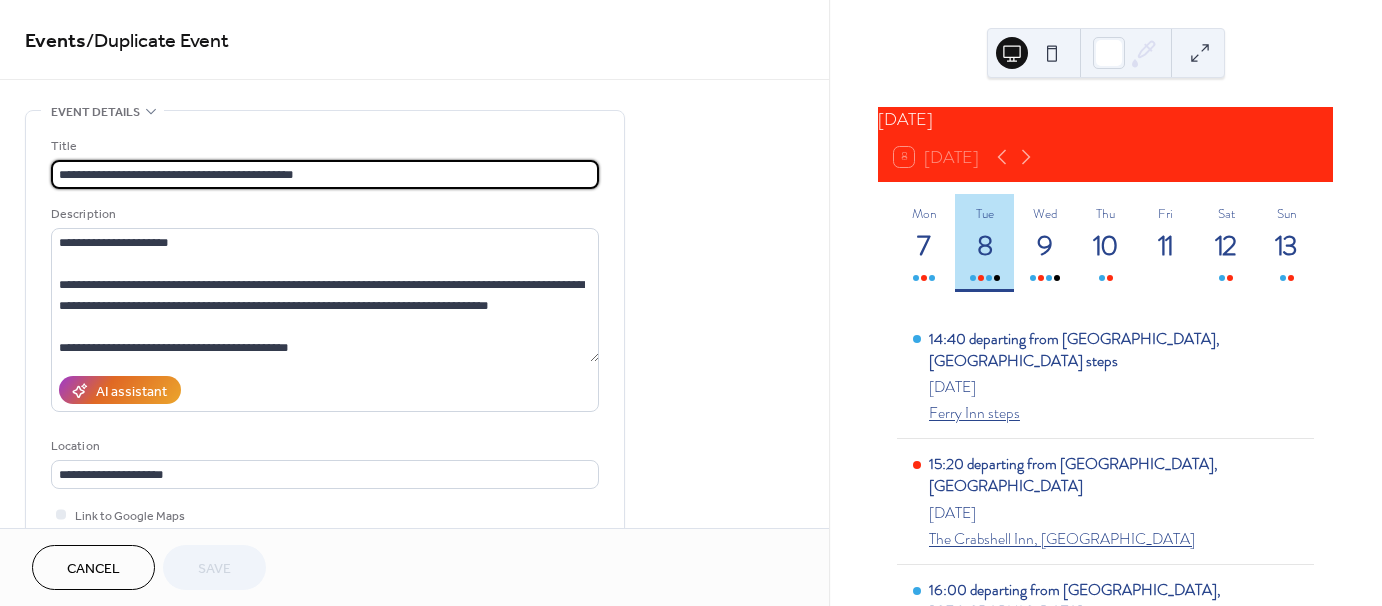 click on "**********" at bounding box center (325, 174) 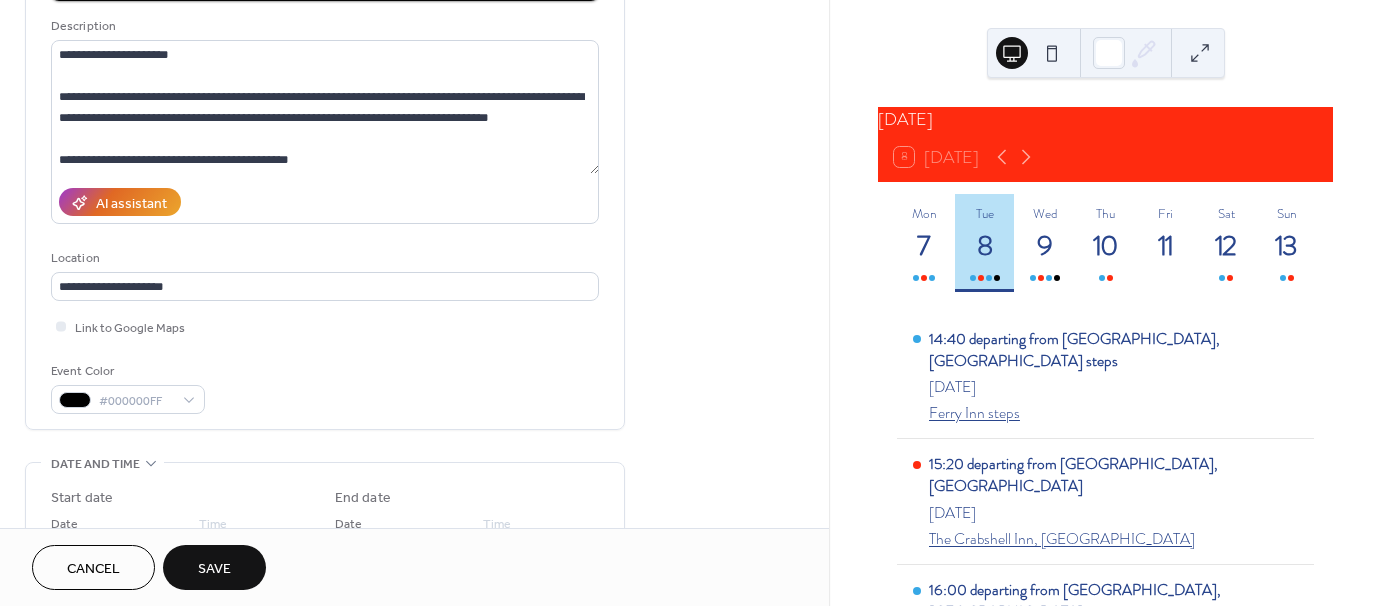scroll, scrollTop: 300, scrollLeft: 0, axis: vertical 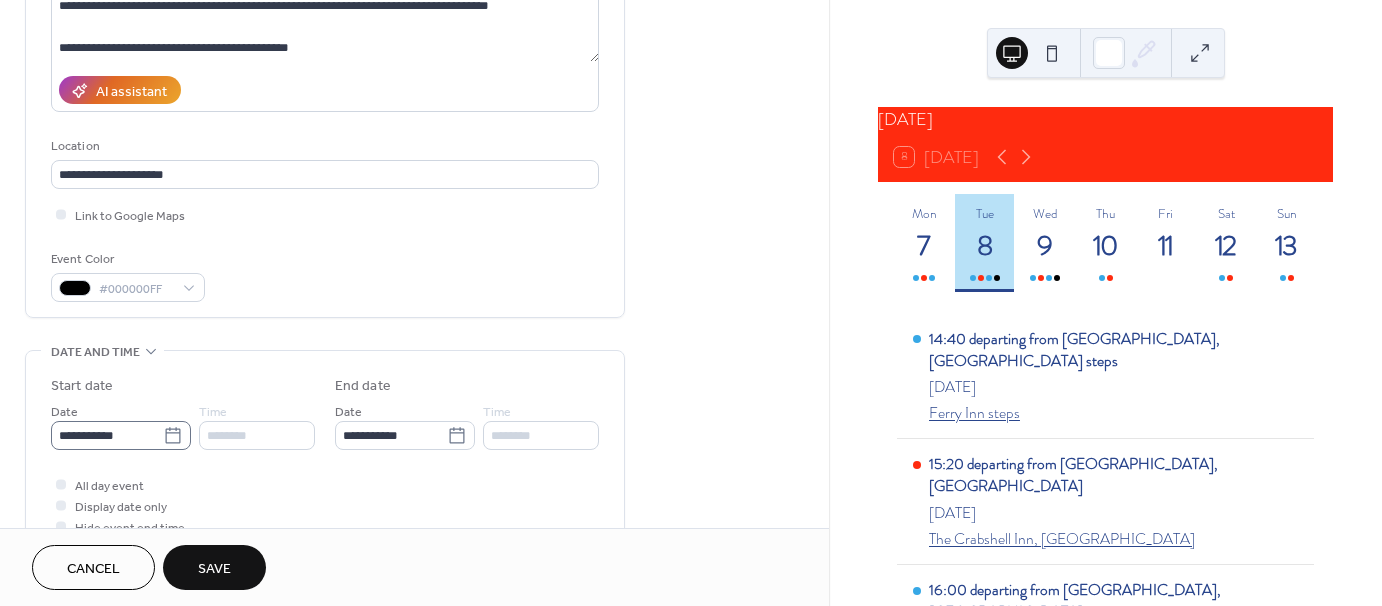 type on "**********" 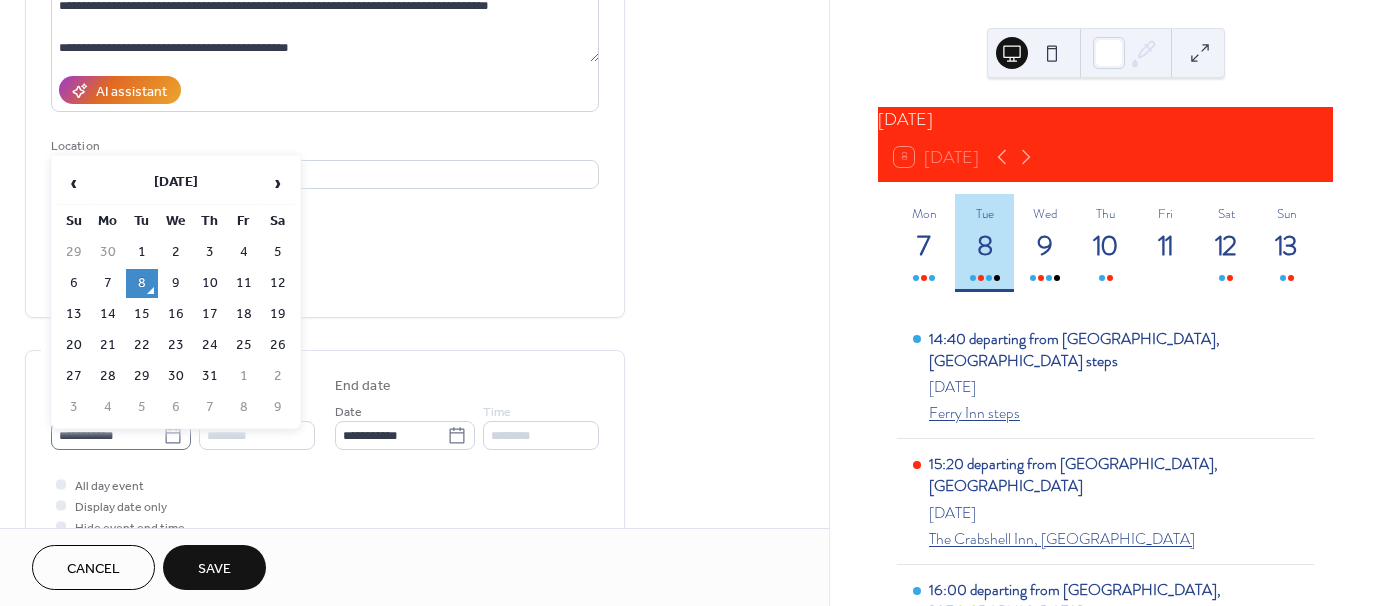 click 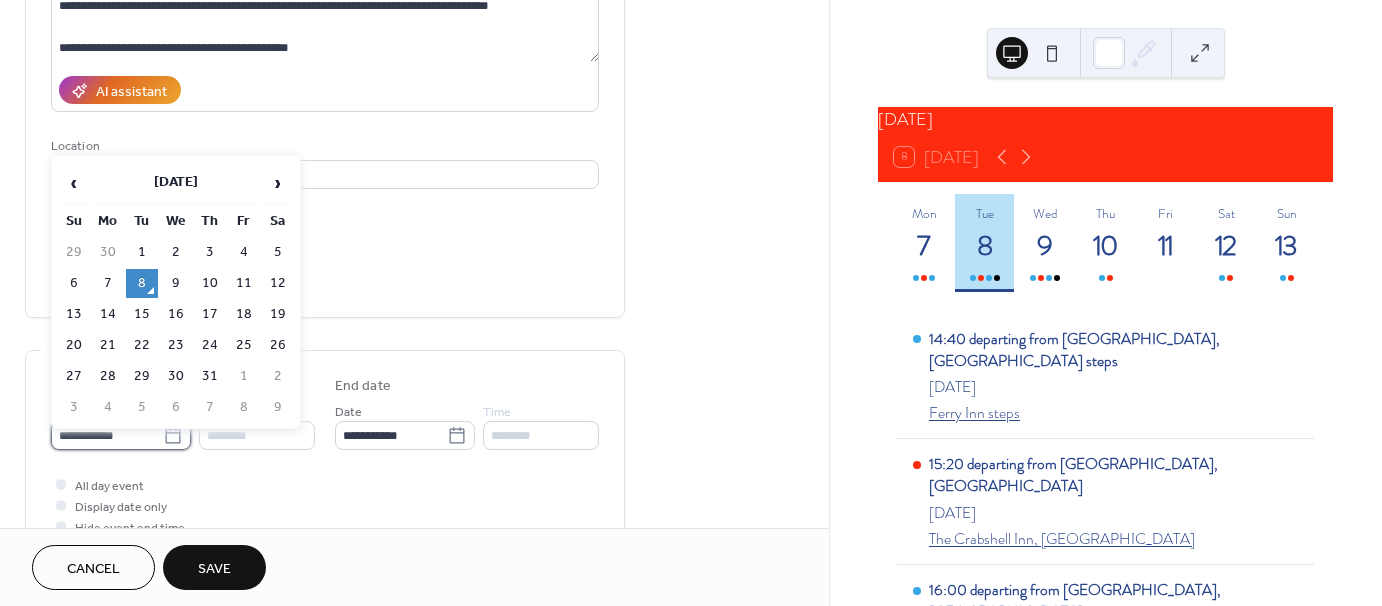 click on "**********" at bounding box center [107, 435] 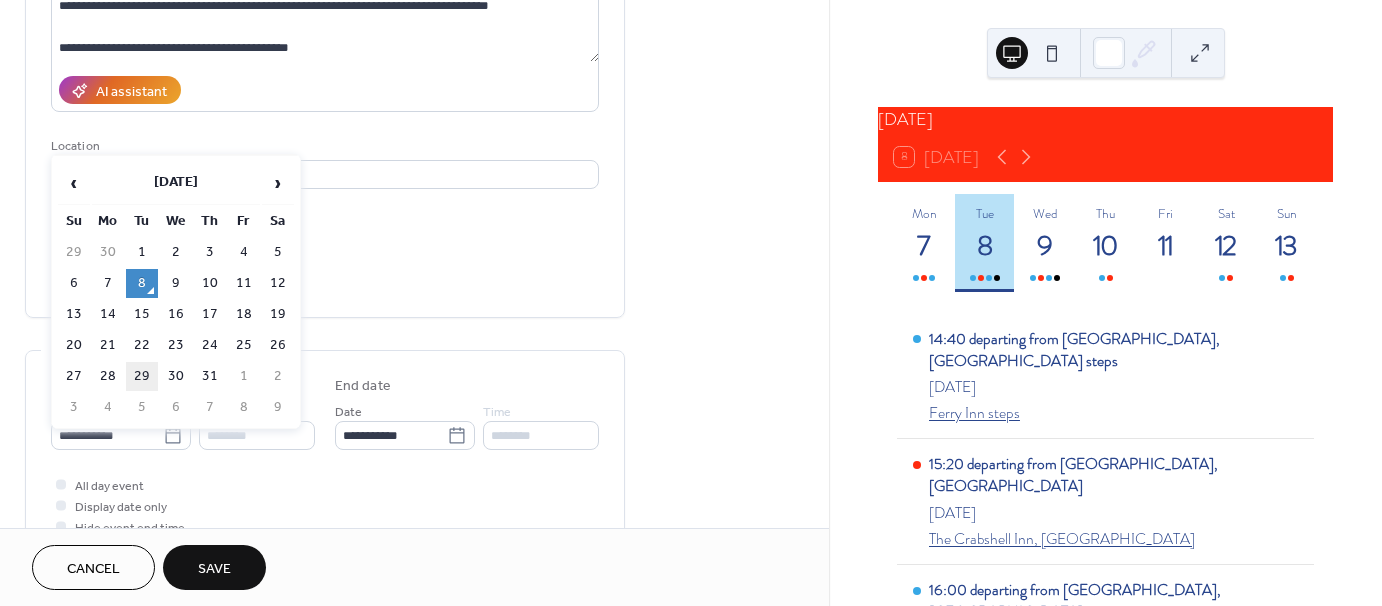 click on "29" at bounding box center (142, 376) 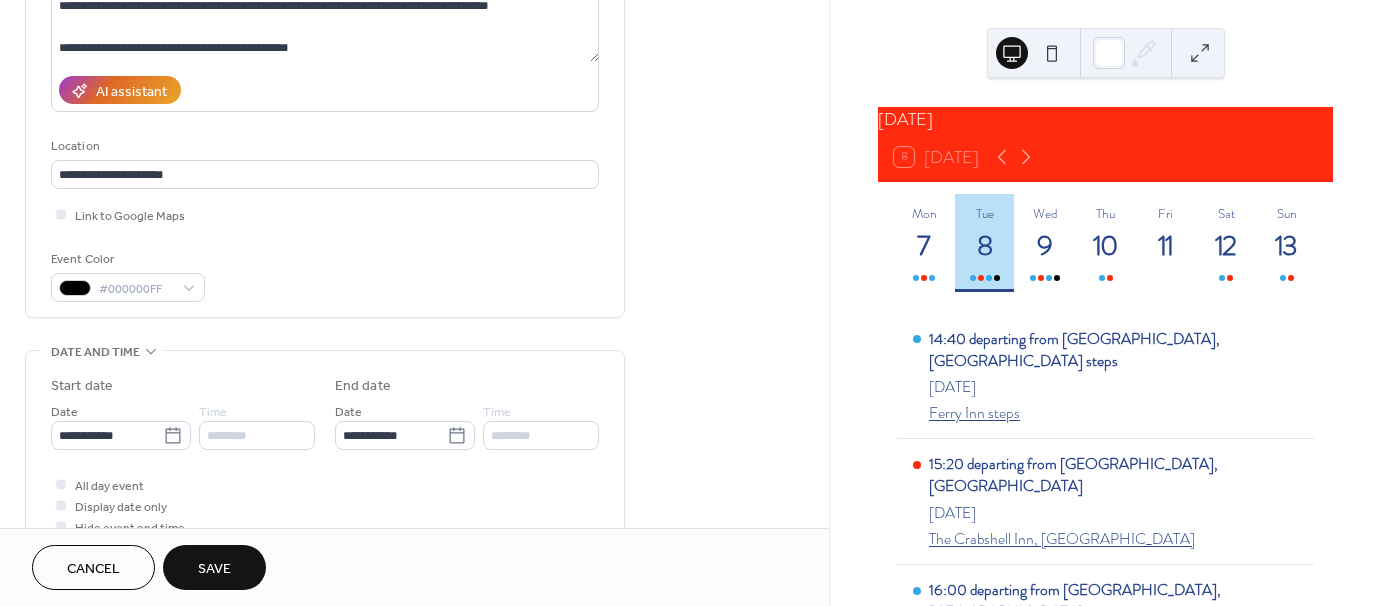 click on "Save" at bounding box center [214, 569] 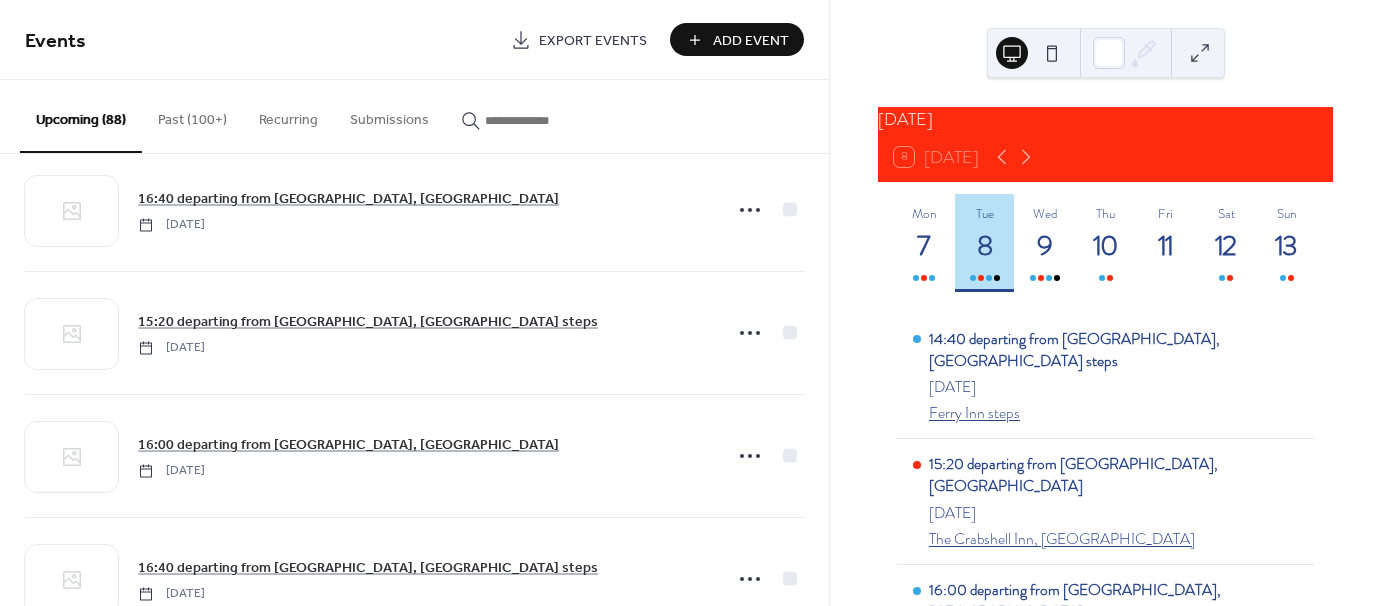 scroll, scrollTop: 400, scrollLeft: 0, axis: vertical 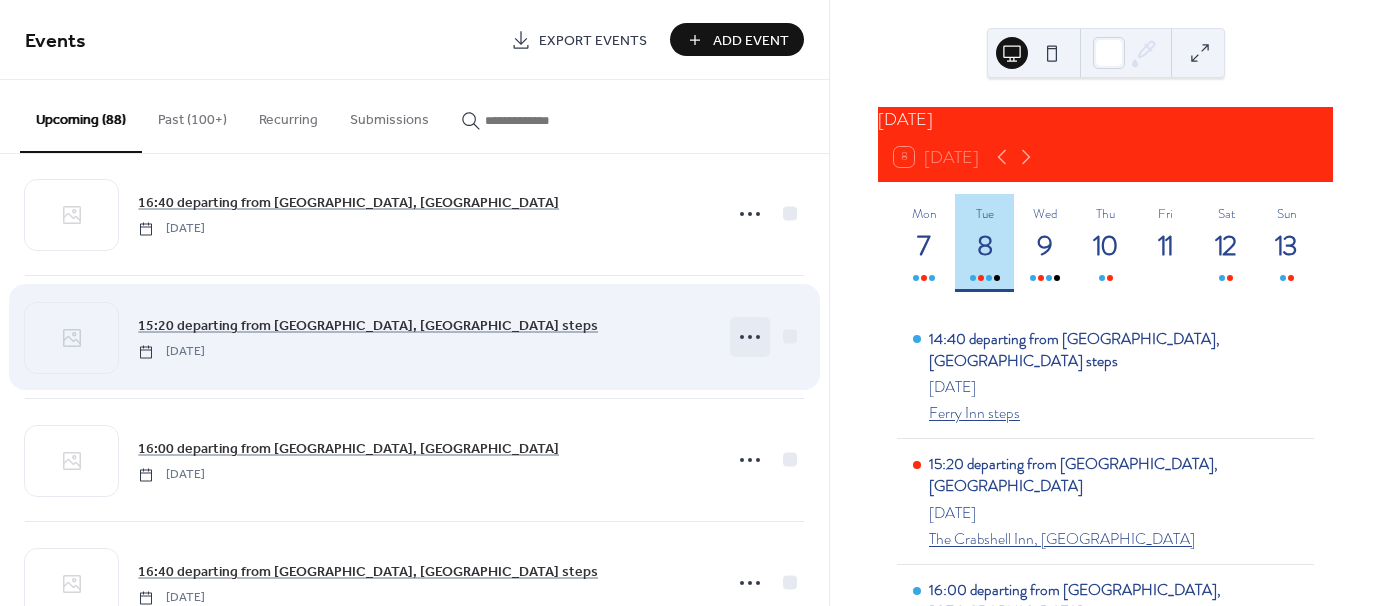 click 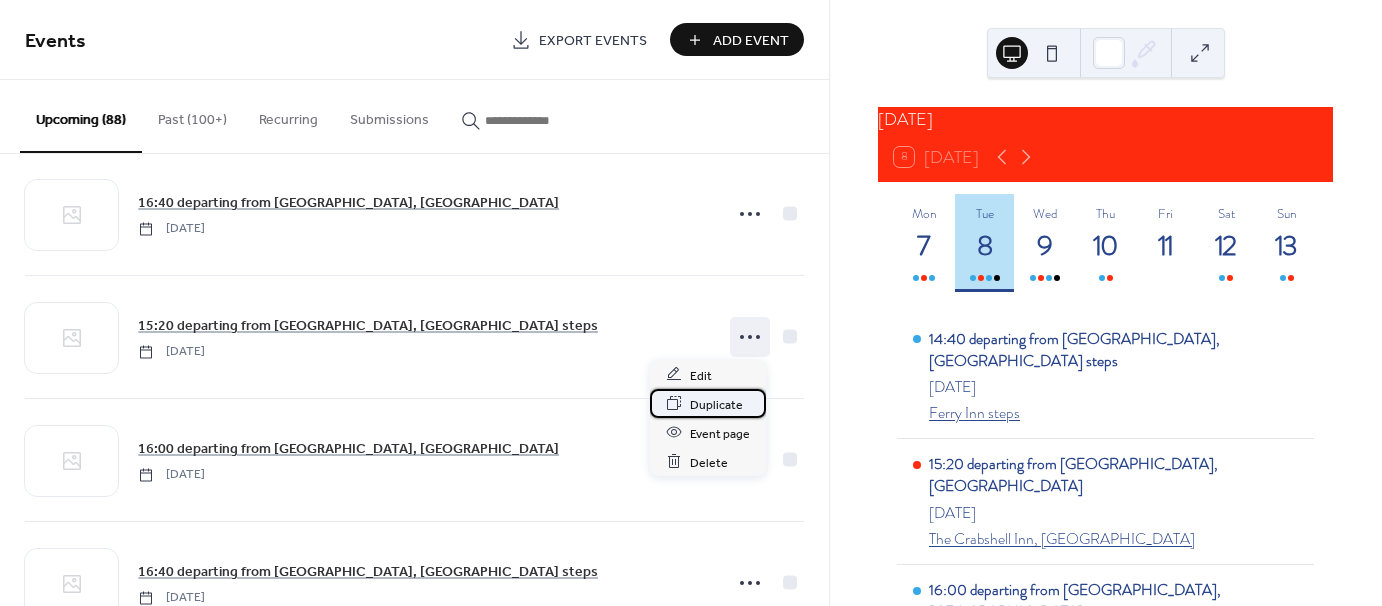 click on "Duplicate" at bounding box center [716, 404] 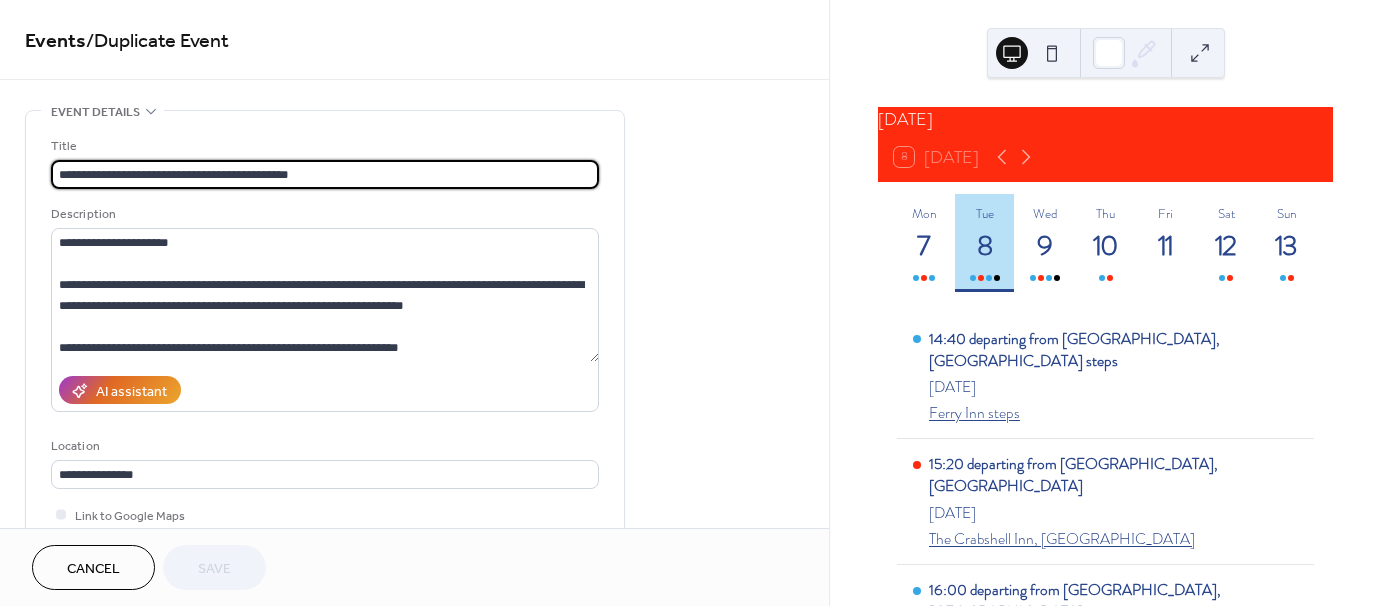 click on "**********" at bounding box center (325, 174) 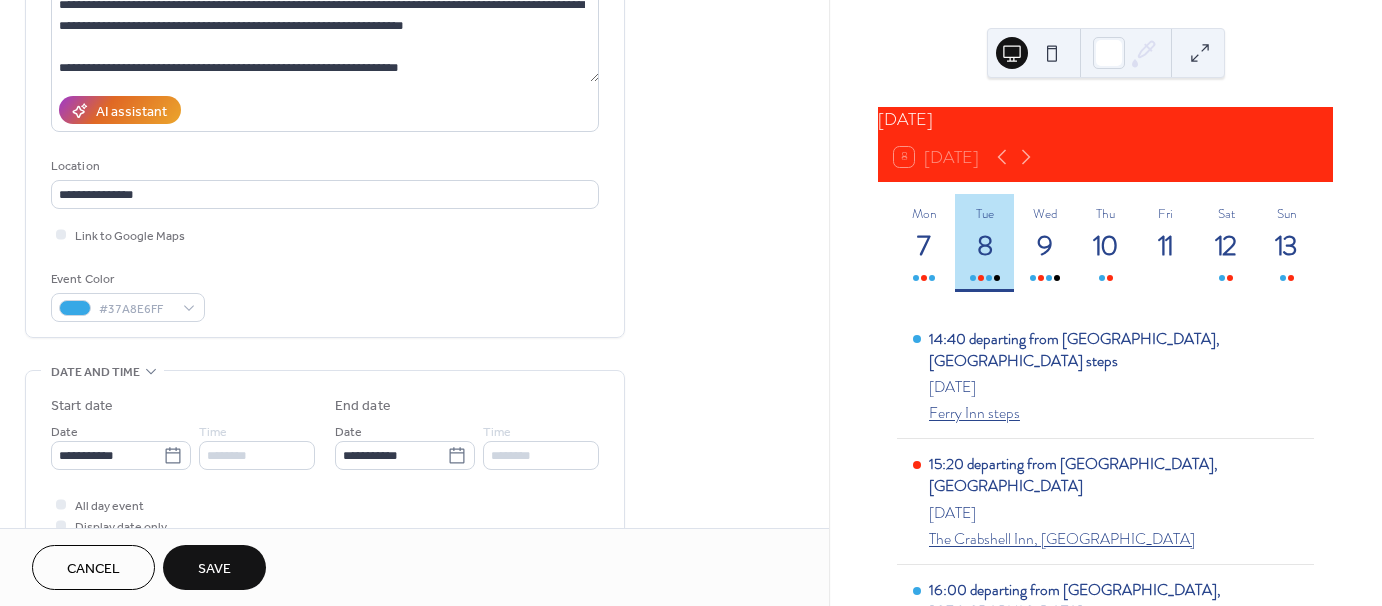 scroll, scrollTop: 300, scrollLeft: 0, axis: vertical 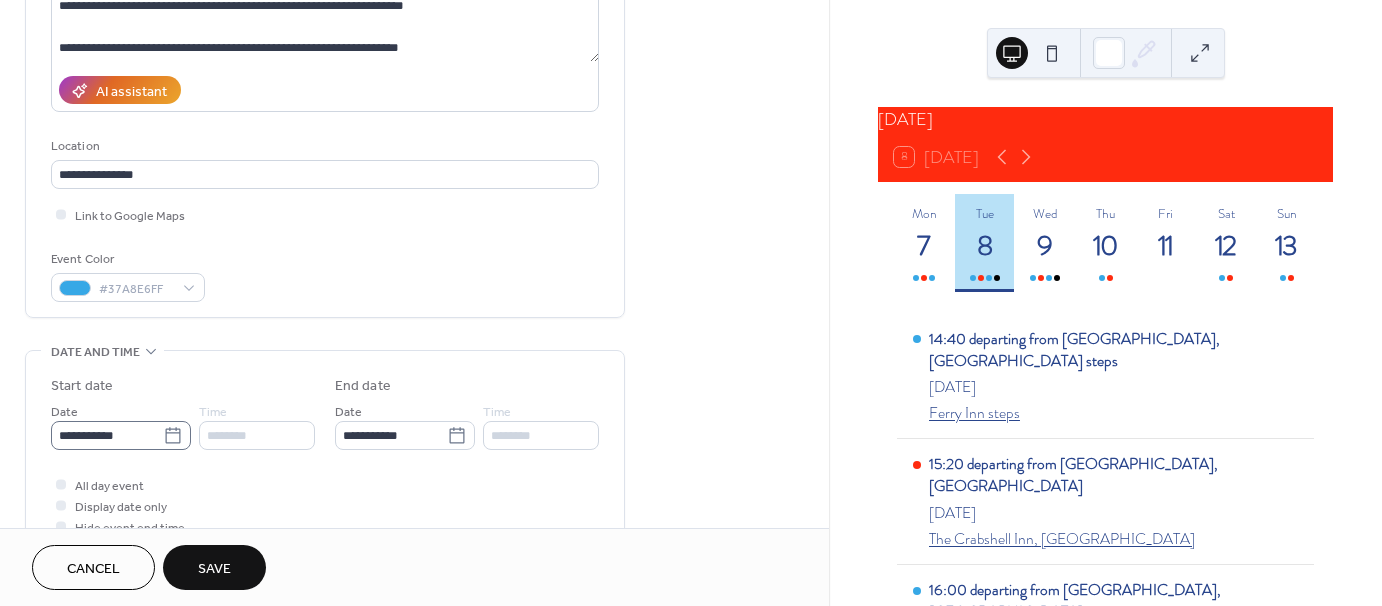 type on "**********" 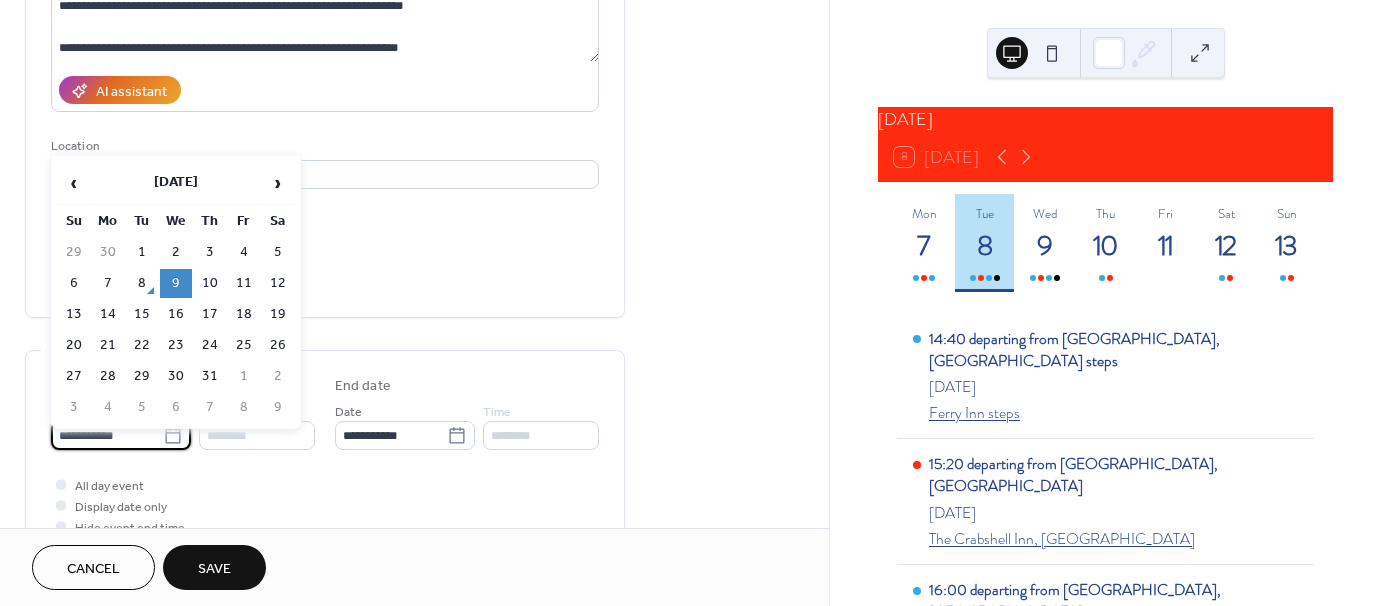 click on "**********" at bounding box center [107, 435] 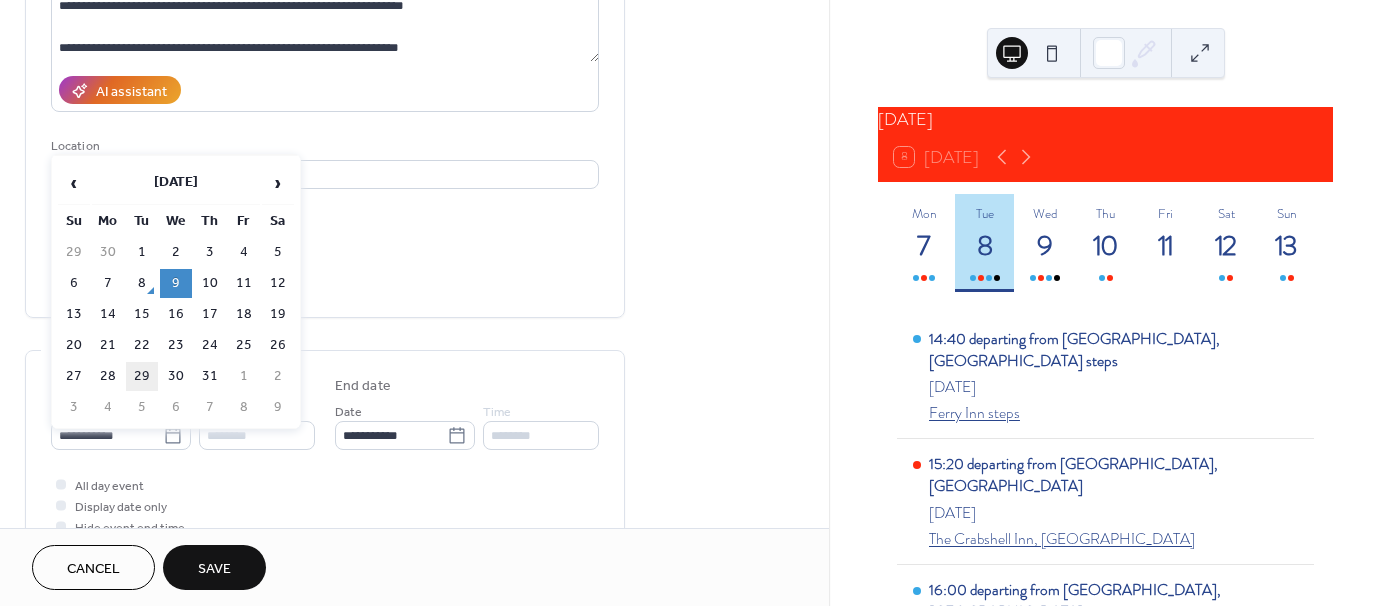 click on "29" at bounding box center (142, 376) 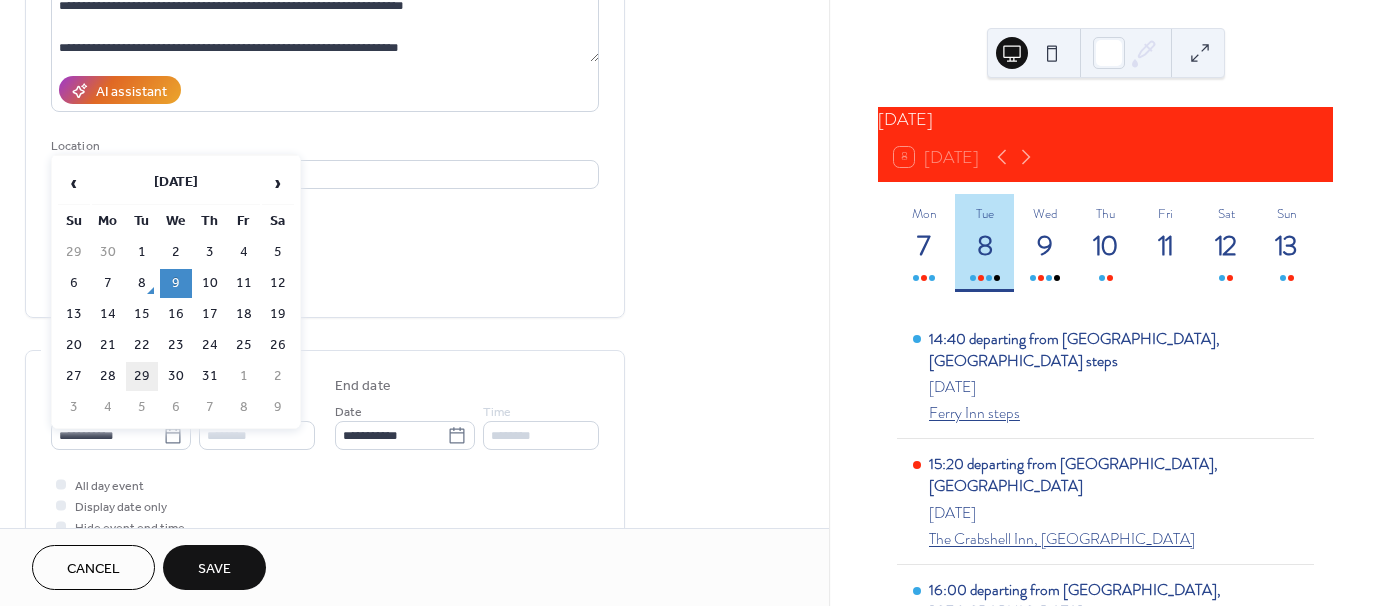 type on "**********" 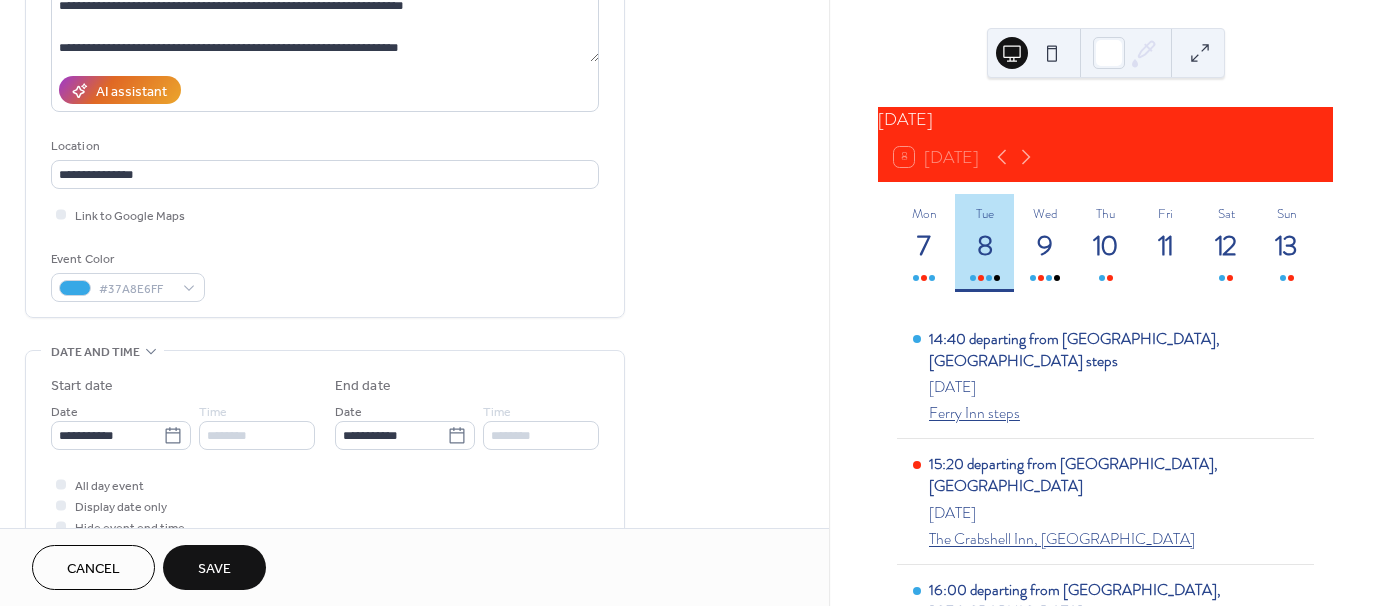 click on "Save" at bounding box center [214, 569] 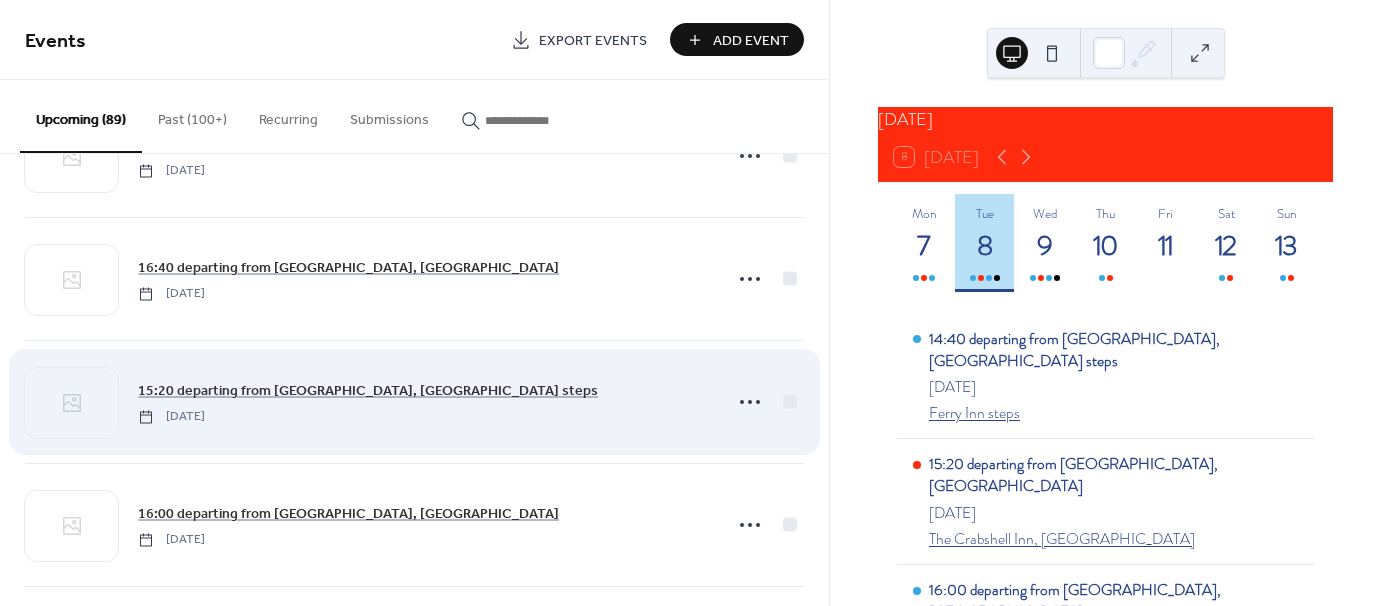 scroll, scrollTop: 400, scrollLeft: 0, axis: vertical 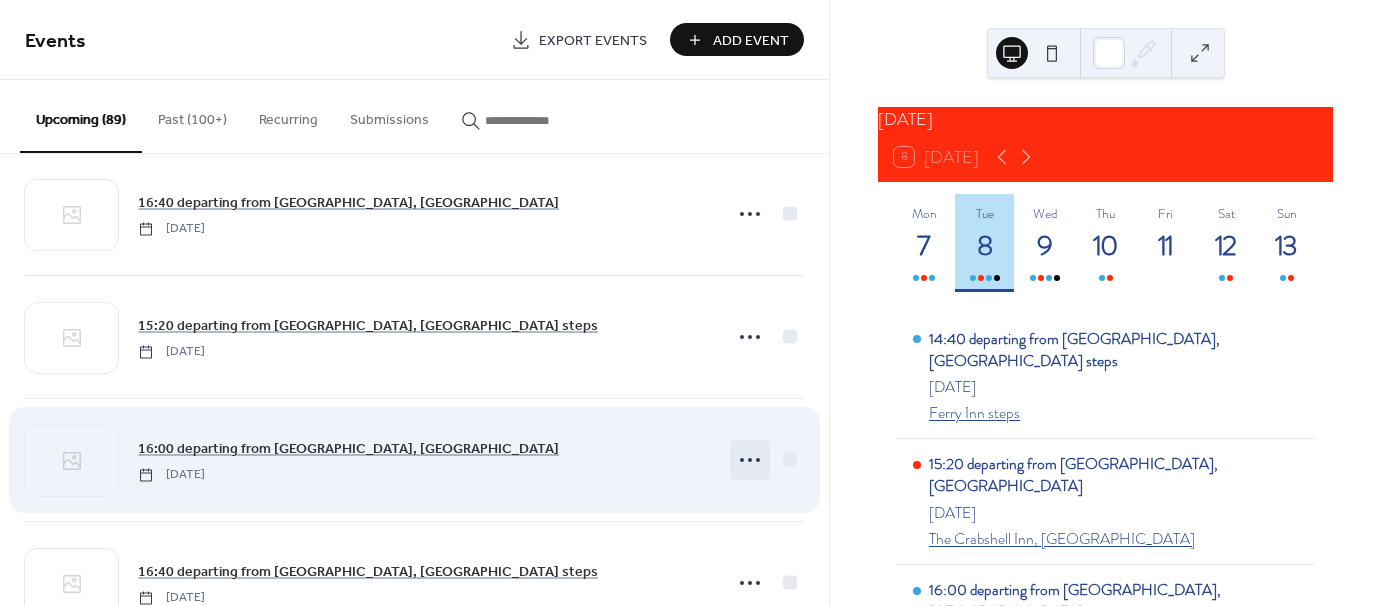 click 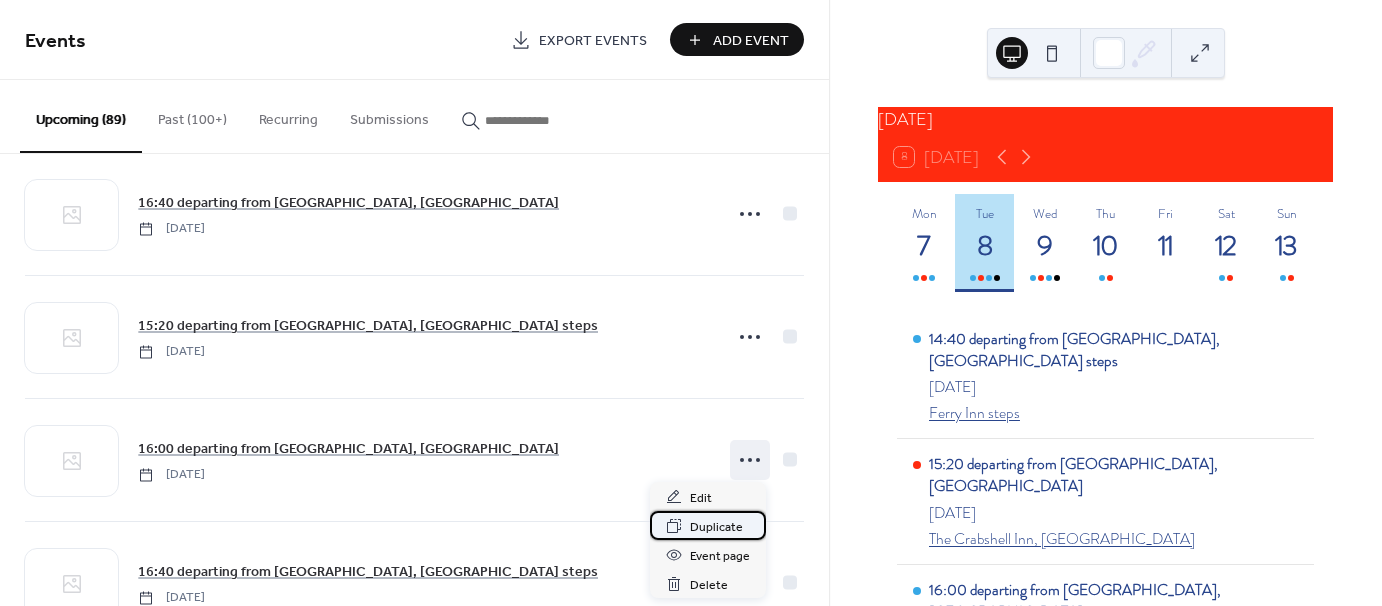 click on "Duplicate" at bounding box center (716, 527) 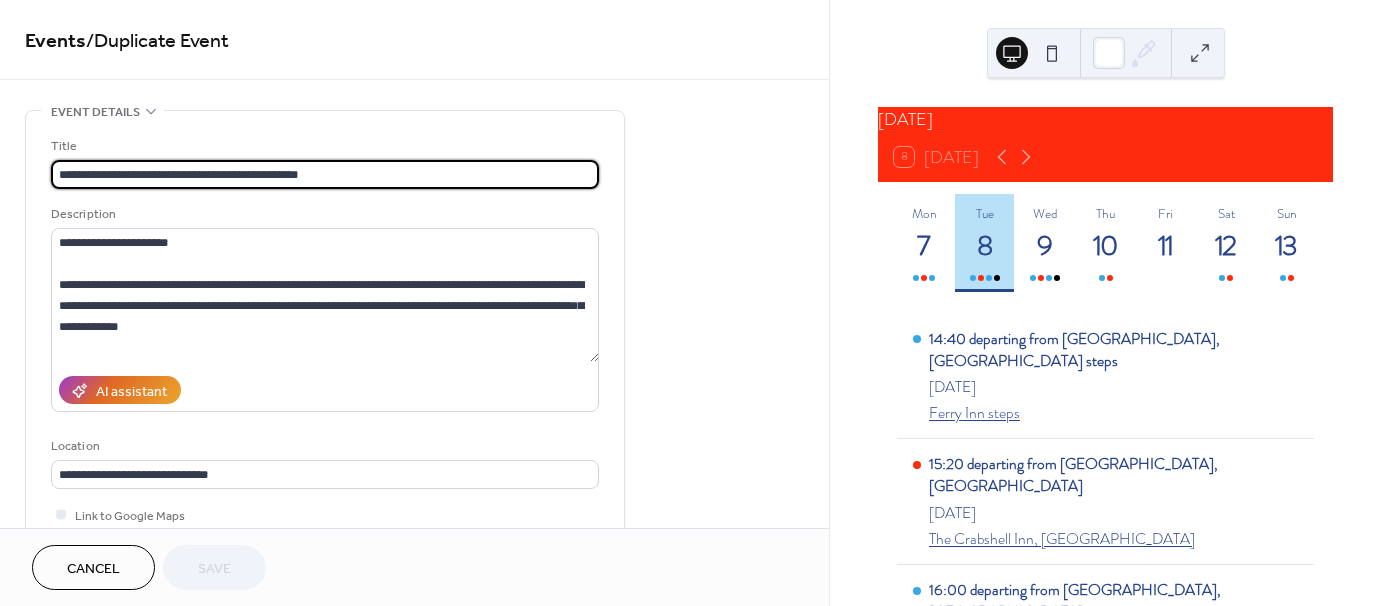 click on "**********" at bounding box center [325, 174] 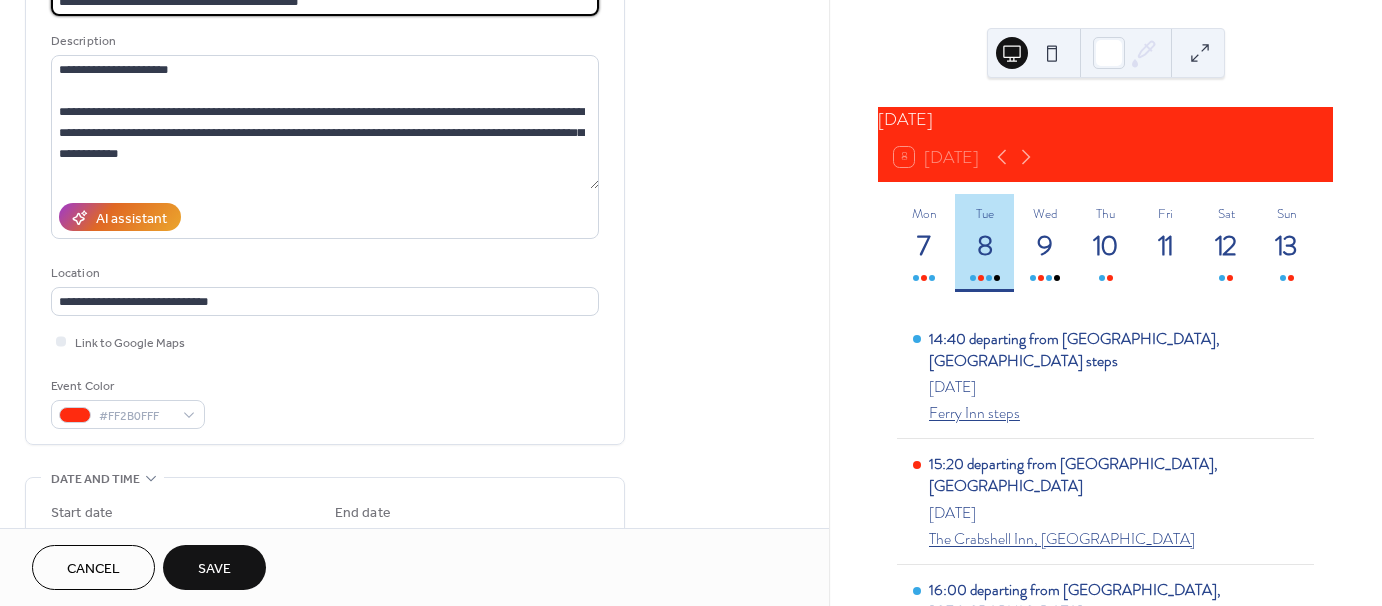 scroll, scrollTop: 400, scrollLeft: 0, axis: vertical 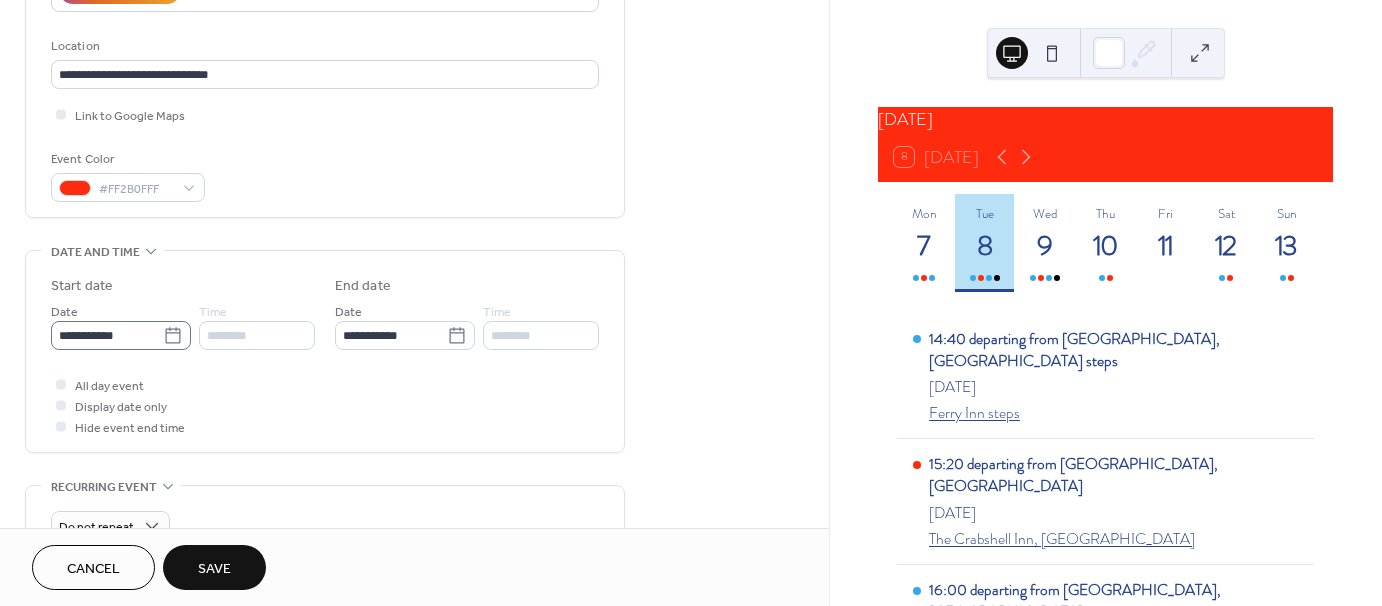 type on "**********" 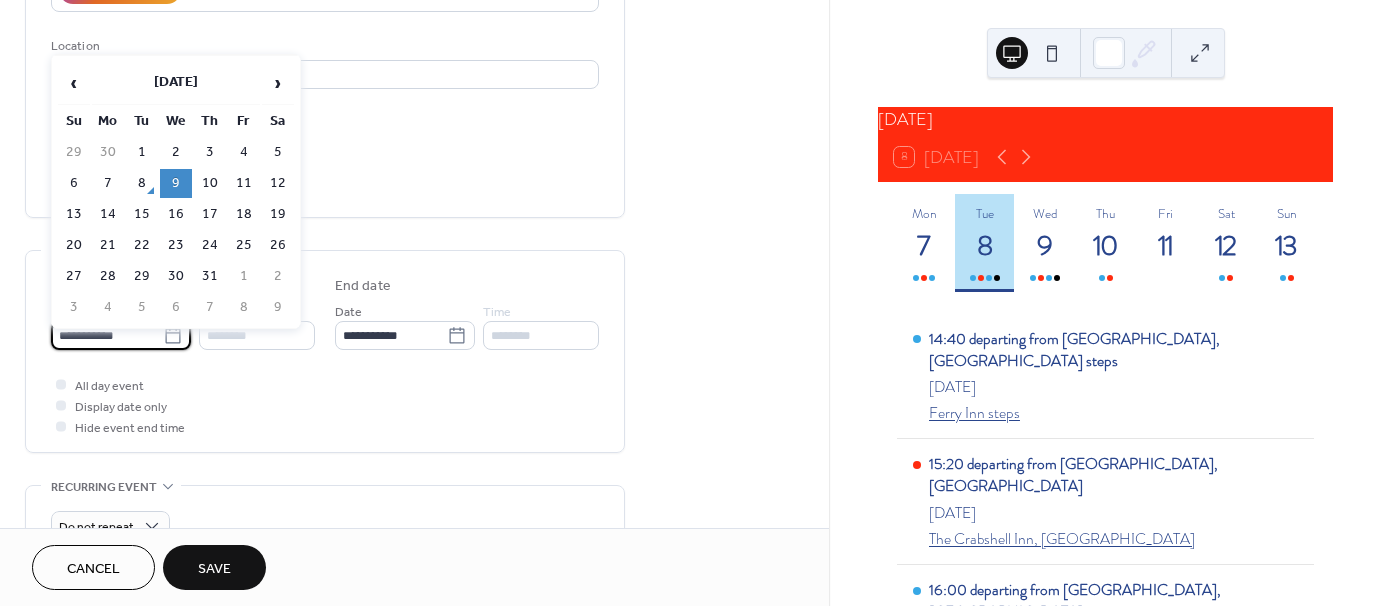 click on "**********" at bounding box center [107, 335] 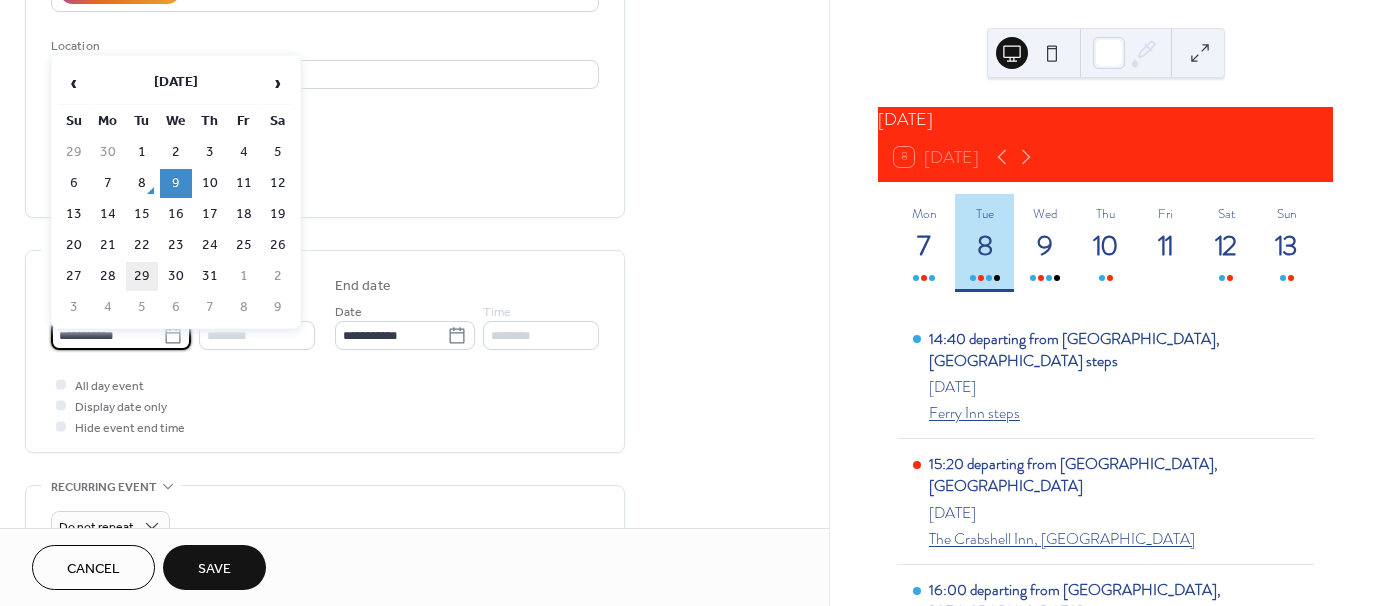 click on "29" at bounding box center [142, 276] 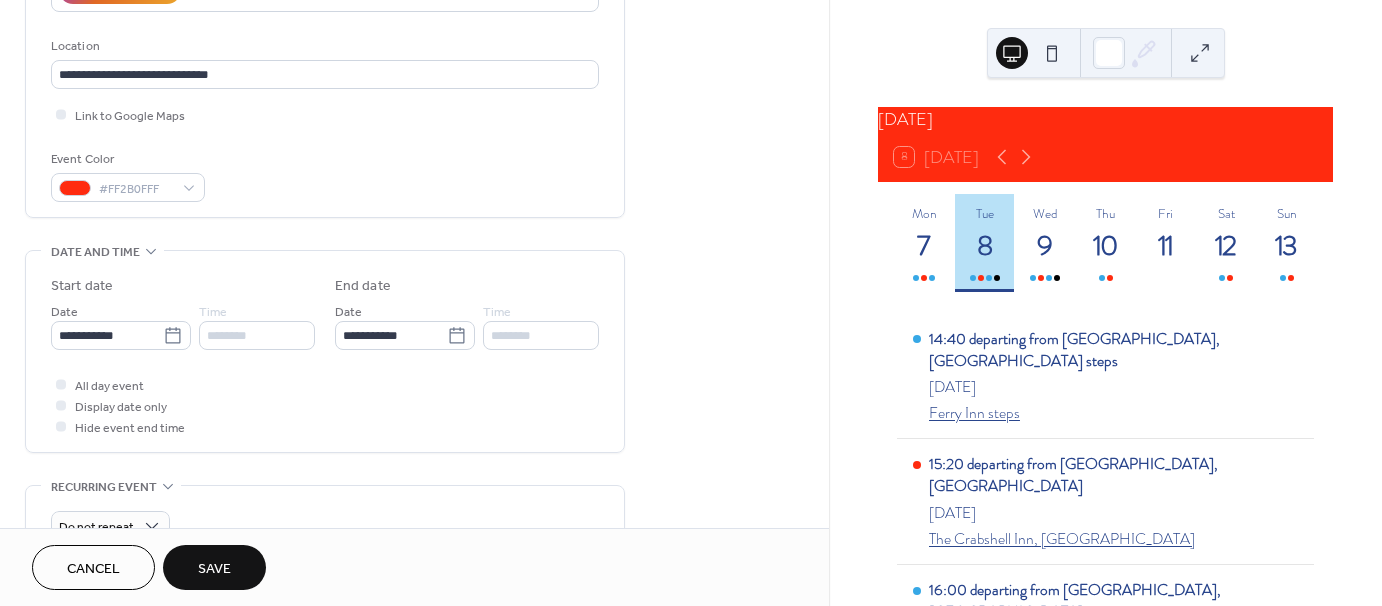 click on "Save" at bounding box center (214, 569) 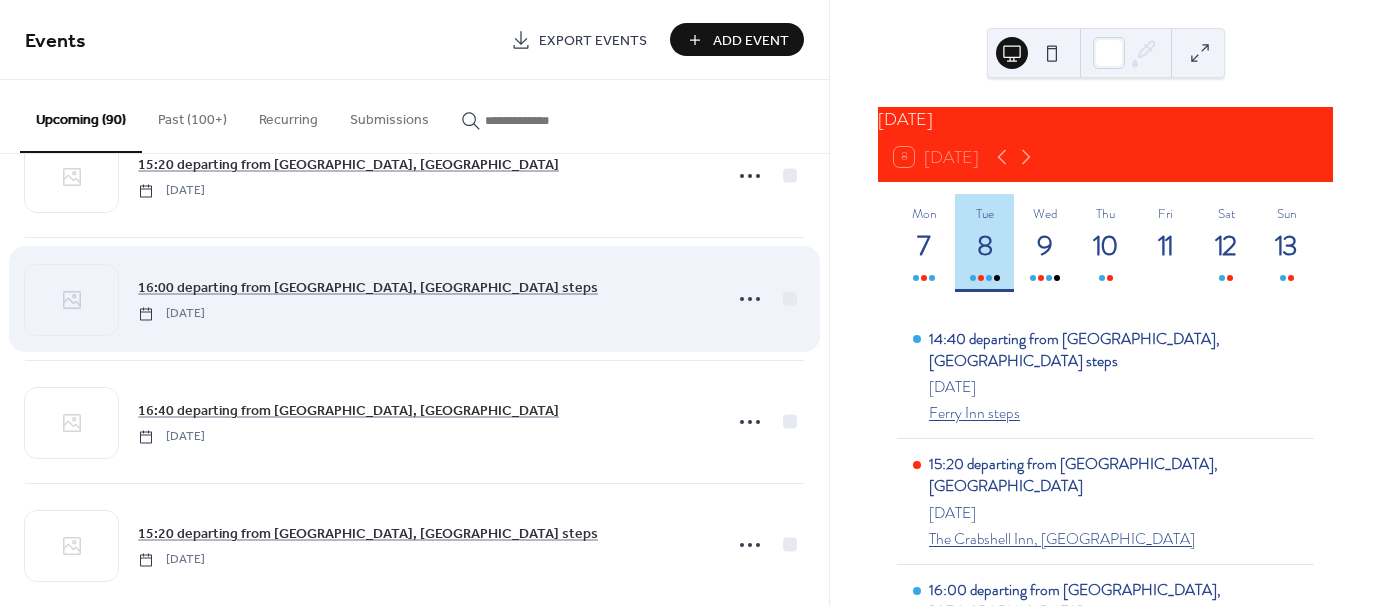 scroll, scrollTop: 200, scrollLeft: 0, axis: vertical 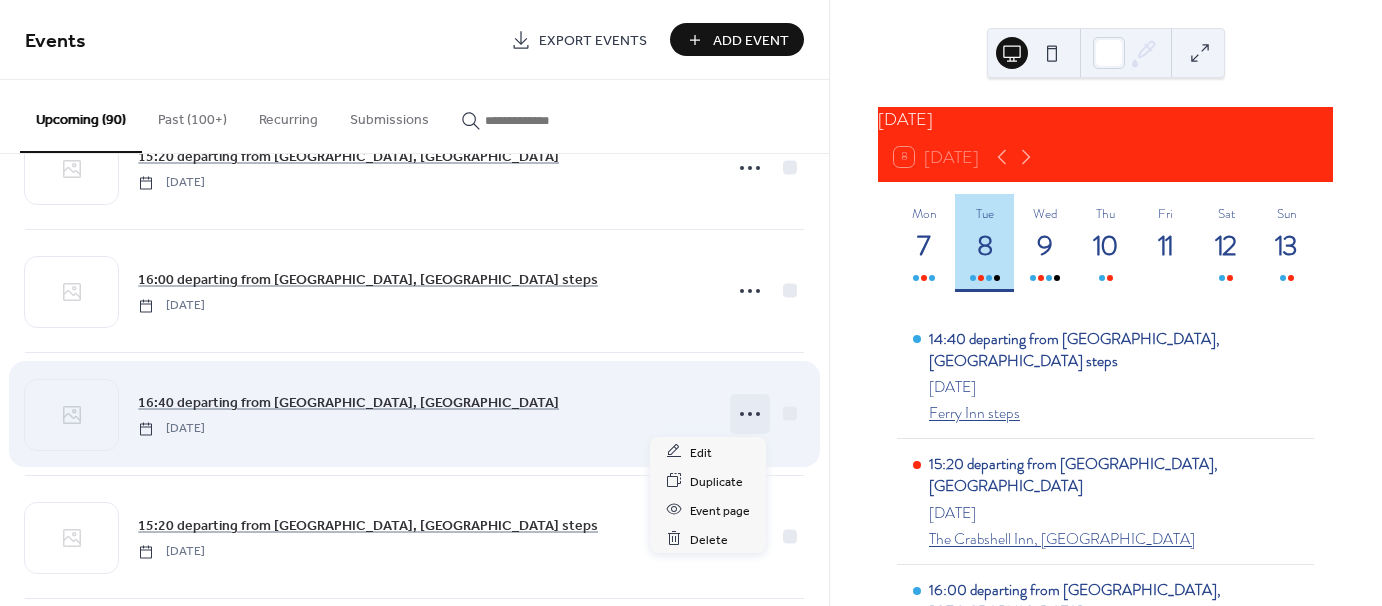 click 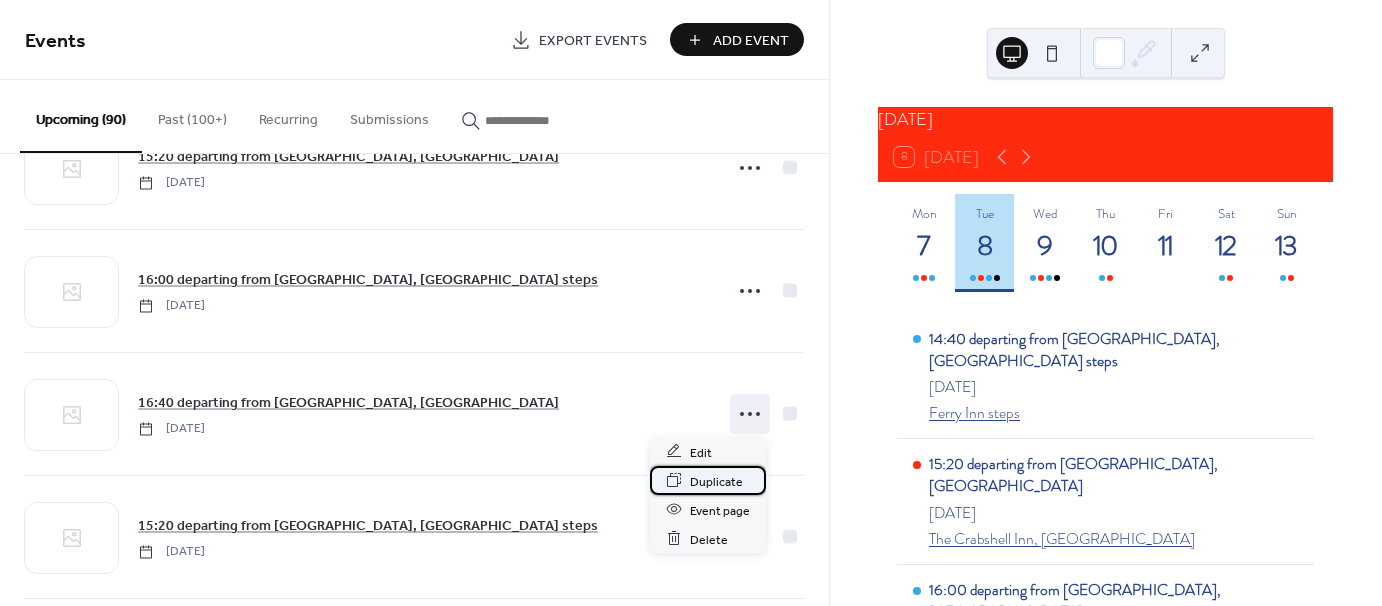 click on "Duplicate" at bounding box center [716, 481] 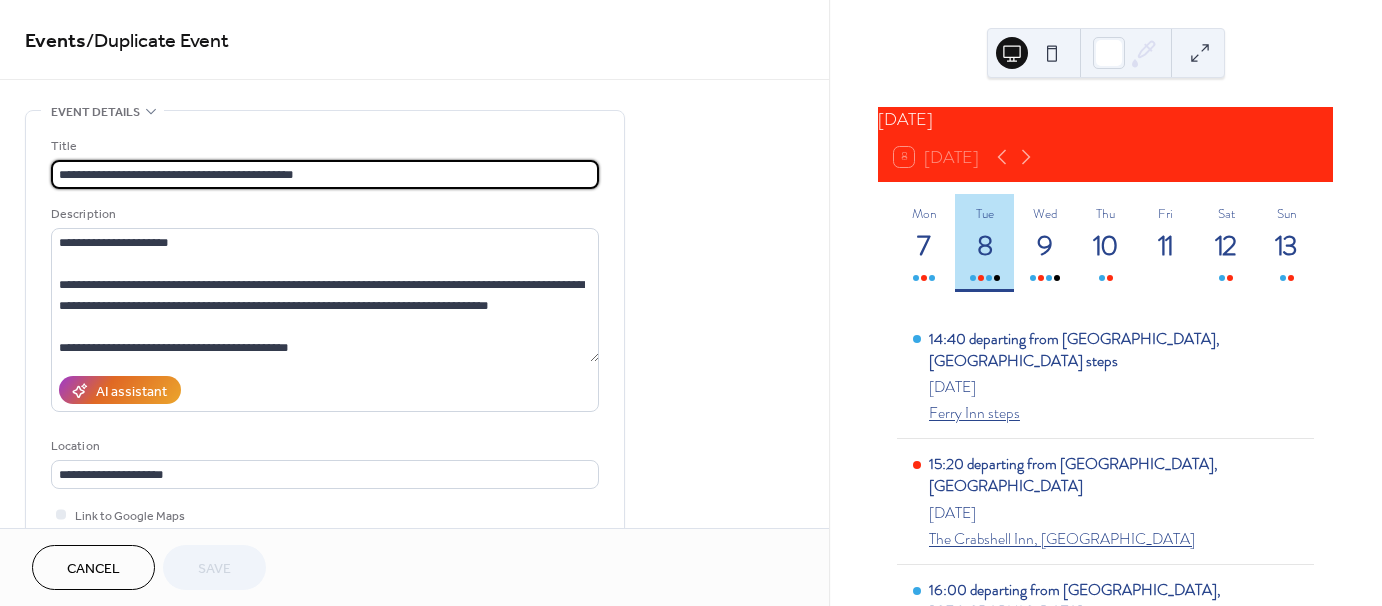 click on "**********" at bounding box center [325, 174] 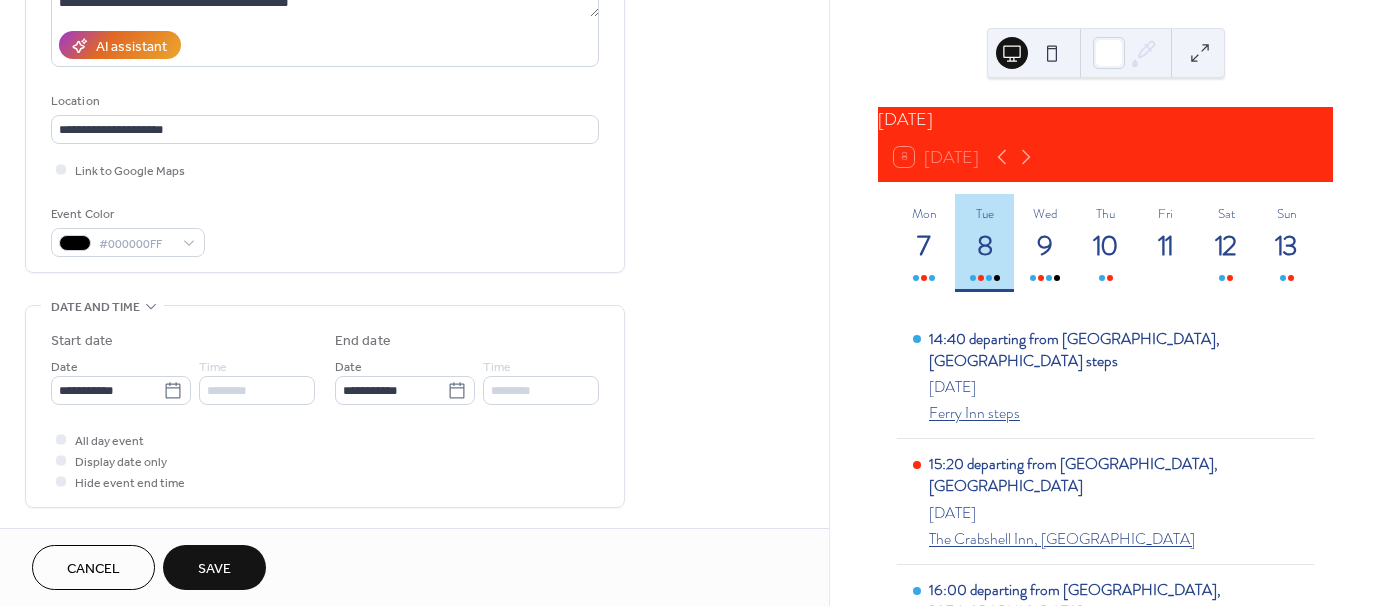 scroll, scrollTop: 400, scrollLeft: 0, axis: vertical 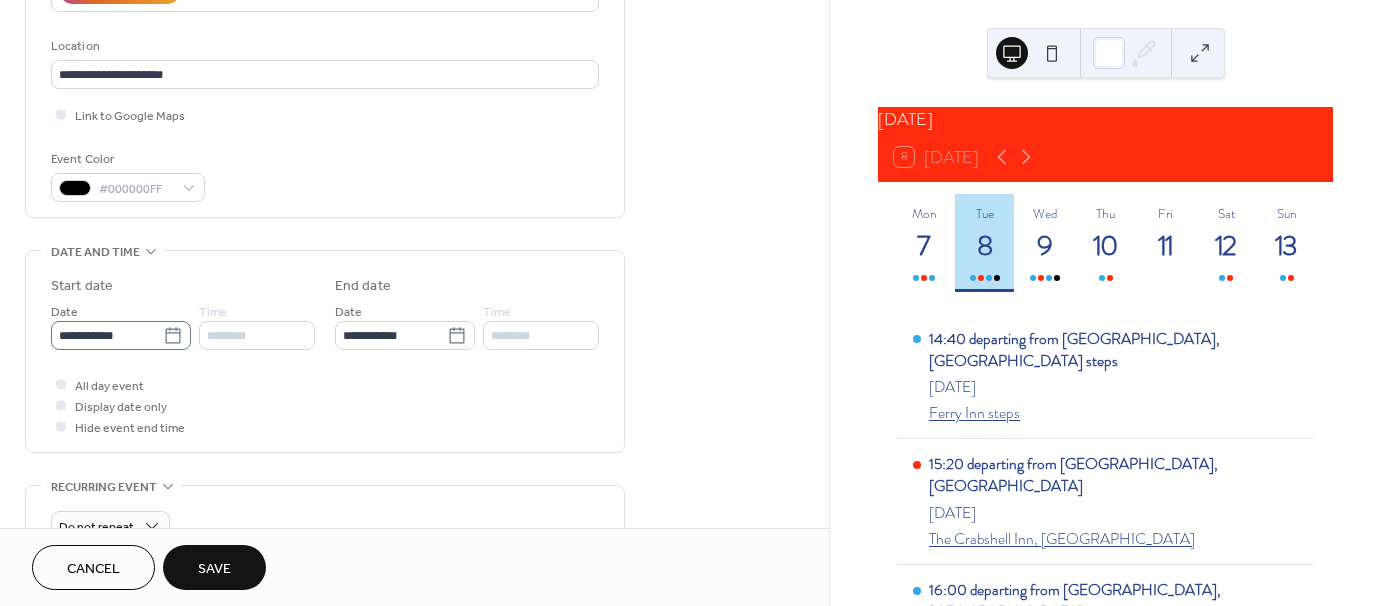 type on "**********" 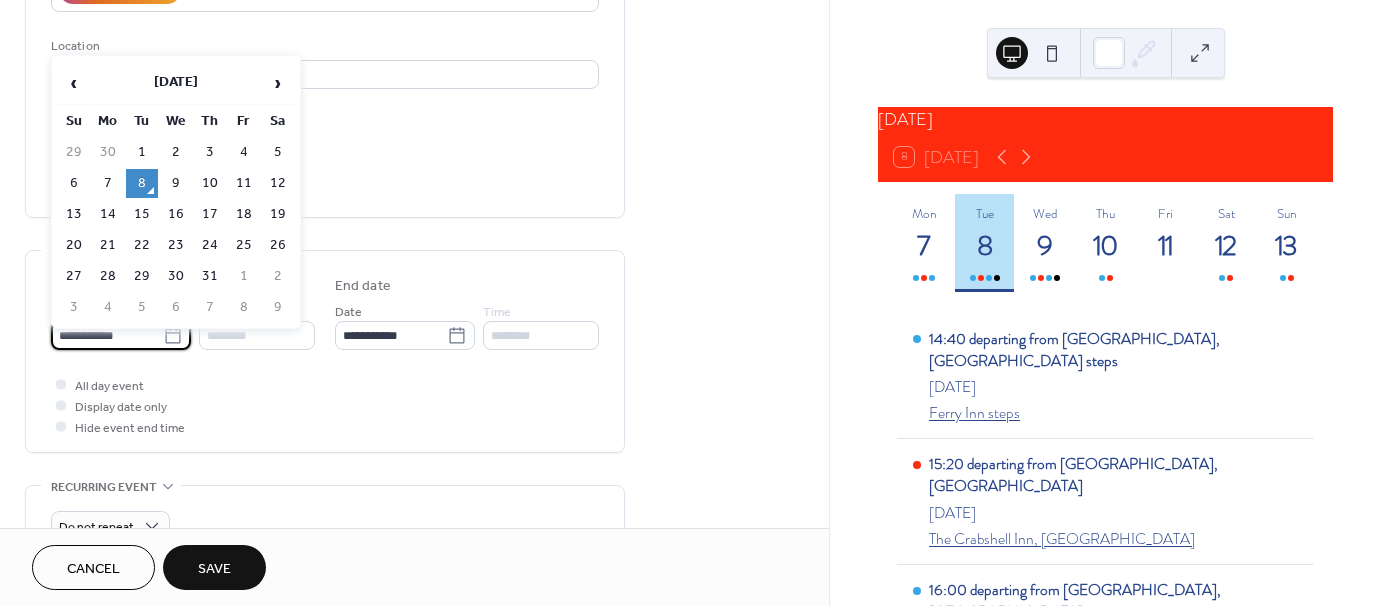 click on "**********" at bounding box center [107, 335] 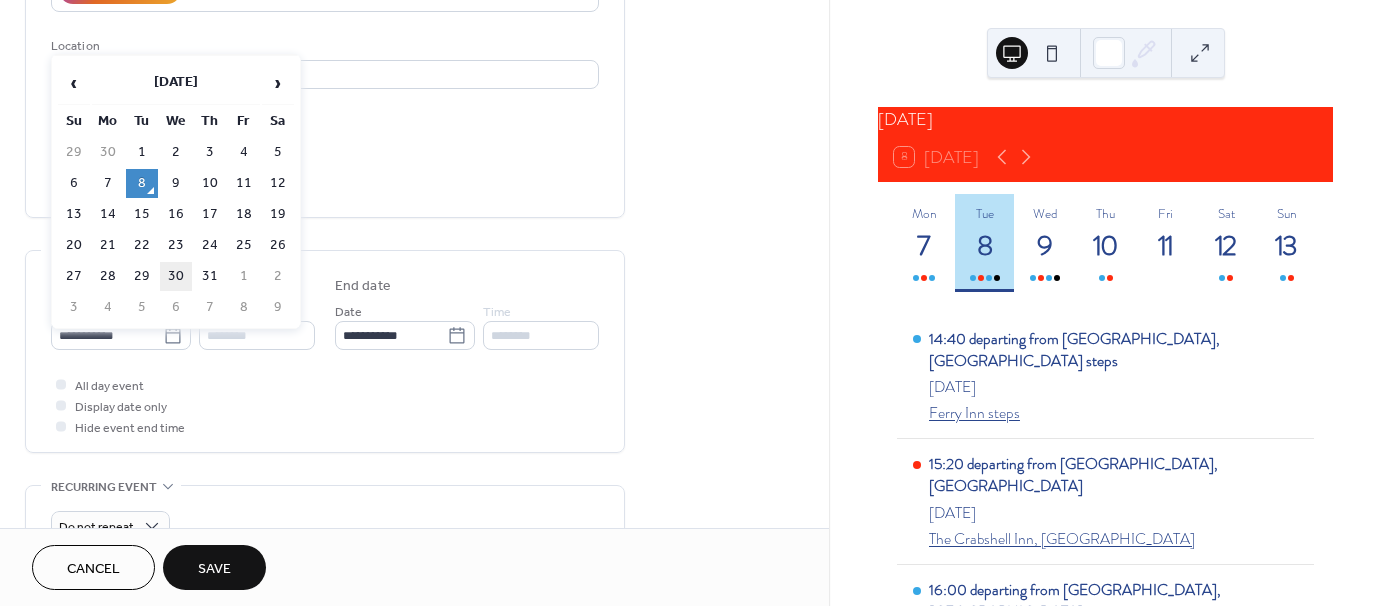 click on "30" at bounding box center (176, 276) 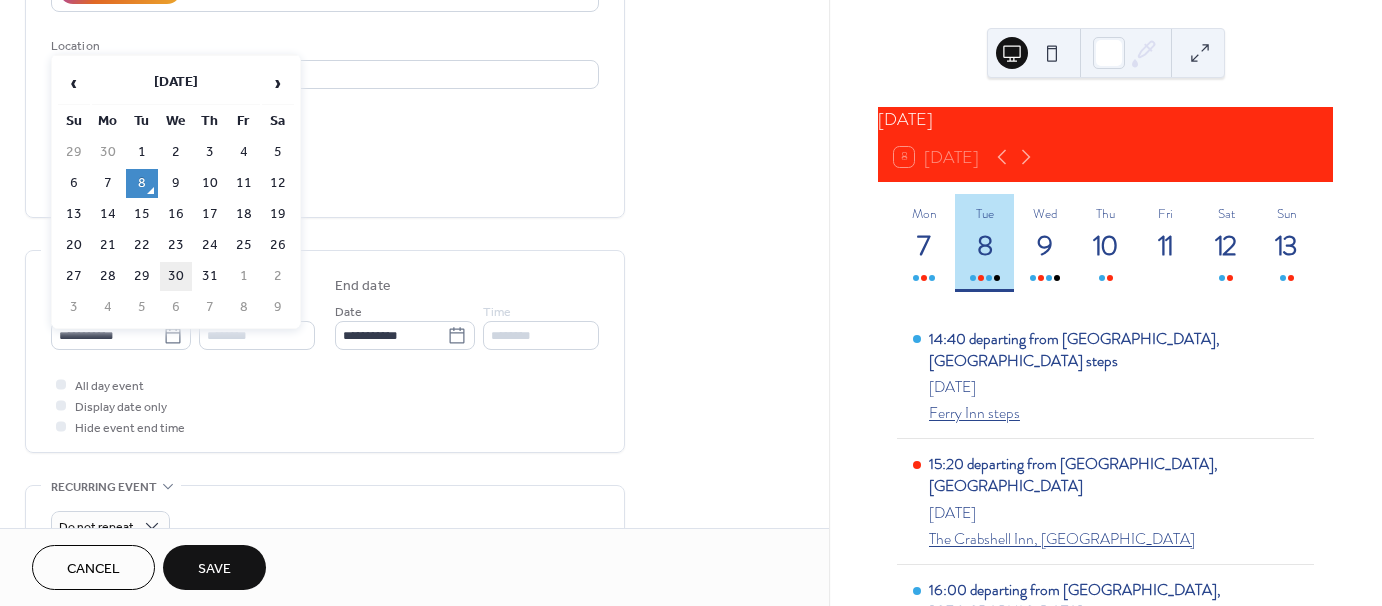 type on "**********" 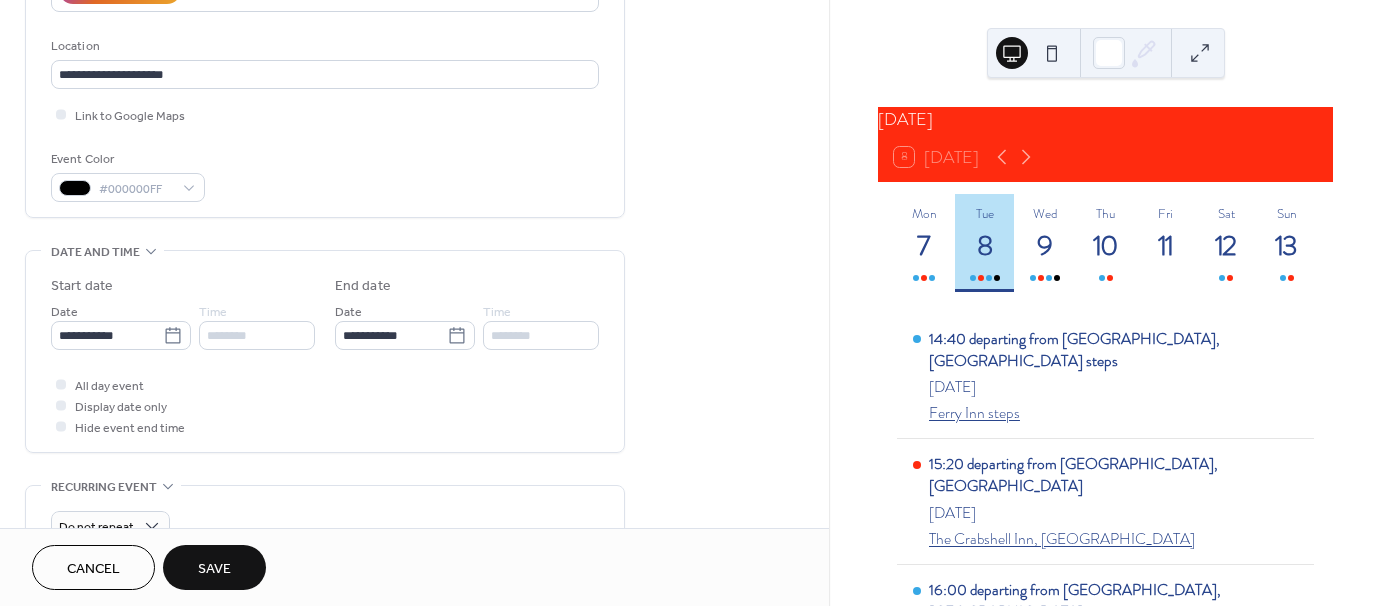 click on "Save" at bounding box center (214, 569) 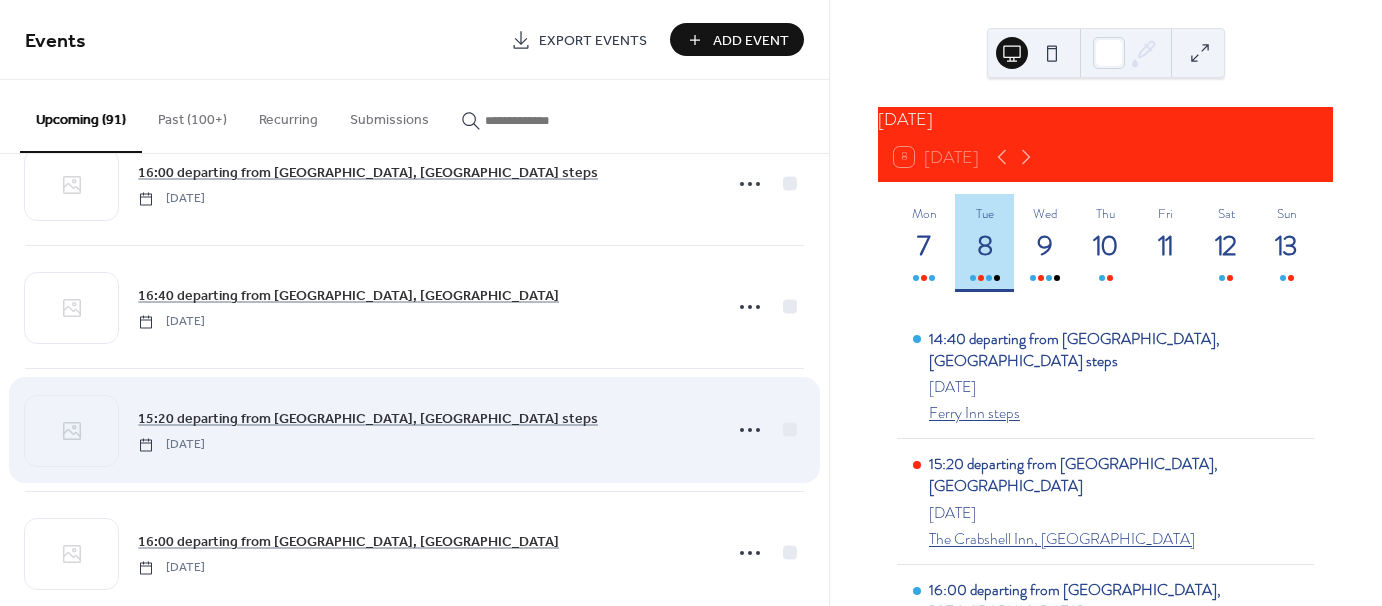 scroll, scrollTop: 400, scrollLeft: 0, axis: vertical 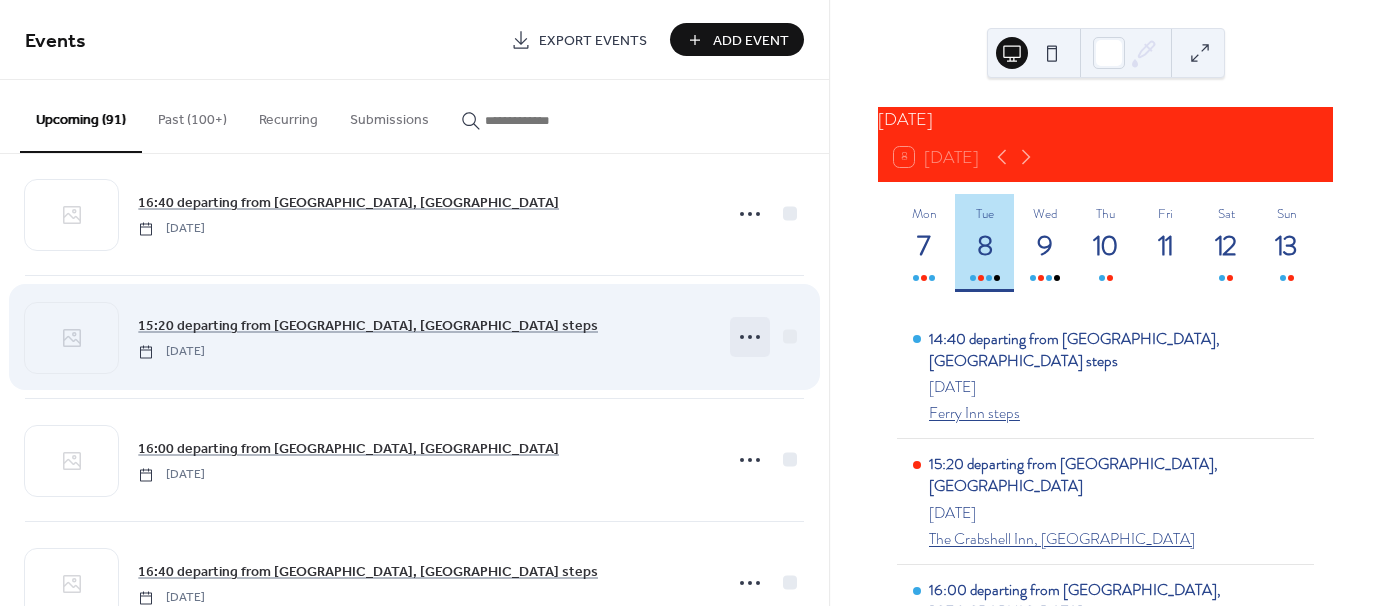 click 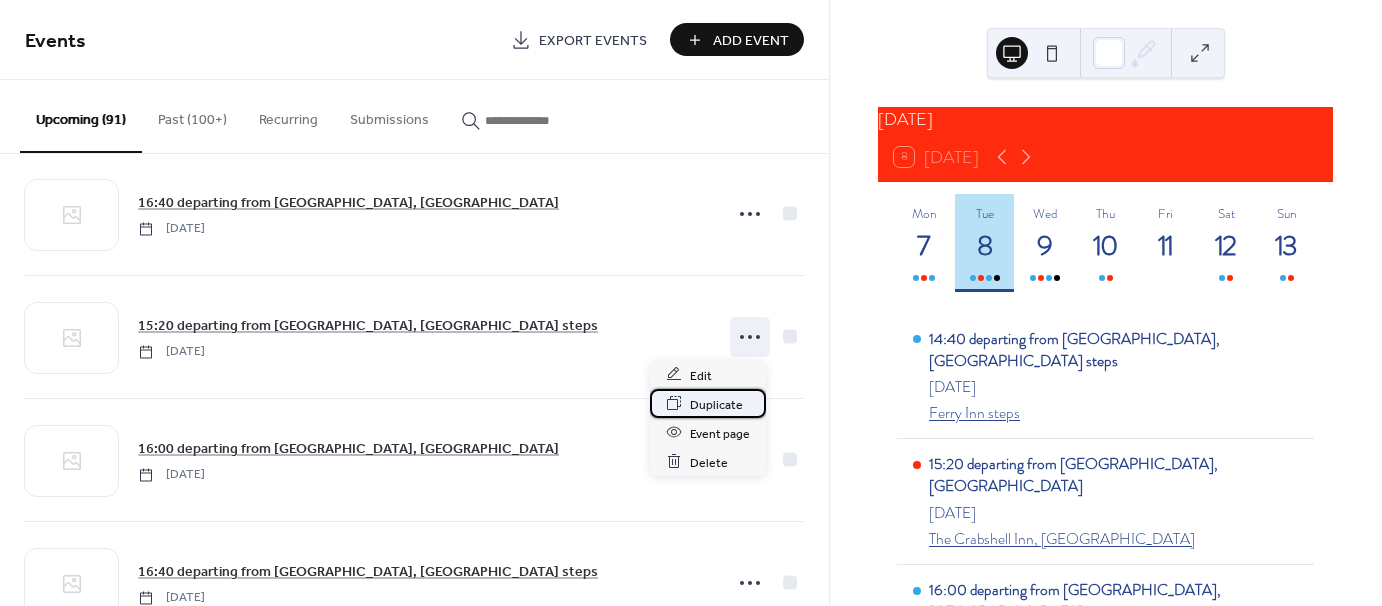 click on "Duplicate" at bounding box center [716, 404] 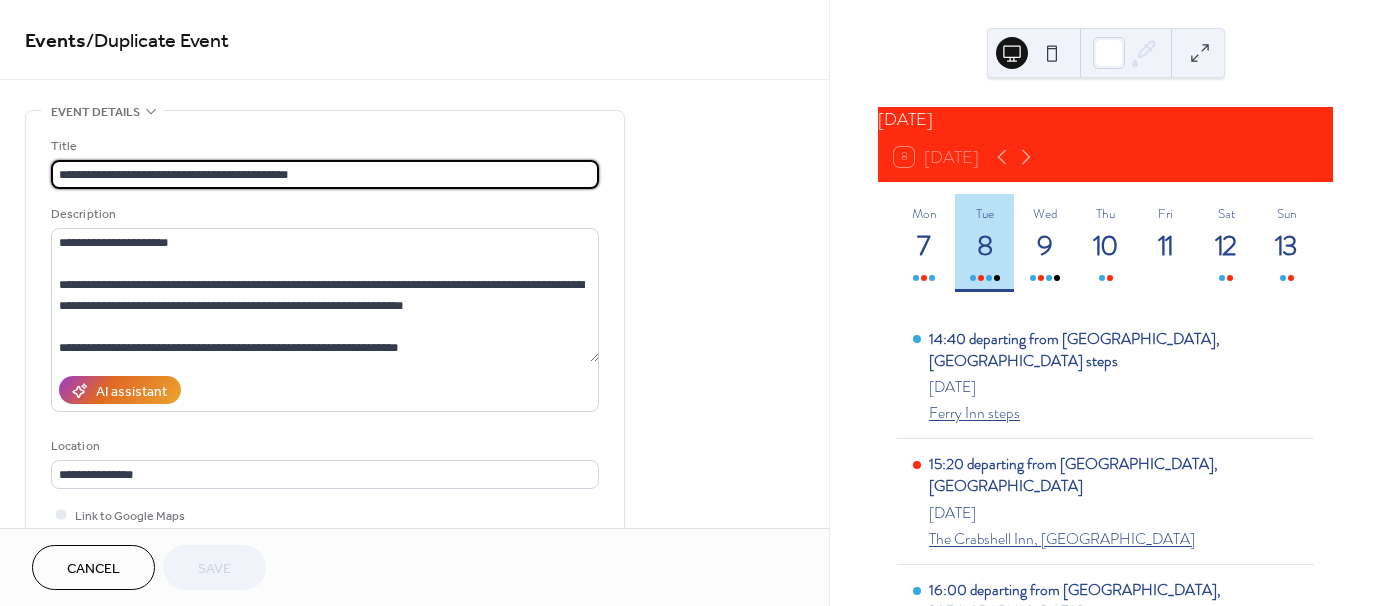 click on "**********" at bounding box center [325, 174] 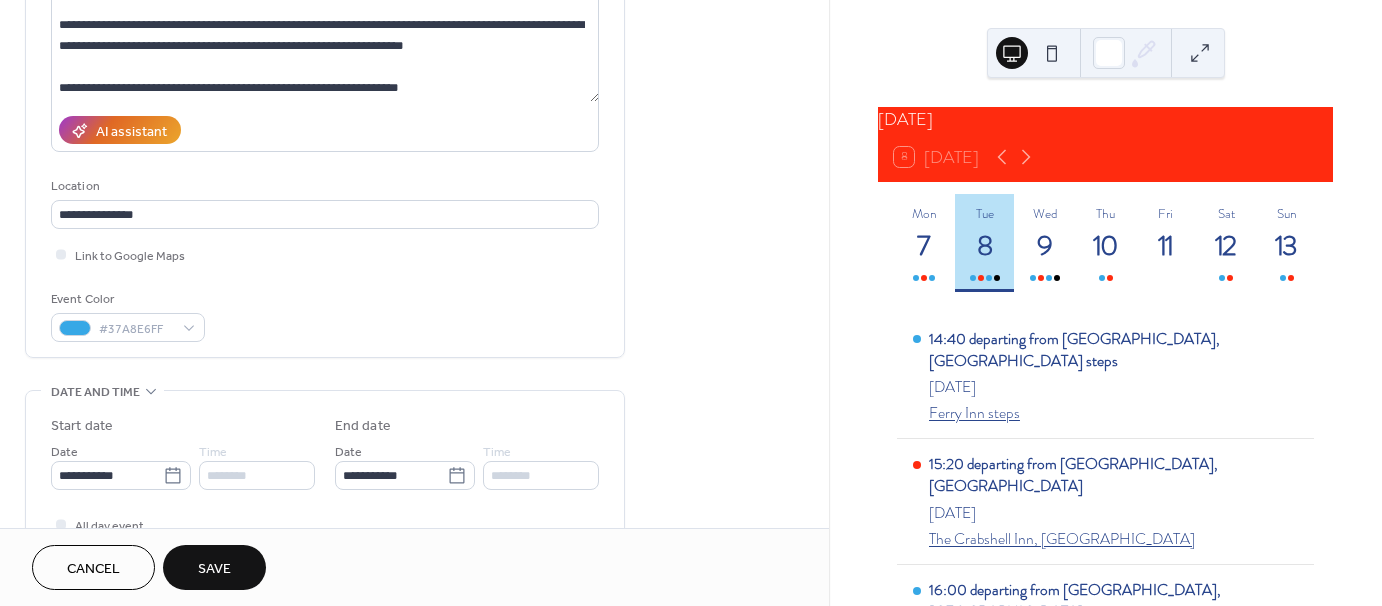 scroll, scrollTop: 500, scrollLeft: 0, axis: vertical 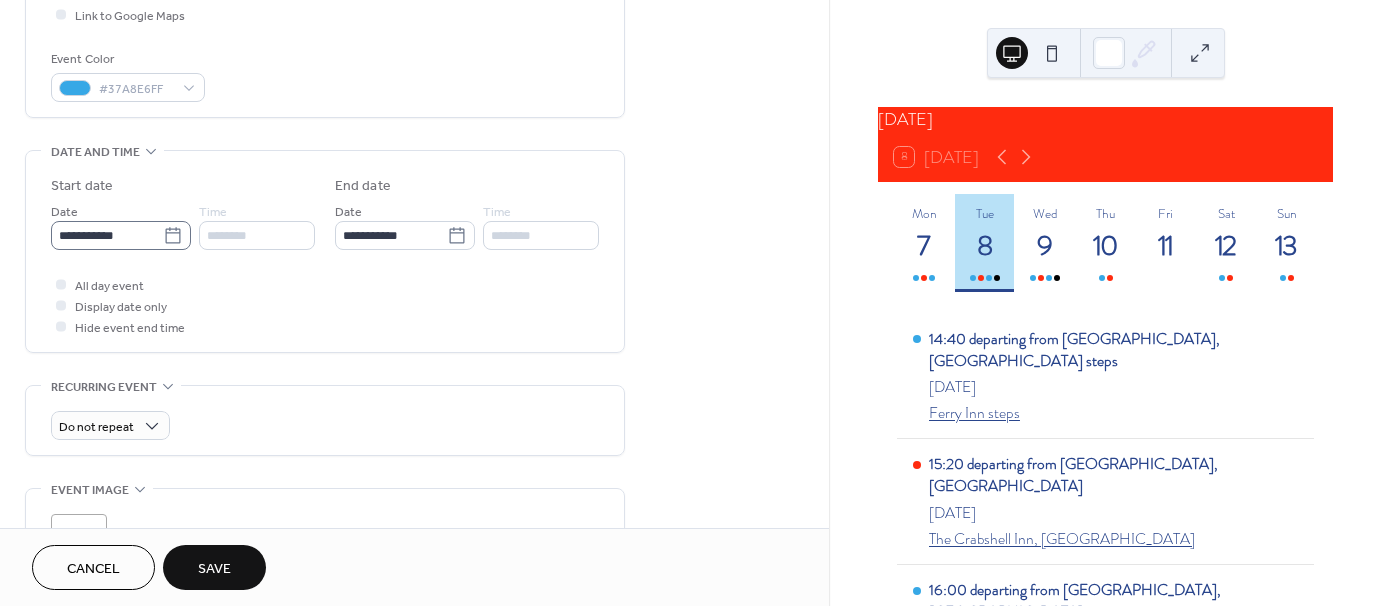 type on "**********" 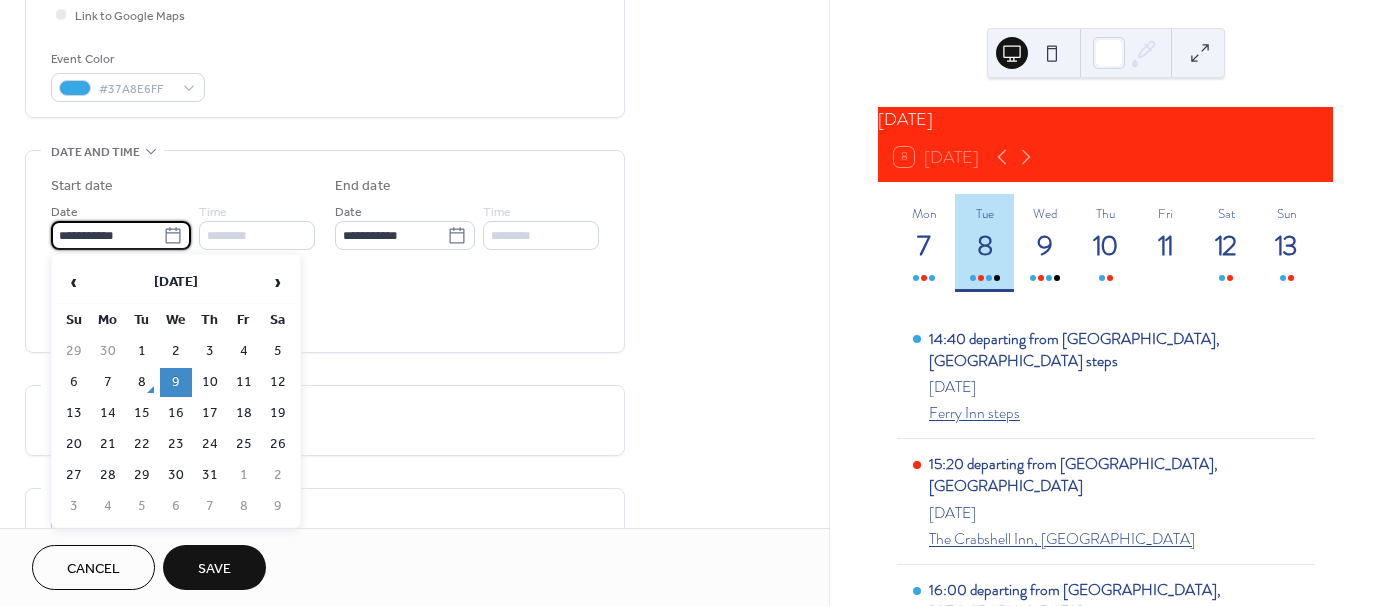 click on "**********" at bounding box center [107, 235] 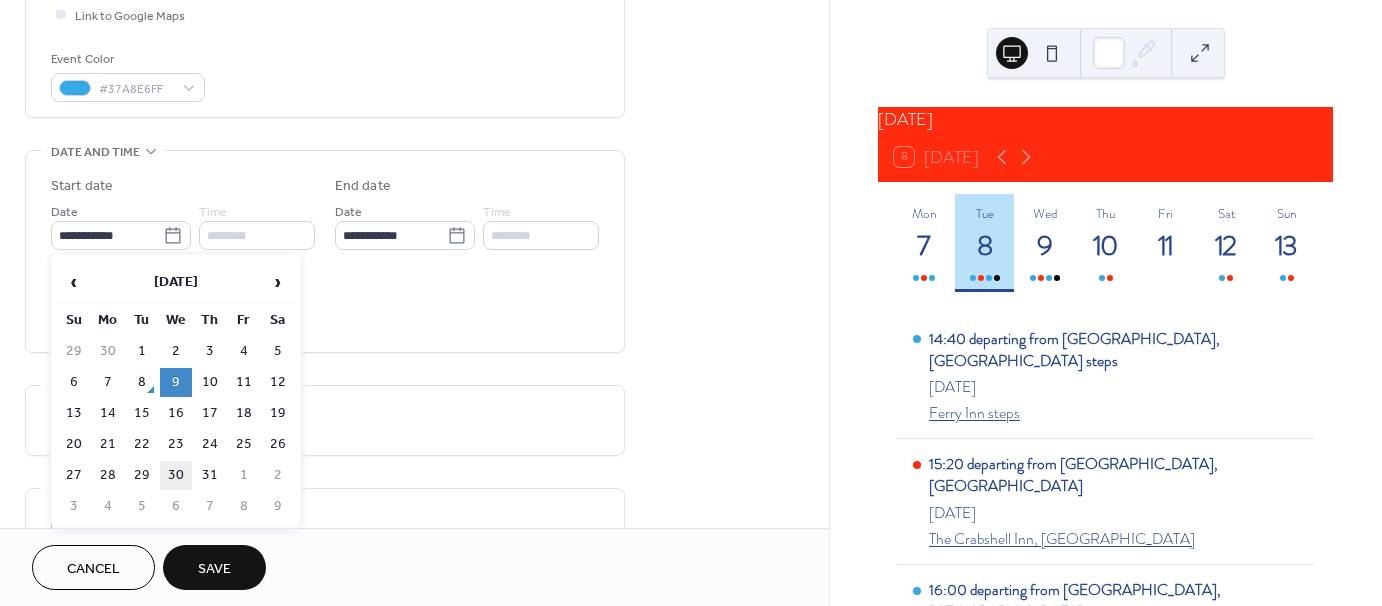 click on "30" at bounding box center [176, 475] 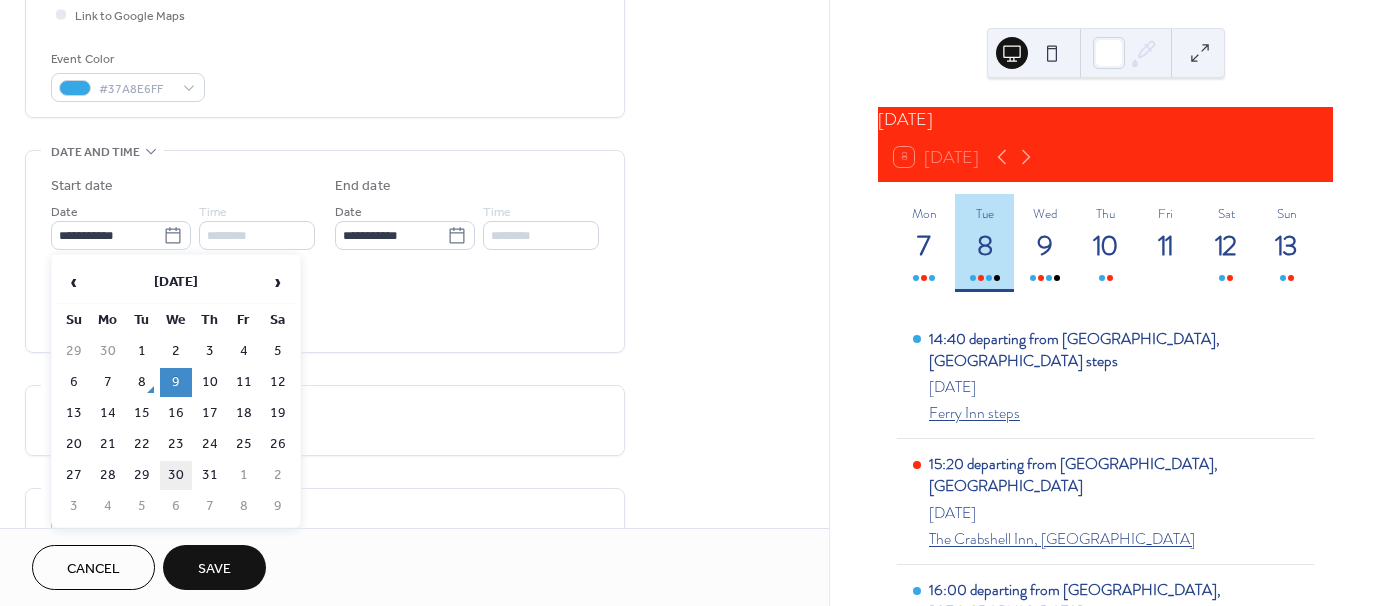 type on "**********" 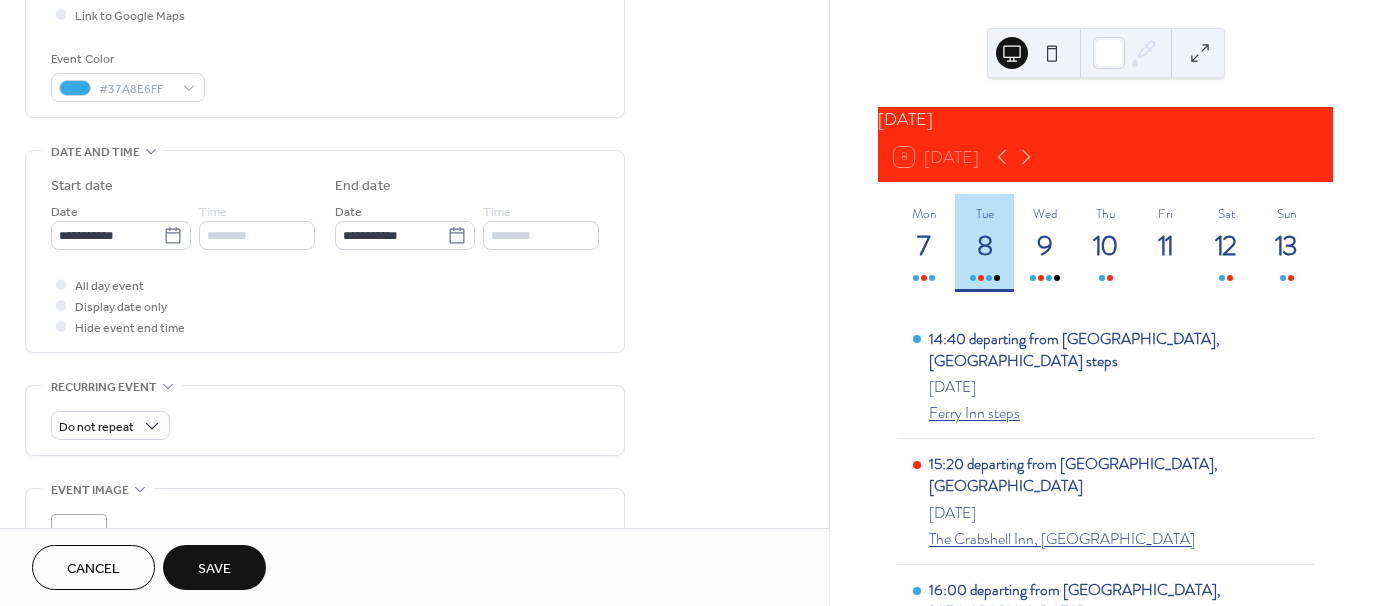 click on "Save" at bounding box center [214, 569] 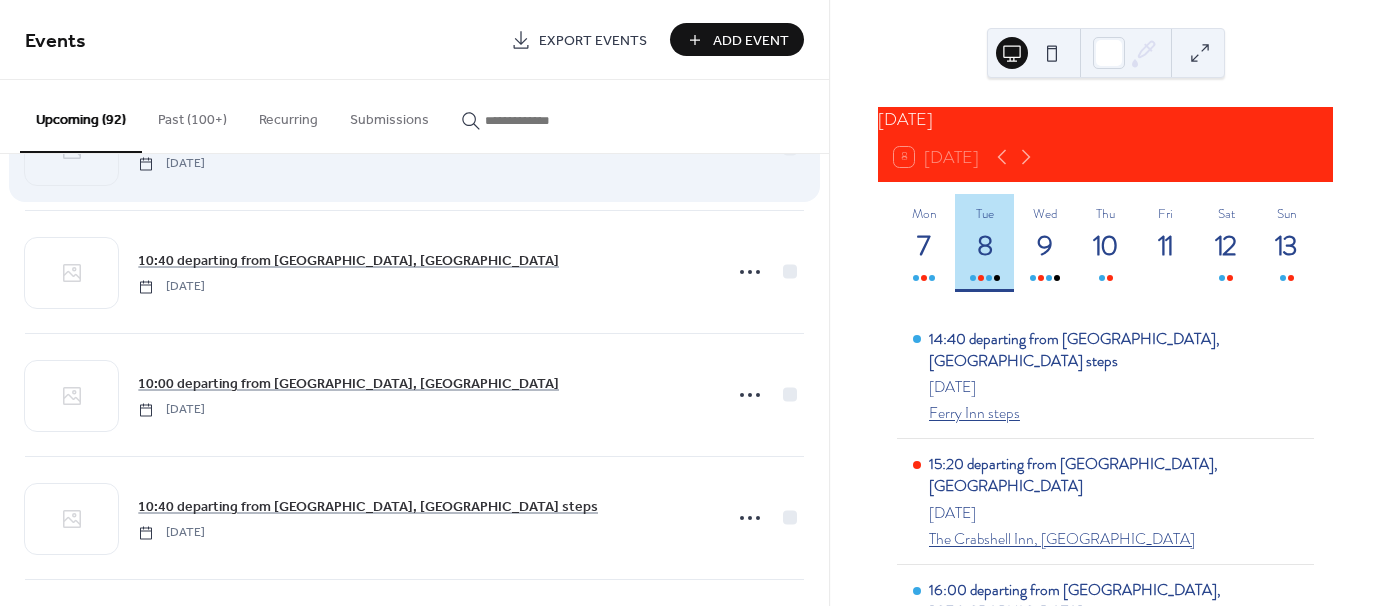 scroll, scrollTop: 1600, scrollLeft: 0, axis: vertical 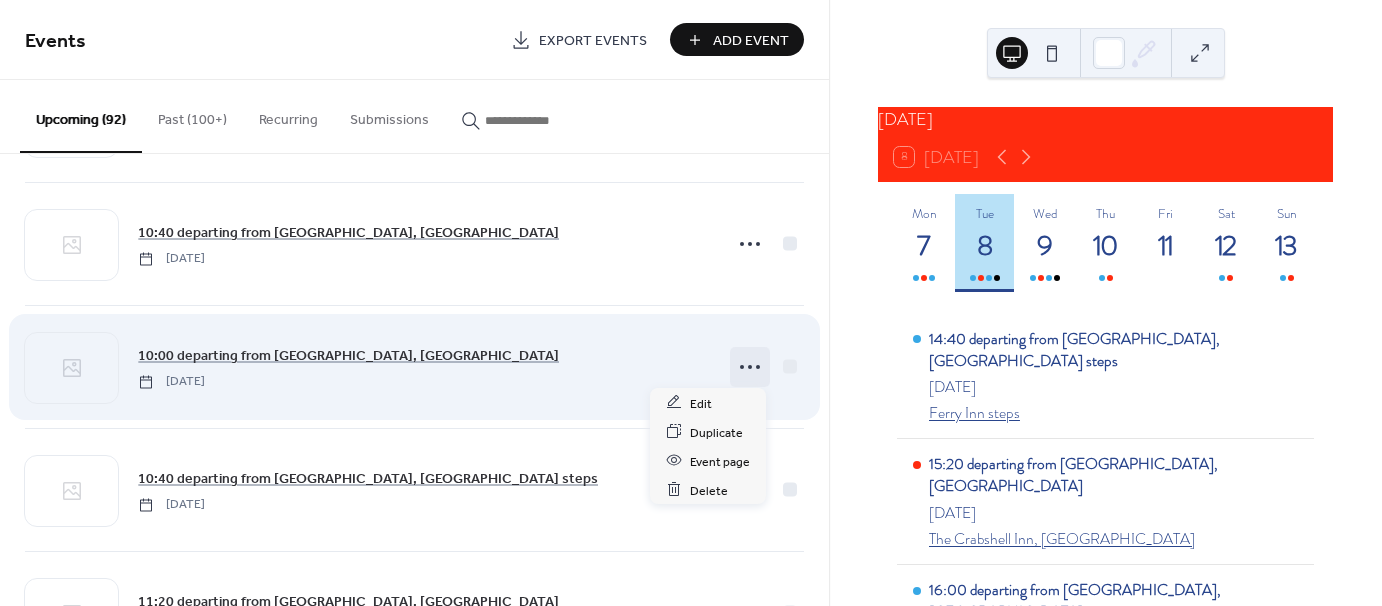 click 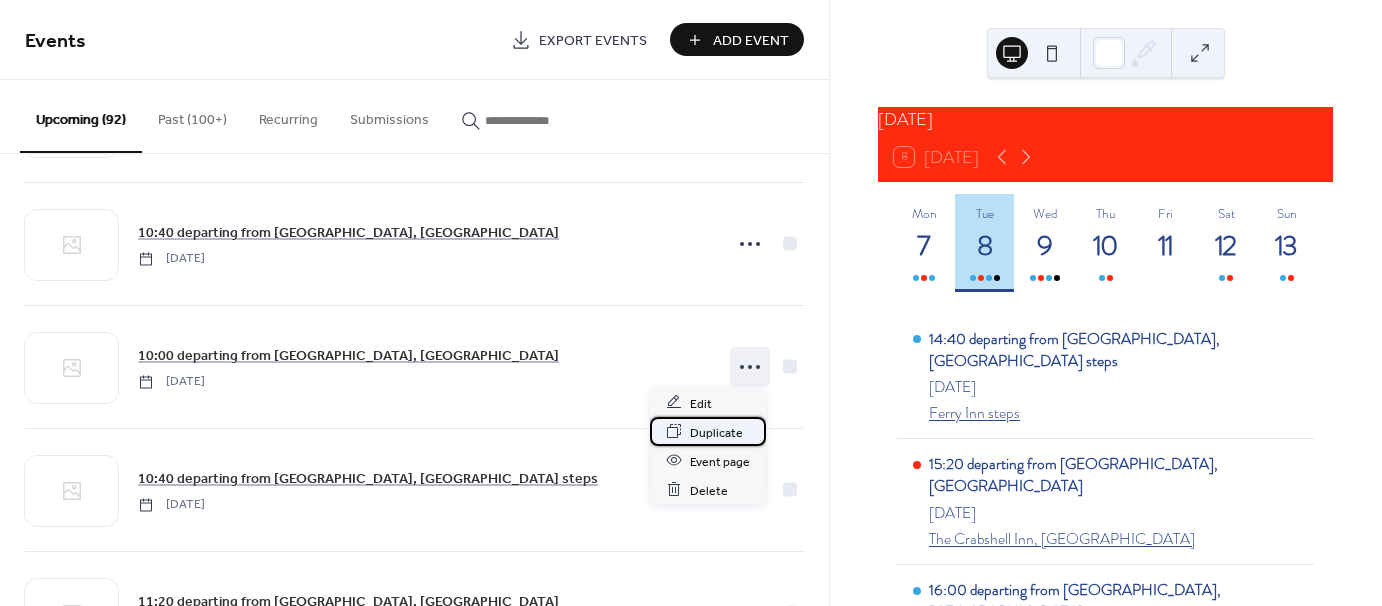 click on "Duplicate" at bounding box center [716, 432] 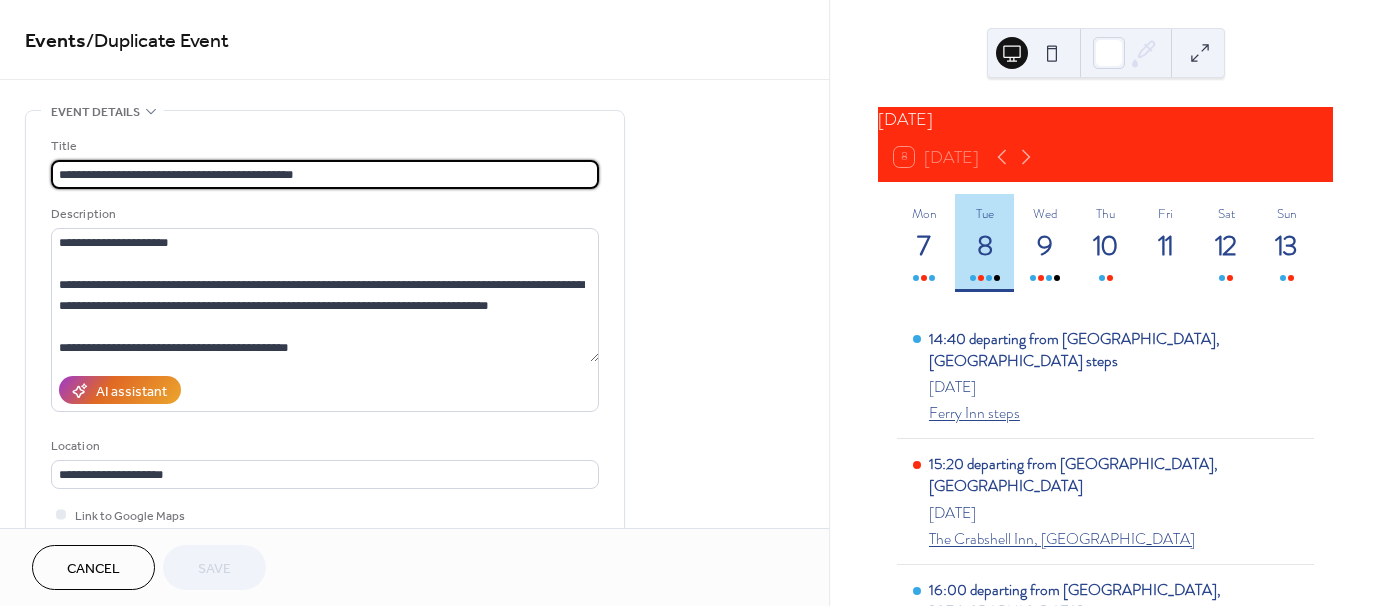 click on "**********" at bounding box center (325, 174) 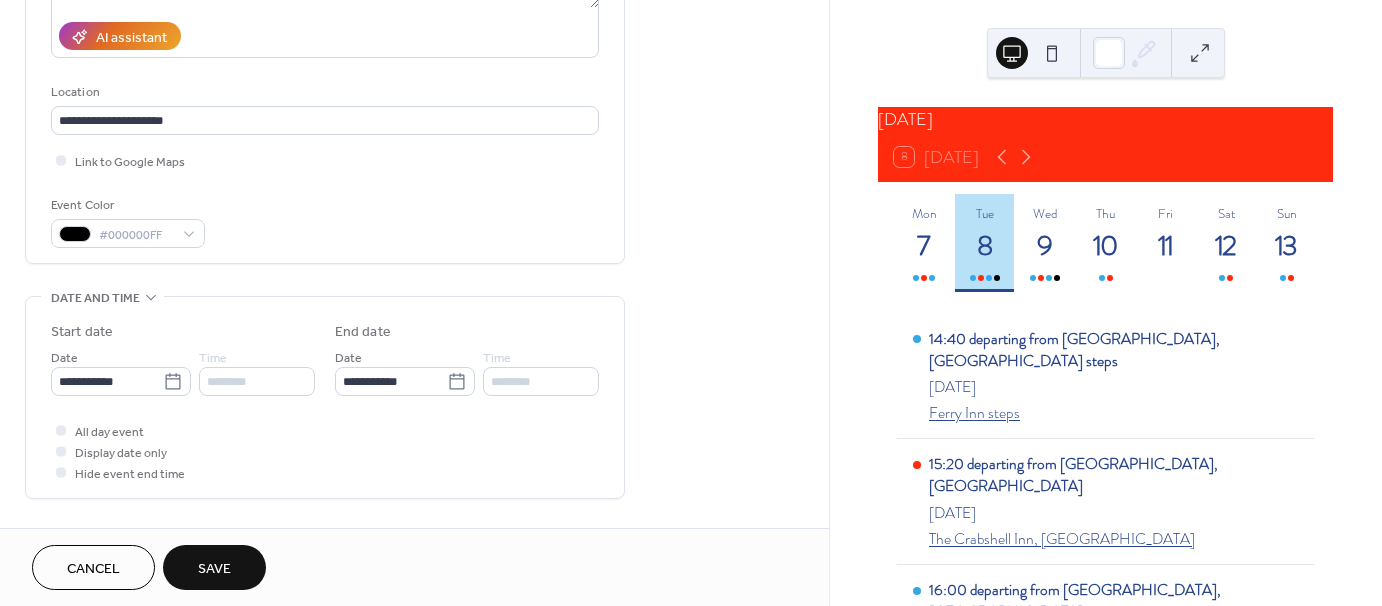 scroll, scrollTop: 400, scrollLeft: 0, axis: vertical 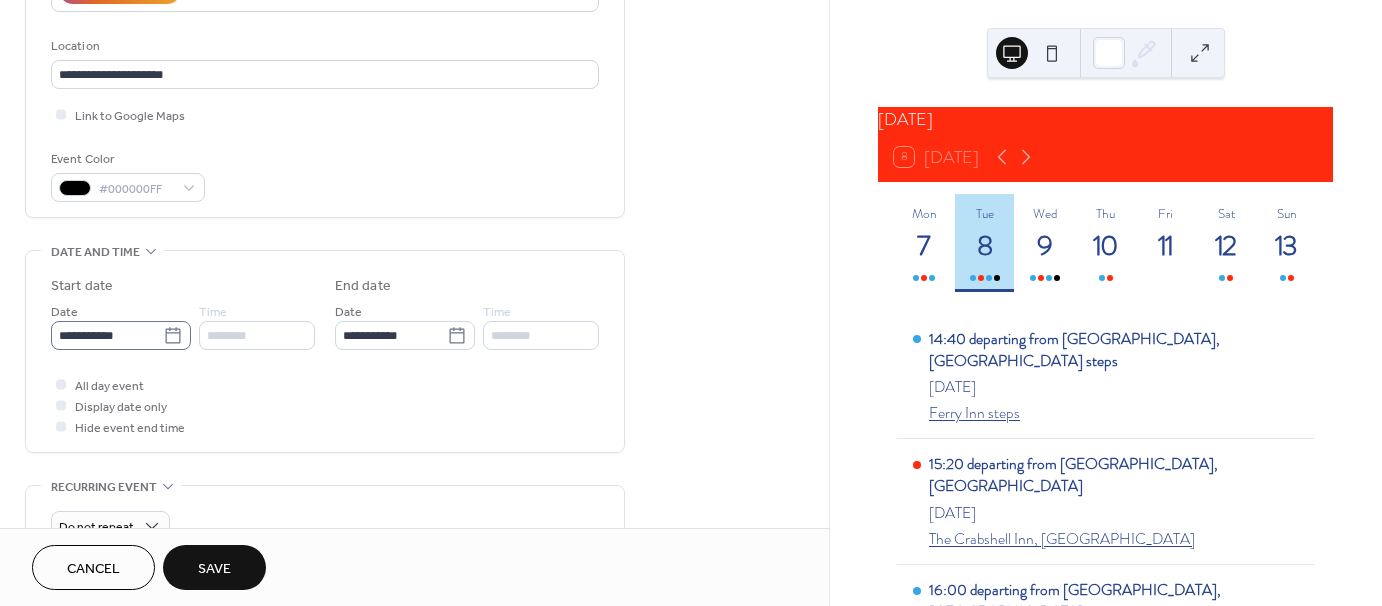 type on "**********" 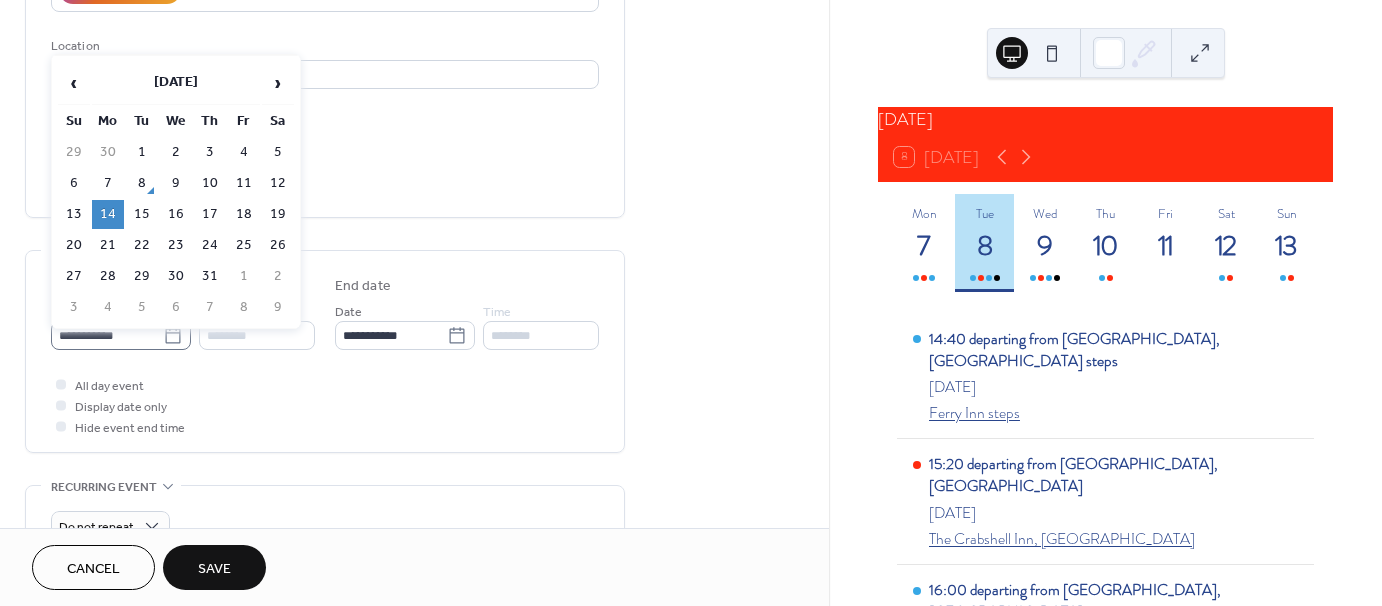 click 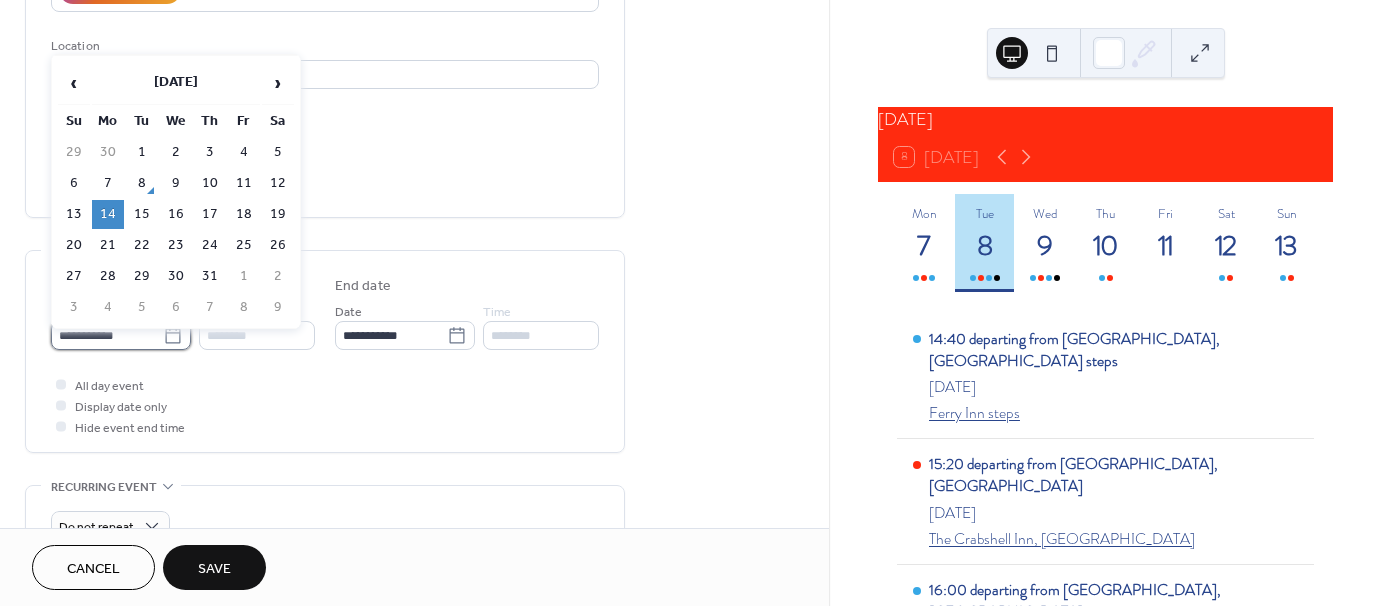 click on "**********" at bounding box center [107, 335] 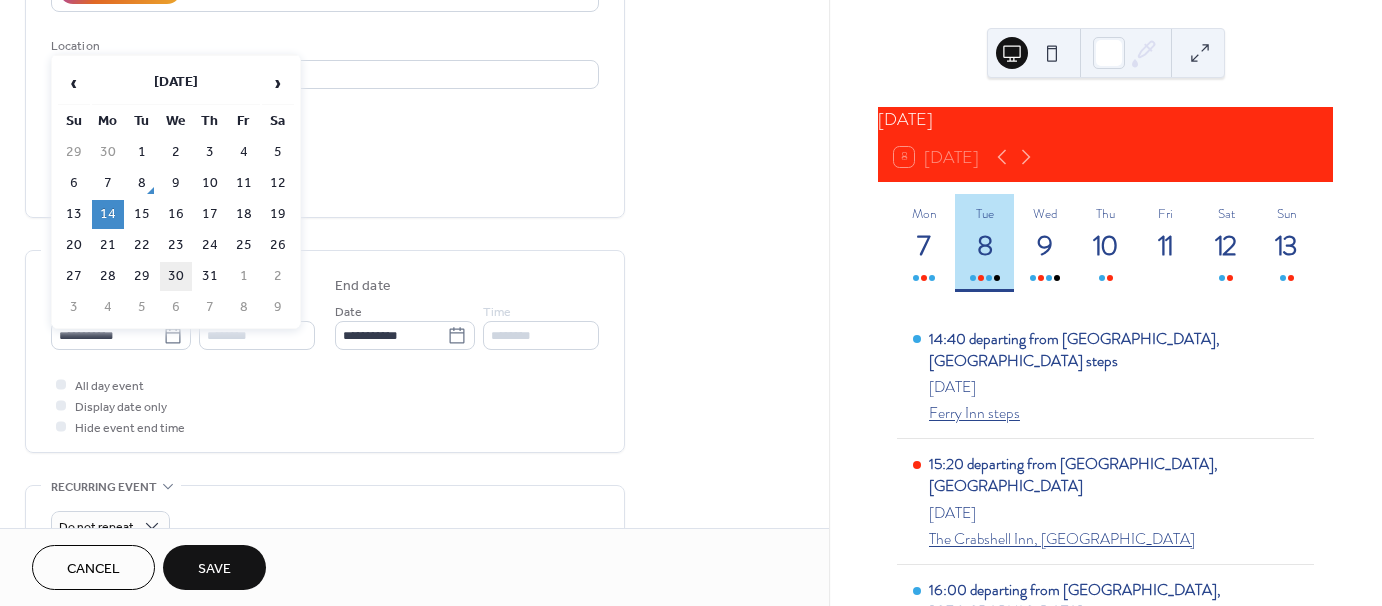 click on "30" at bounding box center [176, 276] 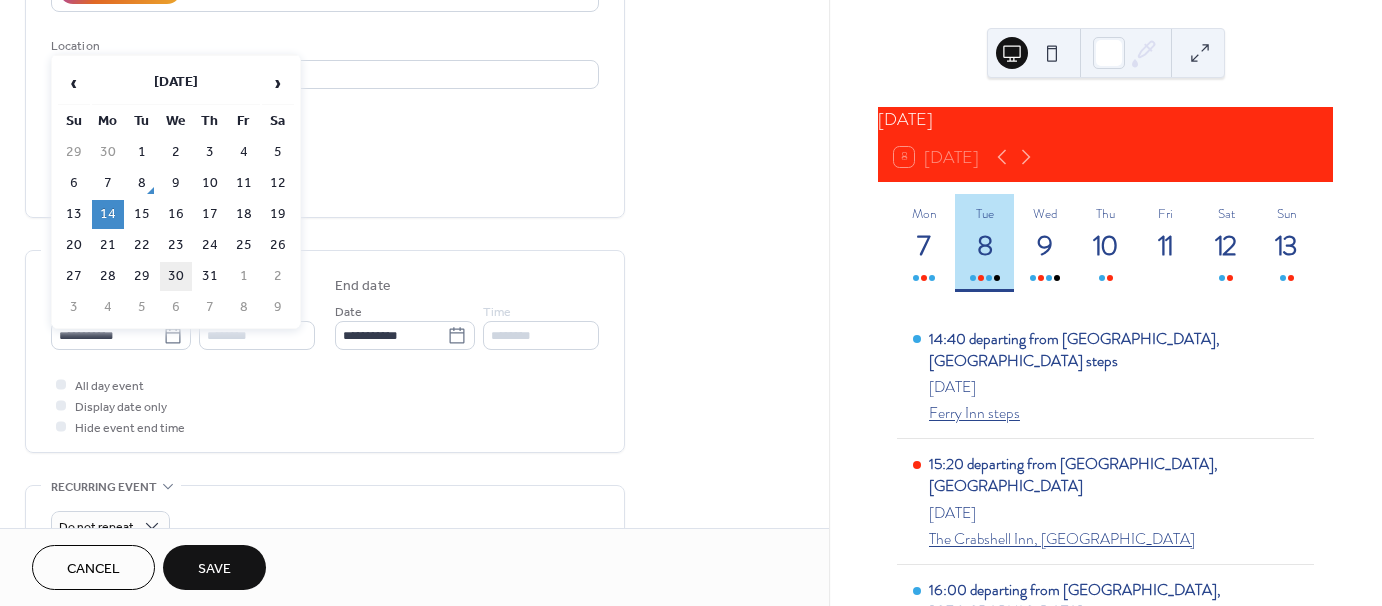 type on "**********" 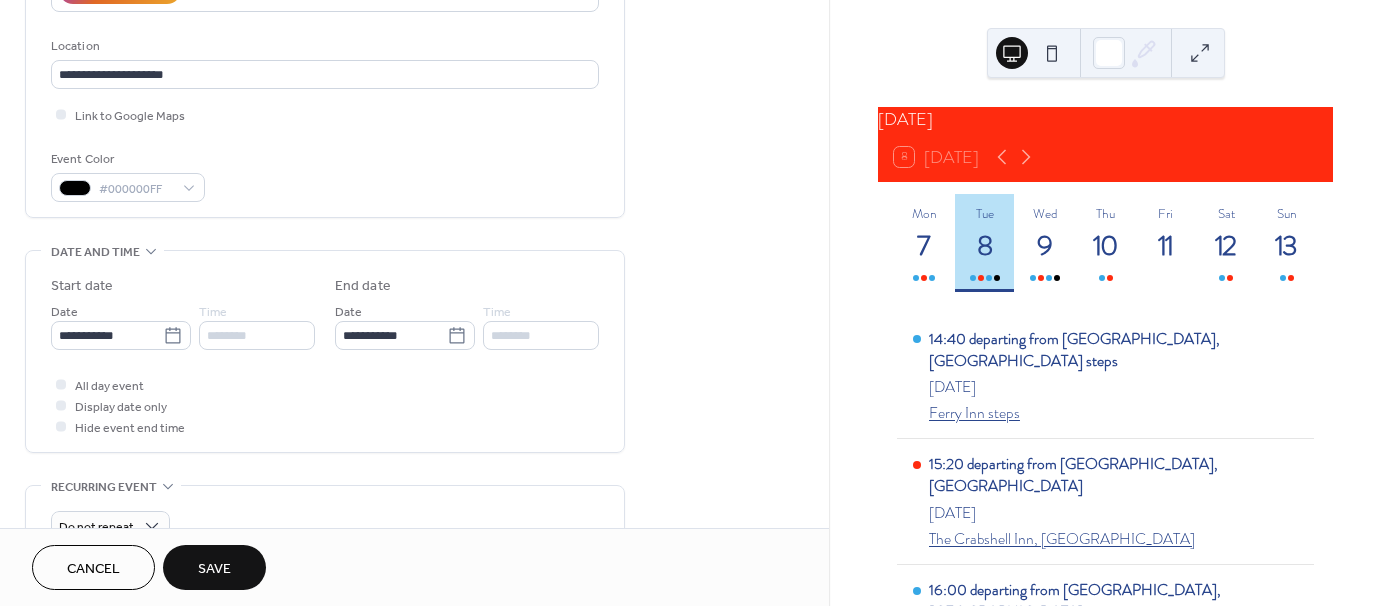 click on "Save" at bounding box center [214, 569] 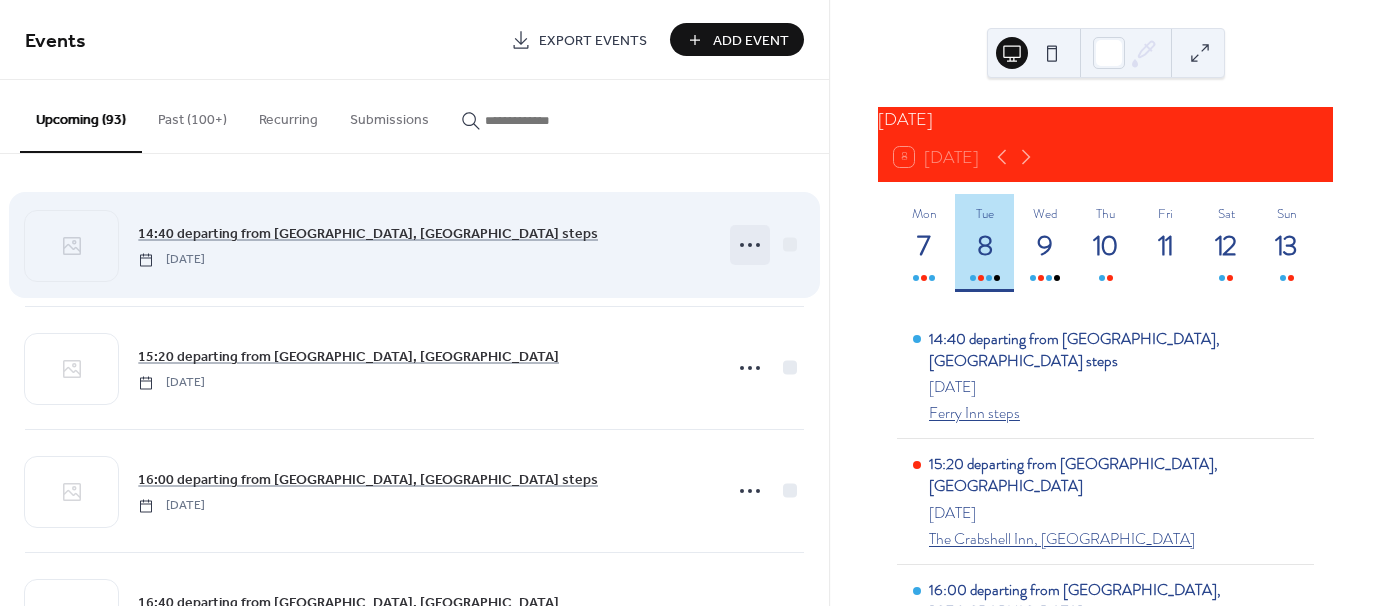 click 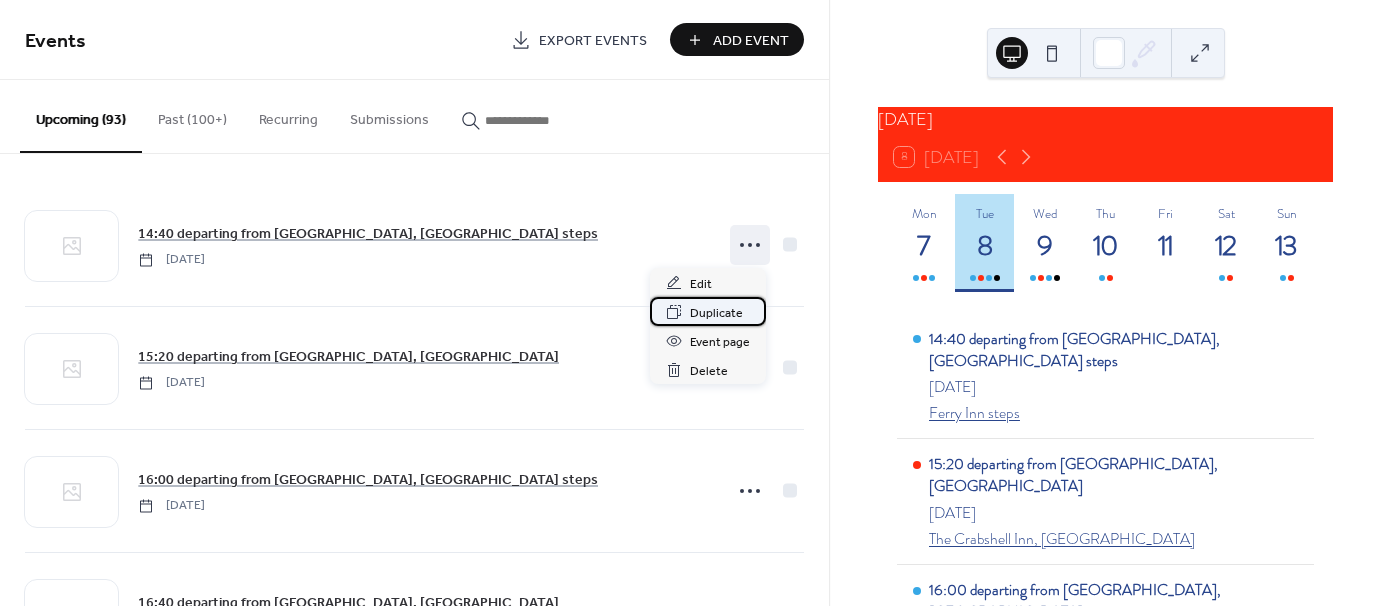 click on "Duplicate" at bounding box center (716, 313) 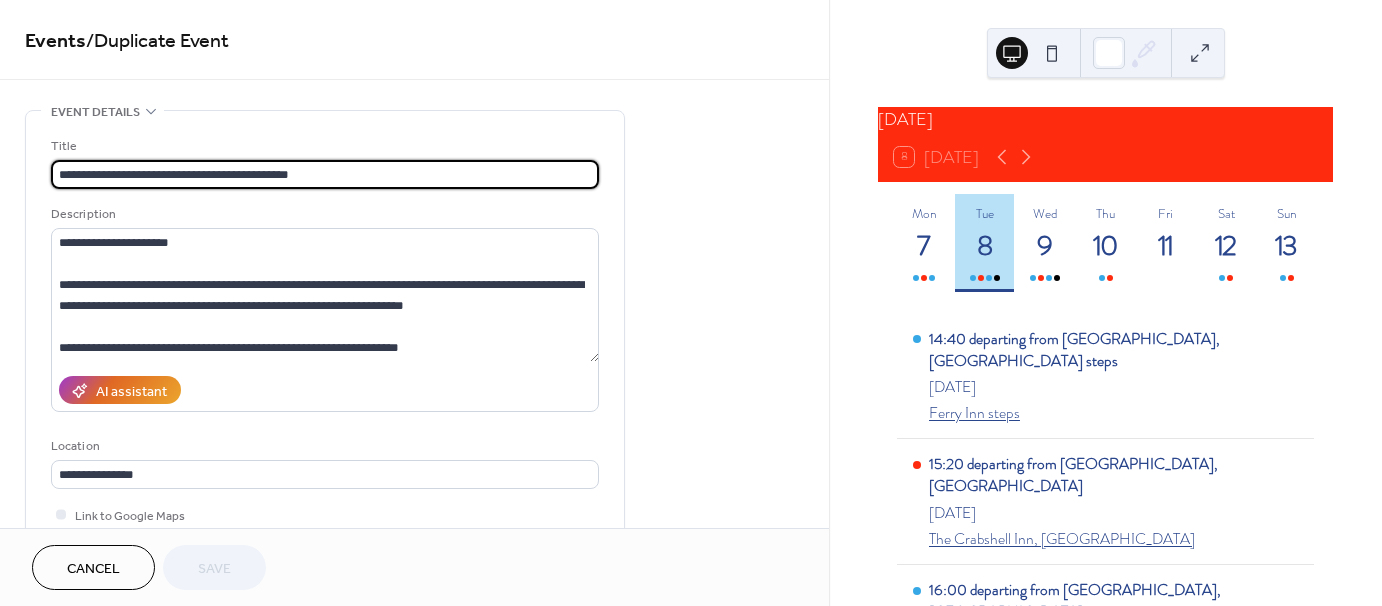 click on "**********" at bounding box center [325, 174] 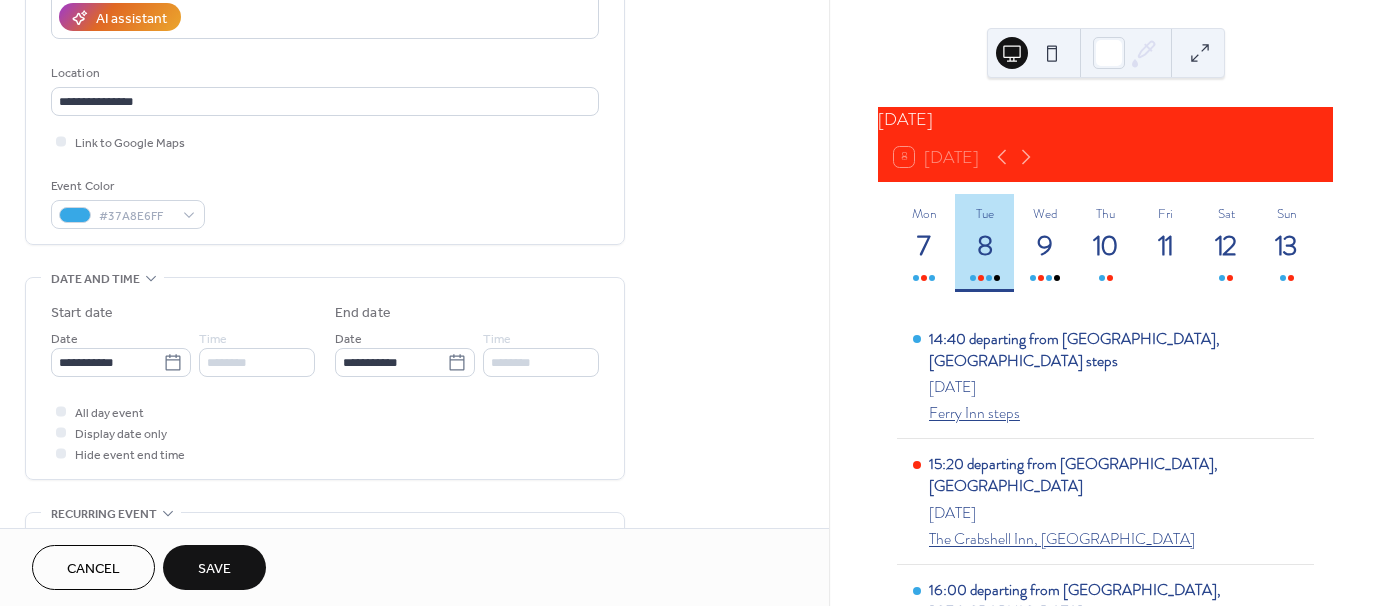 scroll, scrollTop: 400, scrollLeft: 0, axis: vertical 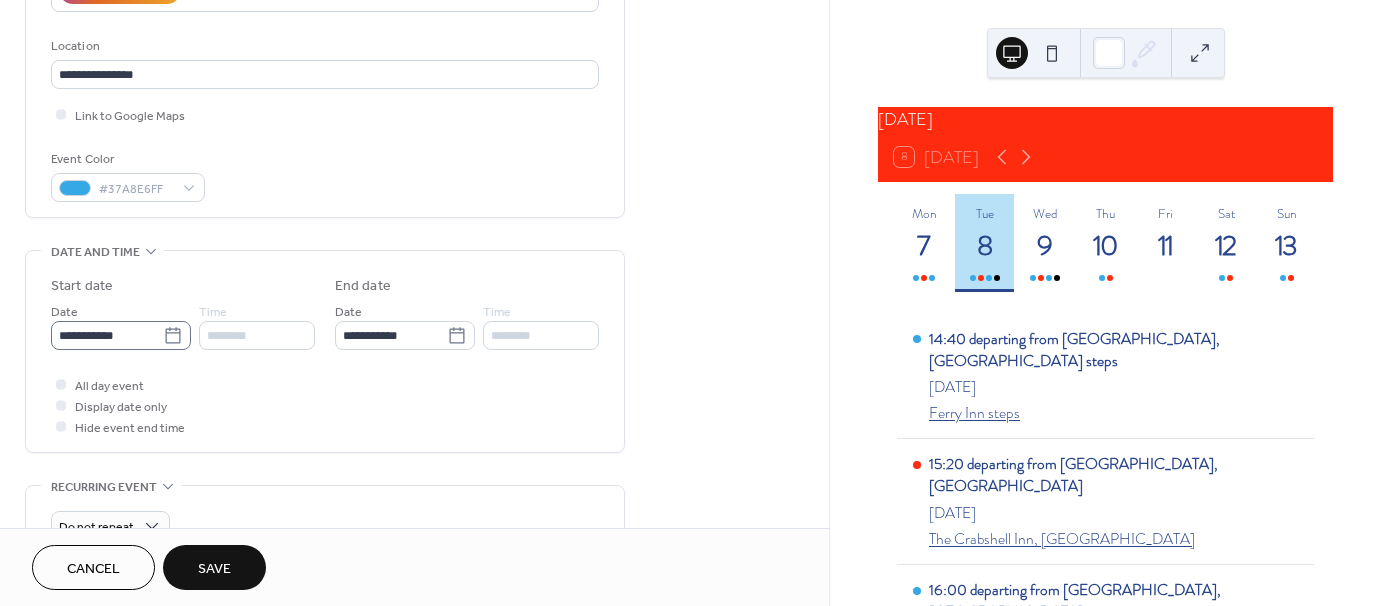 type on "**********" 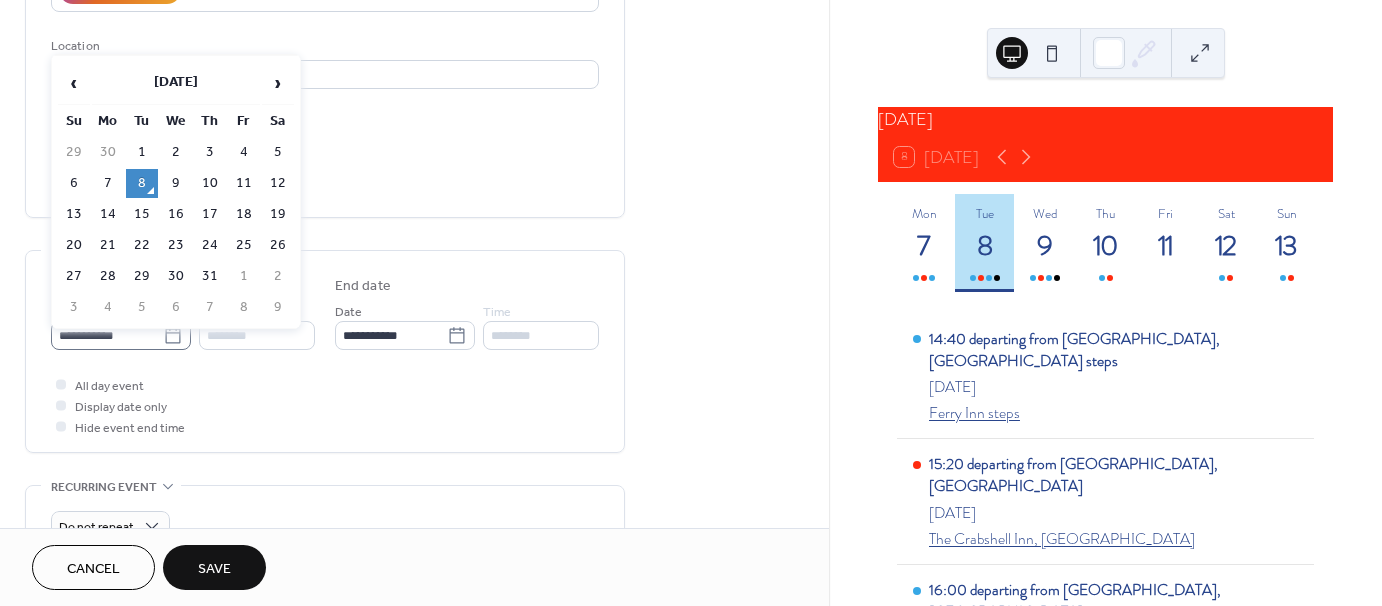 click 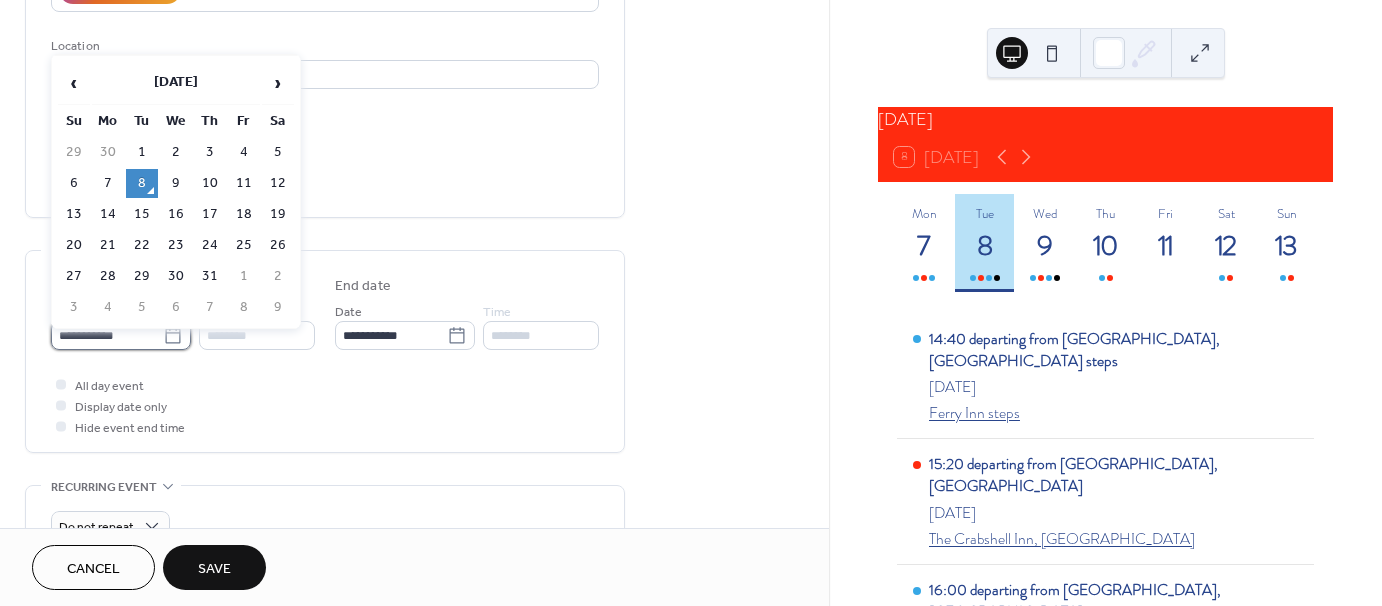 click on "**********" at bounding box center (107, 335) 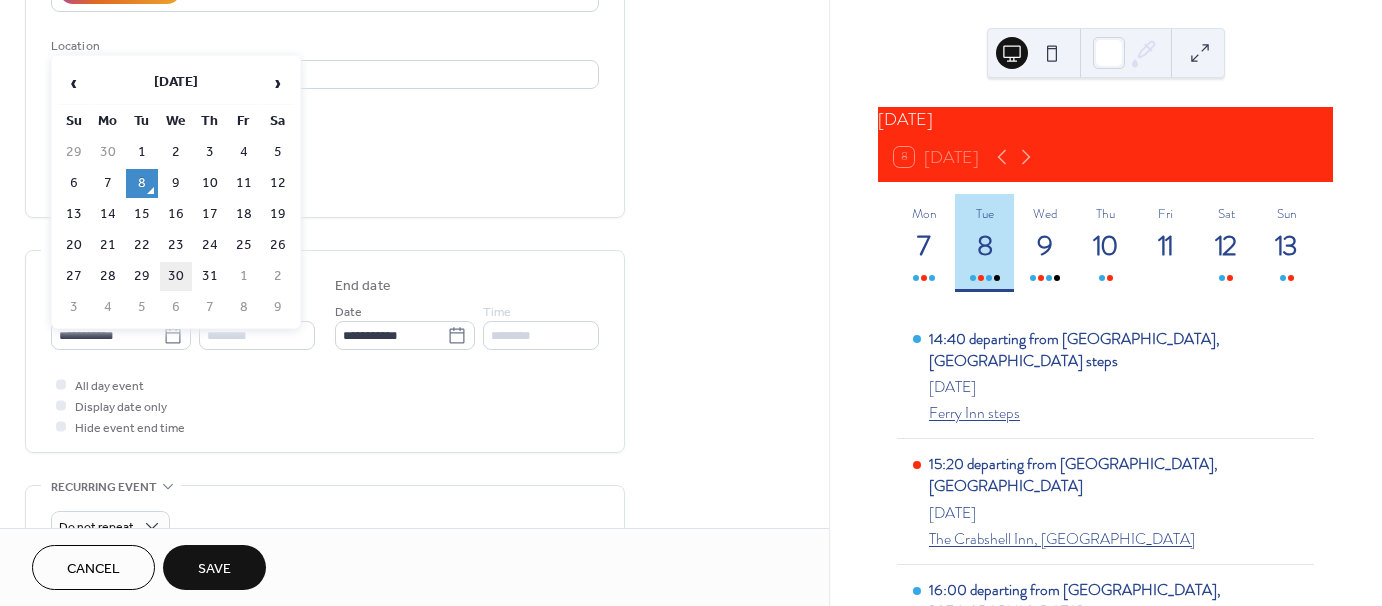 click on "30" at bounding box center (176, 276) 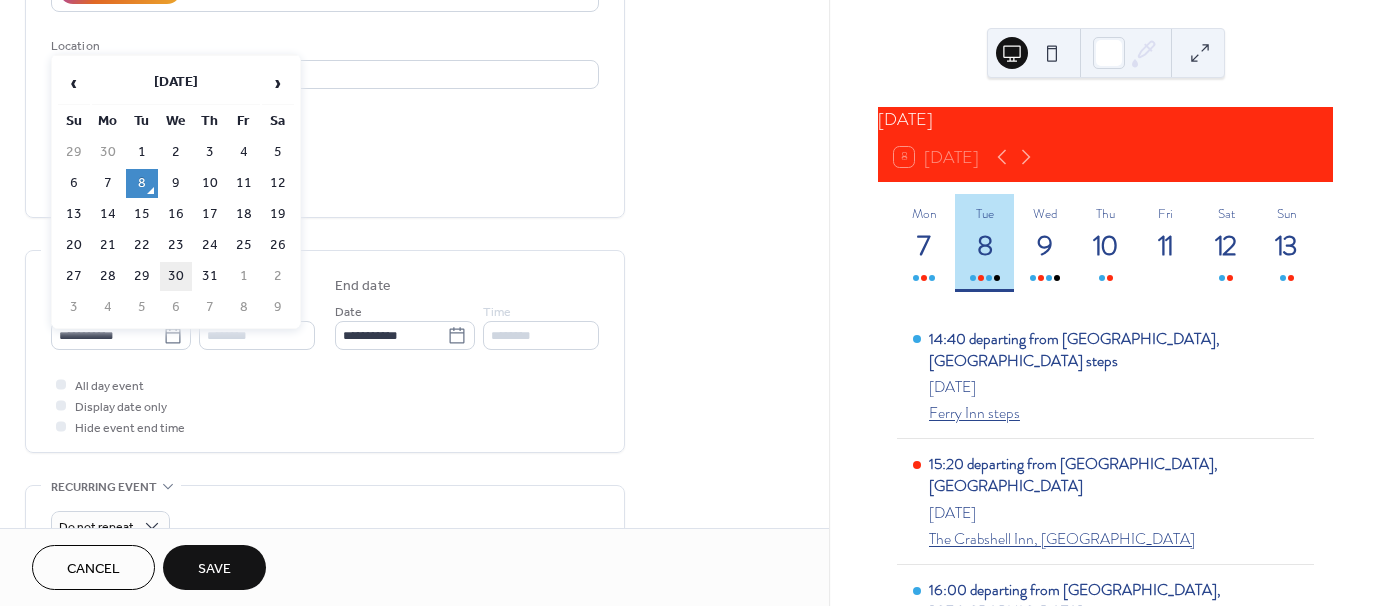 type on "**********" 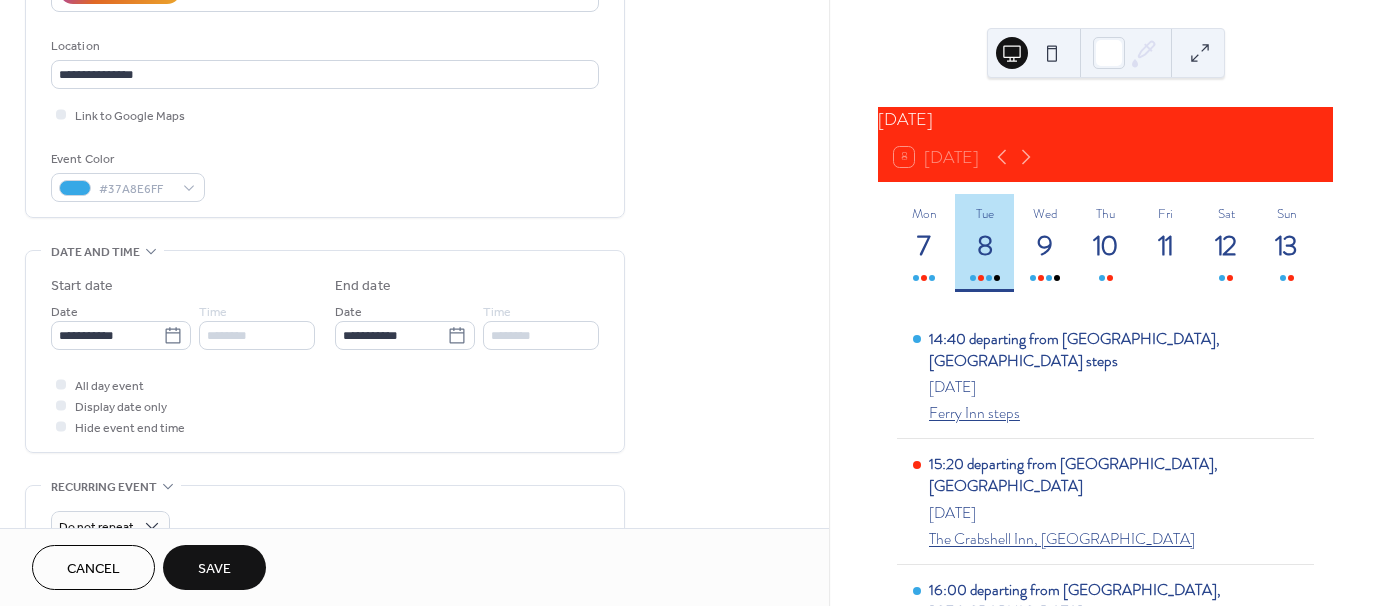 click on "Save" at bounding box center (214, 569) 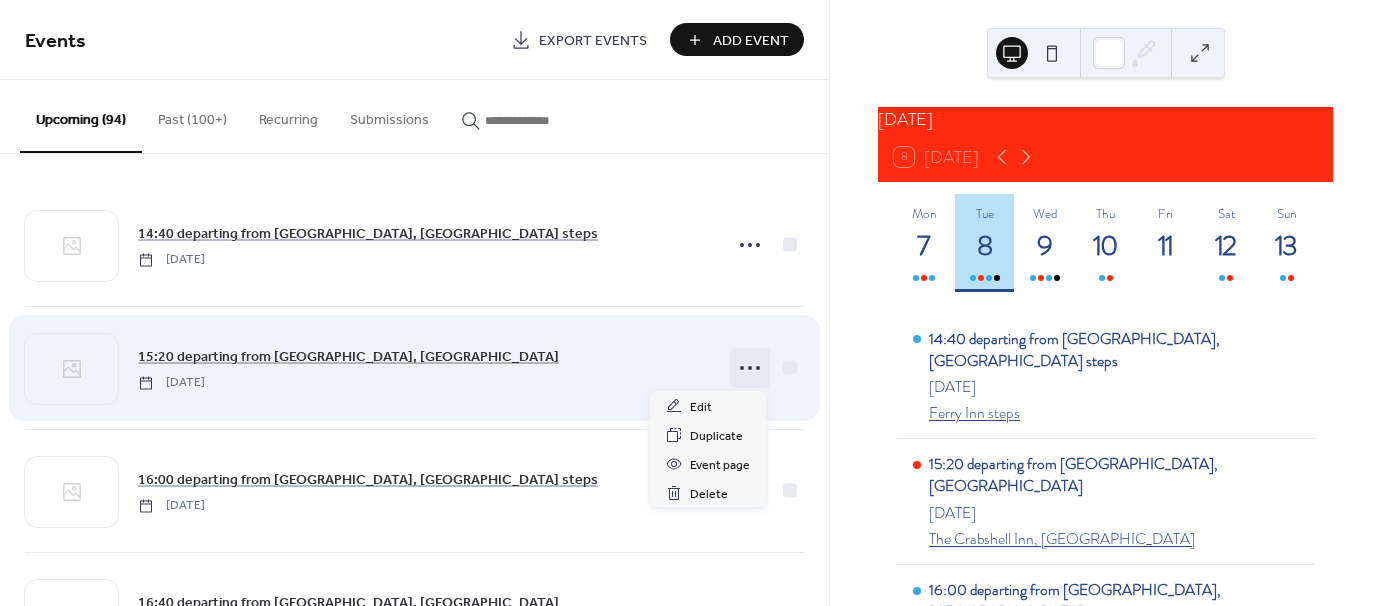 click 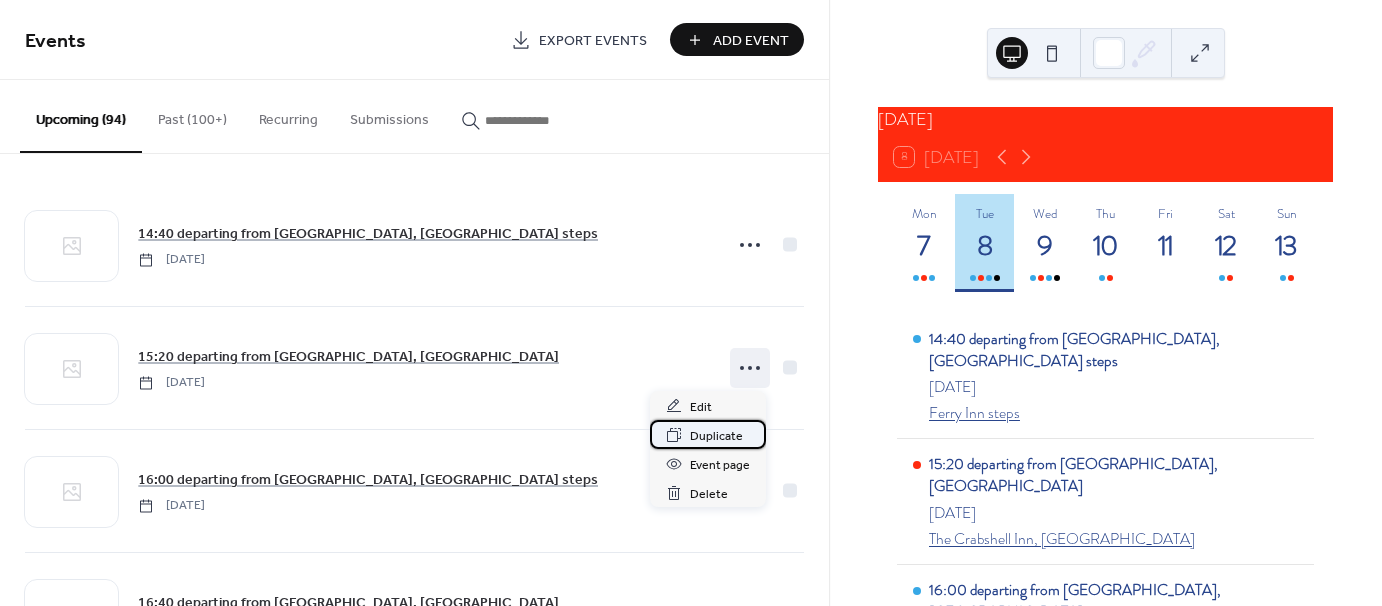 click on "Duplicate" at bounding box center (716, 436) 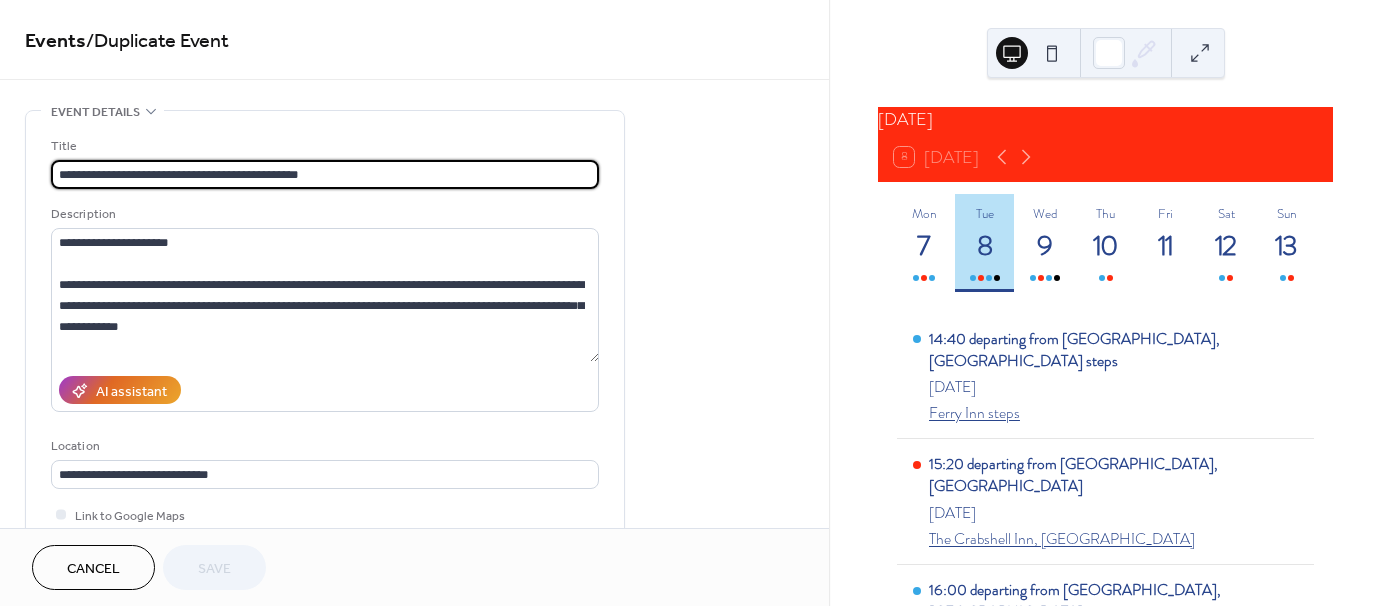 click on "**********" at bounding box center (325, 174) 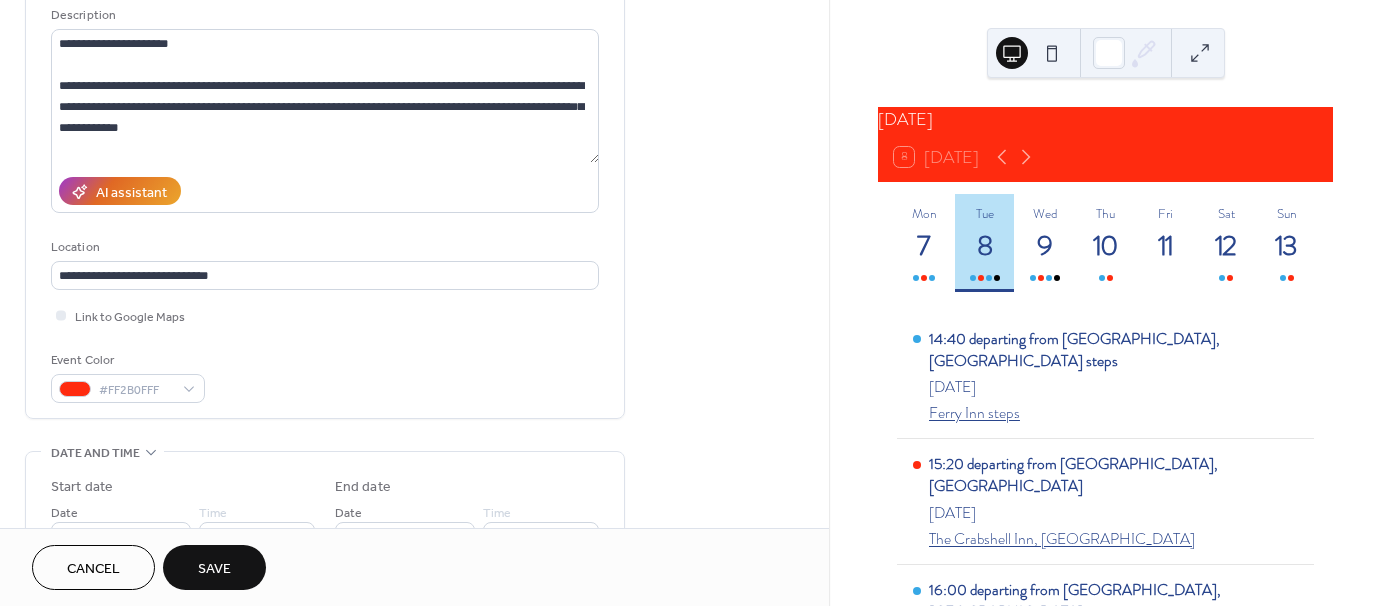 scroll, scrollTop: 300, scrollLeft: 0, axis: vertical 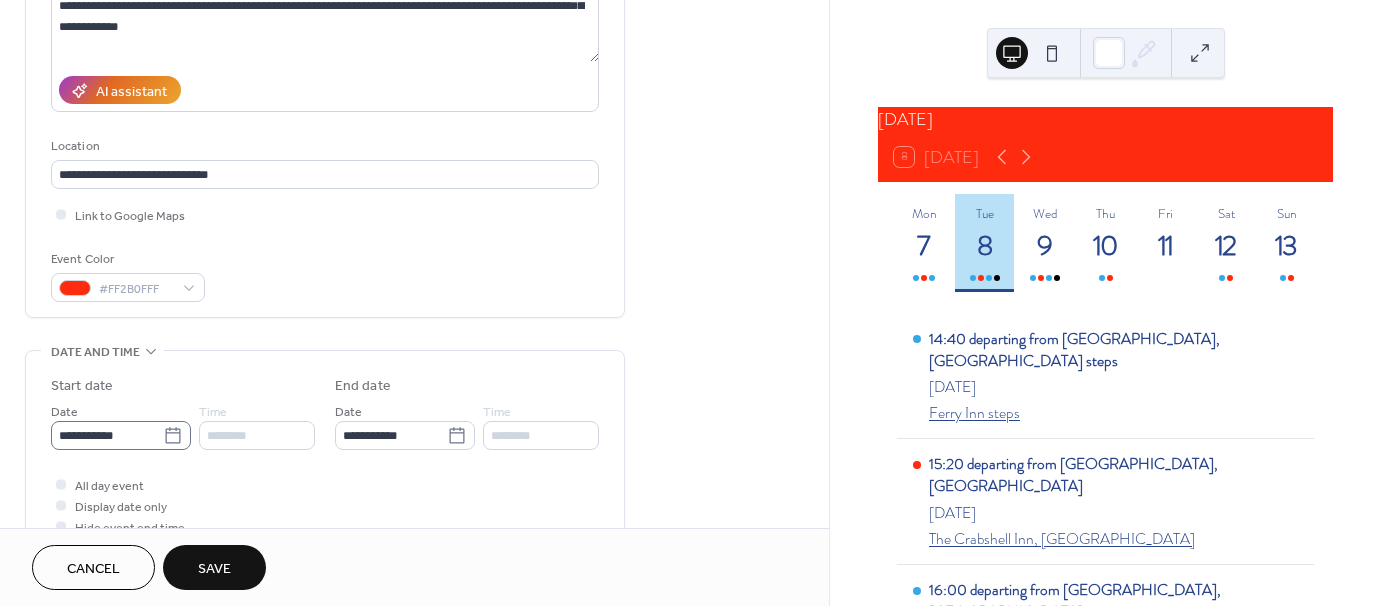 type on "**********" 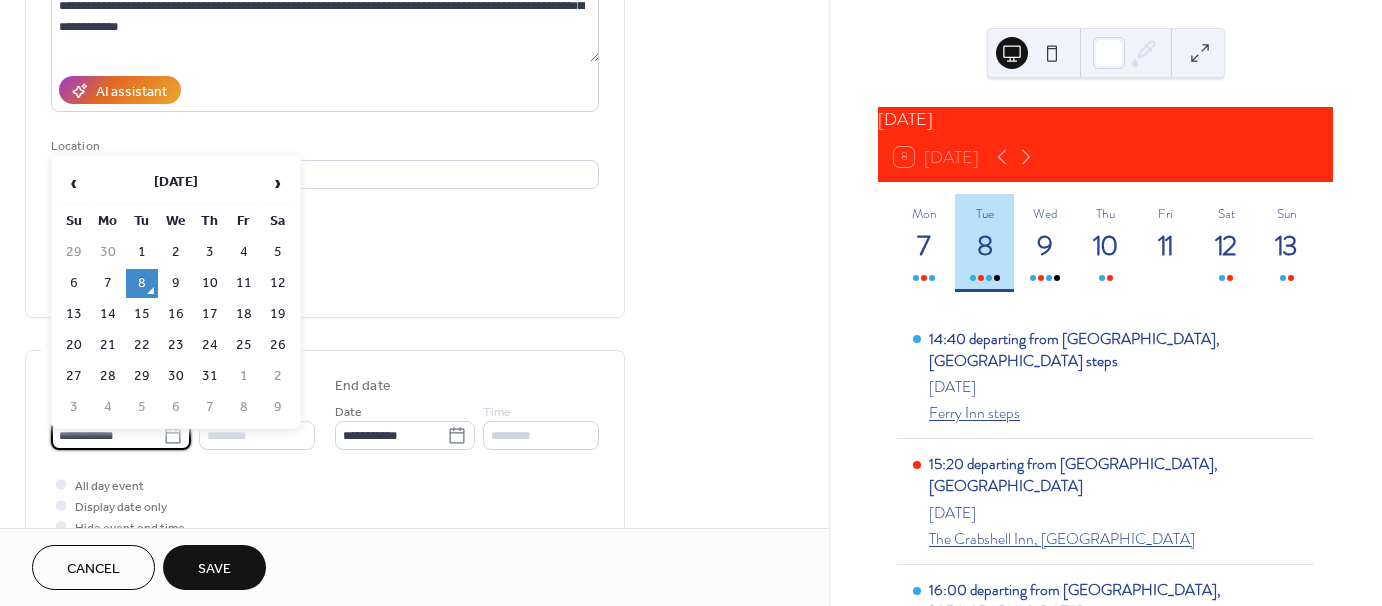 click on "**********" at bounding box center [107, 435] 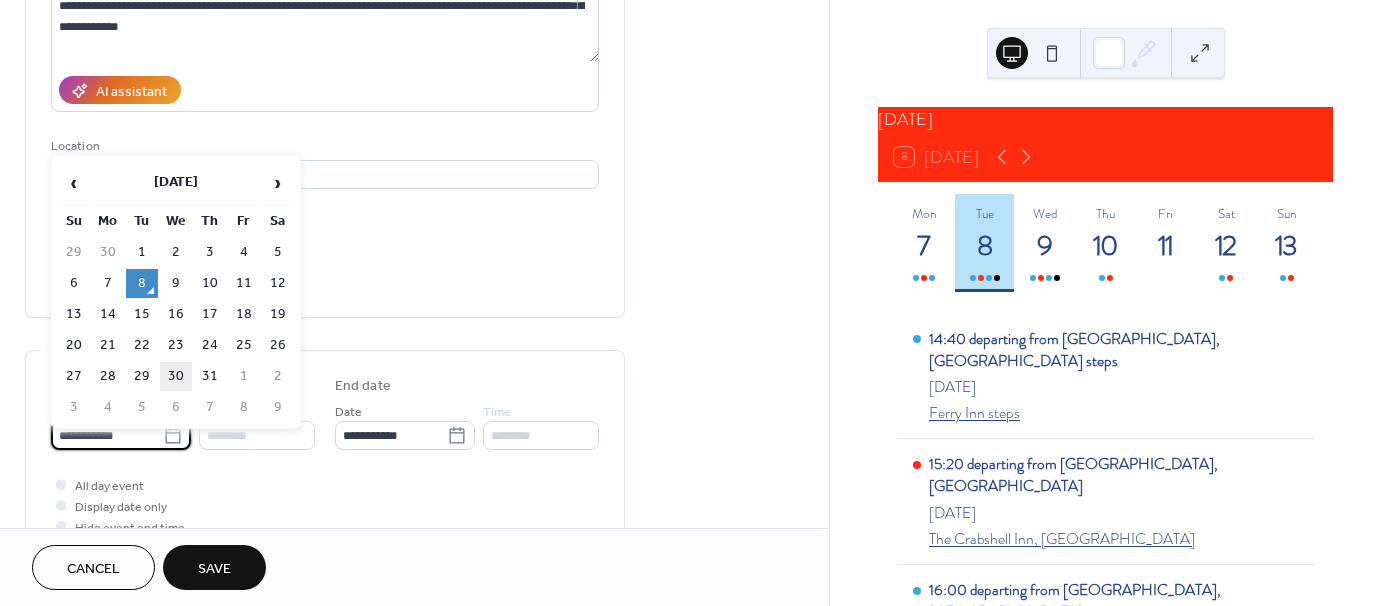 click on "30" at bounding box center (176, 376) 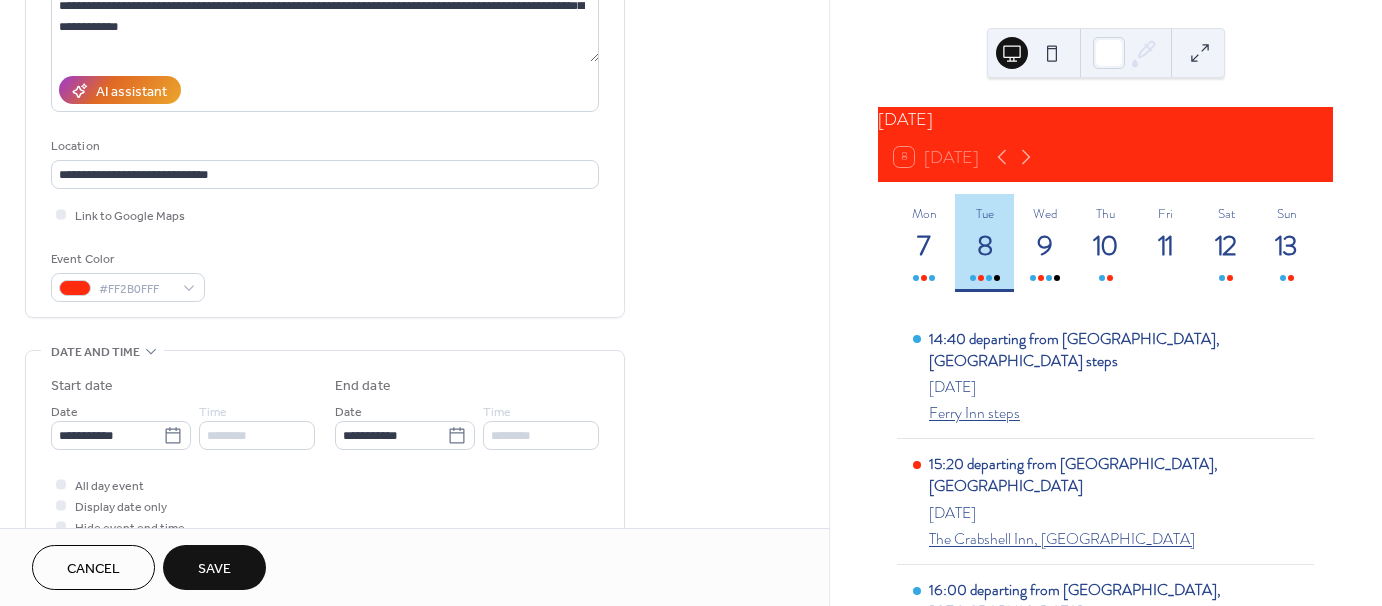 click on "Save" at bounding box center [214, 569] 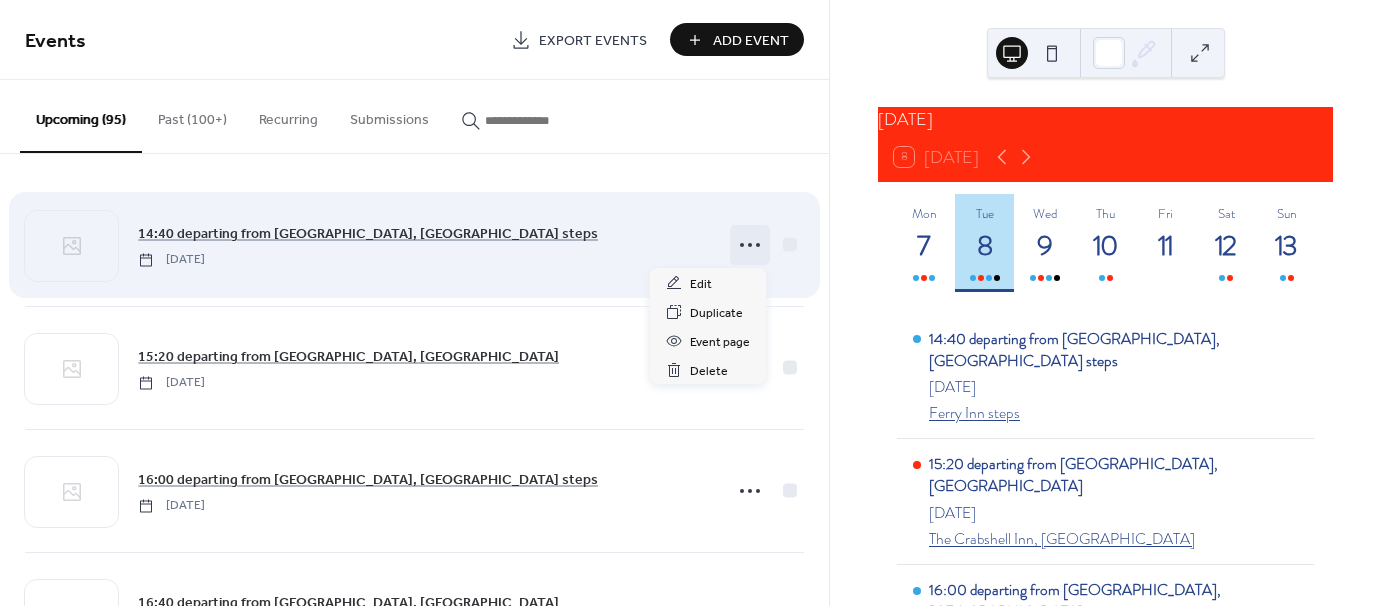 click 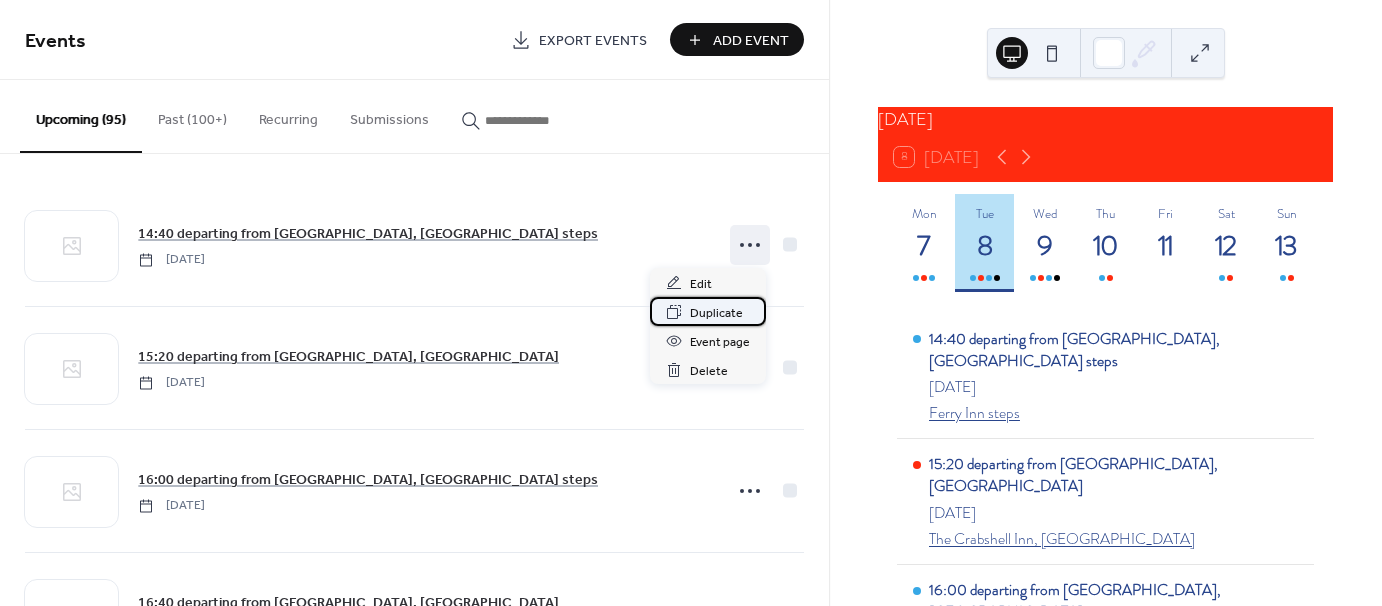 click on "Duplicate" at bounding box center (708, 311) 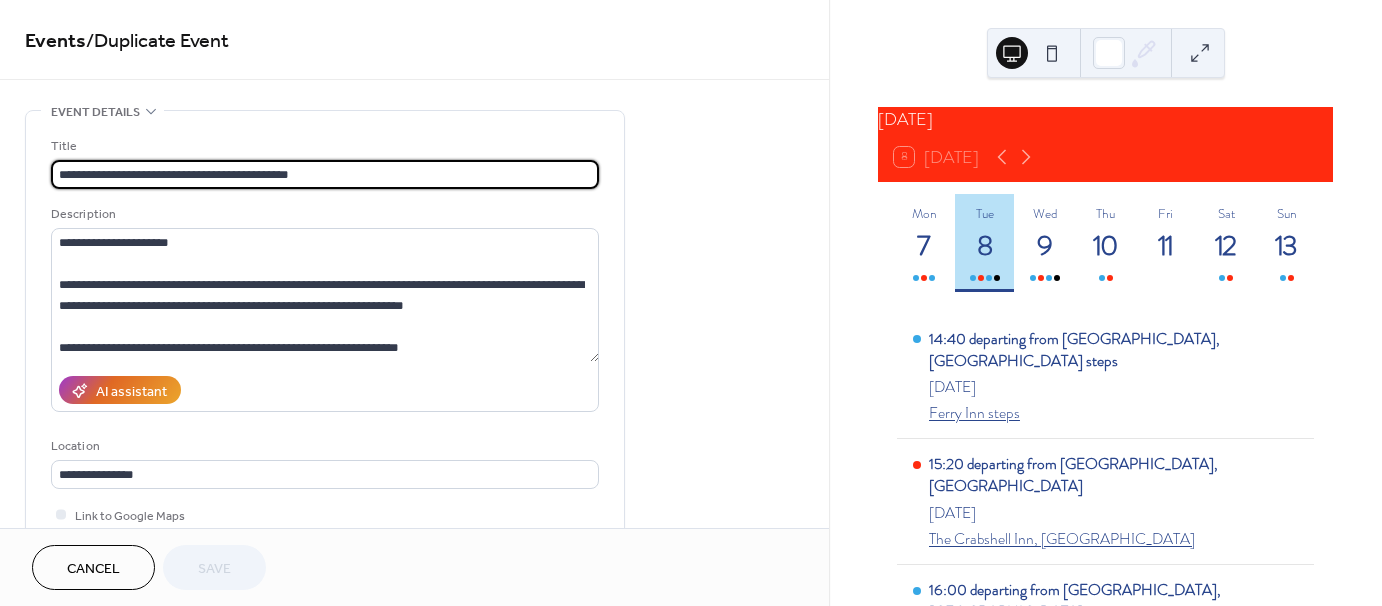 click on "**********" at bounding box center (325, 174) 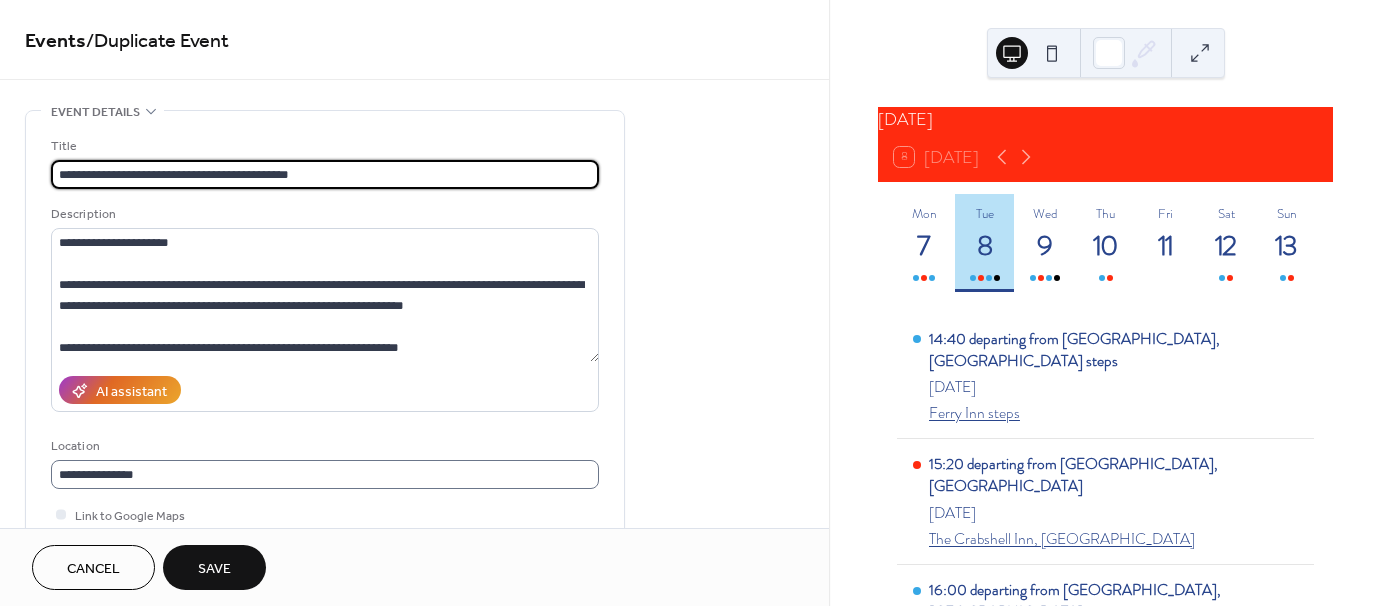 scroll, scrollTop: 1, scrollLeft: 0, axis: vertical 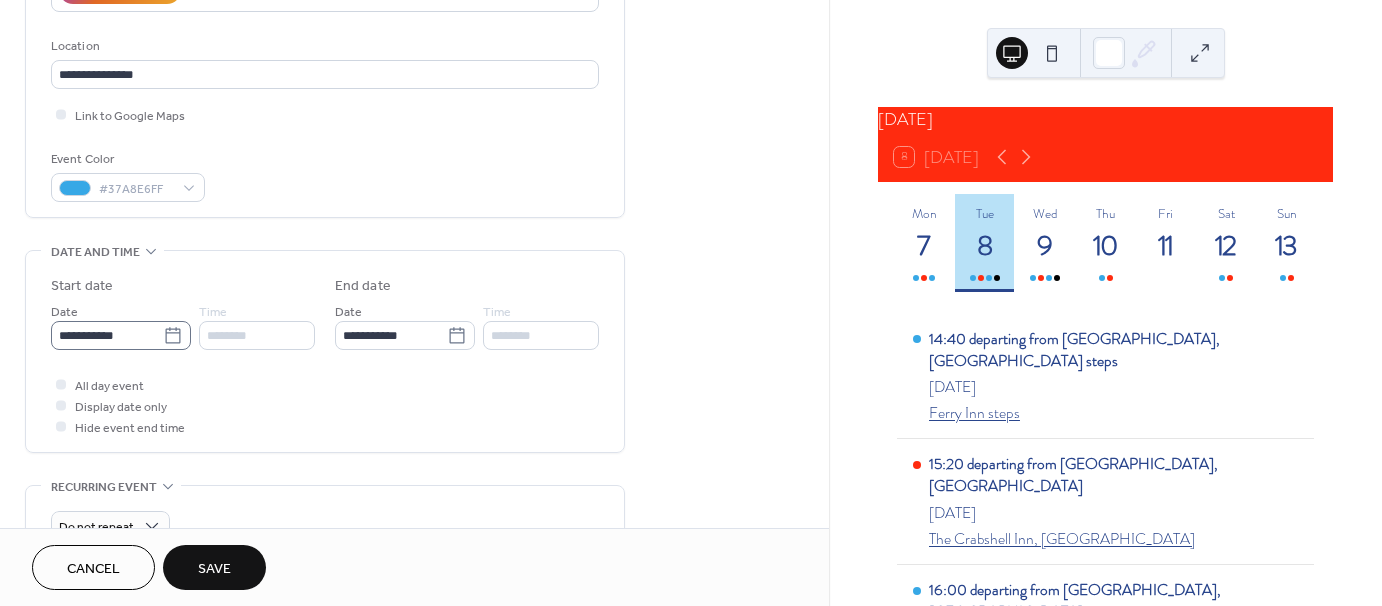 type on "**********" 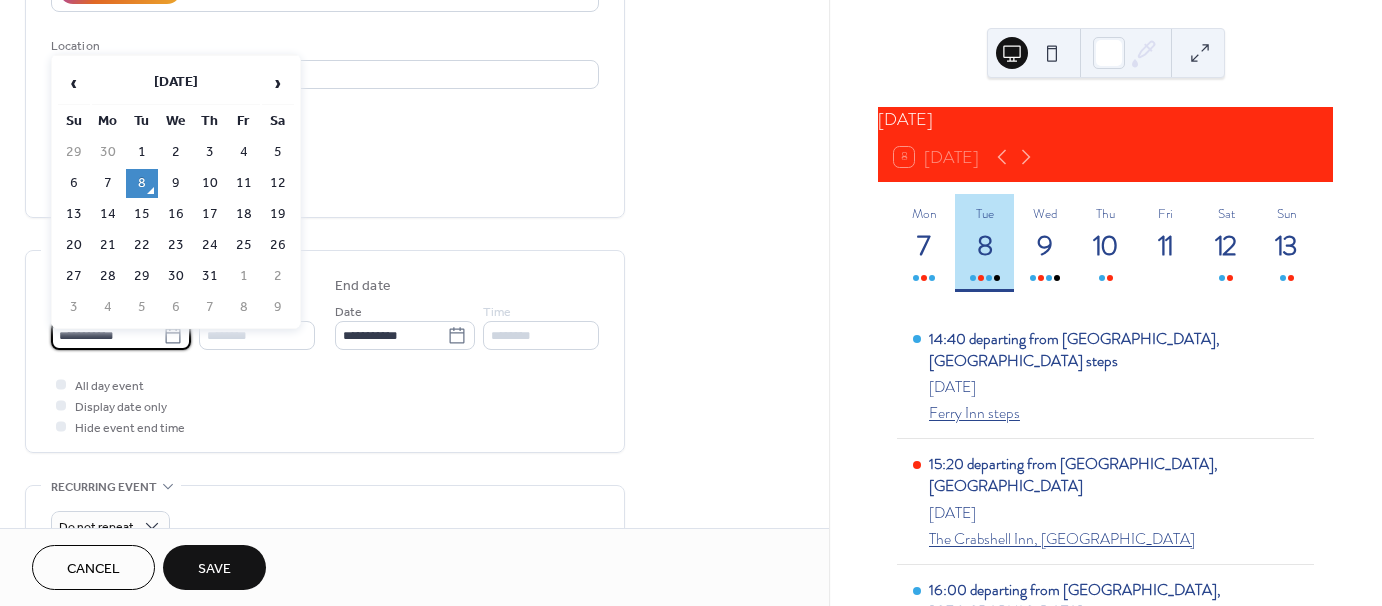 click on "**********" at bounding box center (107, 335) 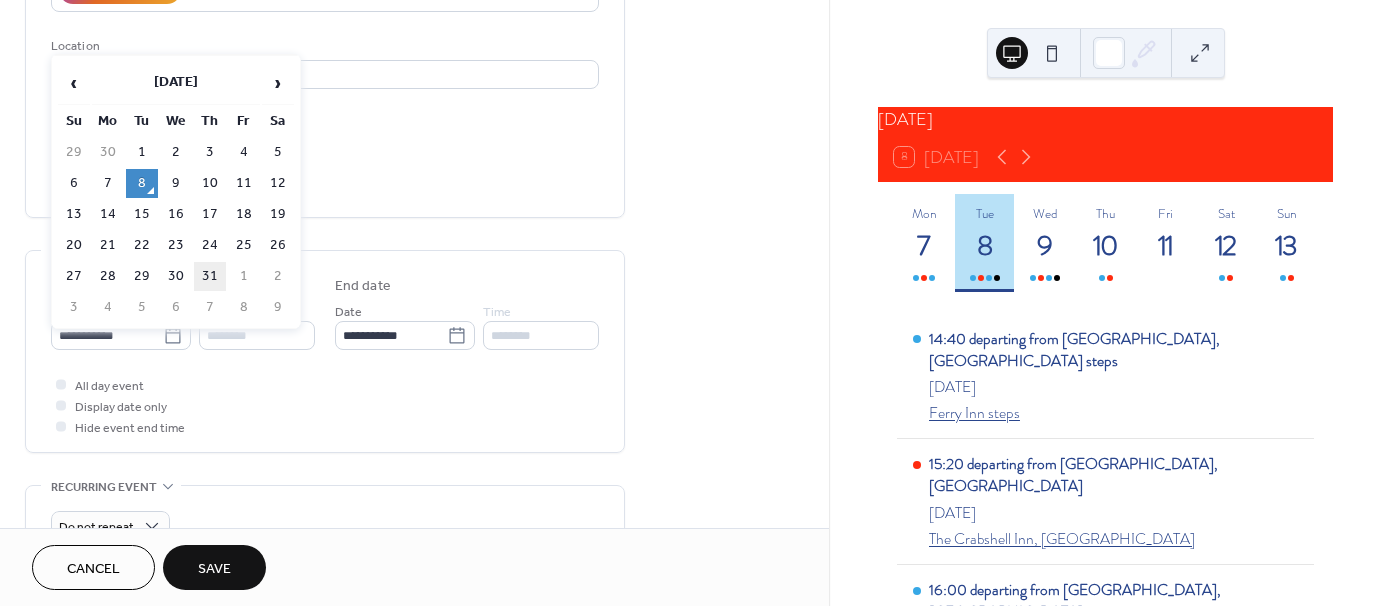 click on "31" at bounding box center [210, 276] 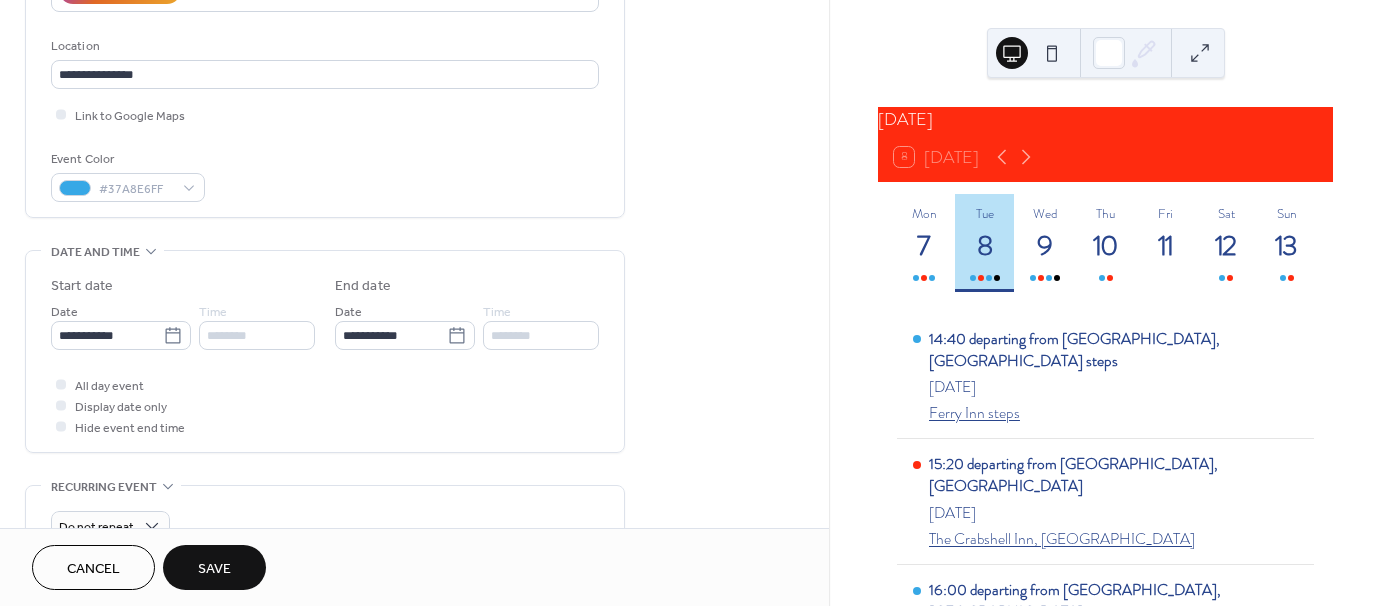 click on "Save" at bounding box center [214, 569] 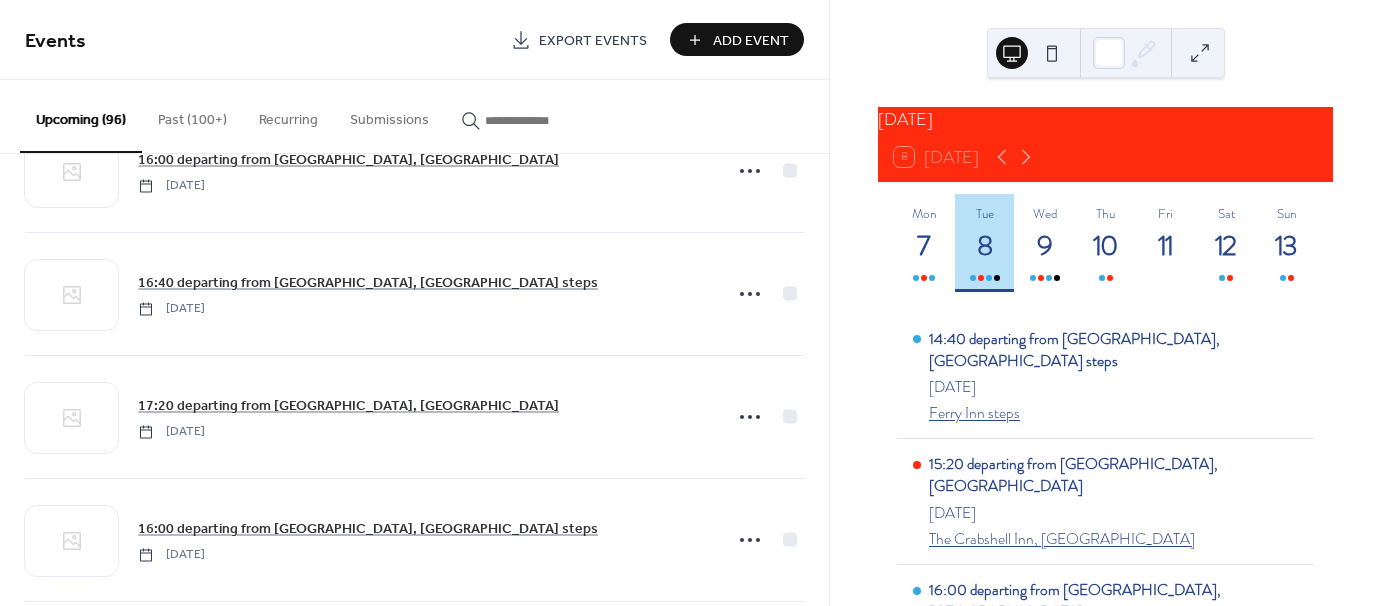 scroll, scrollTop: 700, scrollLeft: 0, axis: vertical 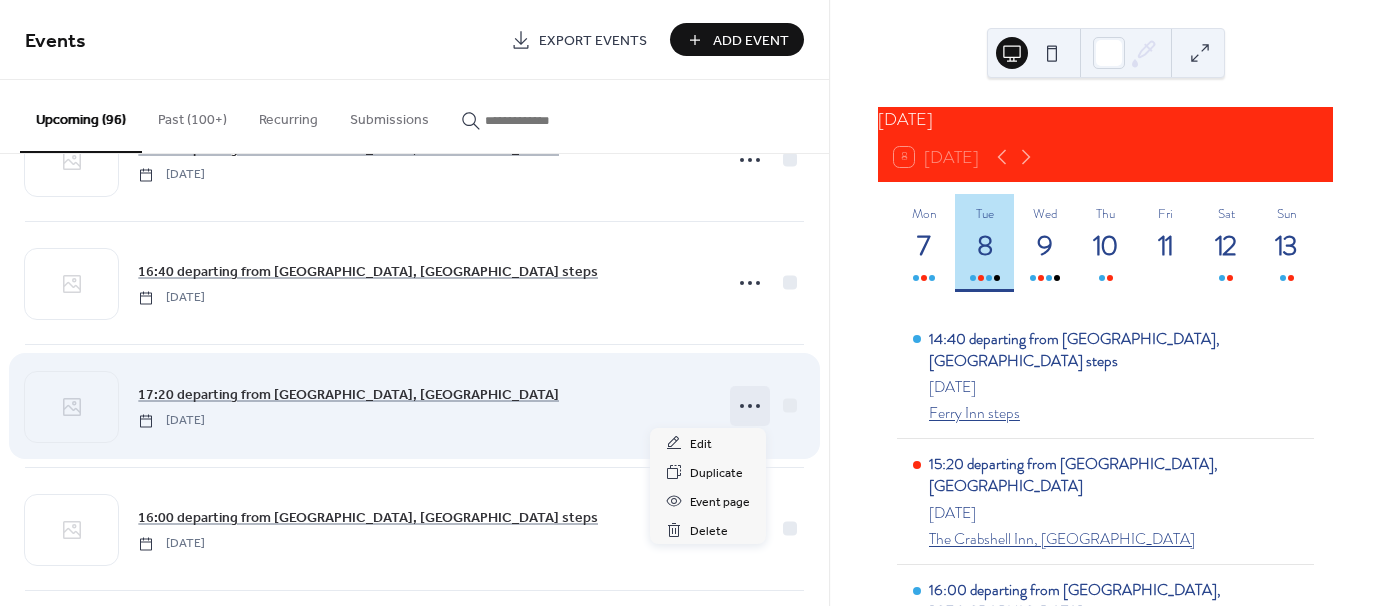 click 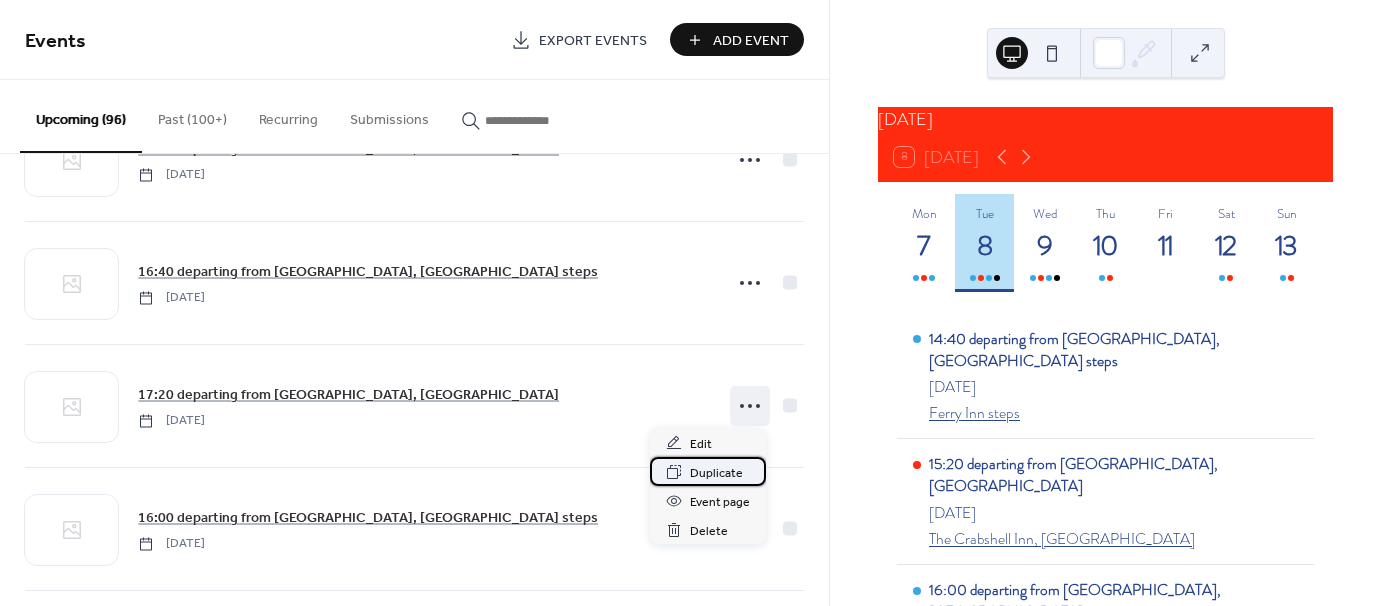 click on "Duplicate" at bounding box center [716, 473] 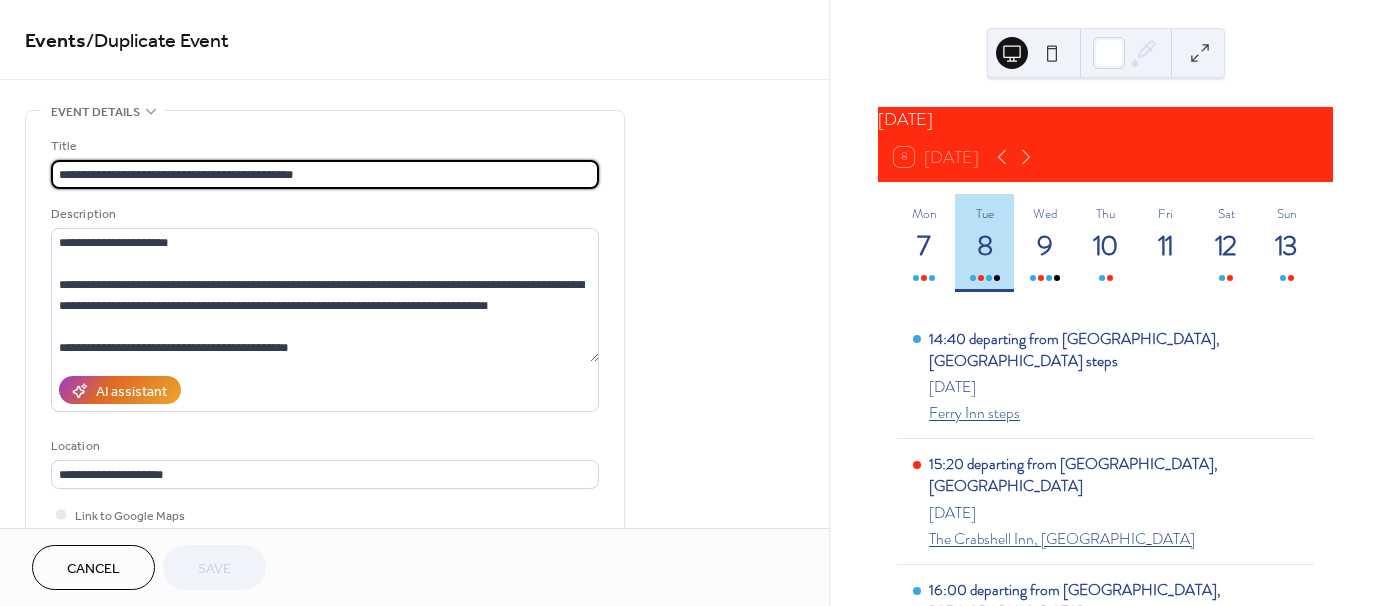 click on "**********" at bounding box center [325, 174] 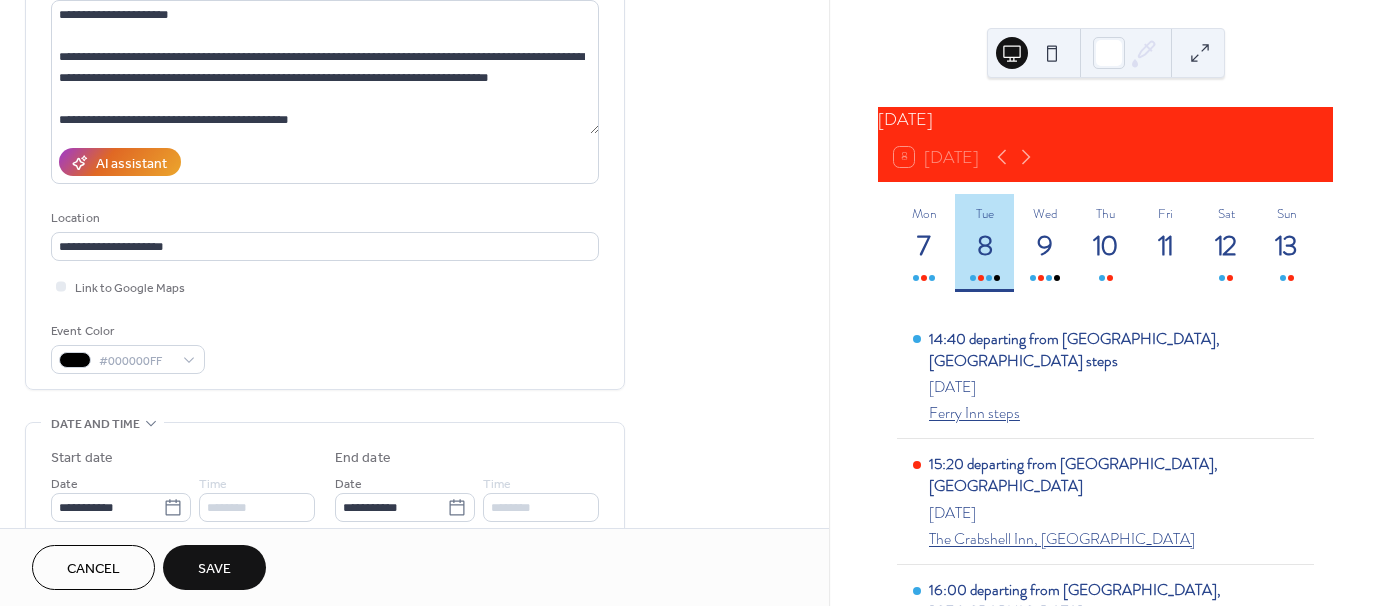 scroll, scrollTop: 300, scrollLeft: 0, axis: vertical 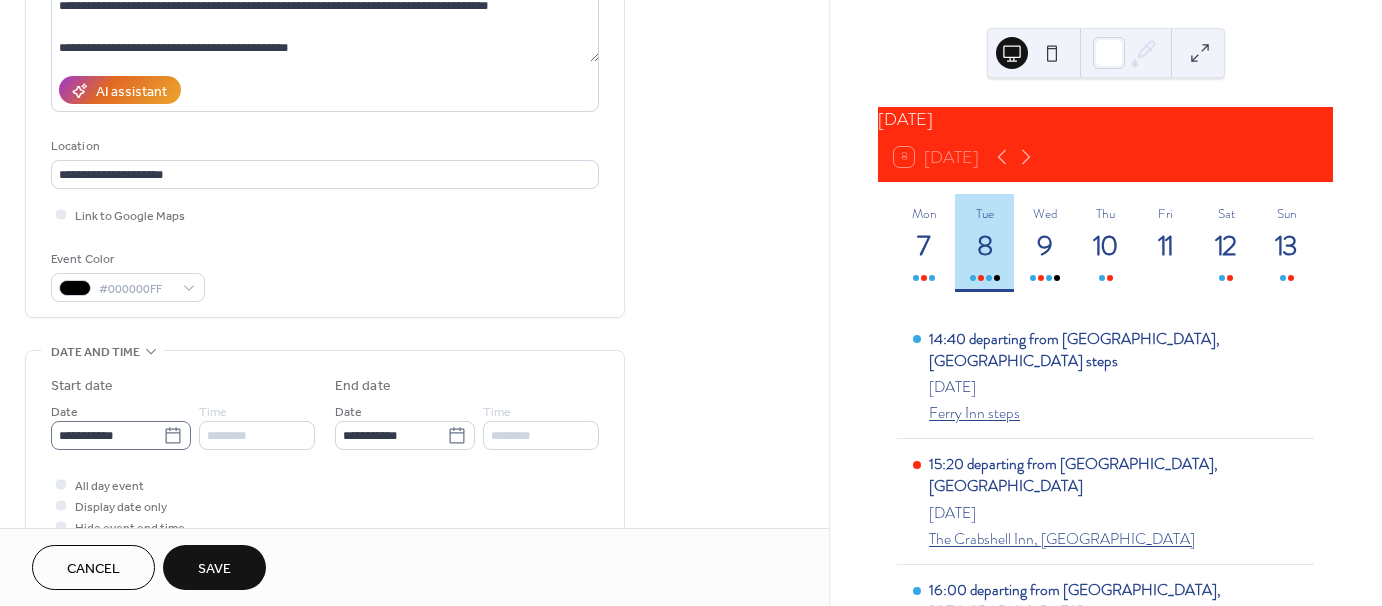 type on "**********" 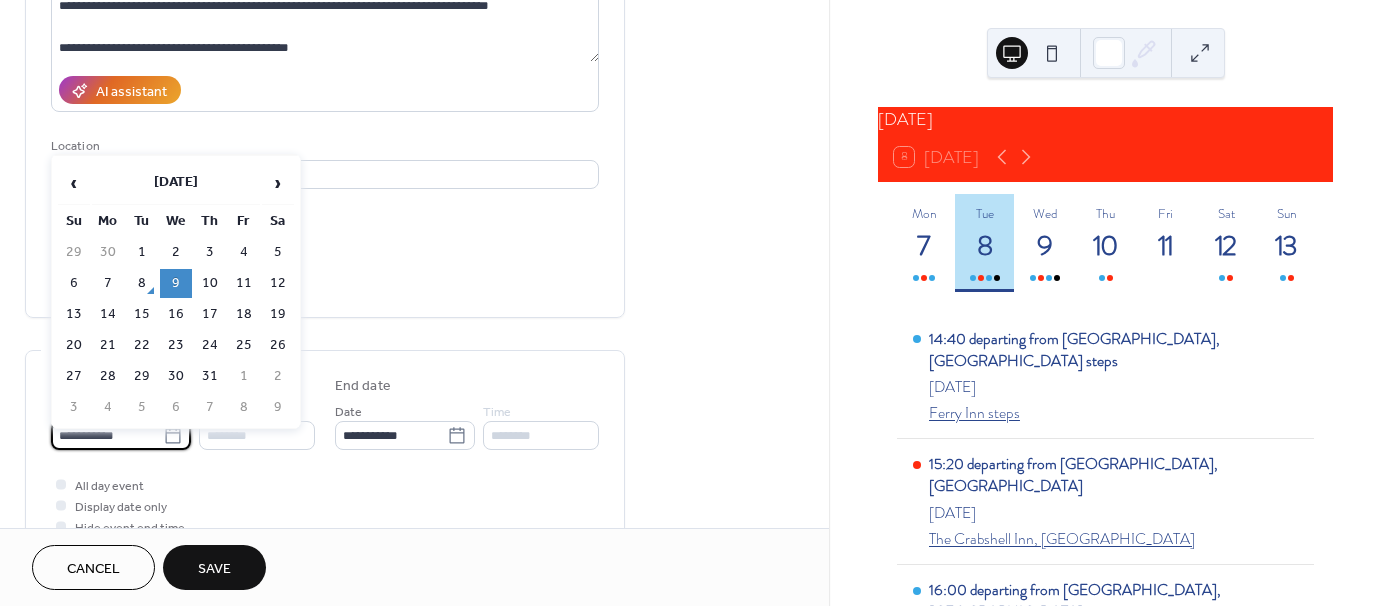 click on "**********" at bounding box center [107, 435] 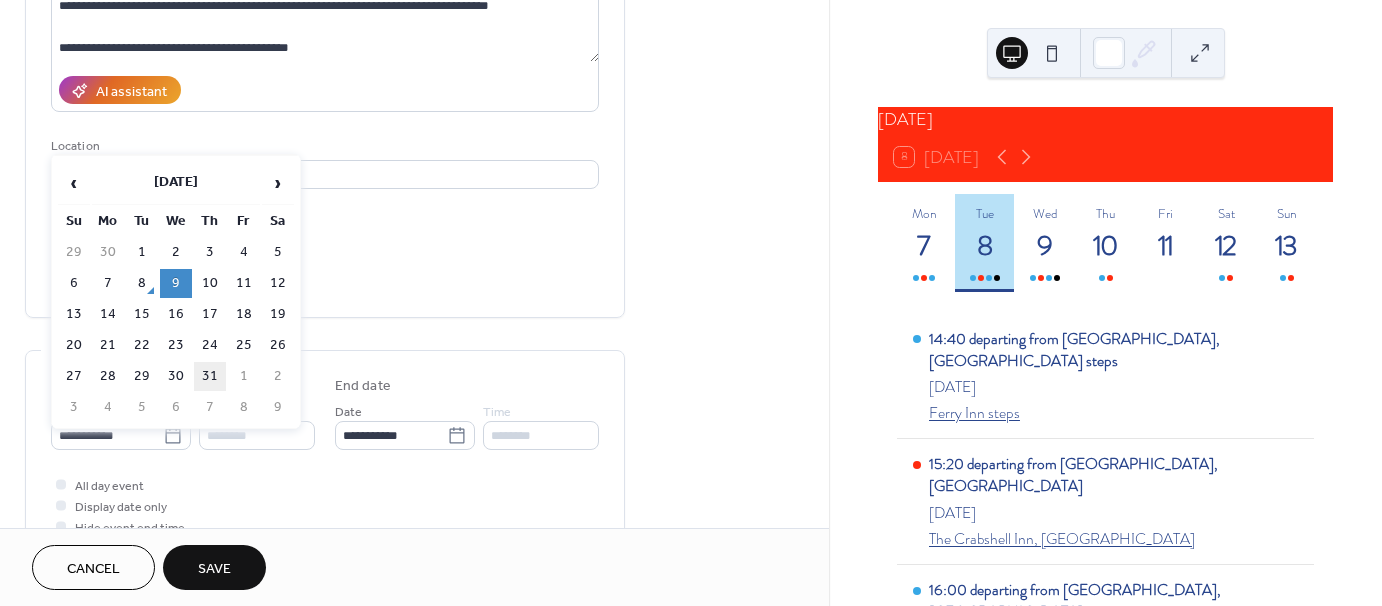 click on "31" at bounding box center [210, 376] 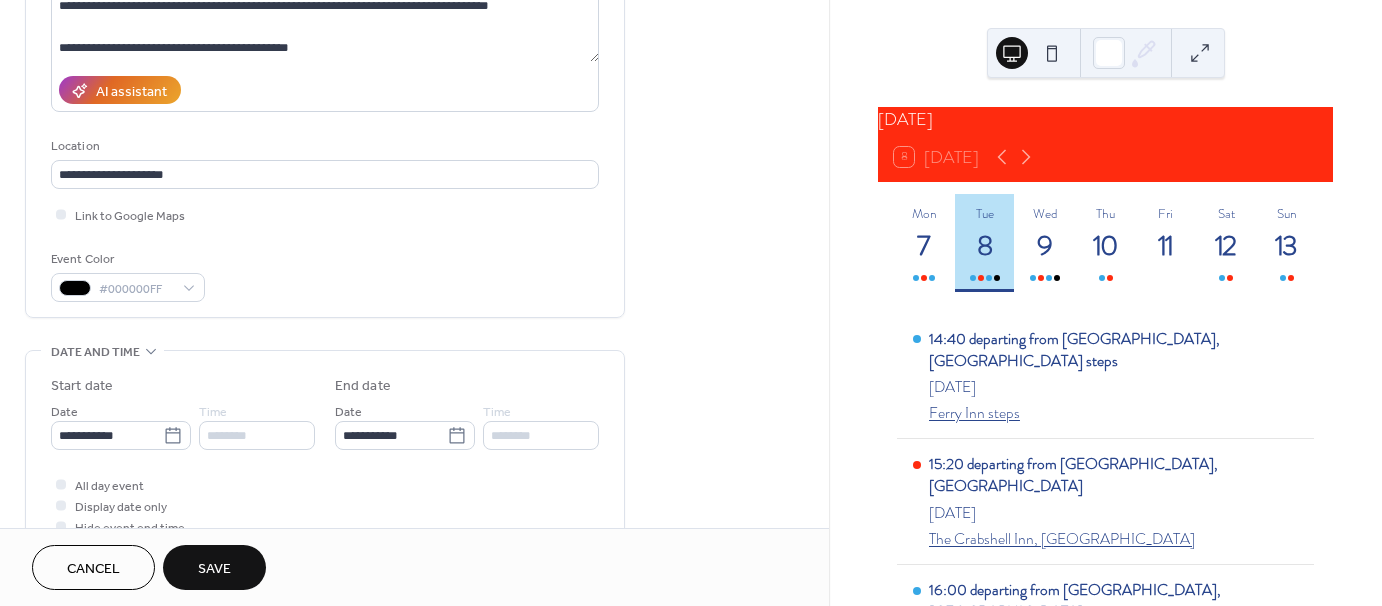 click on "Save" at bounding box center [214, 569] 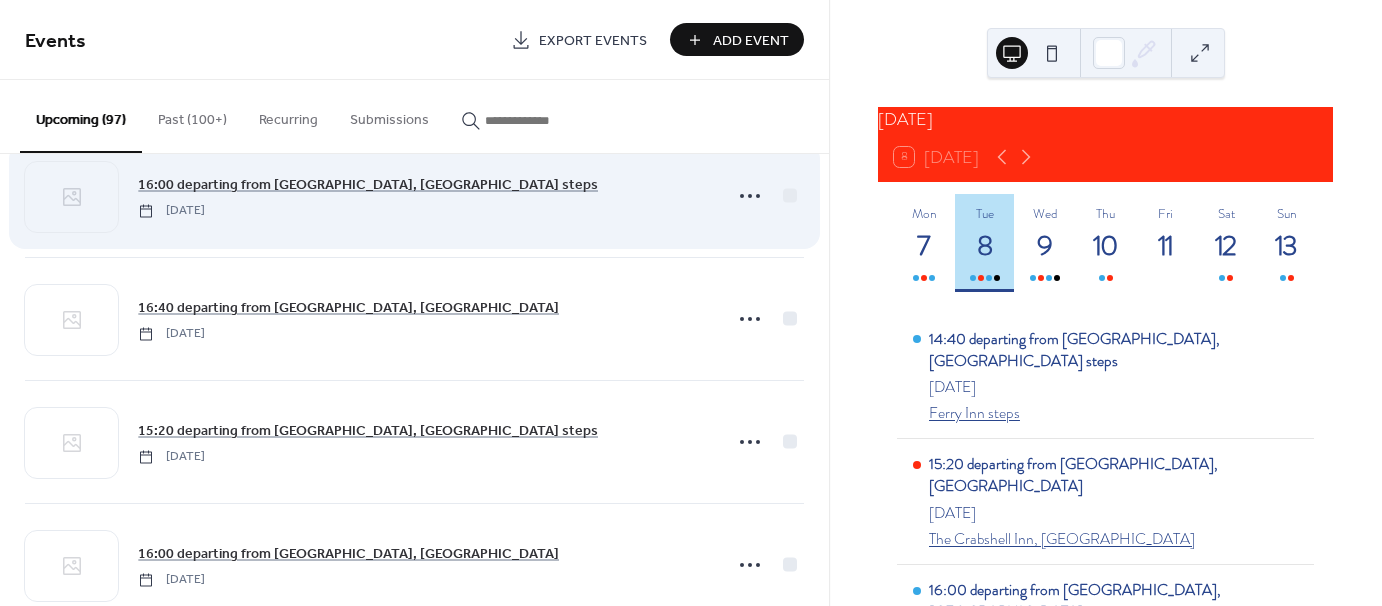 scroll, scrollTop: 300, scrollLeft: 0, axis: vertical 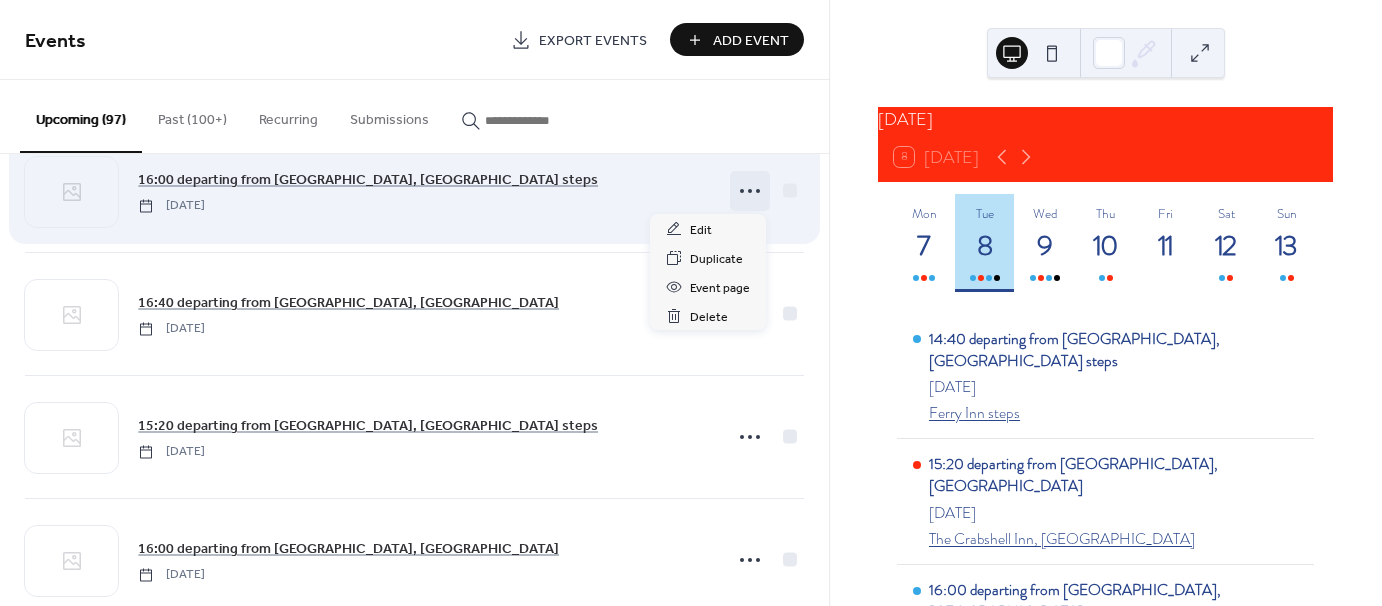 click 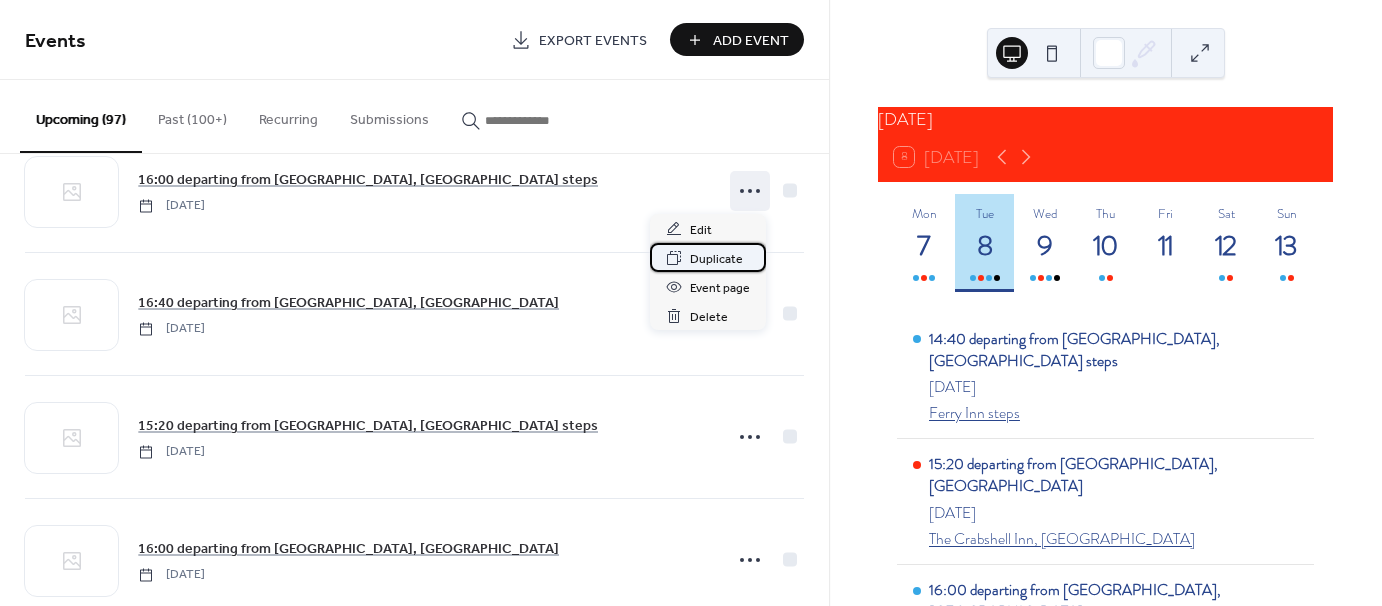 click on "Duplicate" at bounding box center [716, 259] 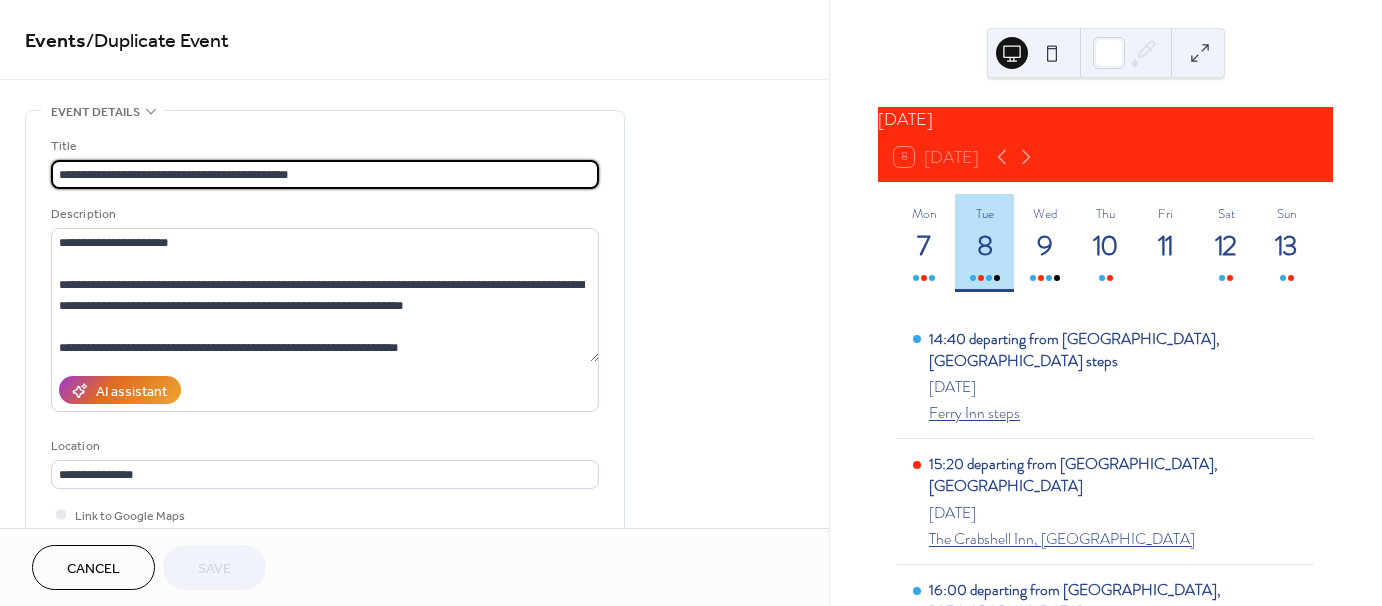 click on "**********" at bounding box center [325, 174] 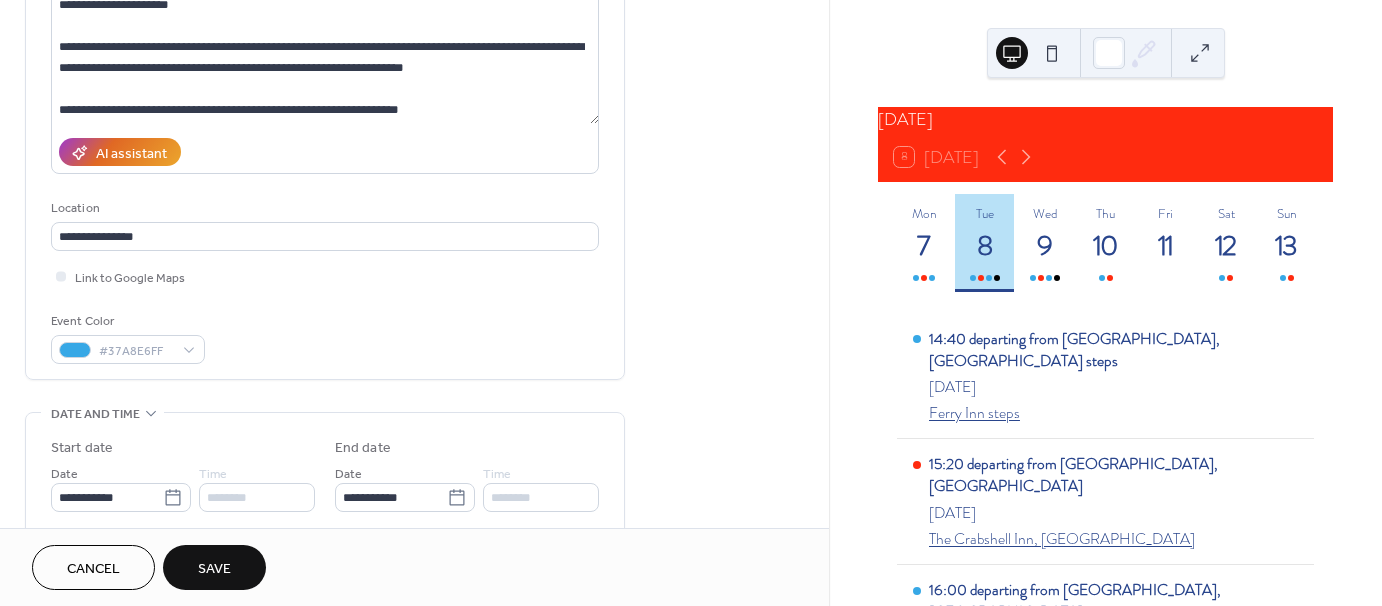 scroll, scrollTop: 400, scrollLeft: 0, axis: vertical 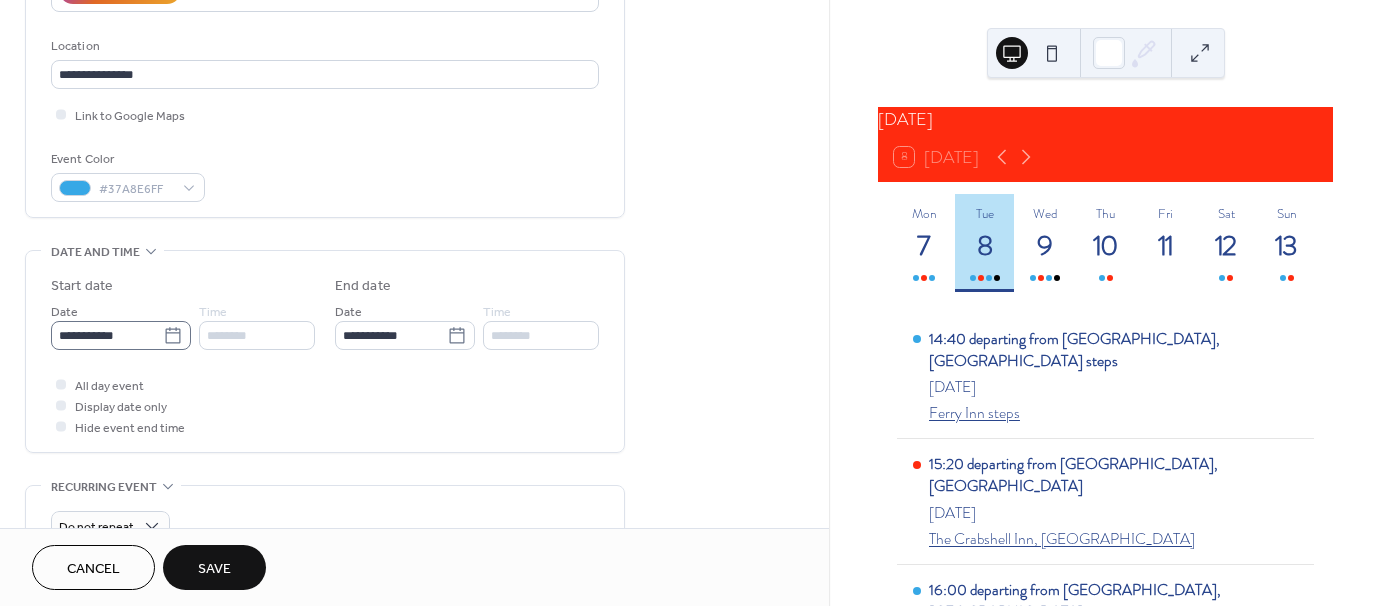 type on "**********" 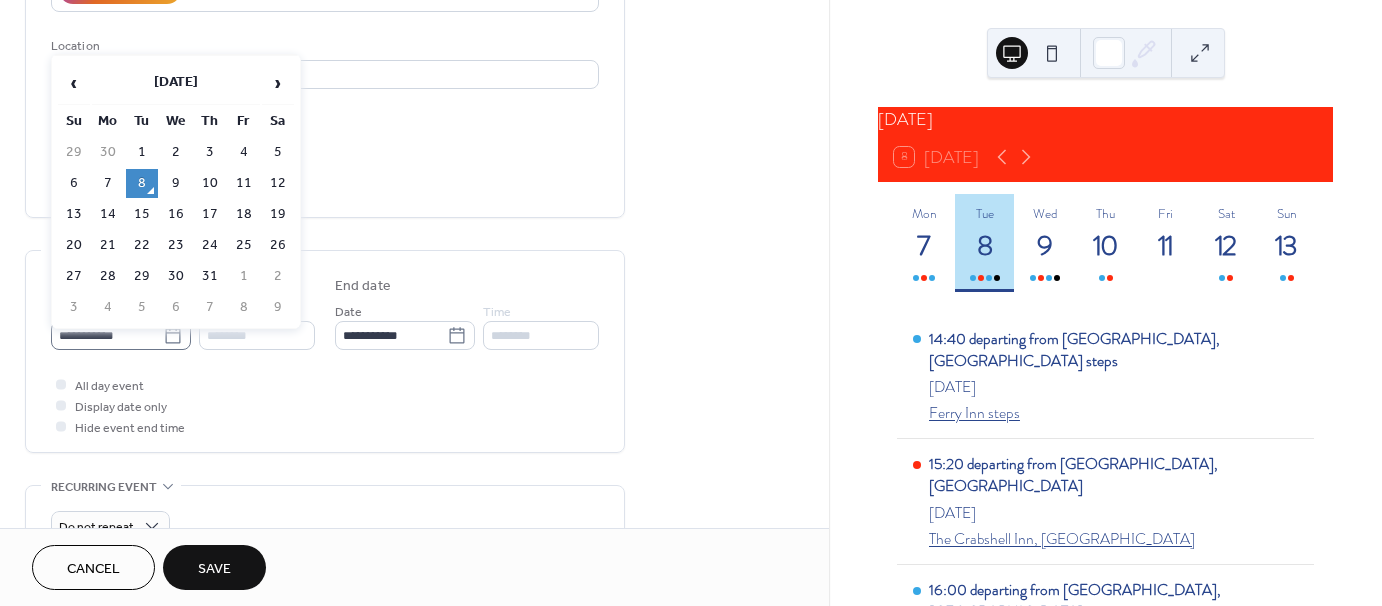 click 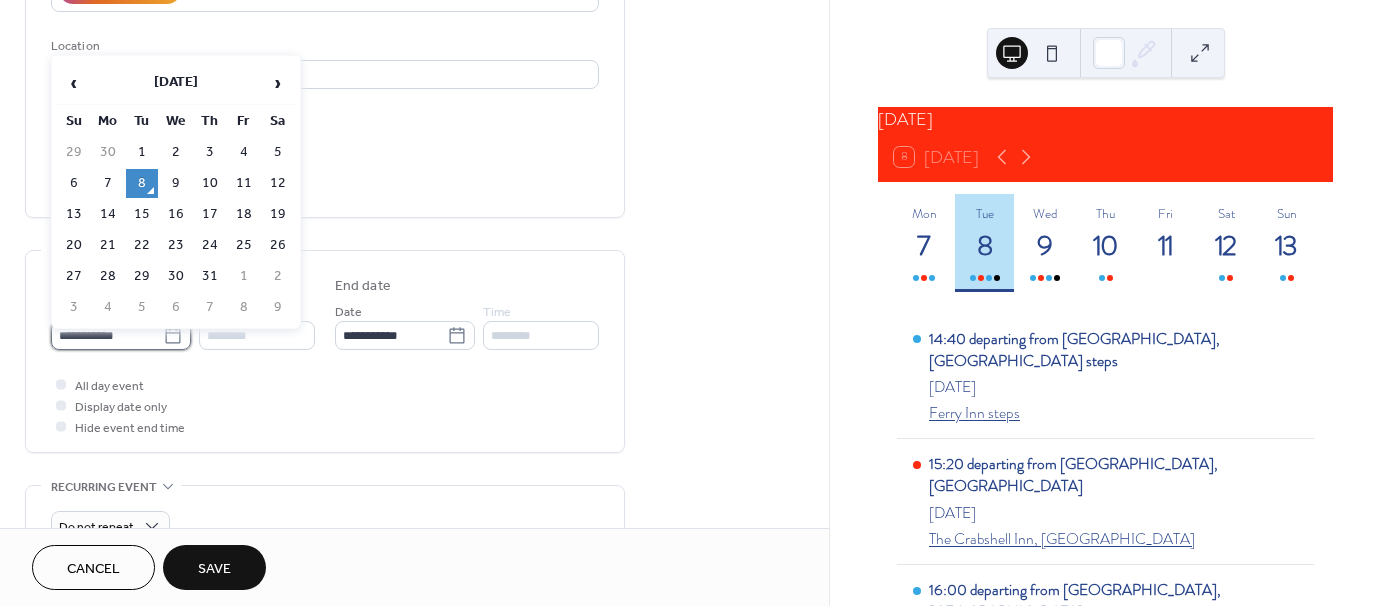 click on "**********" at bounding box center (107, 335) 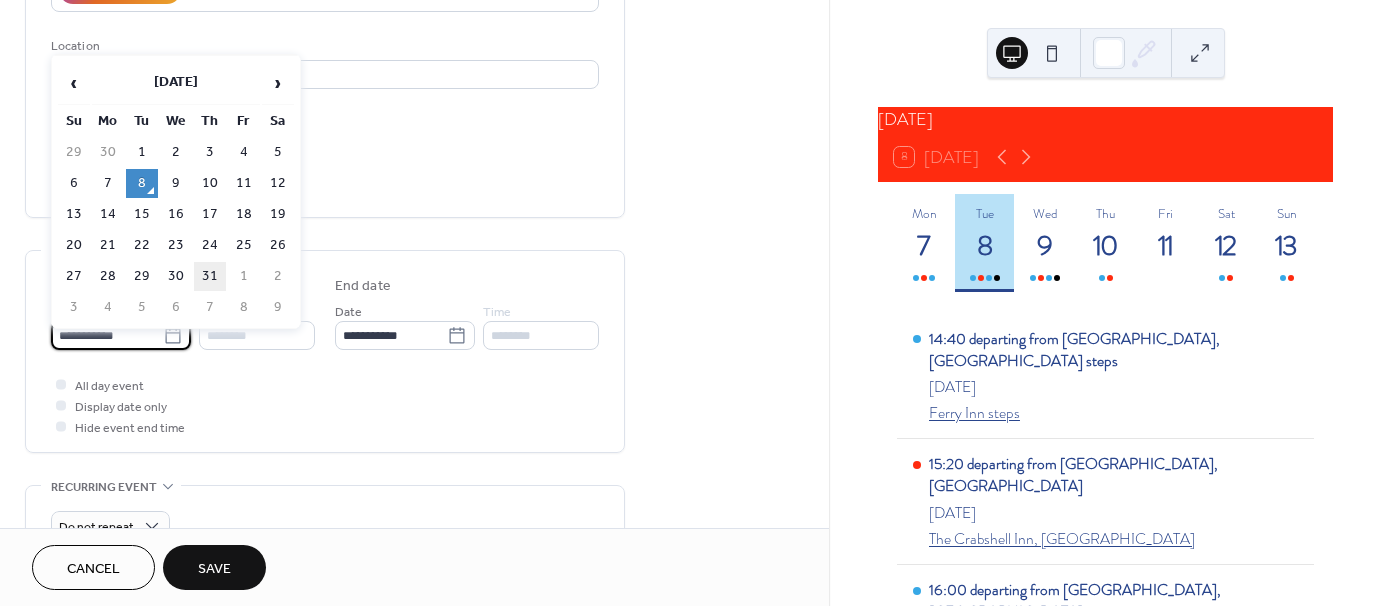 click on "31" at bounding box center (210, 276) 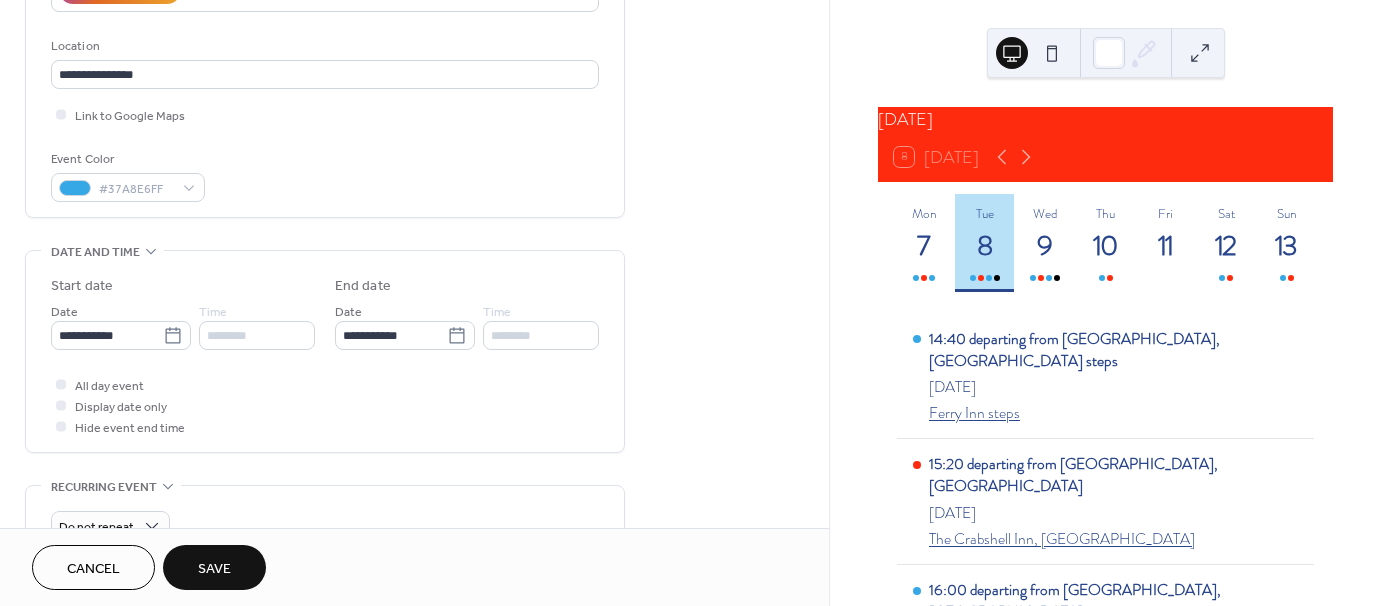 click on "Save" at bounding box center [214, 569] 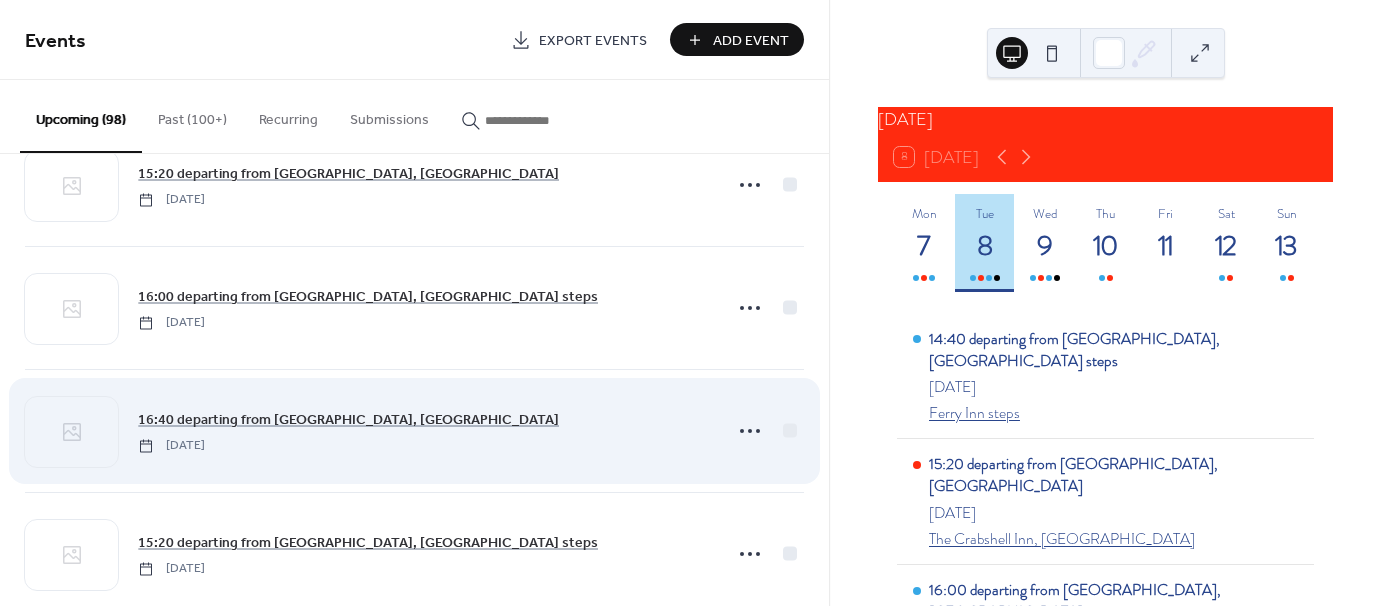 scroll, scrollTop: 200, scrollLeft: 0, axis: vertical 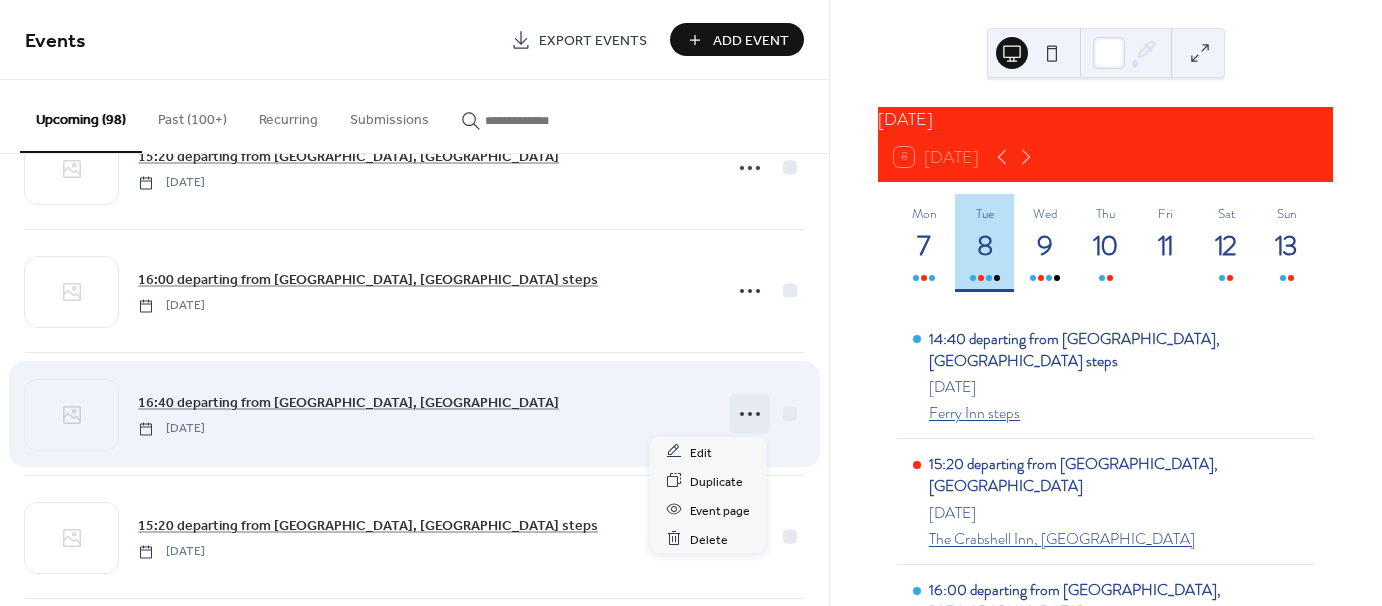 click 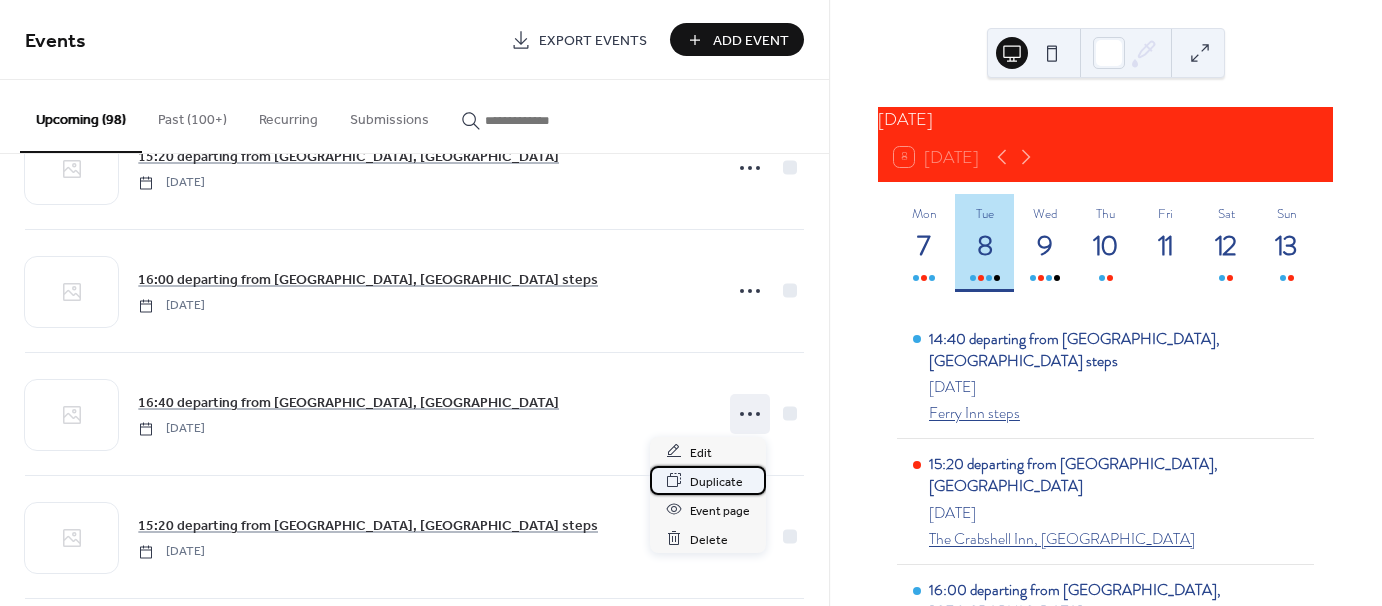 click on "Duplicate" at bounding box center (716, 481) 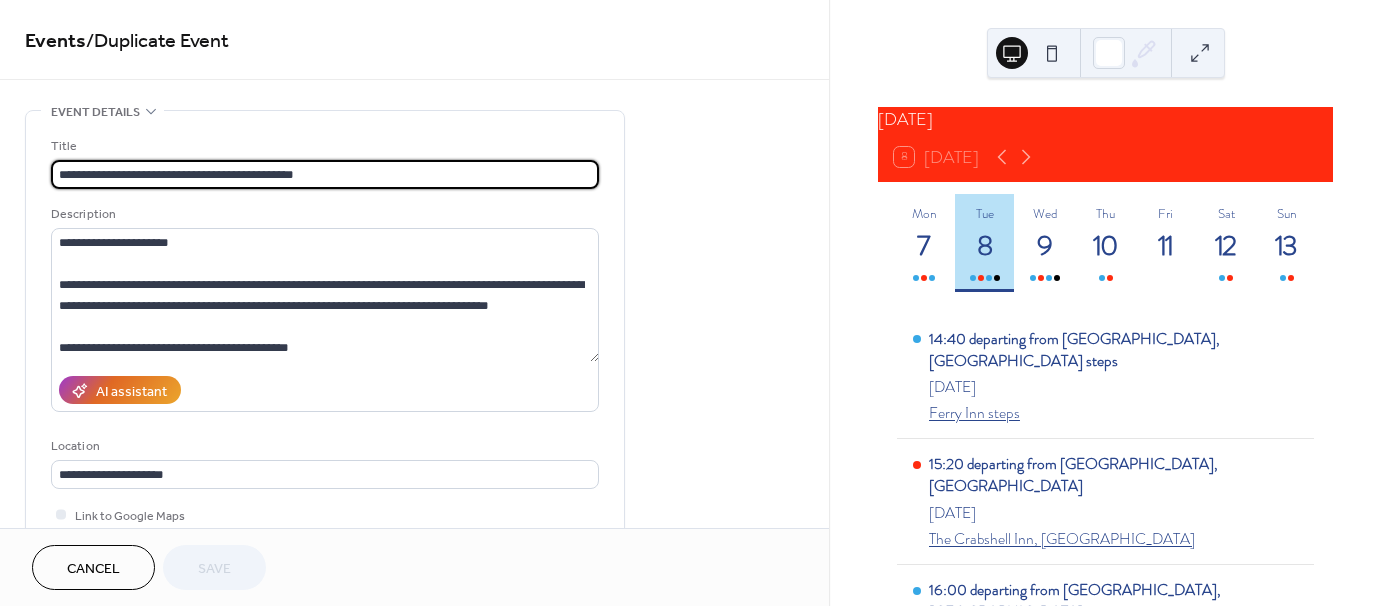 click on "**********" at bounding box center [325, 174] 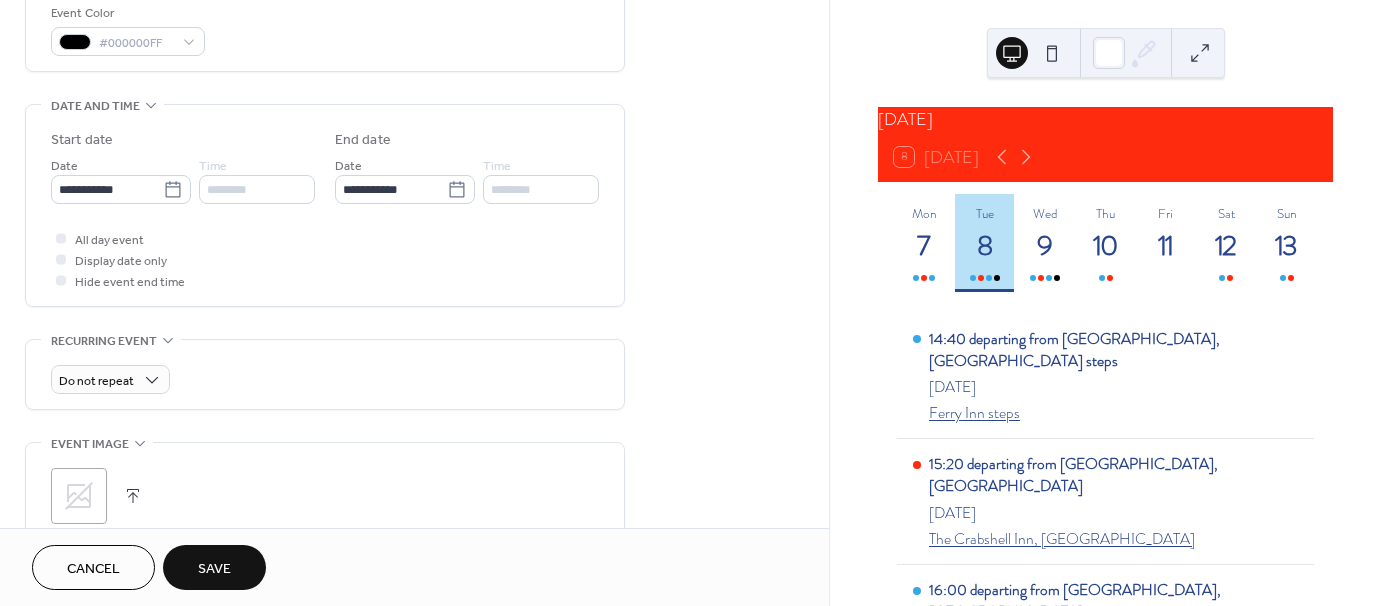 scroll, scrollTop: 600, scrollLeft: 0, axis: vertical 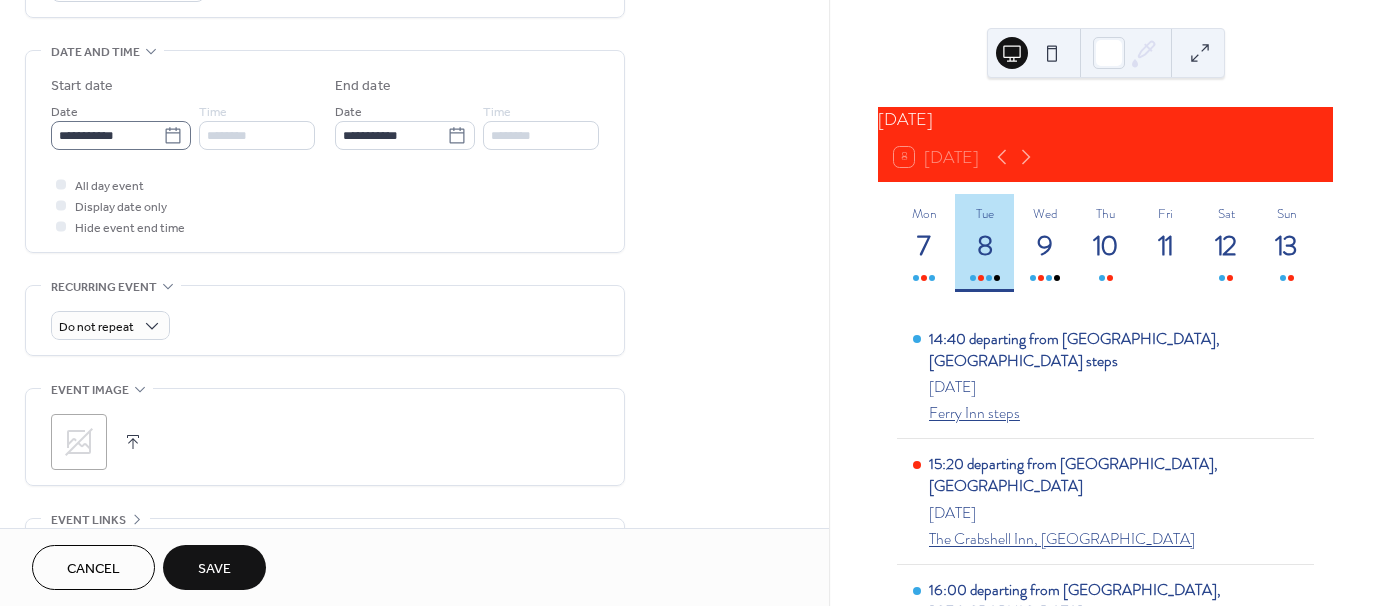 type on "**********" 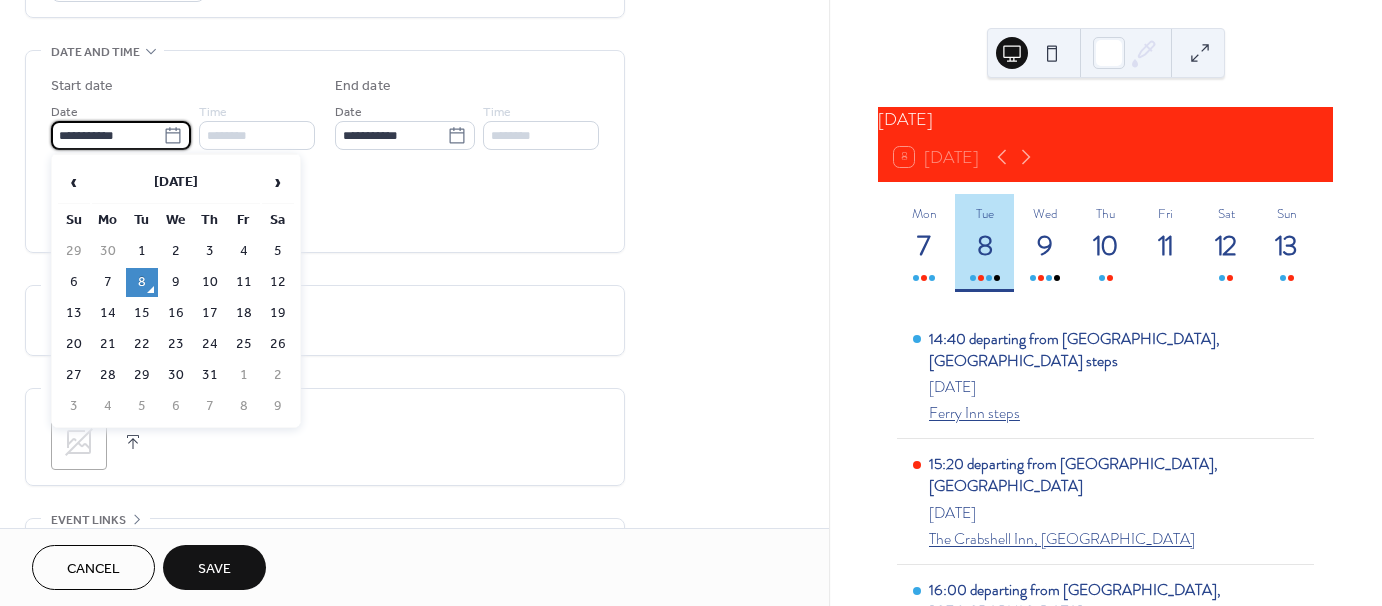 click on "**********" at bounding box center (107, 135) 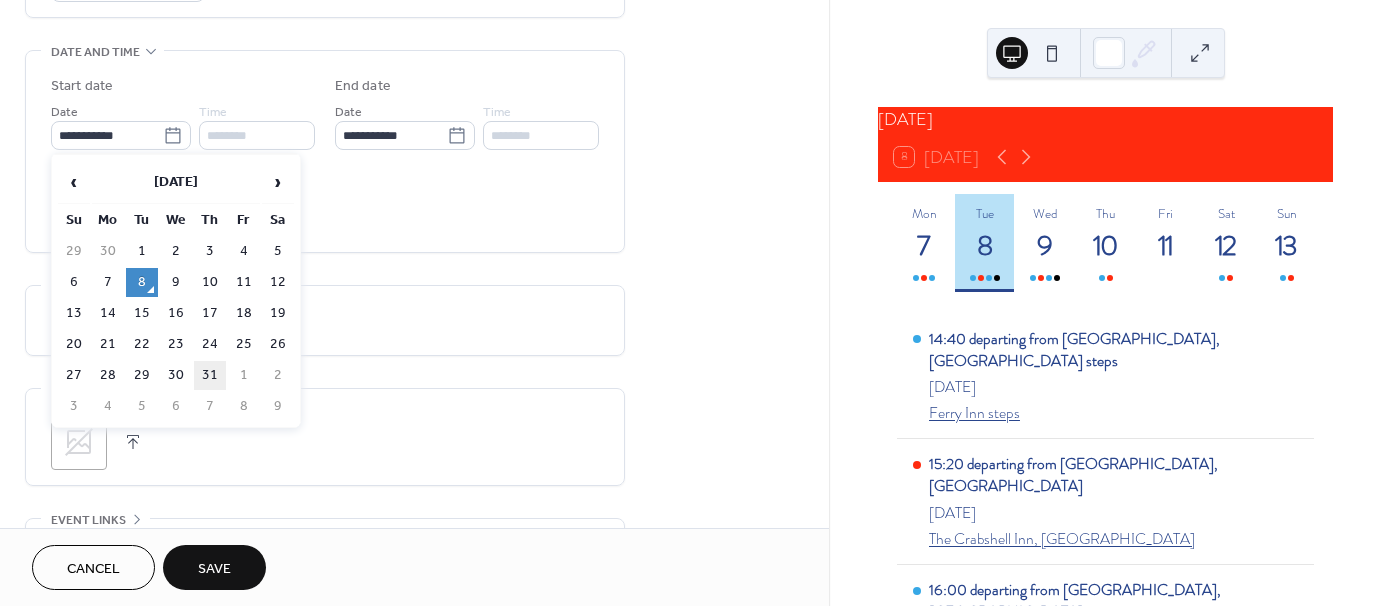 click on "31" at bounding box center (210, 375) 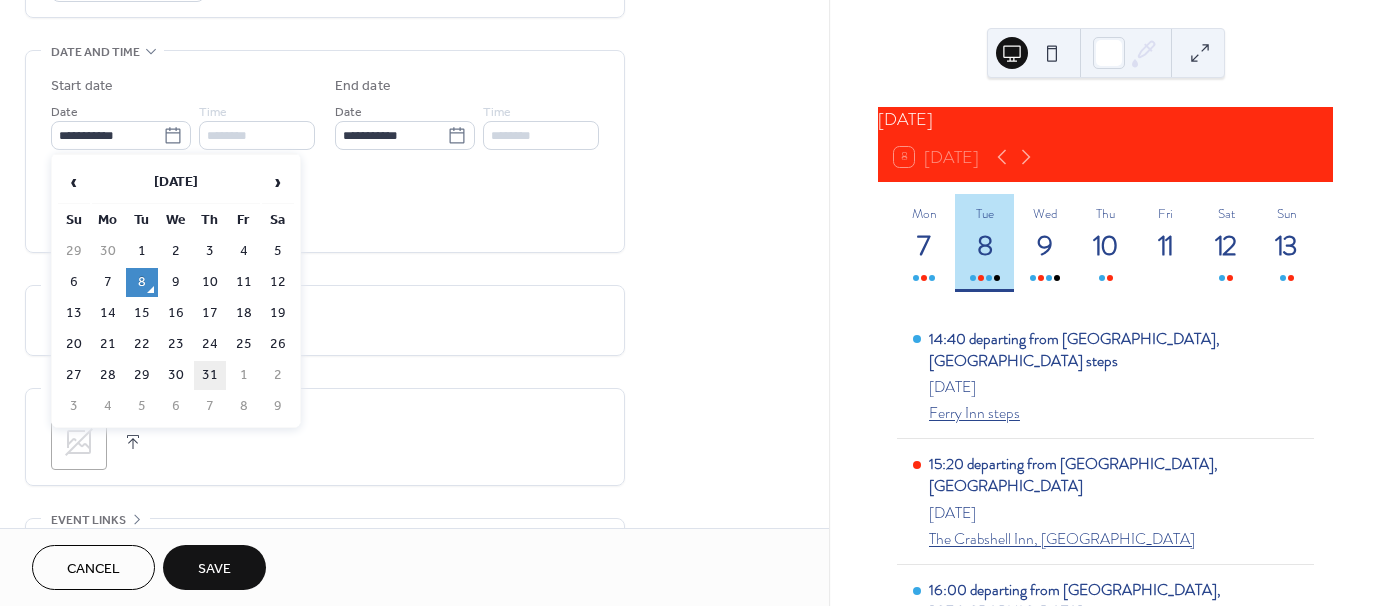 type on "**********" 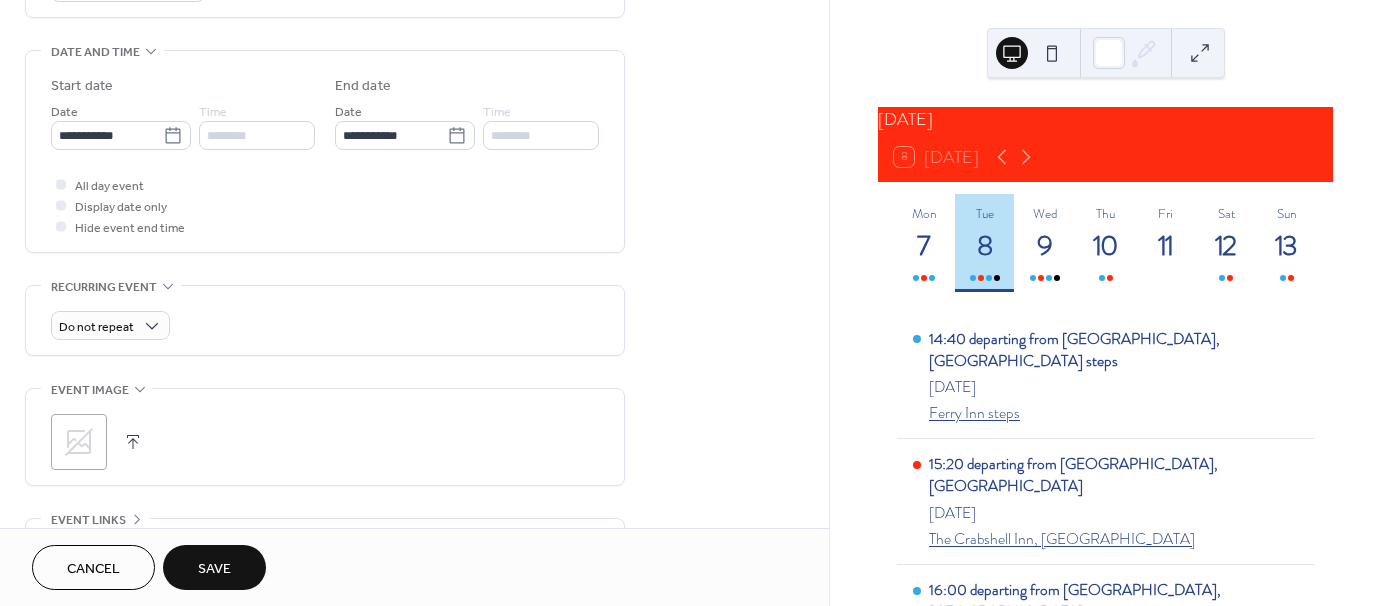 click on "Save" at bounding box center (214, 569) 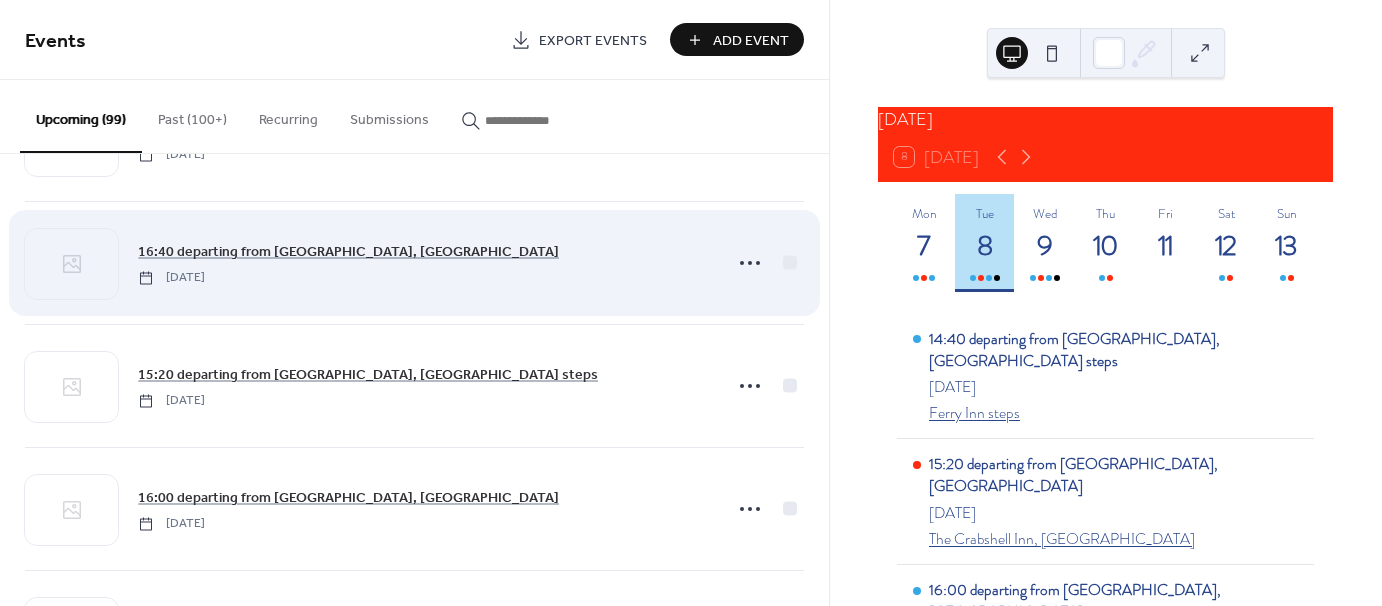 scroll, scrollTop: 400, scrollLeft: 0, axis: vertical 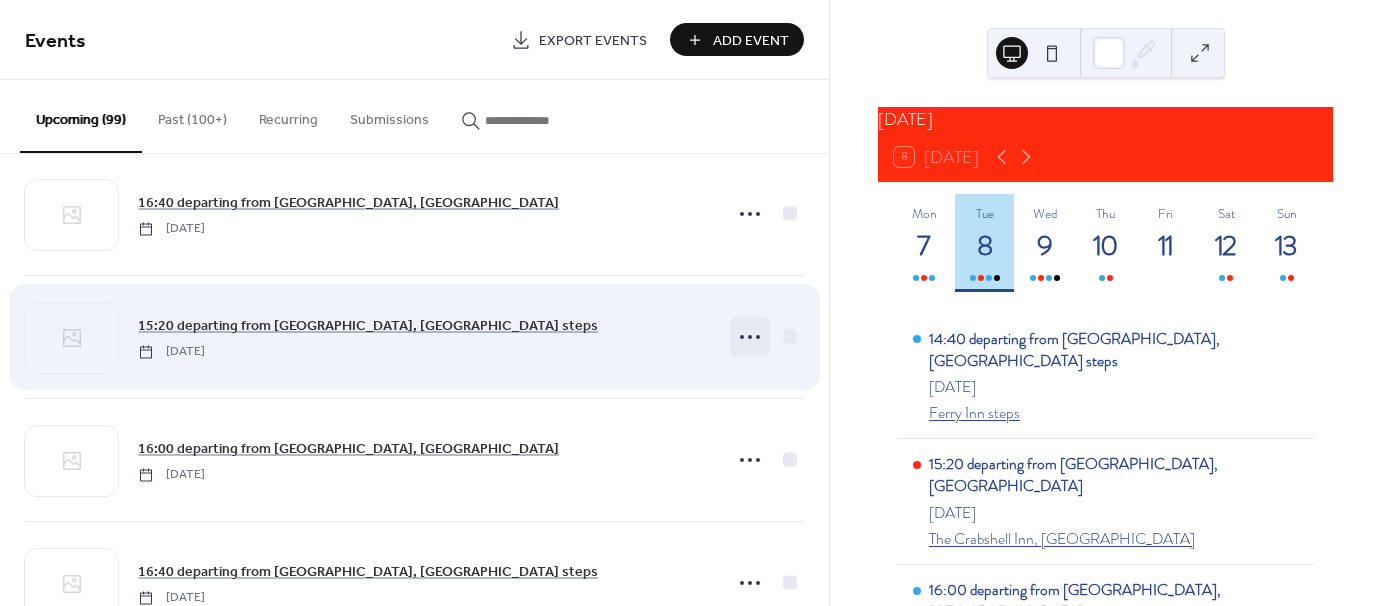 click 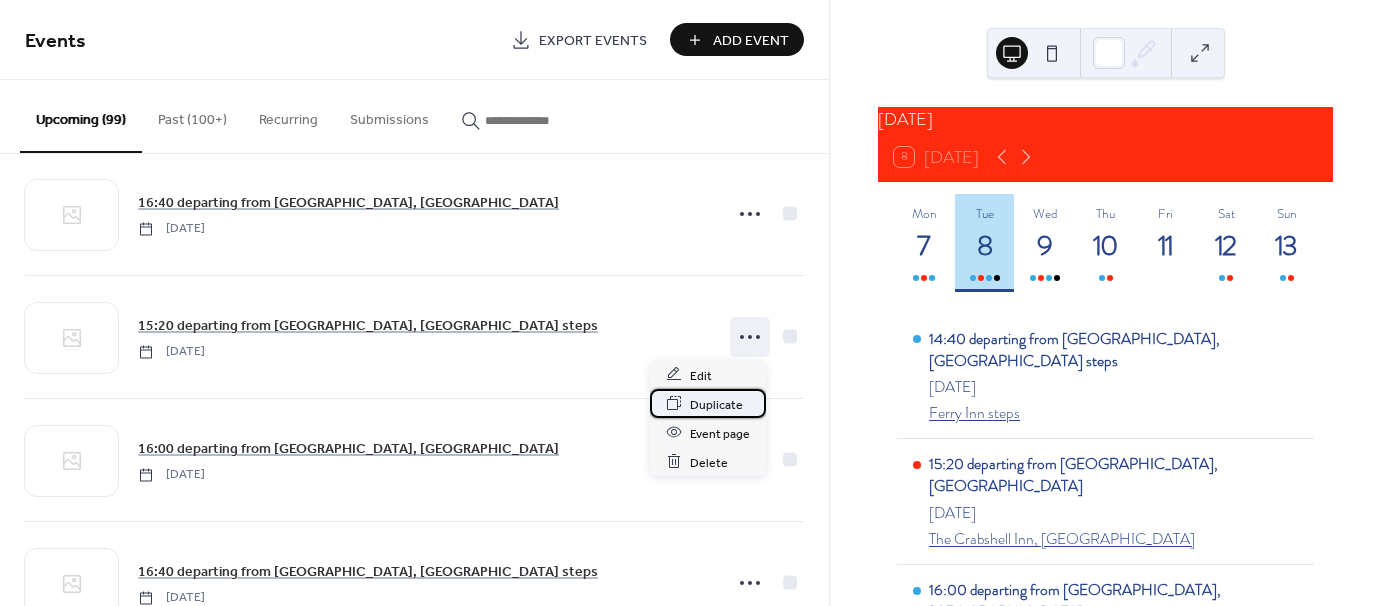 click on "Duplicate" at bounding box center (716, 404) 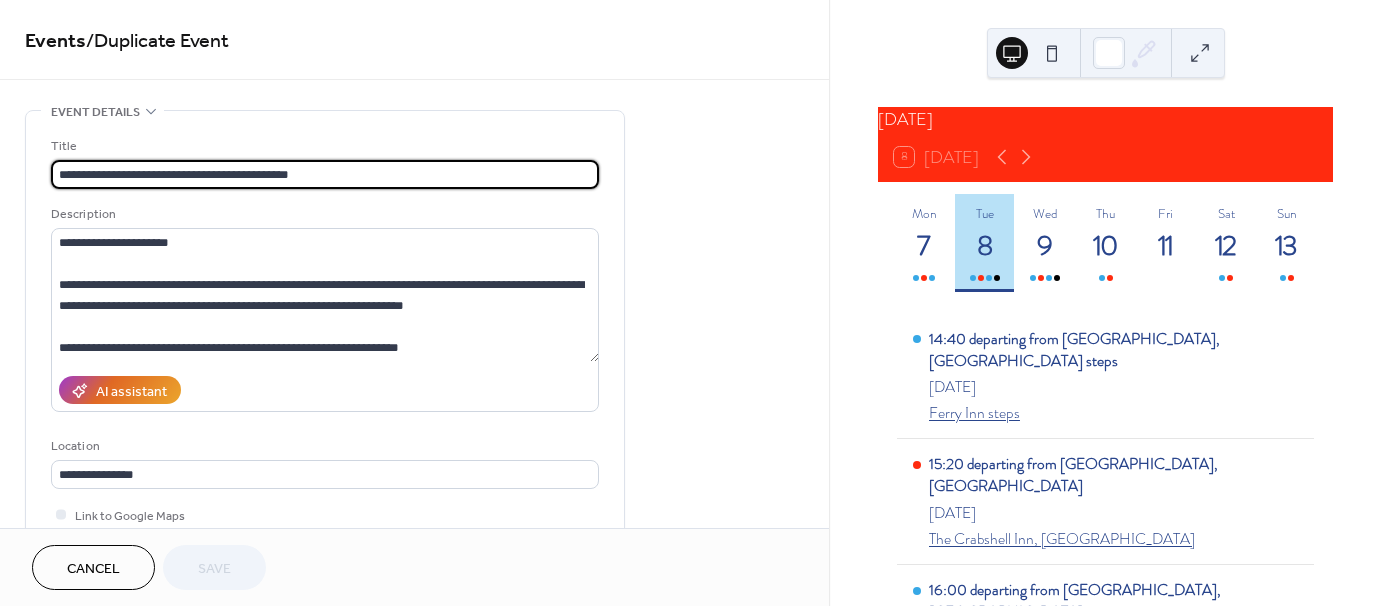 click on "**********" at bounding box center [325, 174] 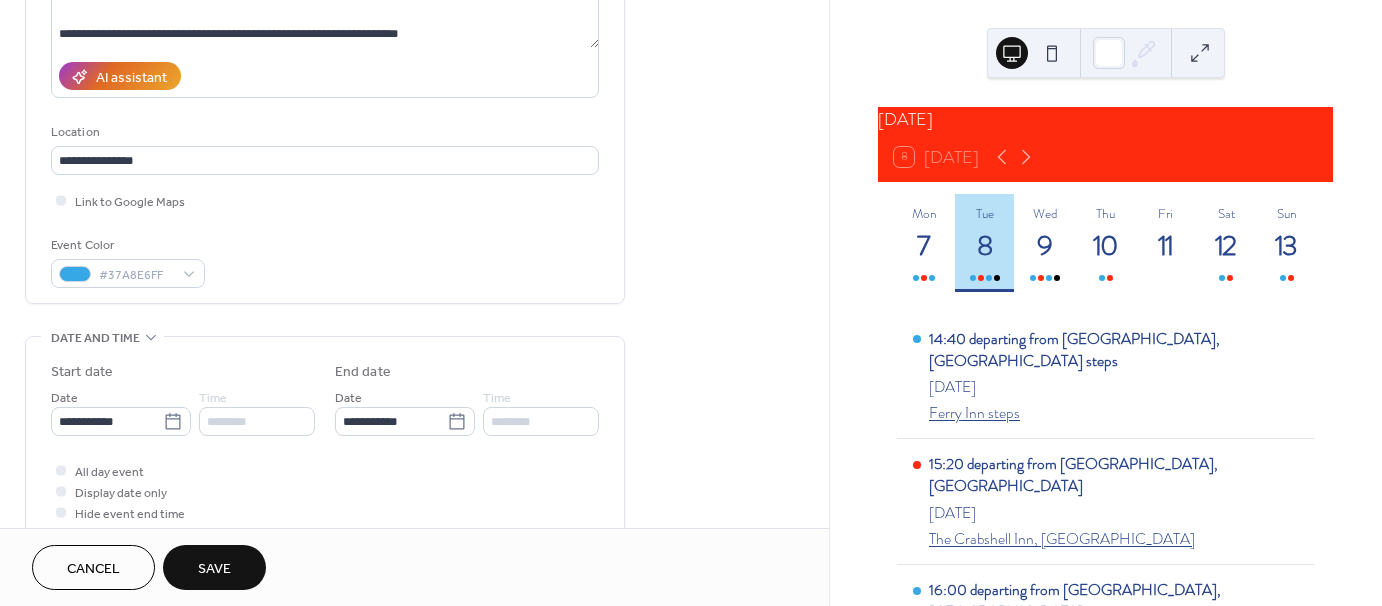 scroll, scrollTop: 400, scrollLeft: 0, axis: vertical 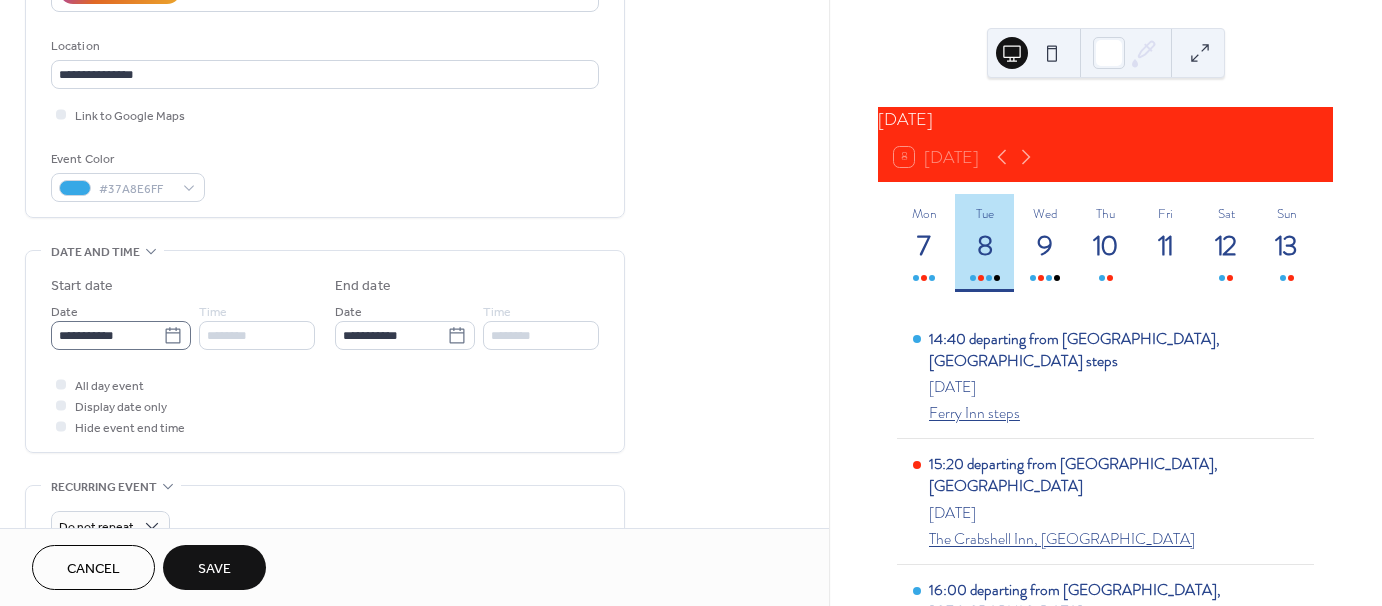 type on "**********" 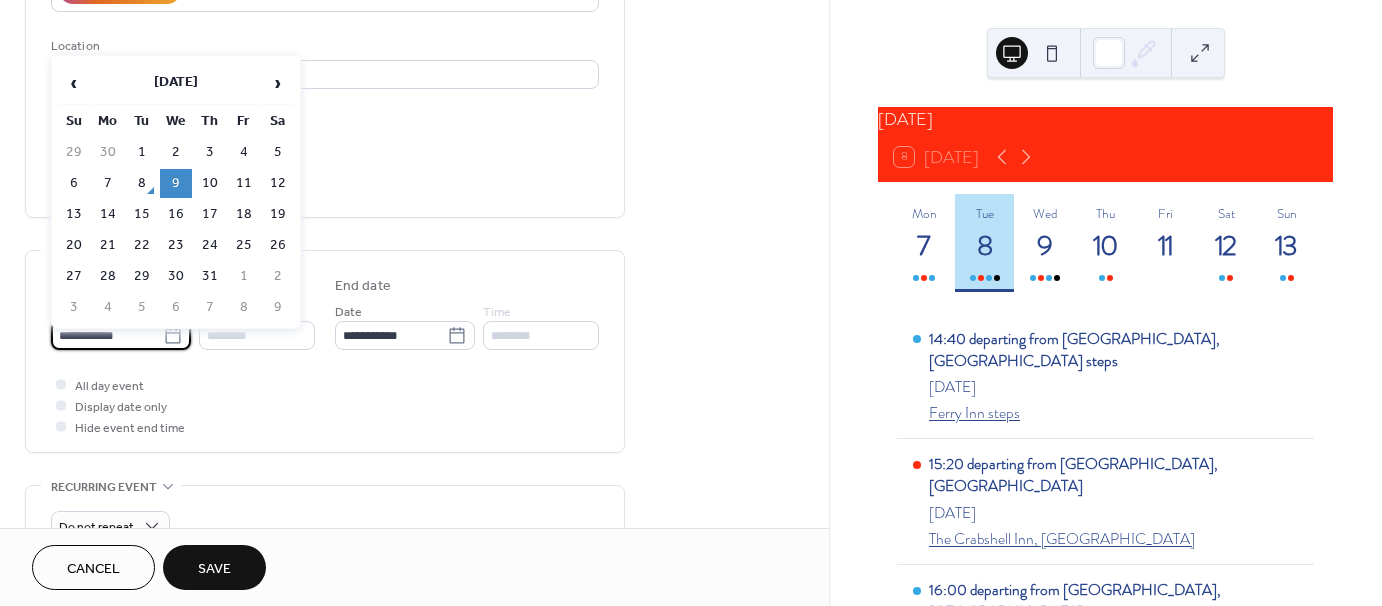 click on "**********" at bounding box center [107, 335] 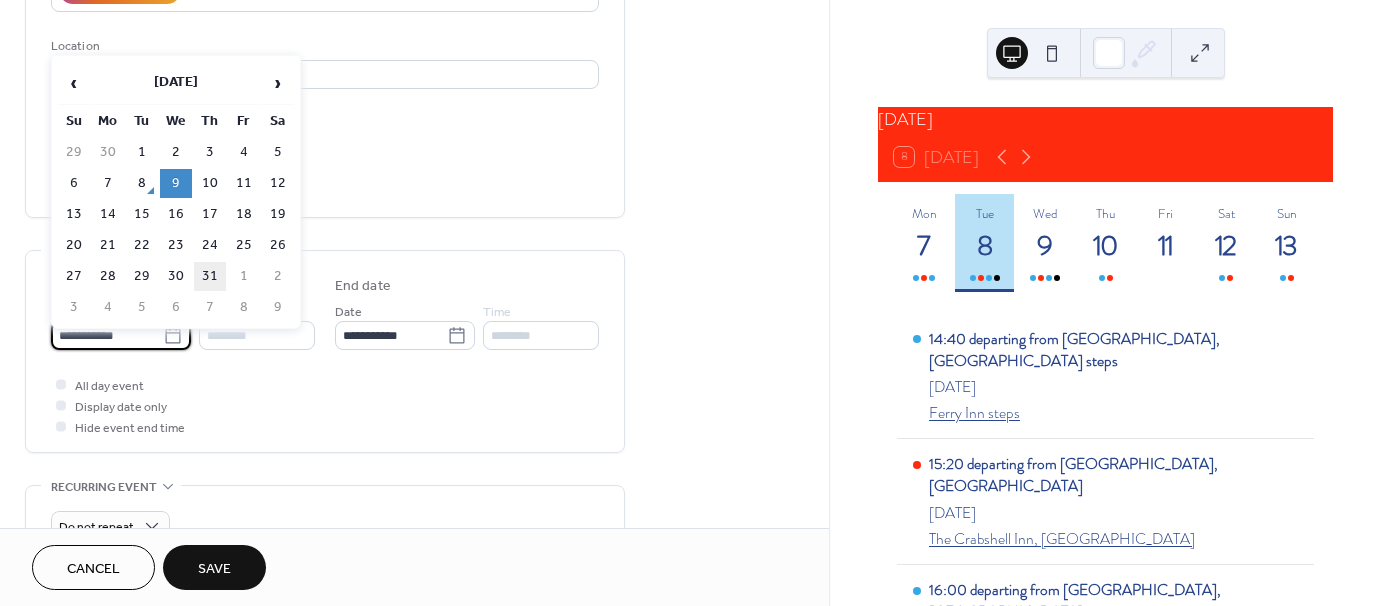 click on "31" at bounding box center (210, 276) 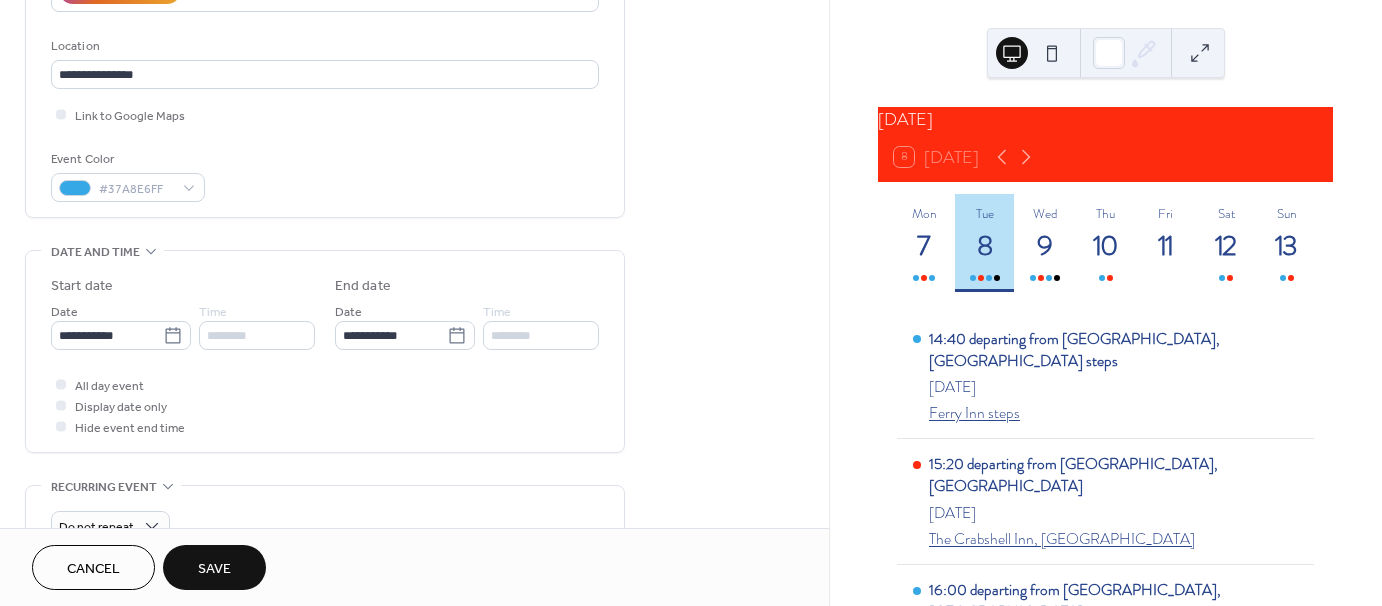 click on "Save" at bounding box center (214, 569) 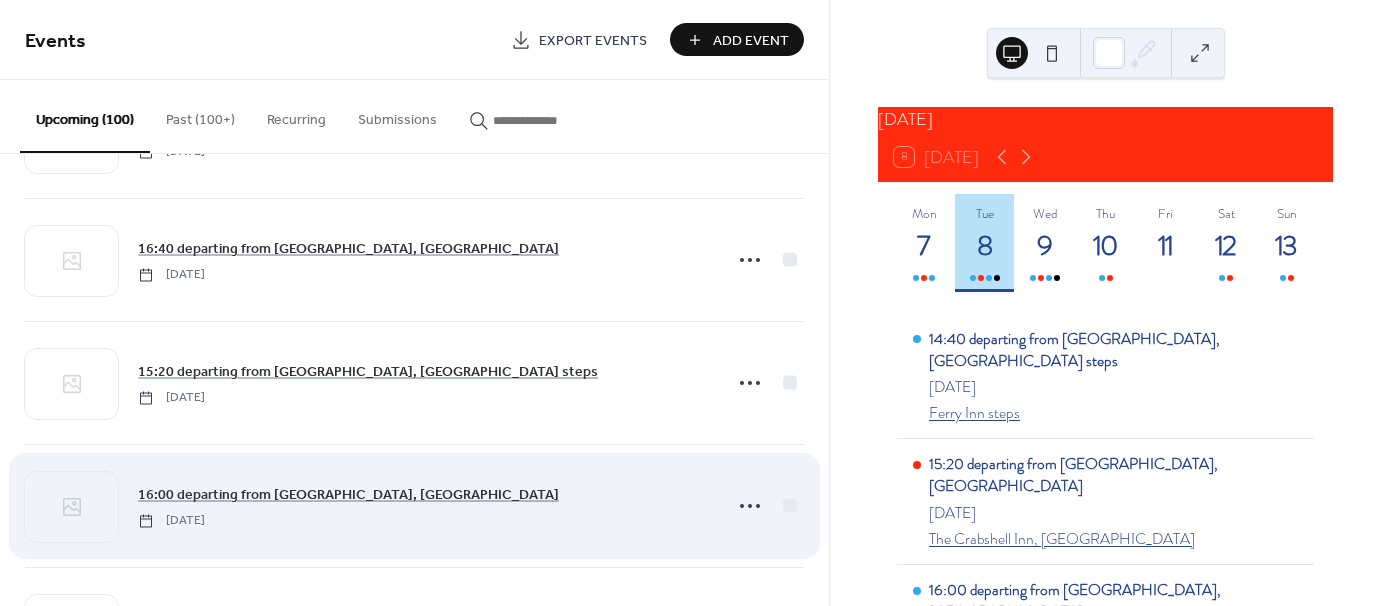 scroll, scrollTop: 500, scrollLeft: 0, axis: vertical 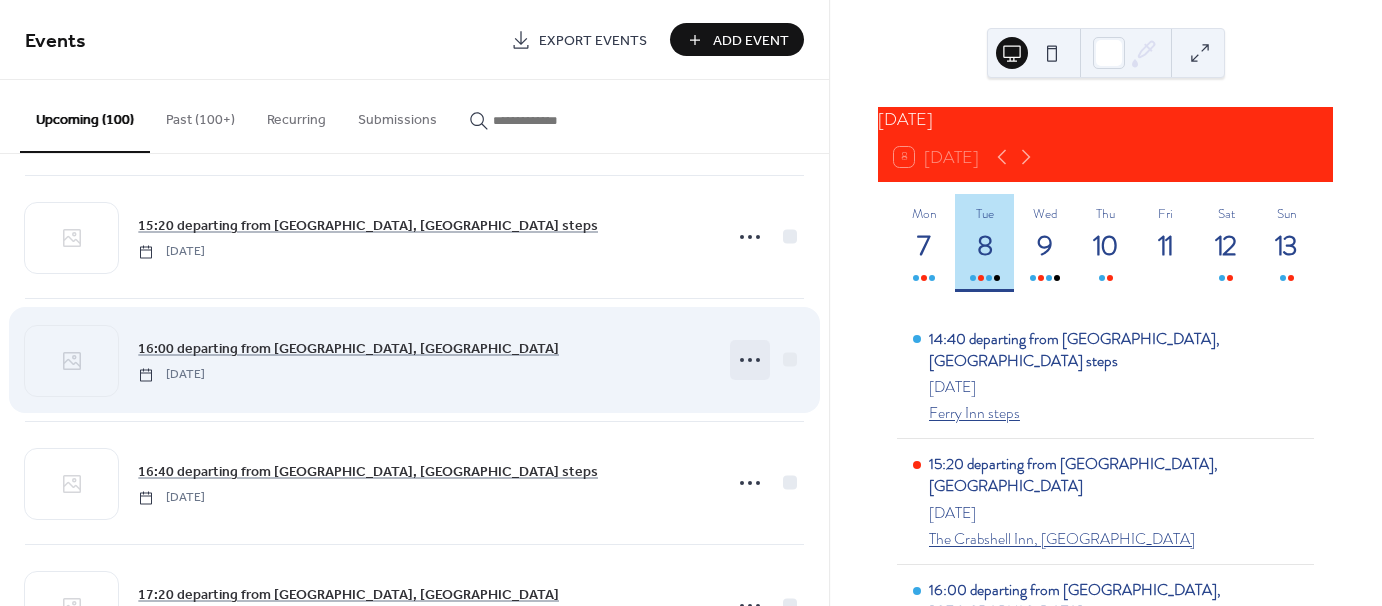 click 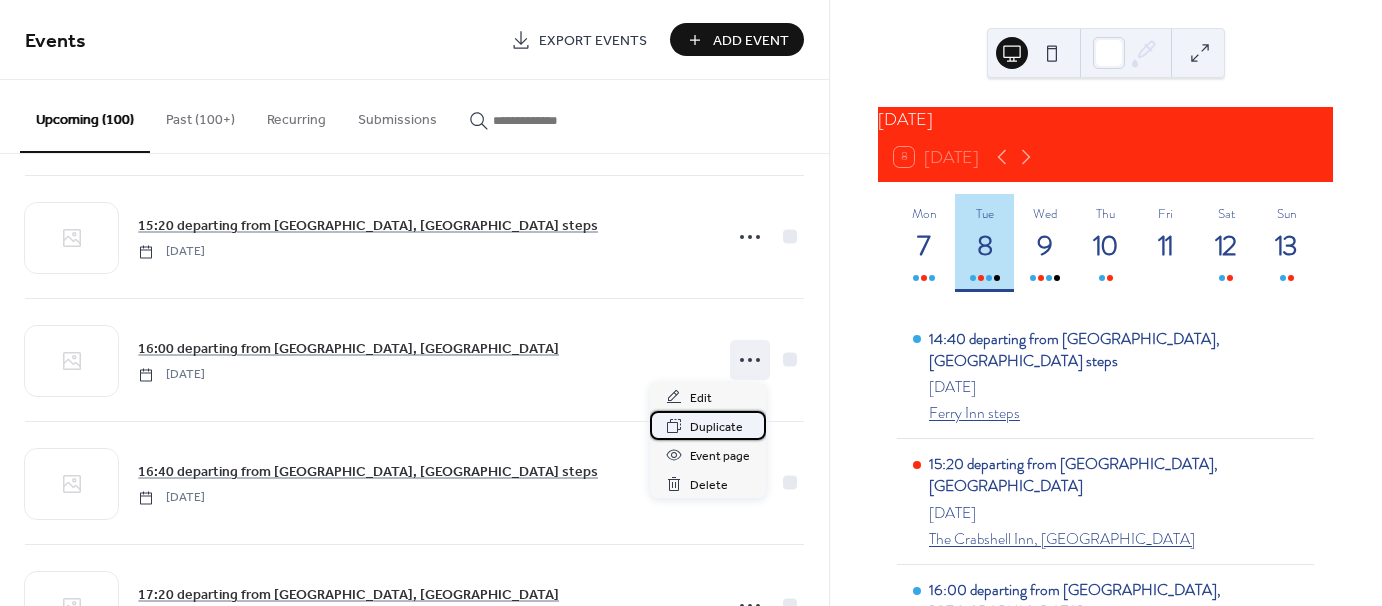 click on "Duplicate" at bounding box center (716, 427) 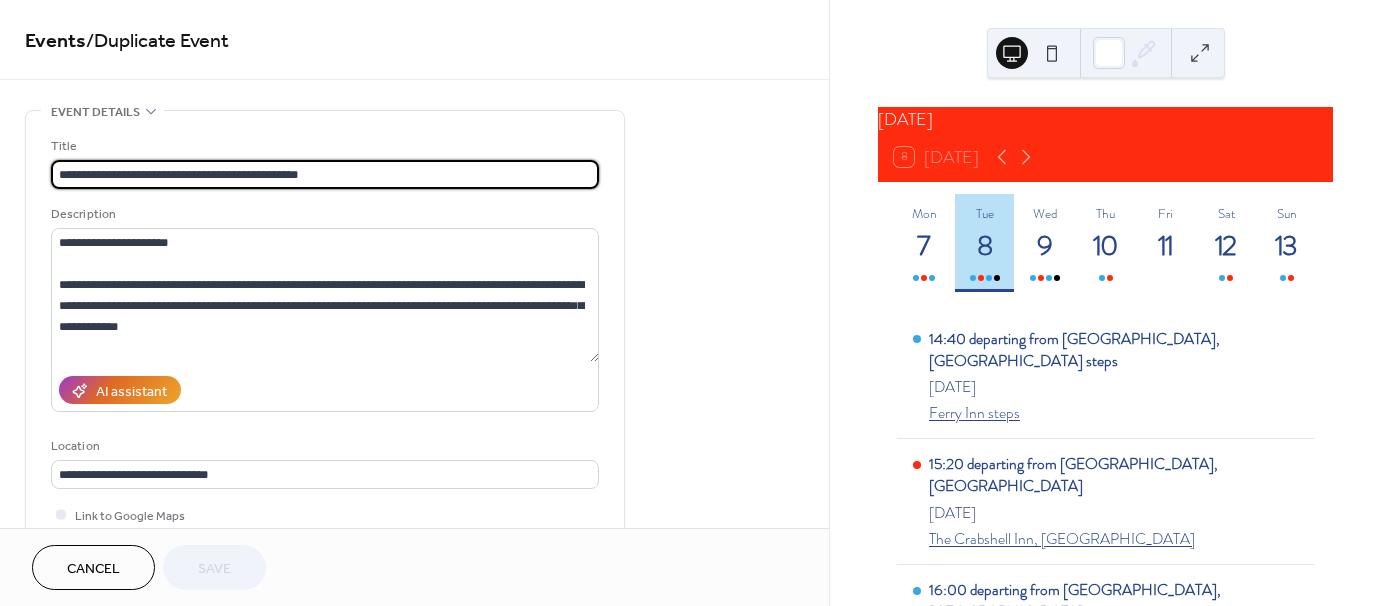 click on "**********" at bounding box center [325, 174] 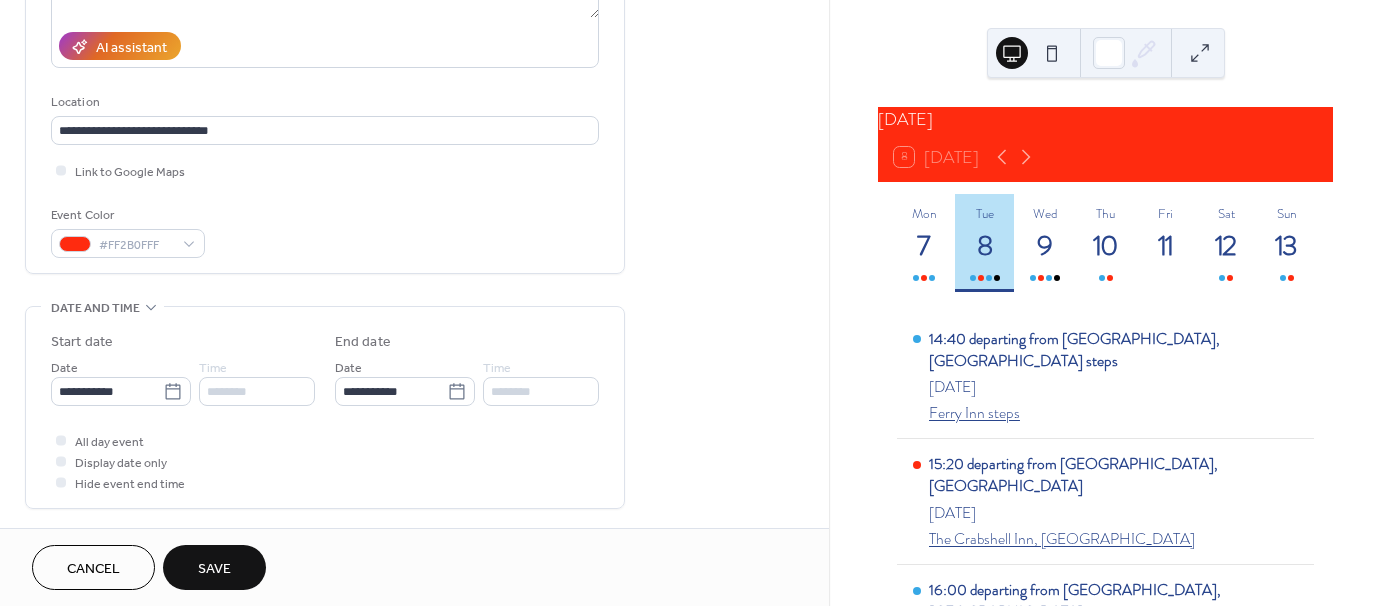scroll, scrollTop: 400, scrollLeft: 0, axis: vertical 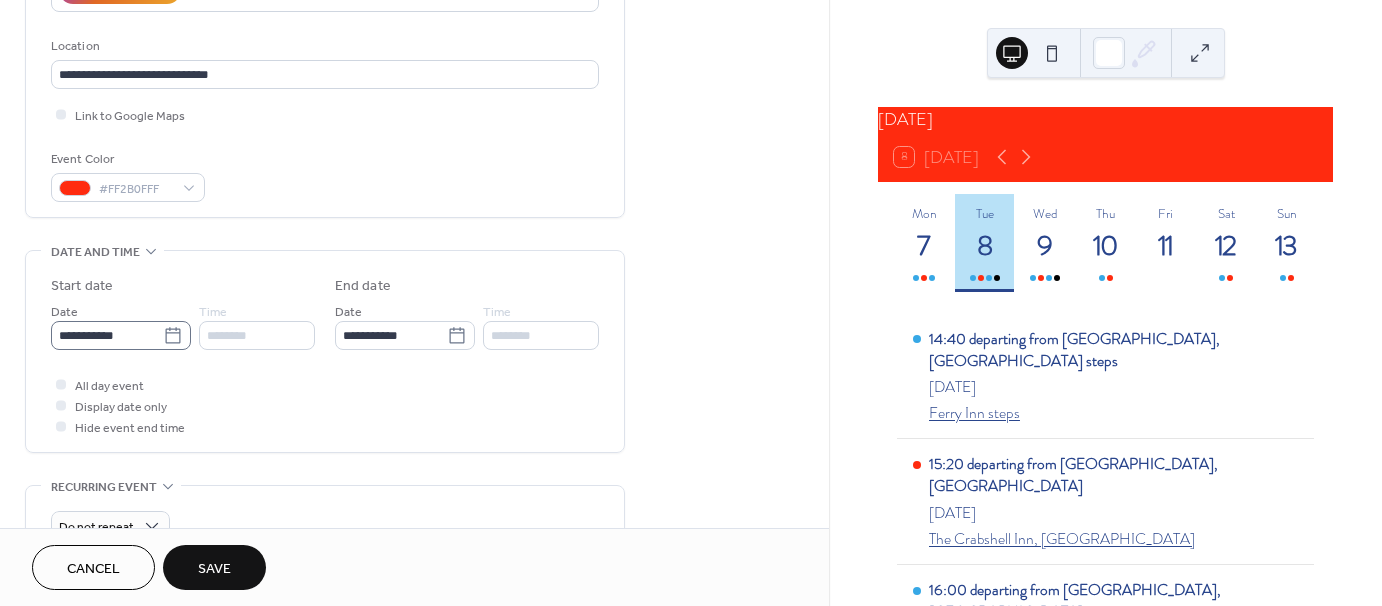 type on "**********" 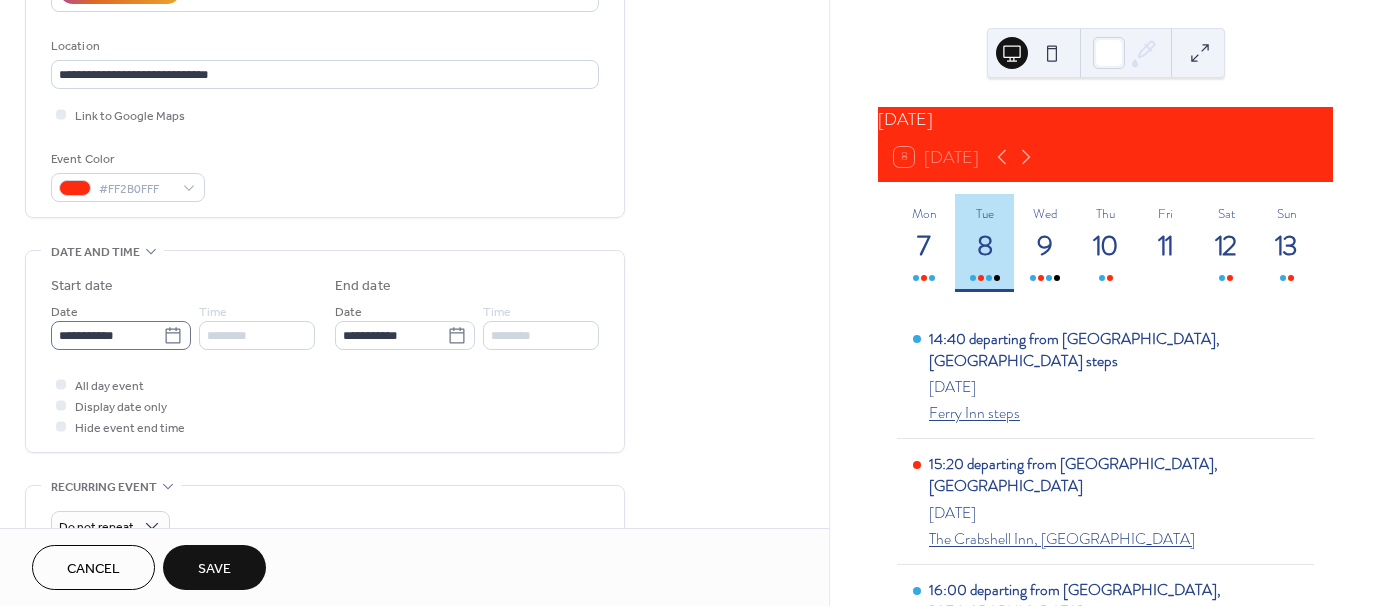 click 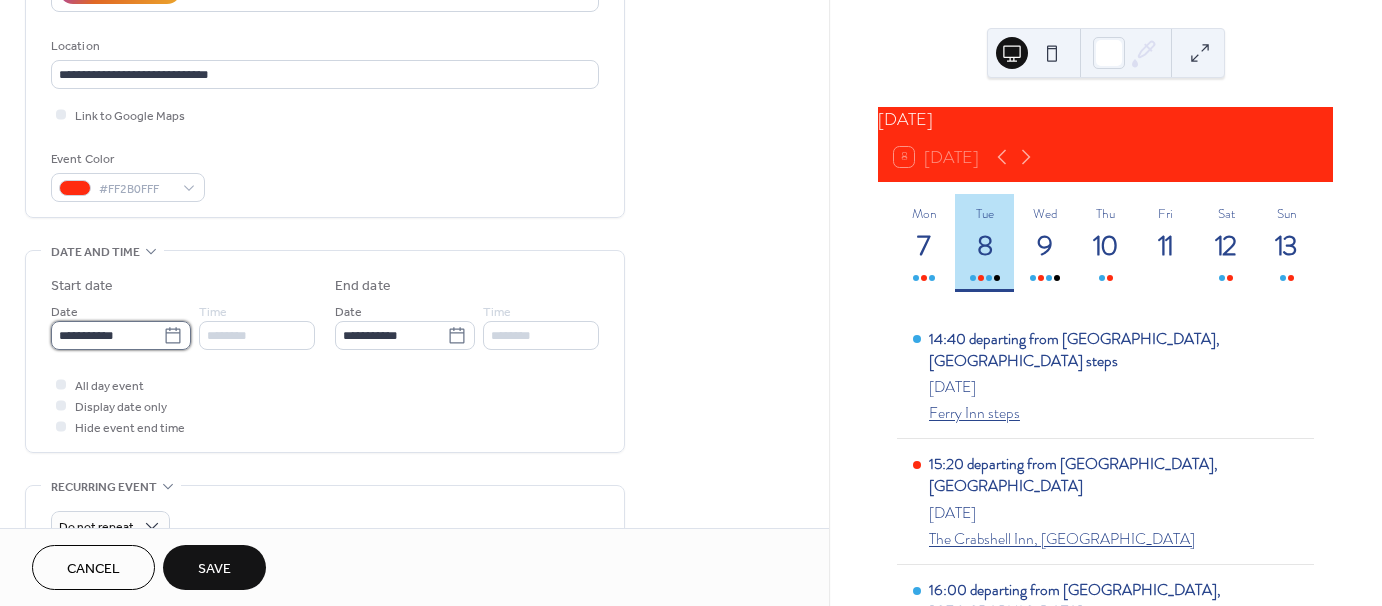 click on "**********" at bounding box center [107, 335] 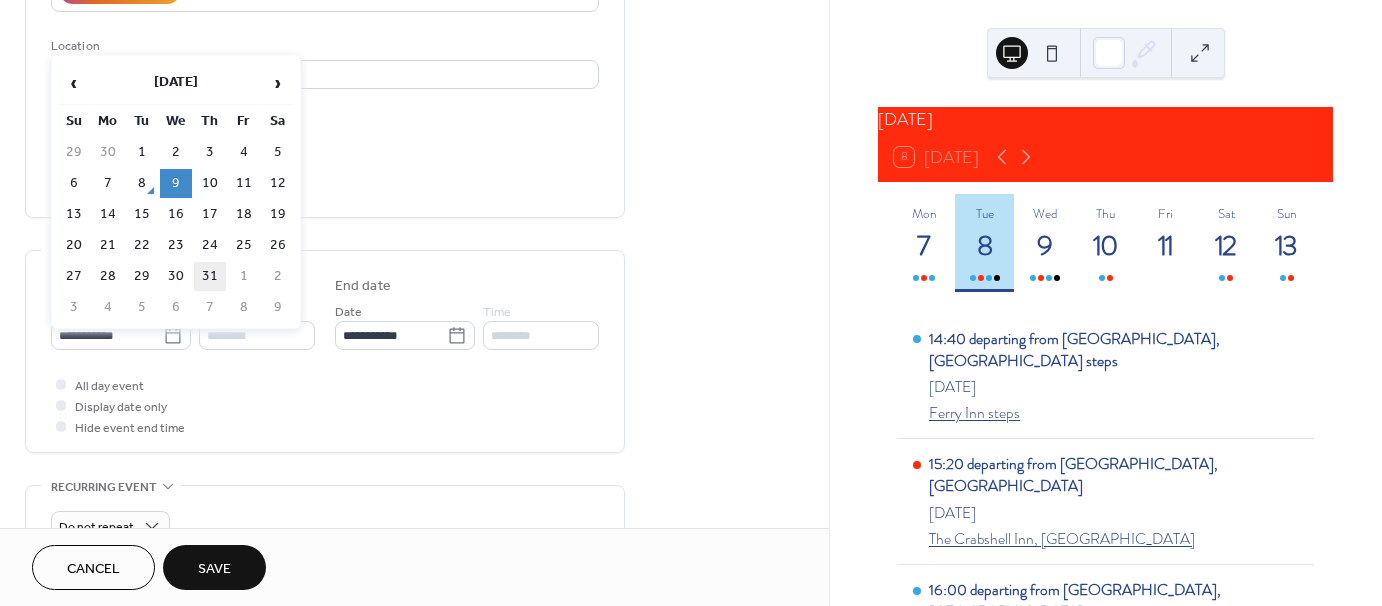 click on "31" at bounding box center (210, 276) 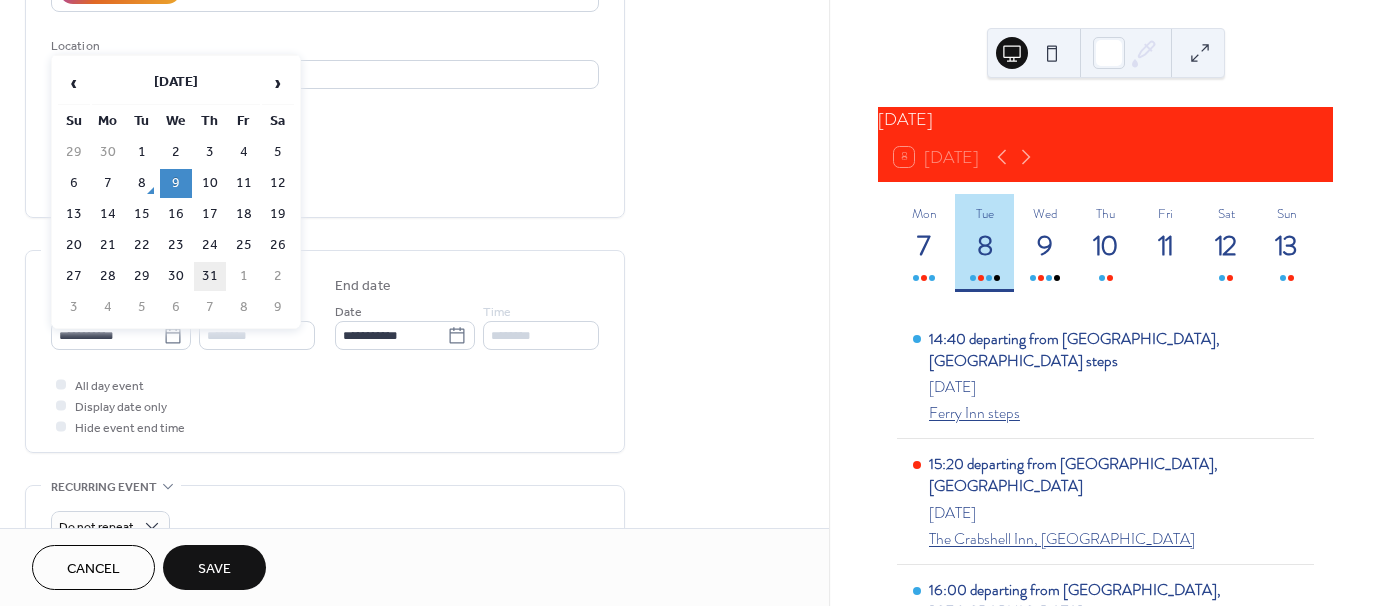 type on "**********" 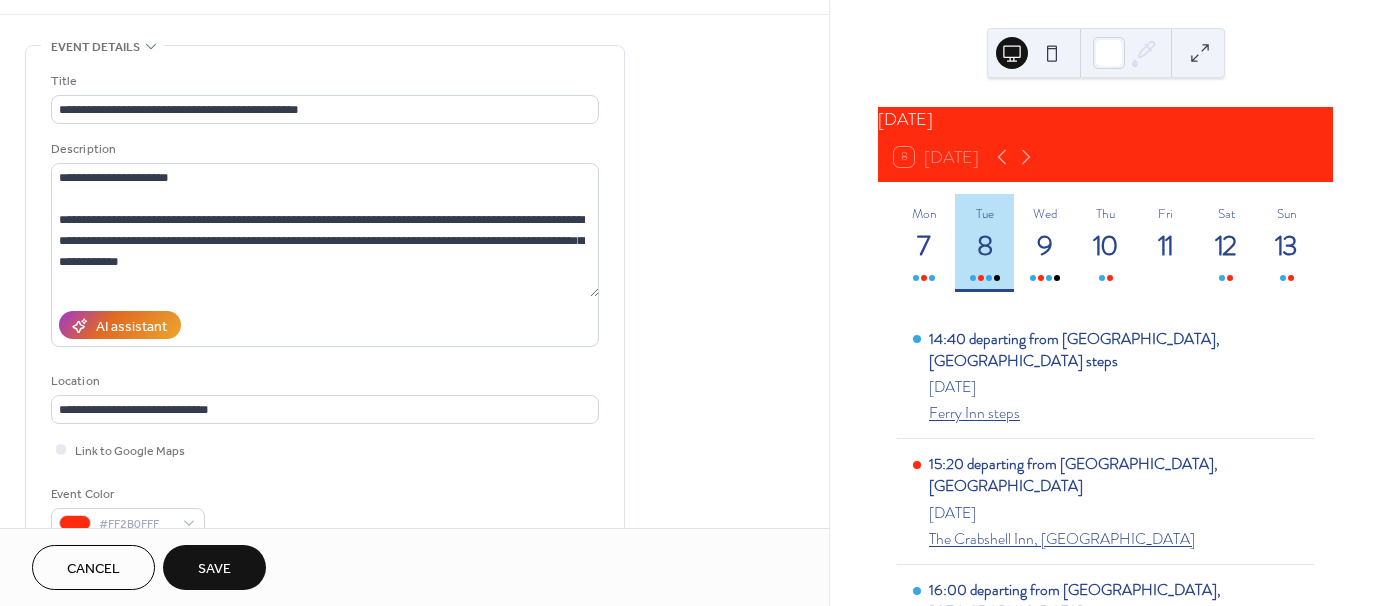 scroll, scrollTop: 0, scrollLeft: 0, axis: both 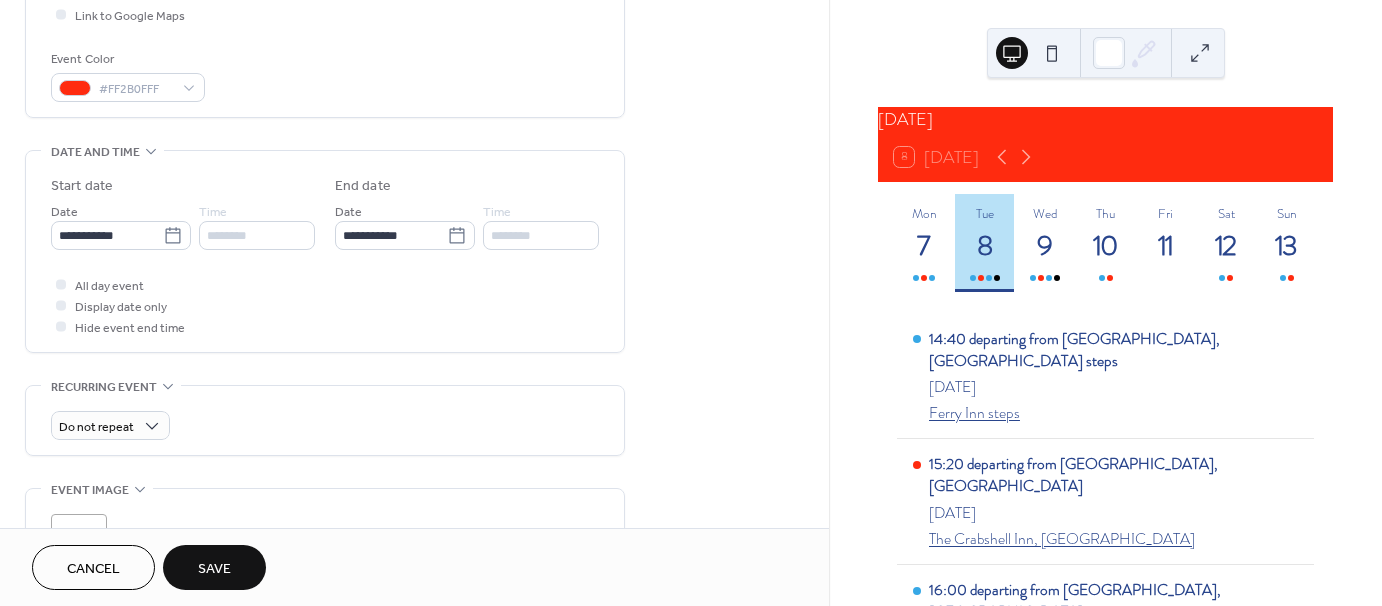 click on "Save" at bounding box center [214, 569] 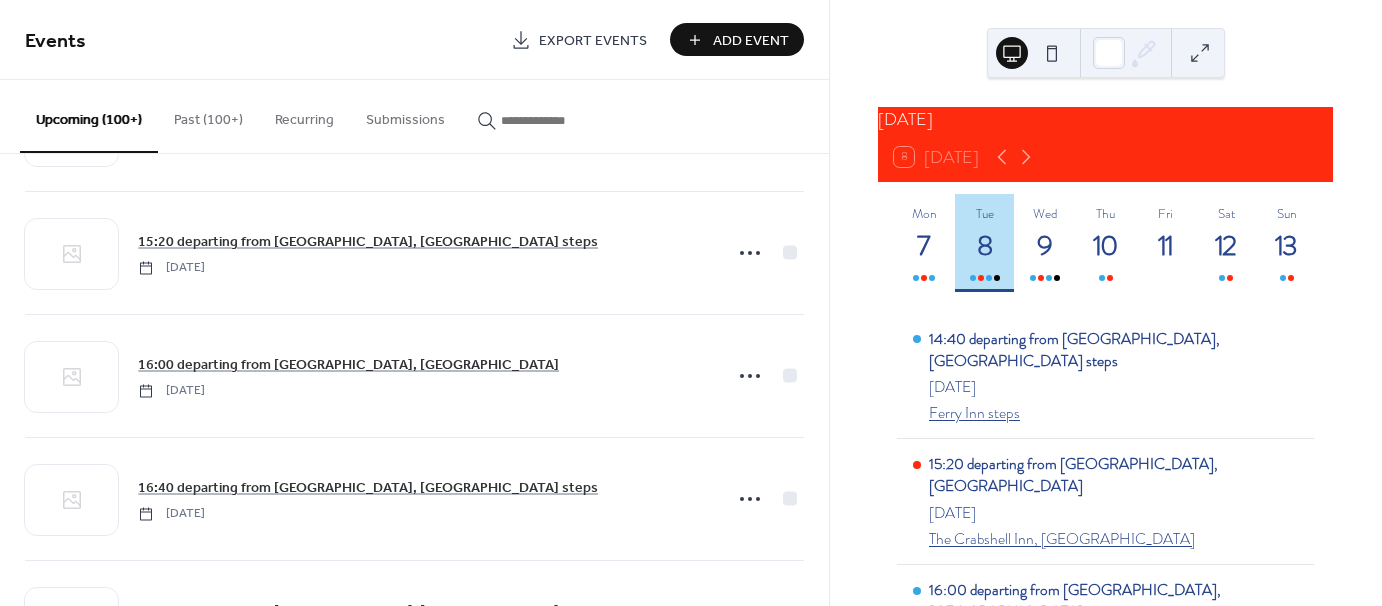 scroll, scrollTop: 7308, scrollLeft: 0, axis: vertical 